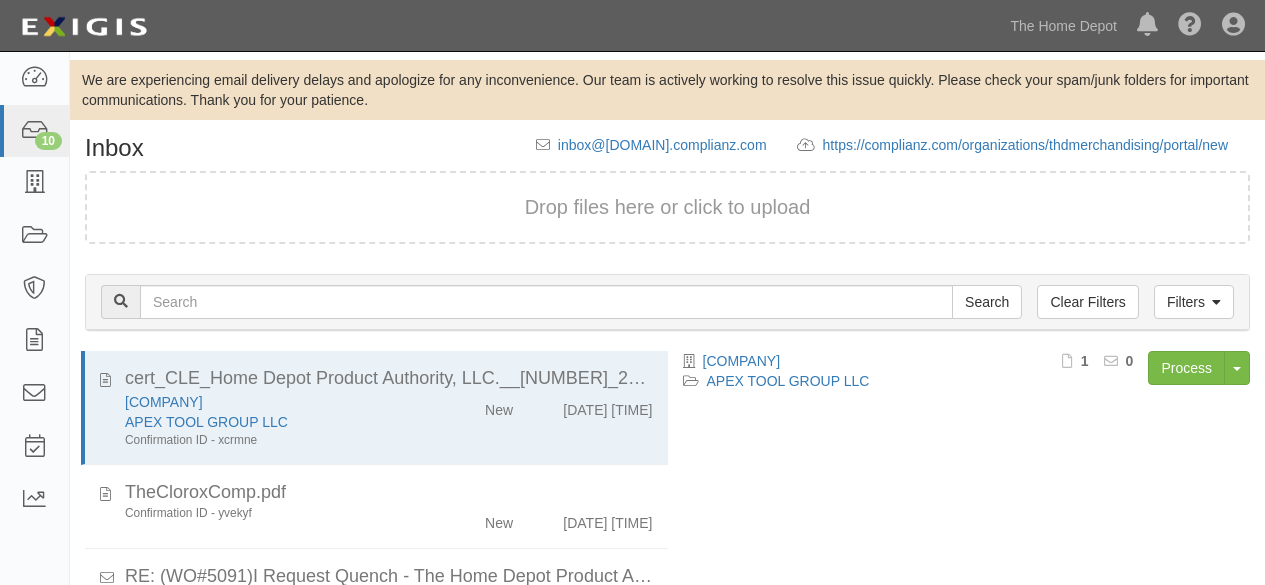 scroll, scrollTop: 136, scrollLeft: 0, axis: vertical 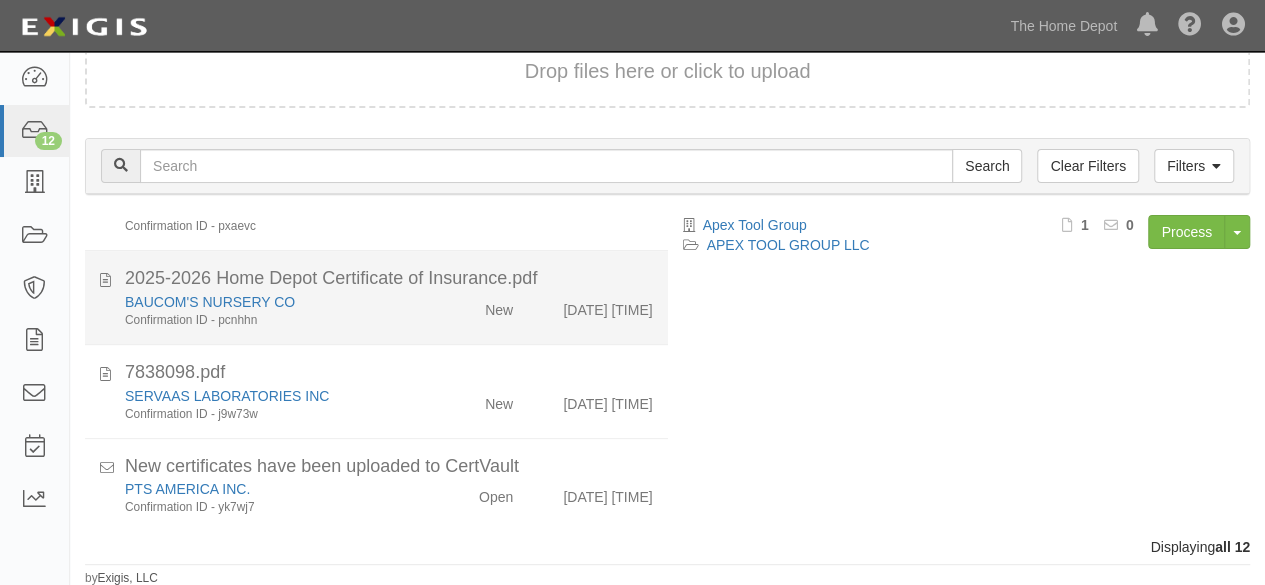 click on "BAUCOM'S NURSERY CO
Confirmation ID - pcnhhn" 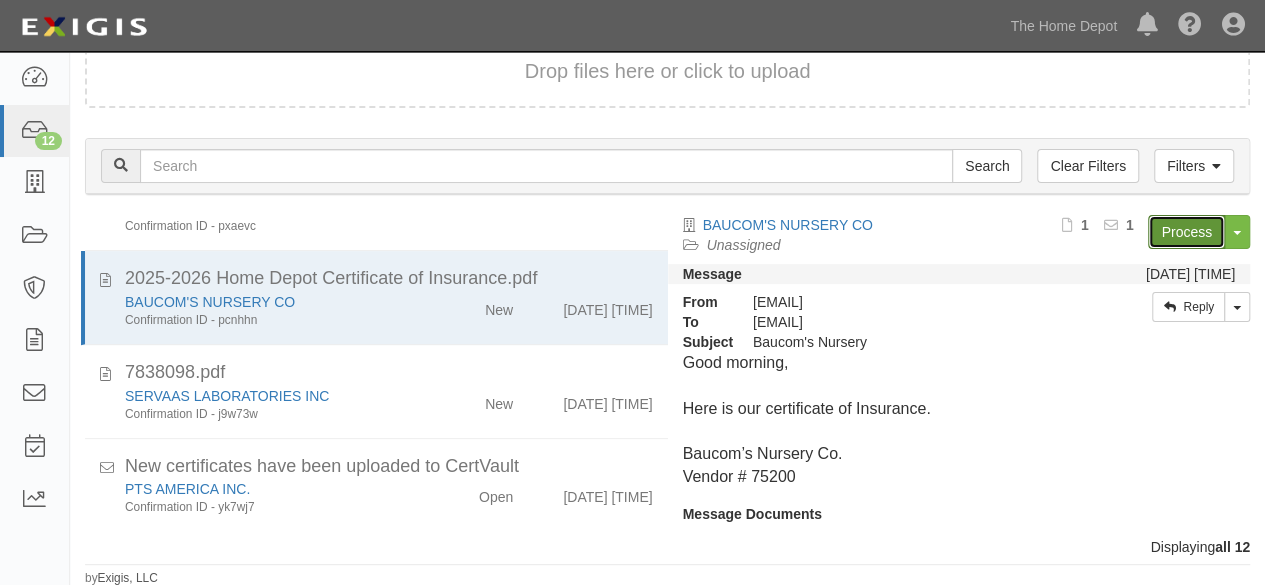 click on "Process" at bounding box center [1186, 232] 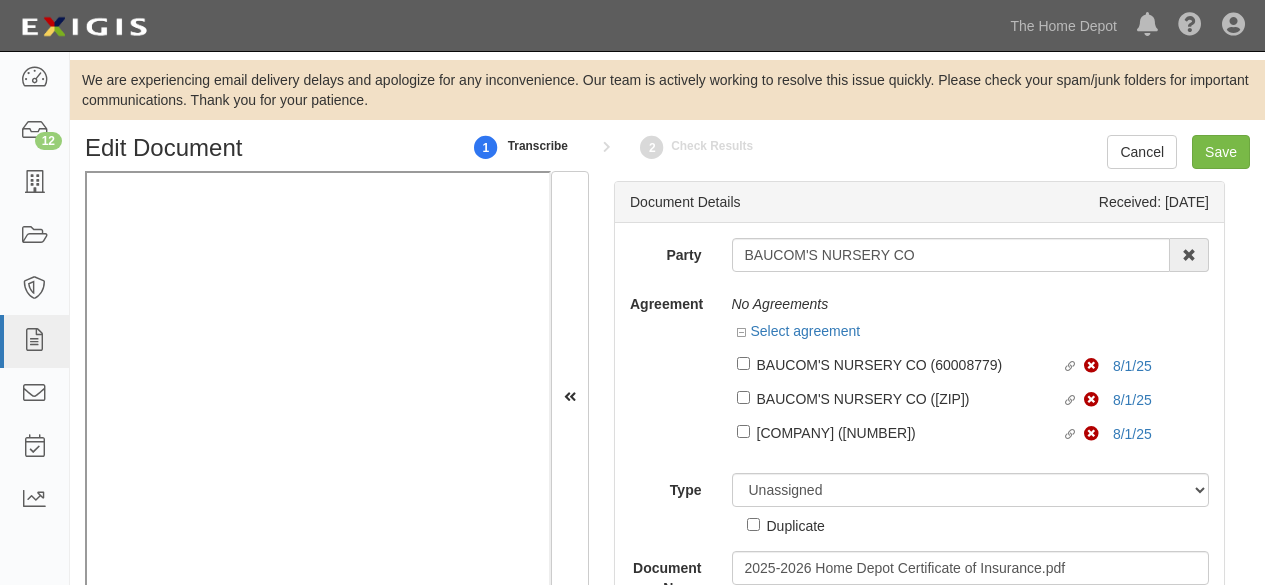 scroll, scrollTop: 0, scrollLeft: 0, axis: both 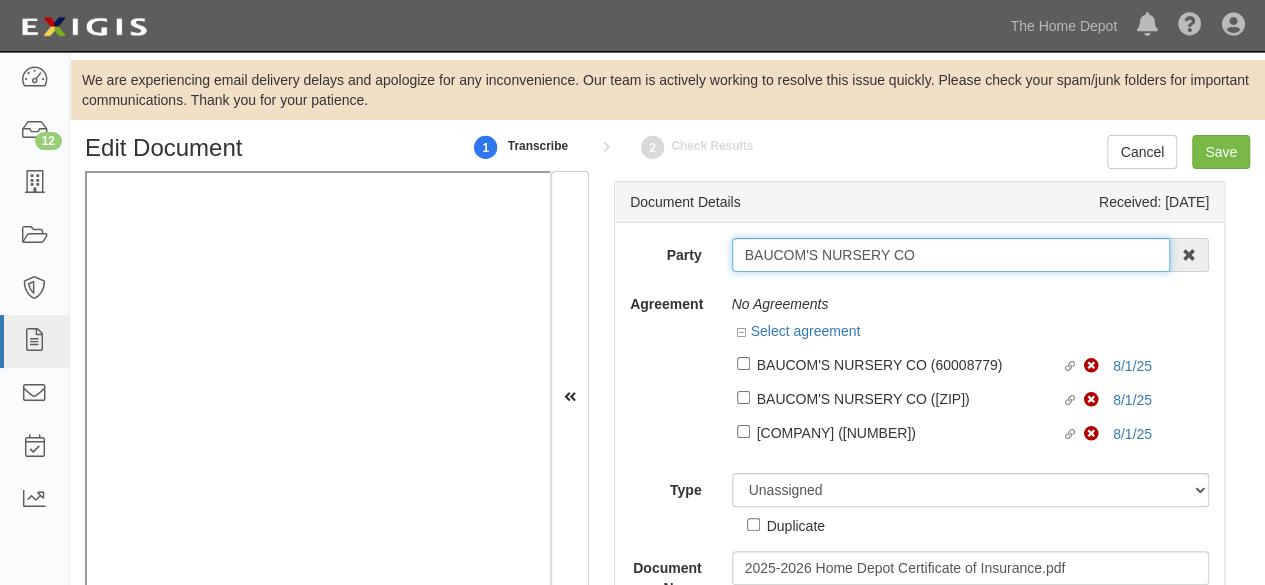 click on "BAUCOM'S NURSERY CO" at bounding box center [951, 255] 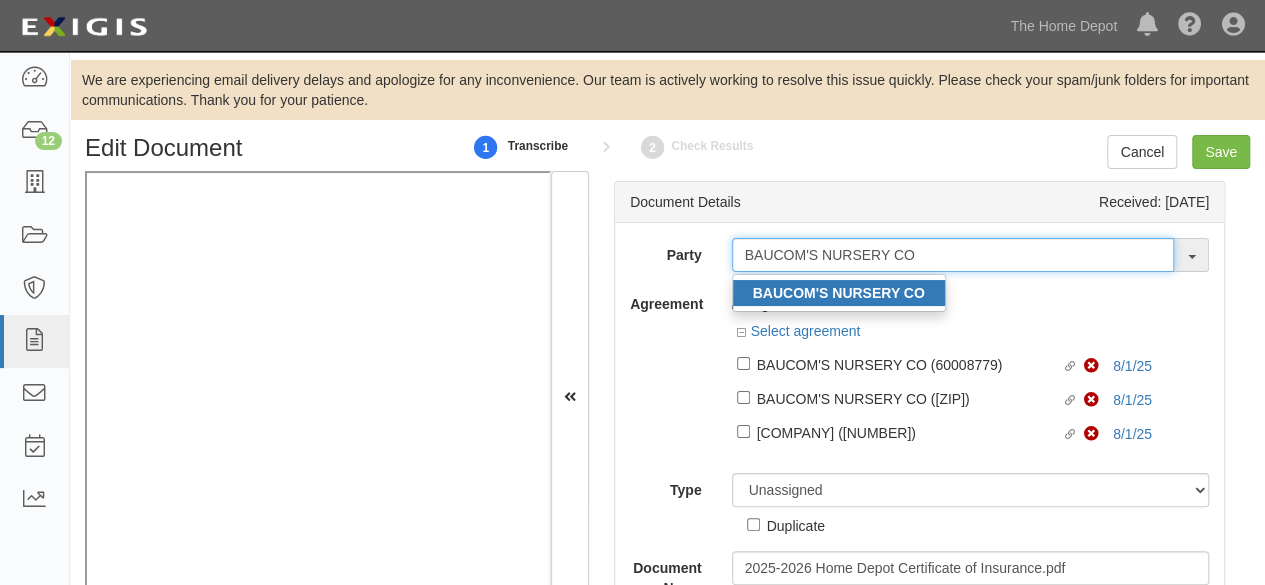 type on "BAUCOM'S NURSERY CO" 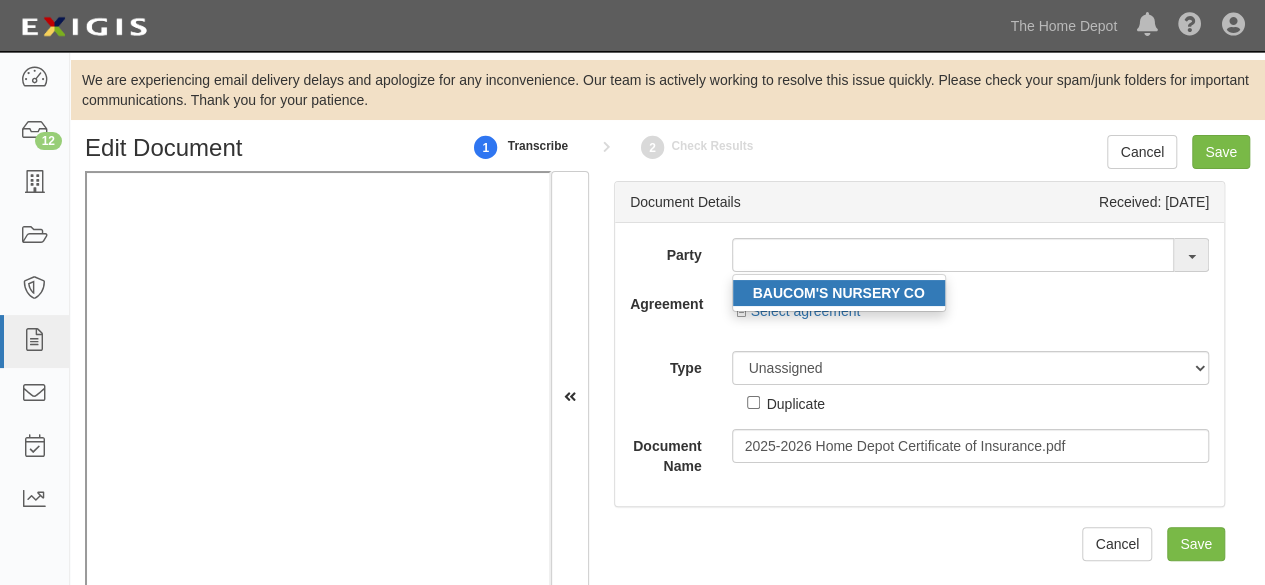 click on "BAUCOM'S NURSERY CO" at bounding box center (839, 293) 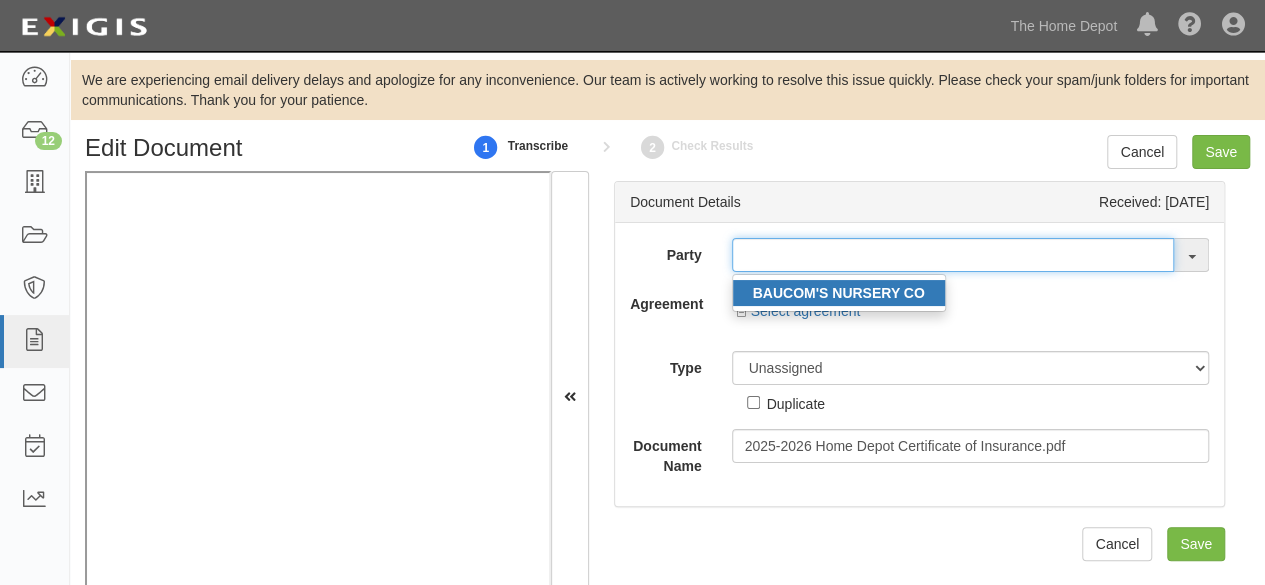 type on "BAUCOM'S NURSERY CO" 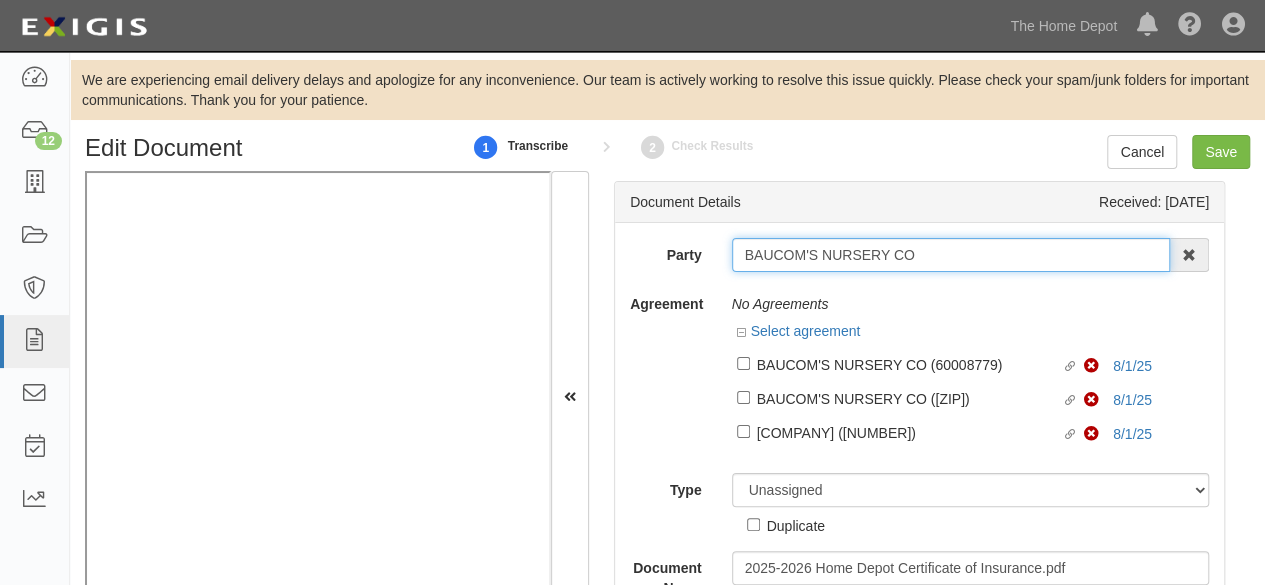 click on "BAUCOM'S NURSERY CO" at bounding box center [951, 255] 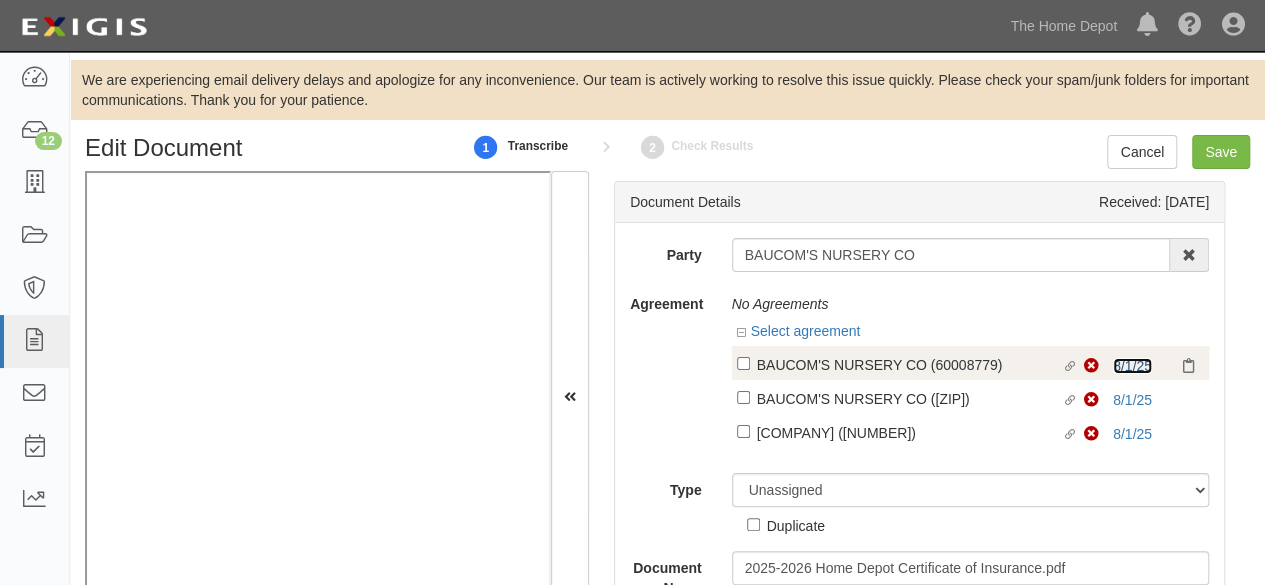 click on "8/1/25" at bounding box center [1132, 366] 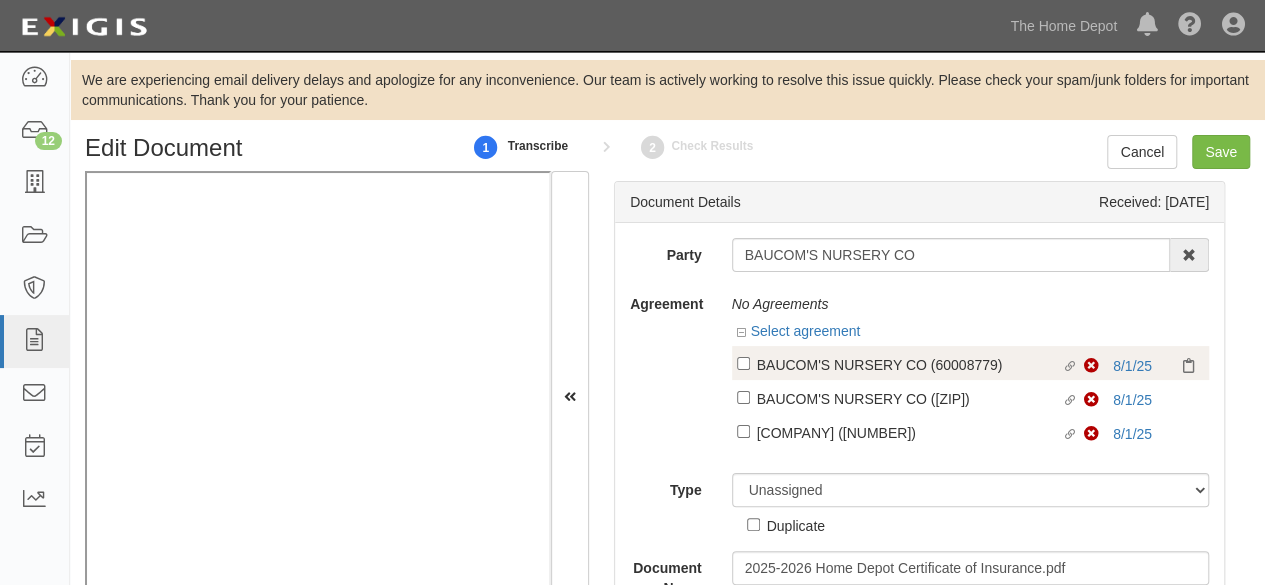click on "BAUCOM'S NURSERY CO      (60008779)" at bounding box center (909, 364) 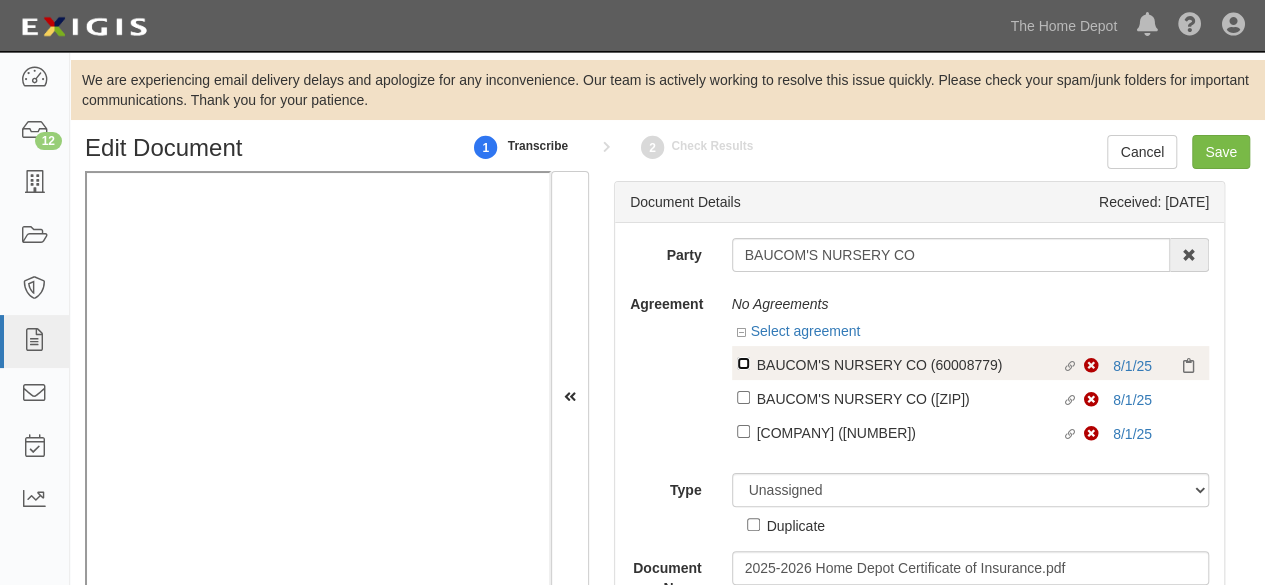 click on "Linked agreement
BAUCOM'S NURSERY CO      (60008779)
Linked agreement" at bounding box center [743, 363] 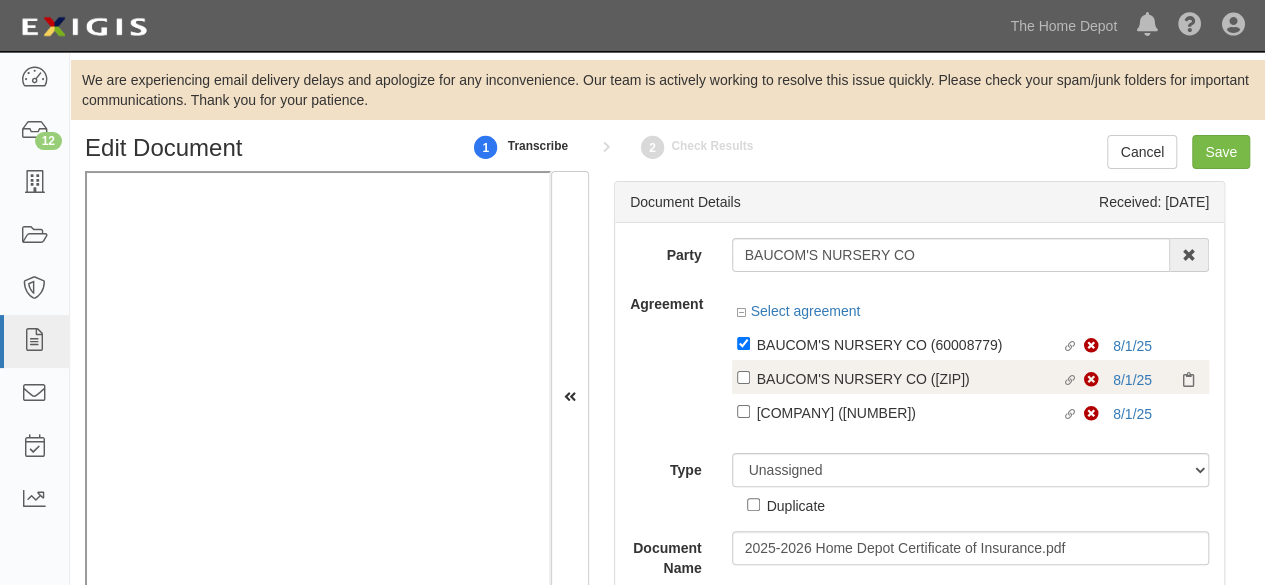 click on "Linked agreement
BAUCOM'S NURSERY CO      (71167)
Linked agreement" at bounding box center (911, 380) 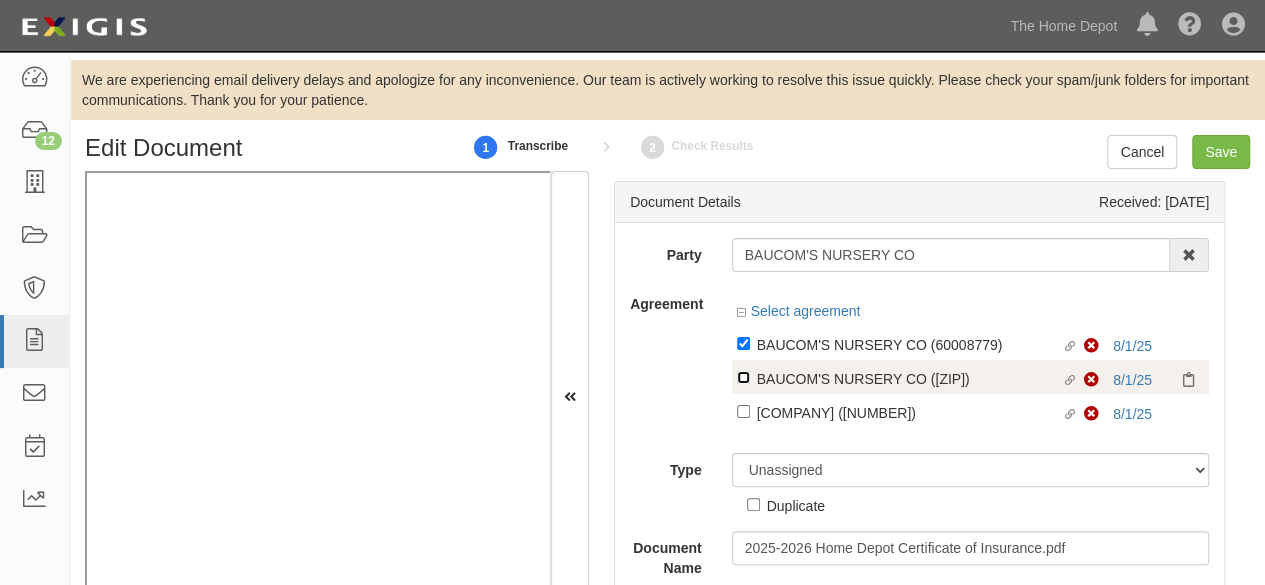 click on "Linked agreement
BAUCOM'S NURSERY CO      (71167)
Linked agreement" at bounding box center [743, 343] 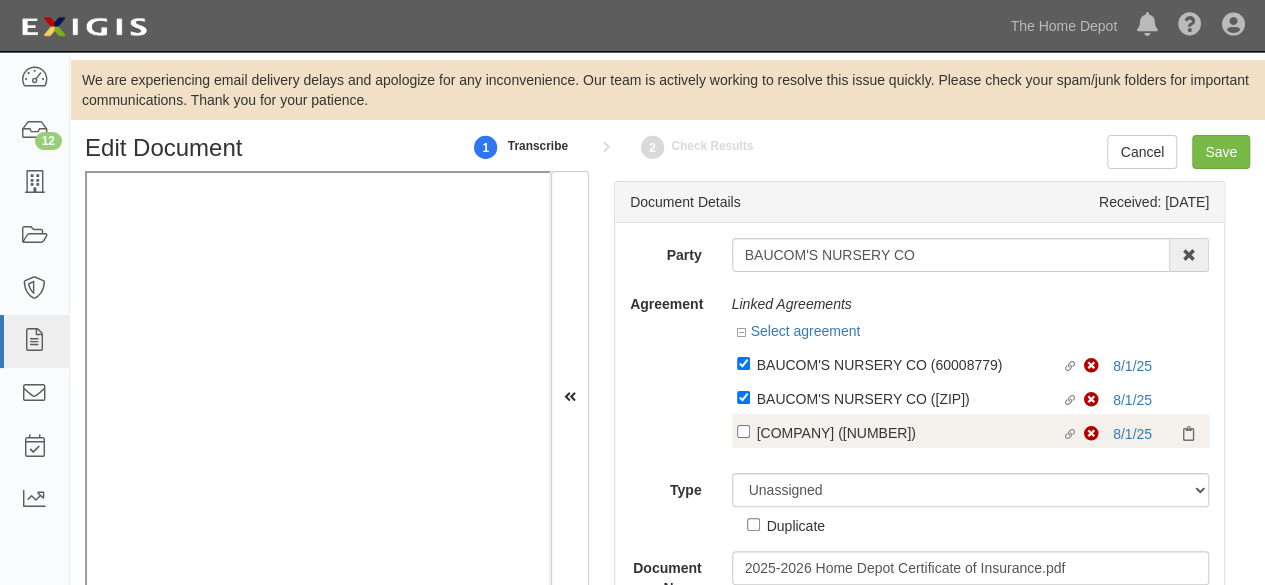click on "BAUCOM'S NURSERY CO      (75200)" at bounding box center [909, 364] 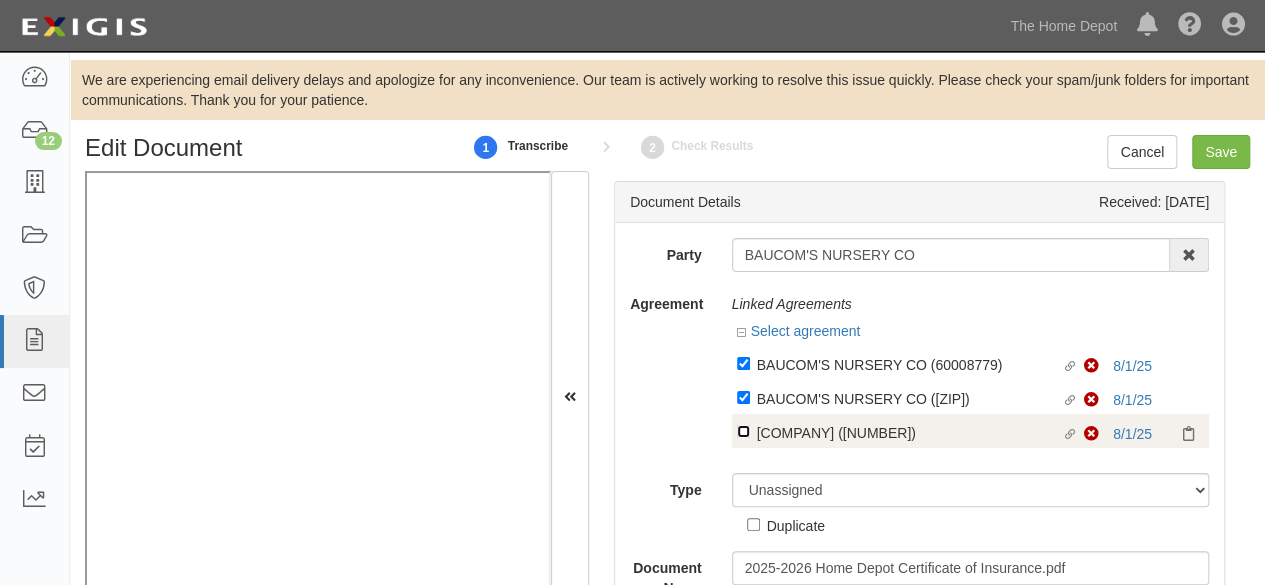 click on "Linked agreement
BAUCOM'S NURSERY CO      (75200)
Linked agreement" at bounding box center (743, 363) 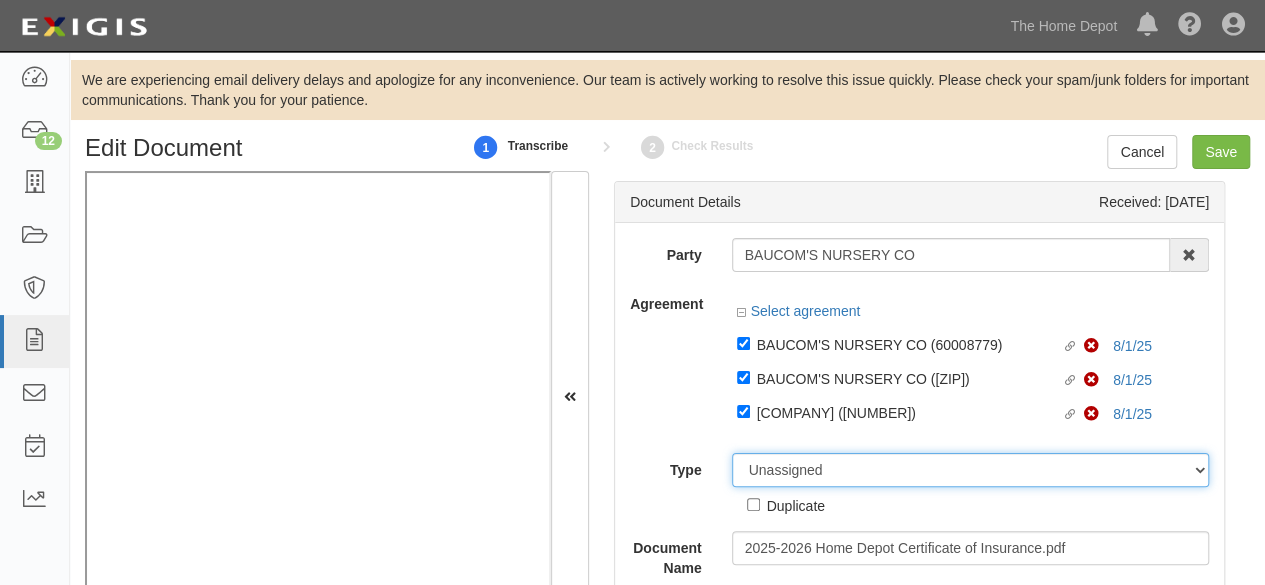 click on "Unassigned
Binder
Cancellation Notice
Certificate
Contract
Endorsement
Insurance Policy
Junk
Other Document
Policy Declarations
Reinstatement Notice
Requirements
Waiver Request" at bounding box center (971, 470) 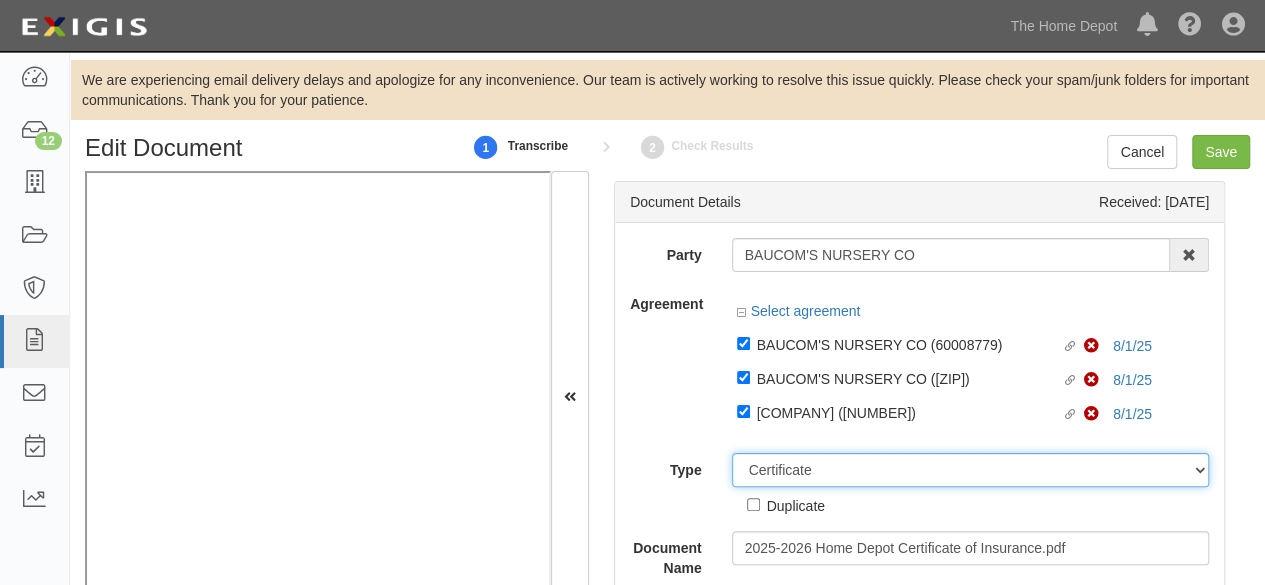 click on "Unassigned
Binder
Cancellation Notice
Certificate
Contract
Endorsement
Insurance Policy
Junk
Other Document
Policy Declarations
Reinstatement Notice
Requirements
Waiver Request" at bounding box center (971, 470) 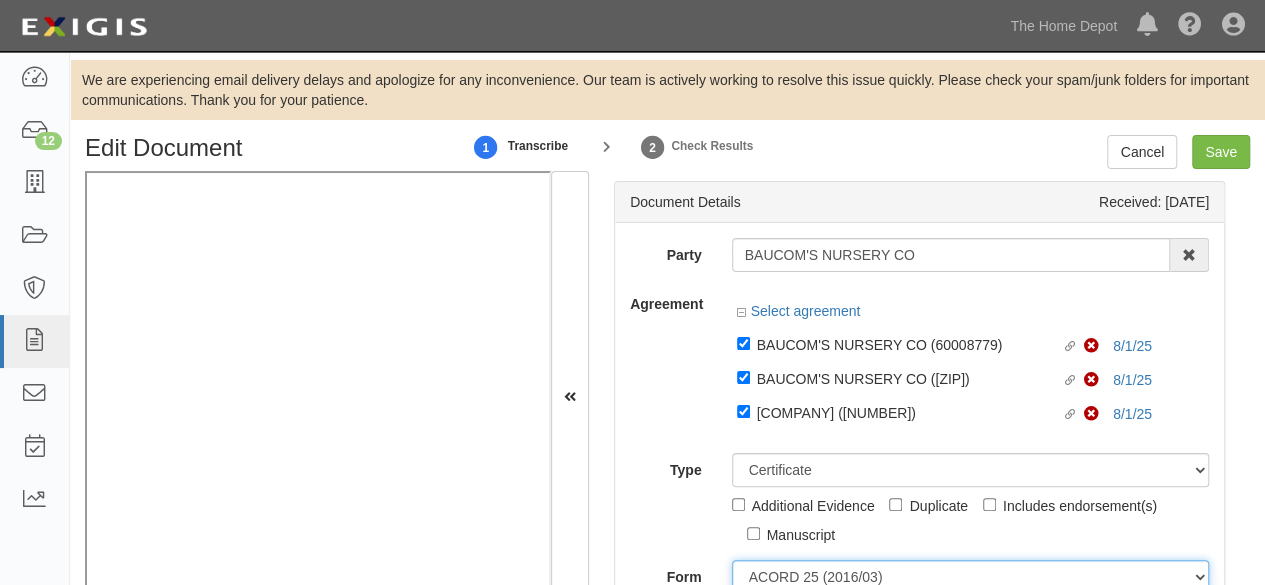click on "[FORM] ([DATE])
[FORM]
[FORM] [STATE] ([DATE])
[GENERAL]" at bounding box center (971, 577) 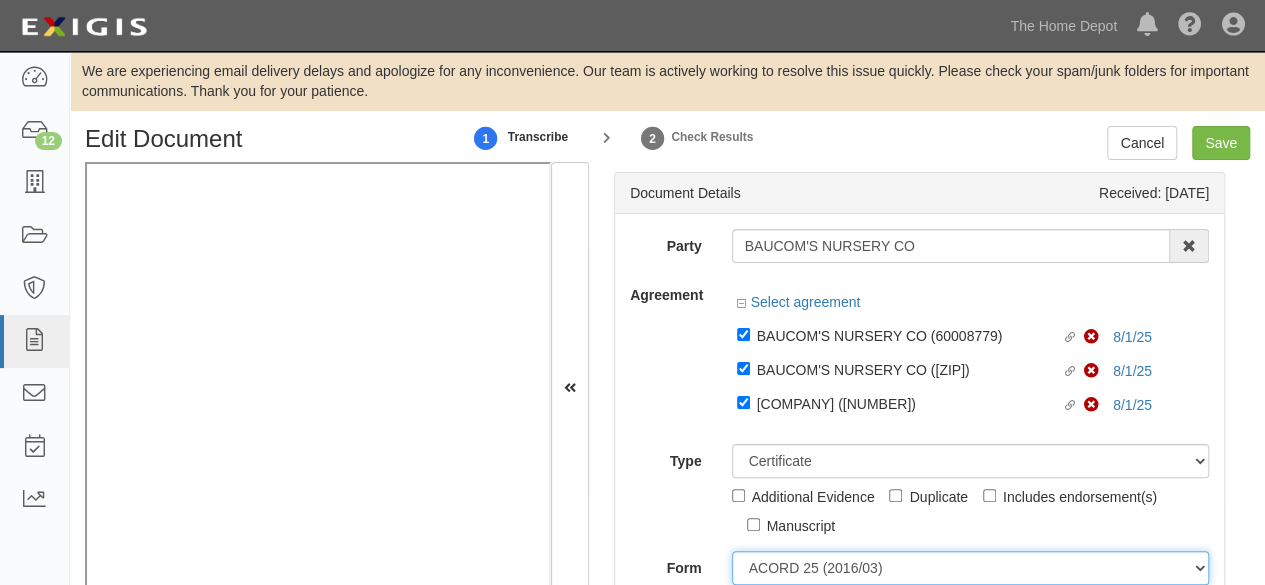 select on "GeneralFormDetail" 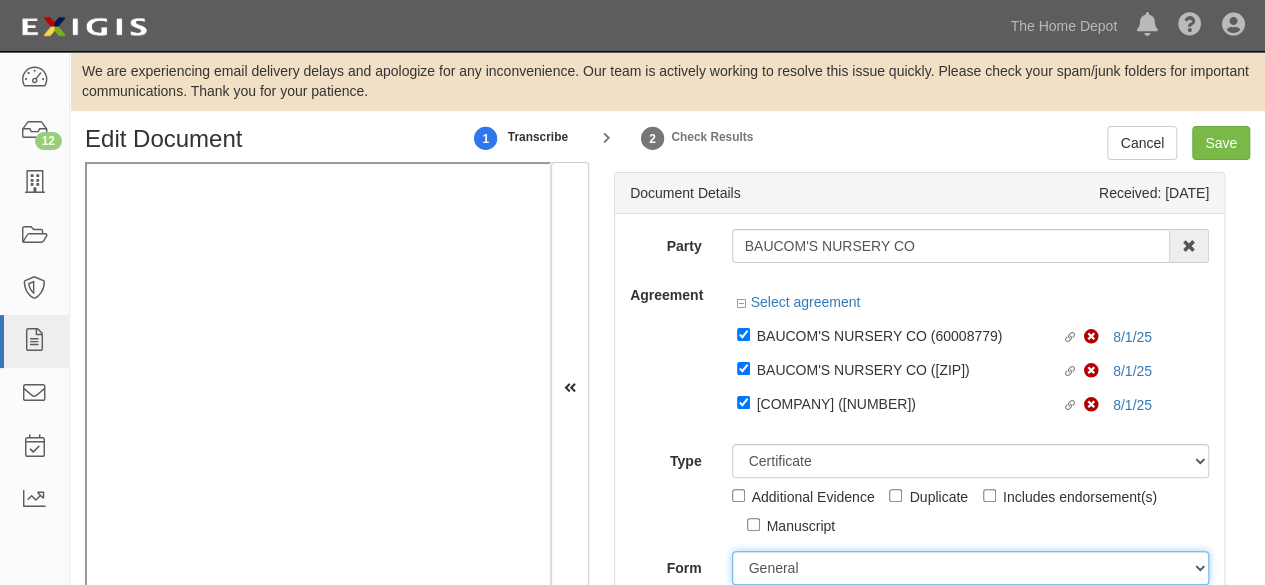 click on "ACORD 25 (2016/03)
ACORD 101
ACORD 855 NY (2014/05)
General" at bounding box center (971, 568) 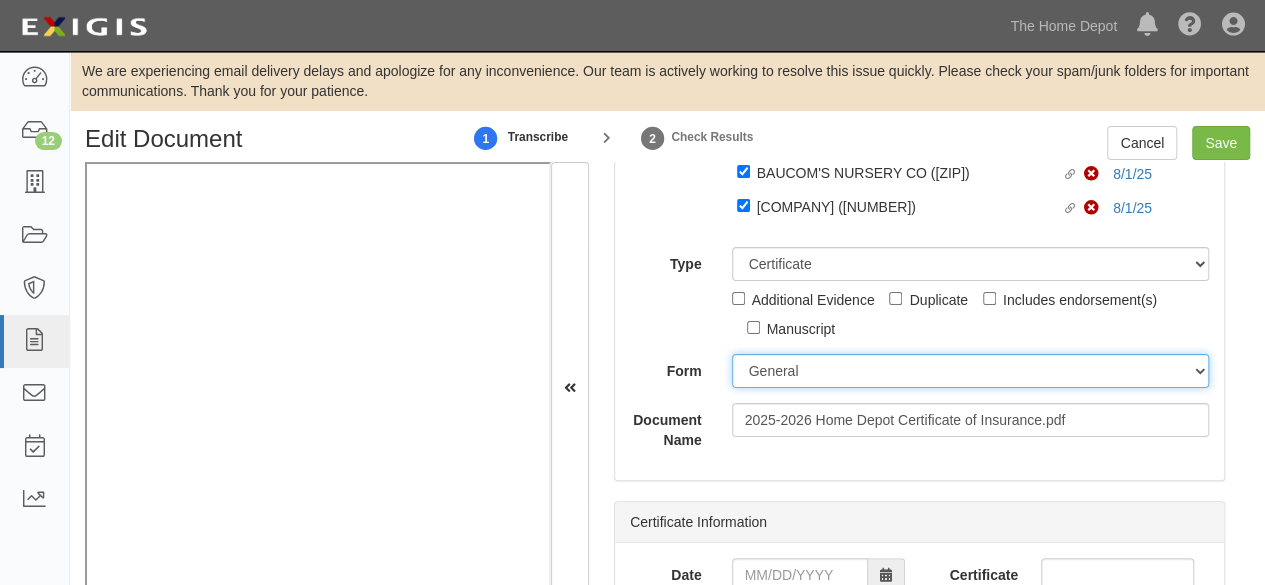 scroll, scrollTop: 300, scrollLeft: 0, axis: vertical 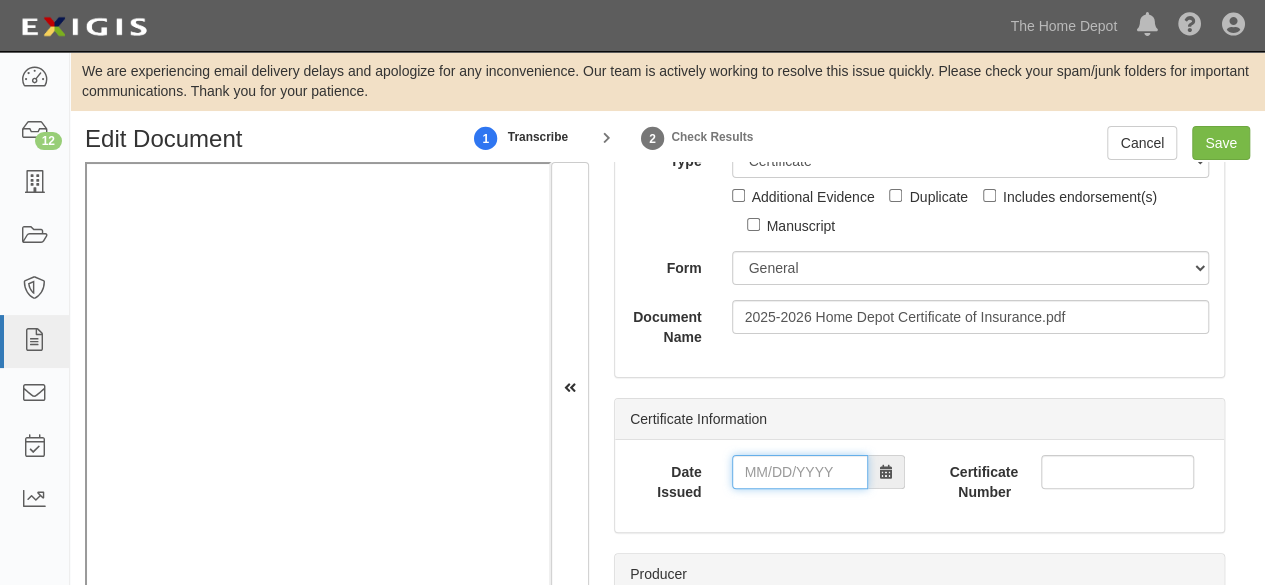 click on "Date Issued" at bounding box center (800, 472) 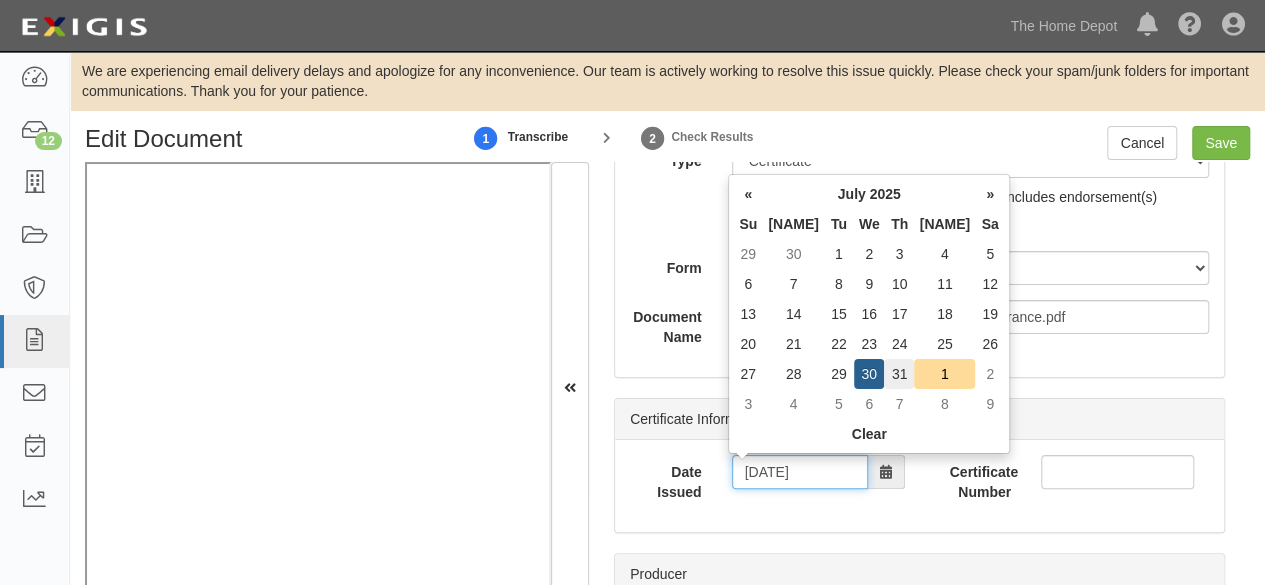 type on "07/31/2025" 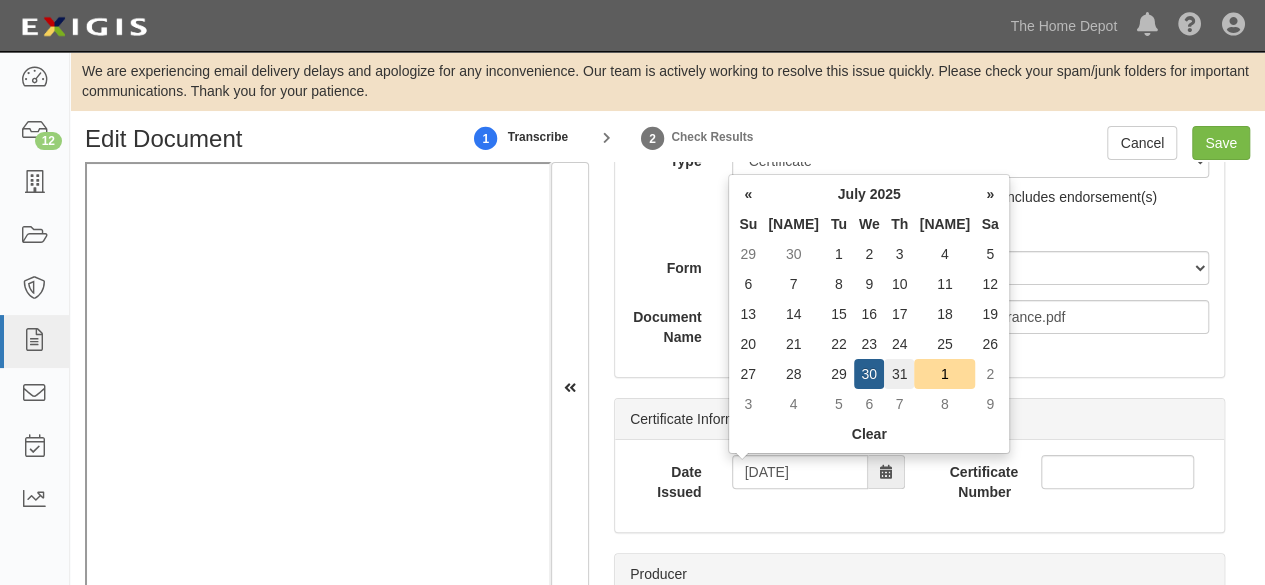 click on "31" at bounding box center [899, 374] 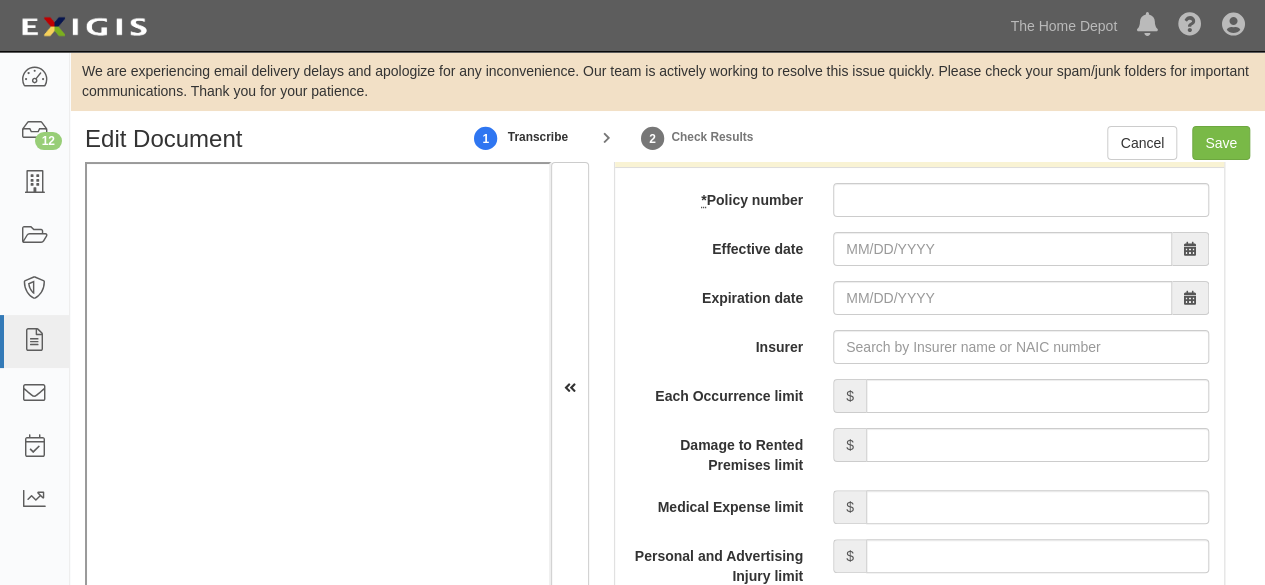 scroll, scrollTop: 1800, scrollLeft: 0, axis: vertical 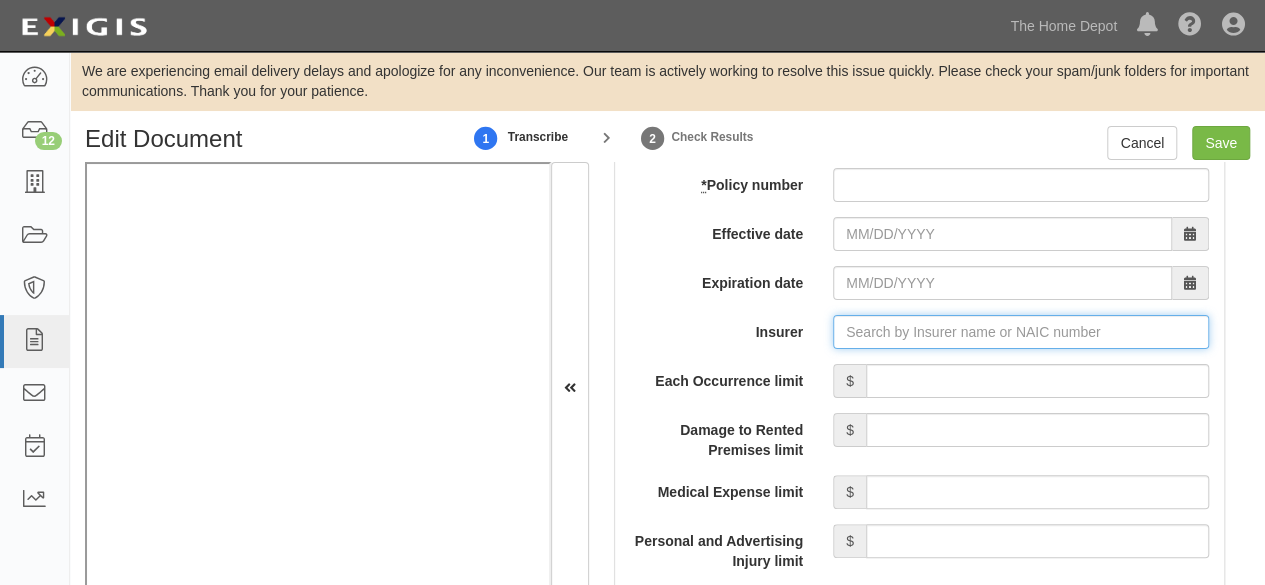 click on "Insurer" at bounding box center (1021, 332) 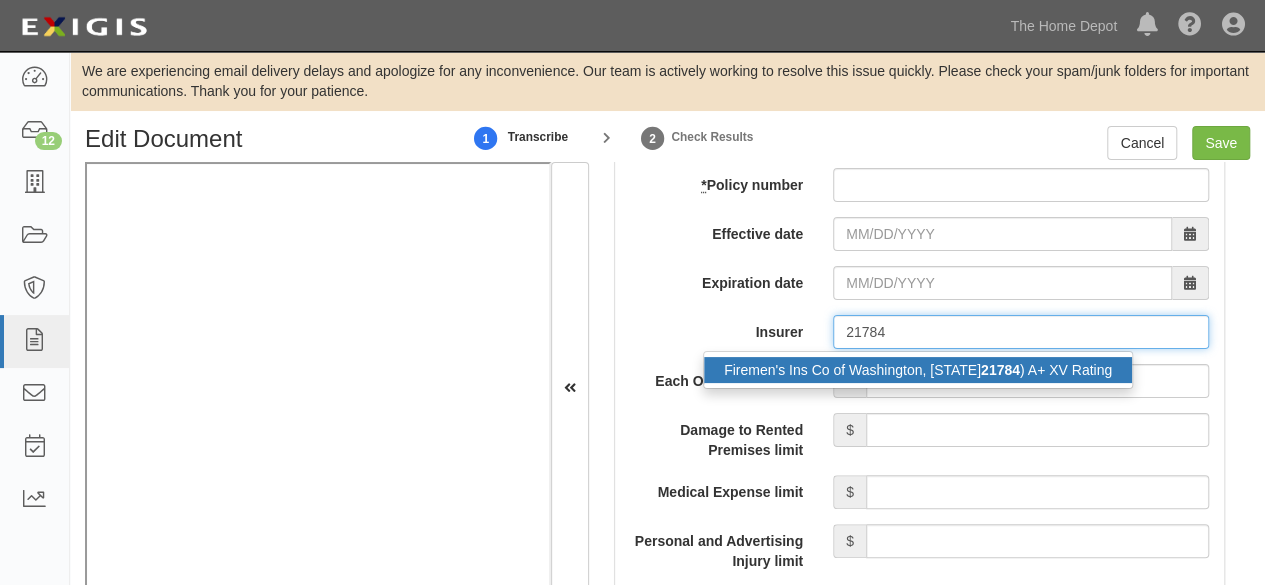 click on "Firemen's Ins Co of Washington, D.C. ( 21784 ) A+ XV Rating" at bounding box center (918, 370) 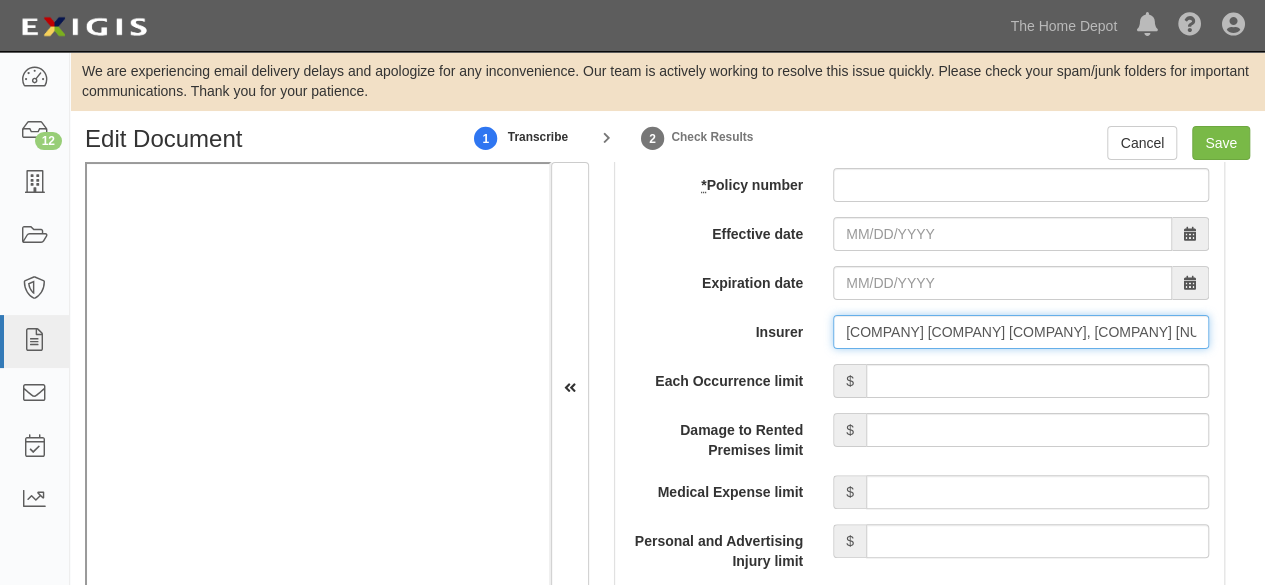 type on "Firemen's Ins Co of Washington, D.C. (21784) A+ XV Rating" 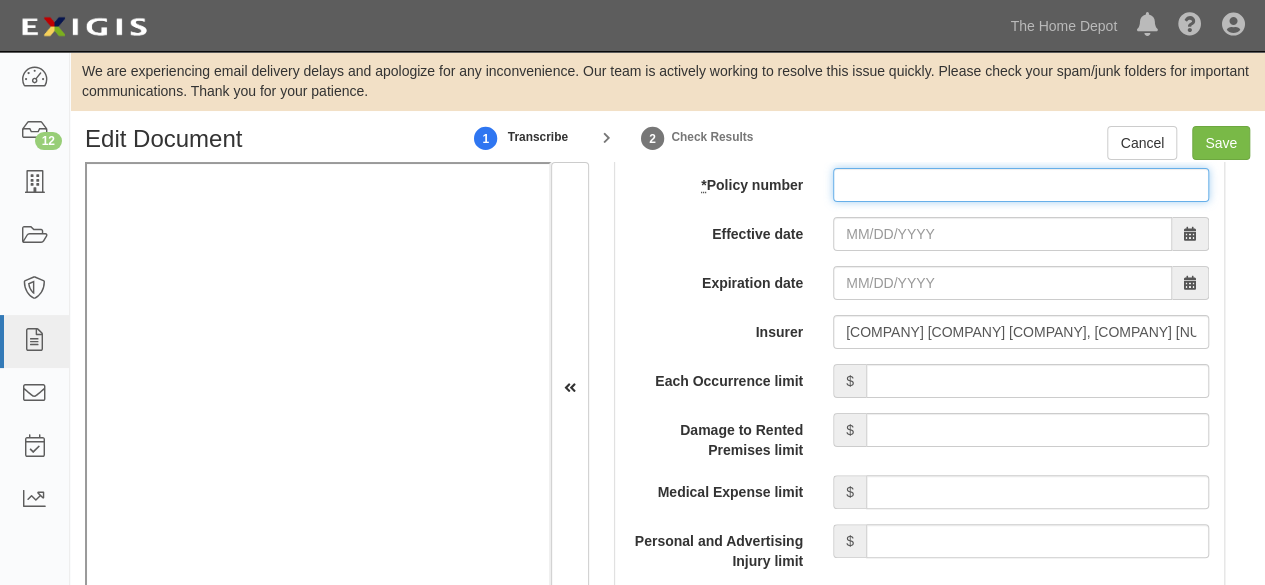 click on "*  Policy number" at bounding box center [1021, 185] 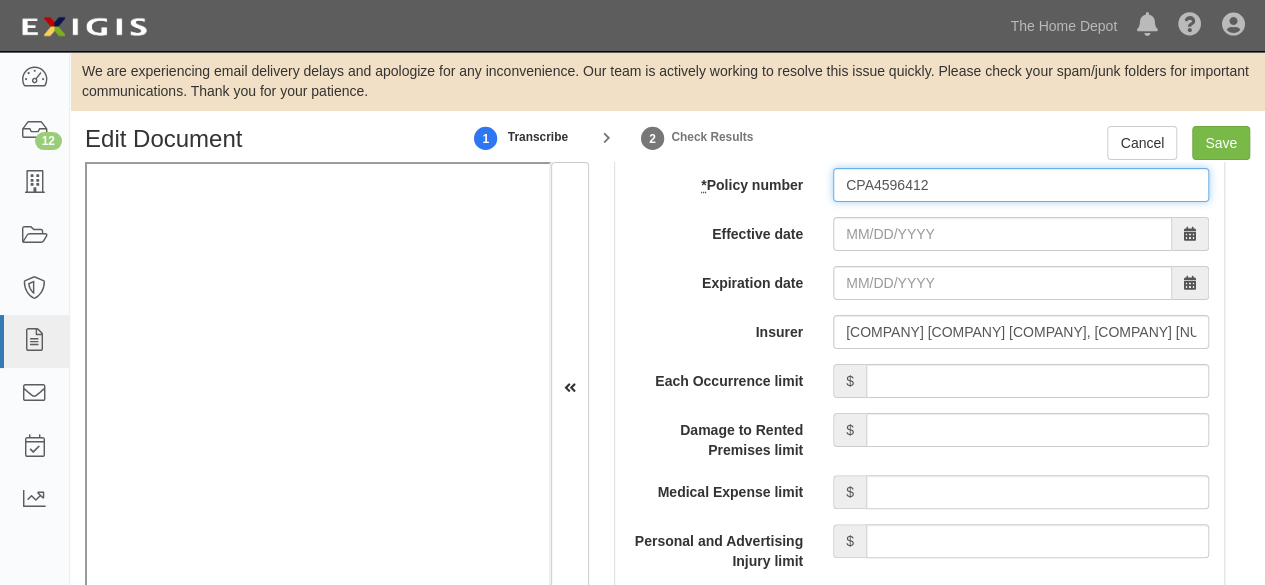 type on "CPA4596412" 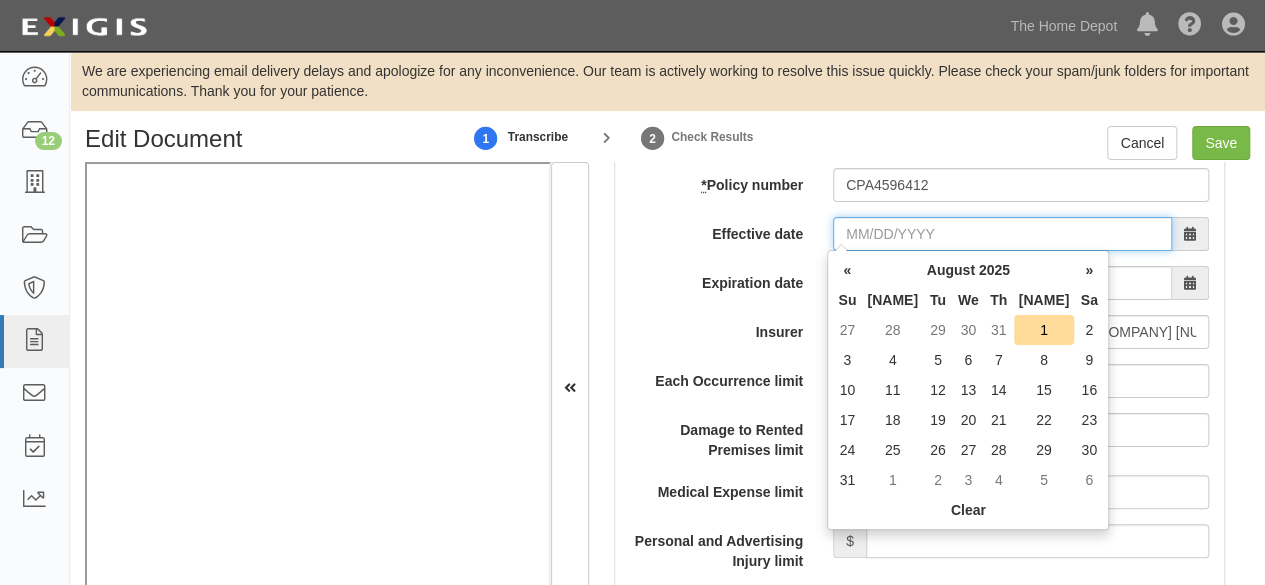click on "Effective date" at bounding box center (1002, 234) 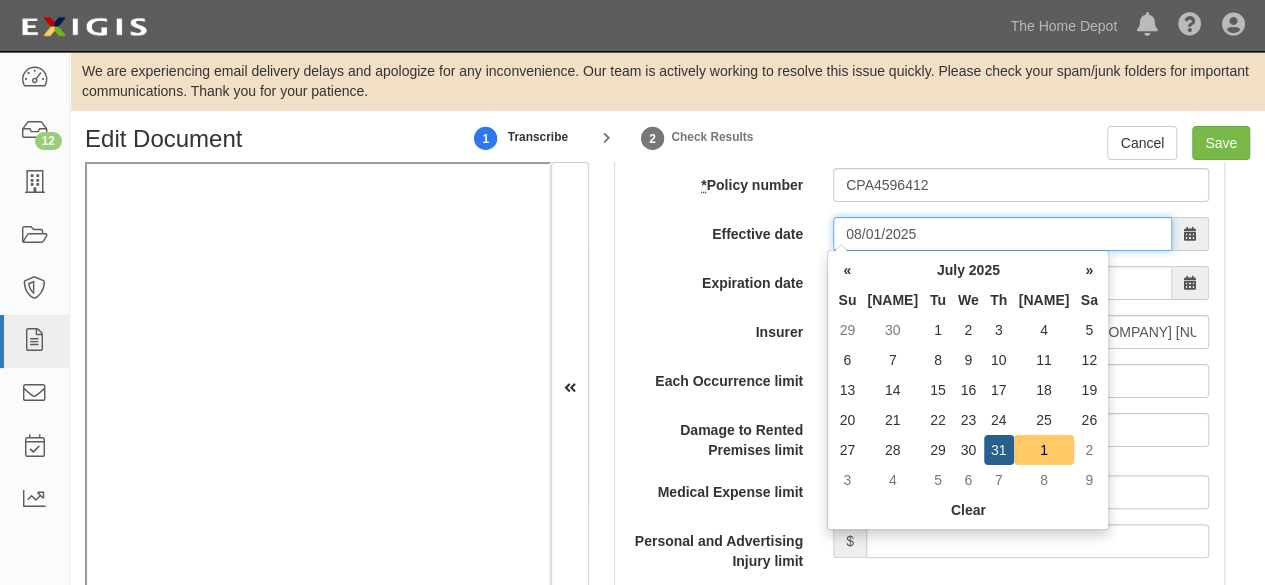 type on "08/01/2025" 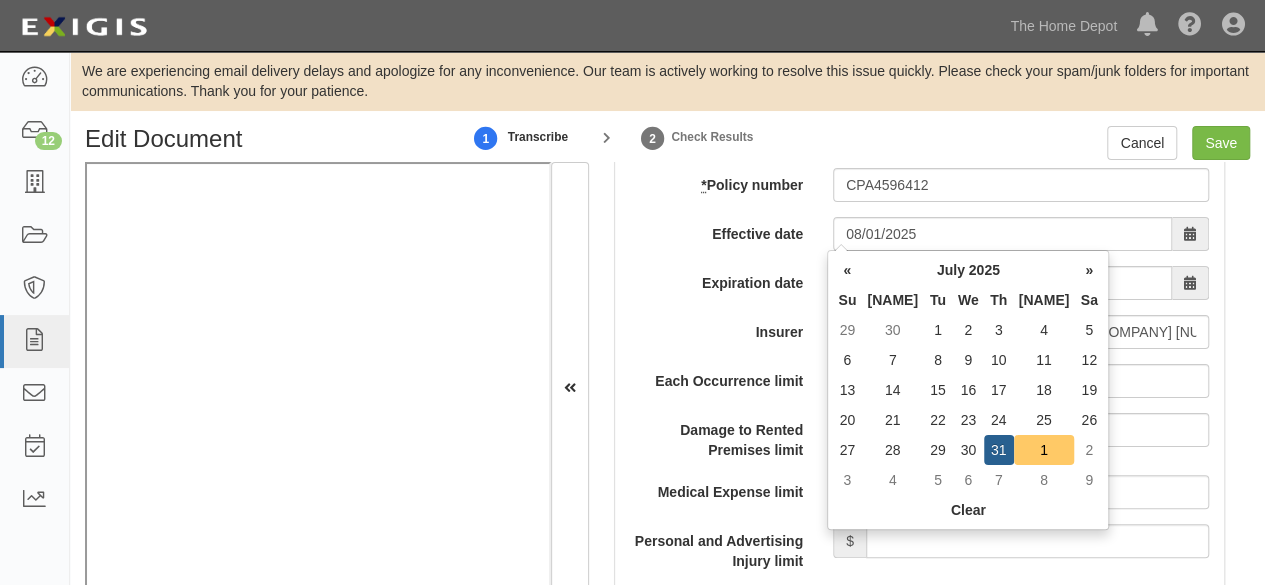 type on "08/01/2026" 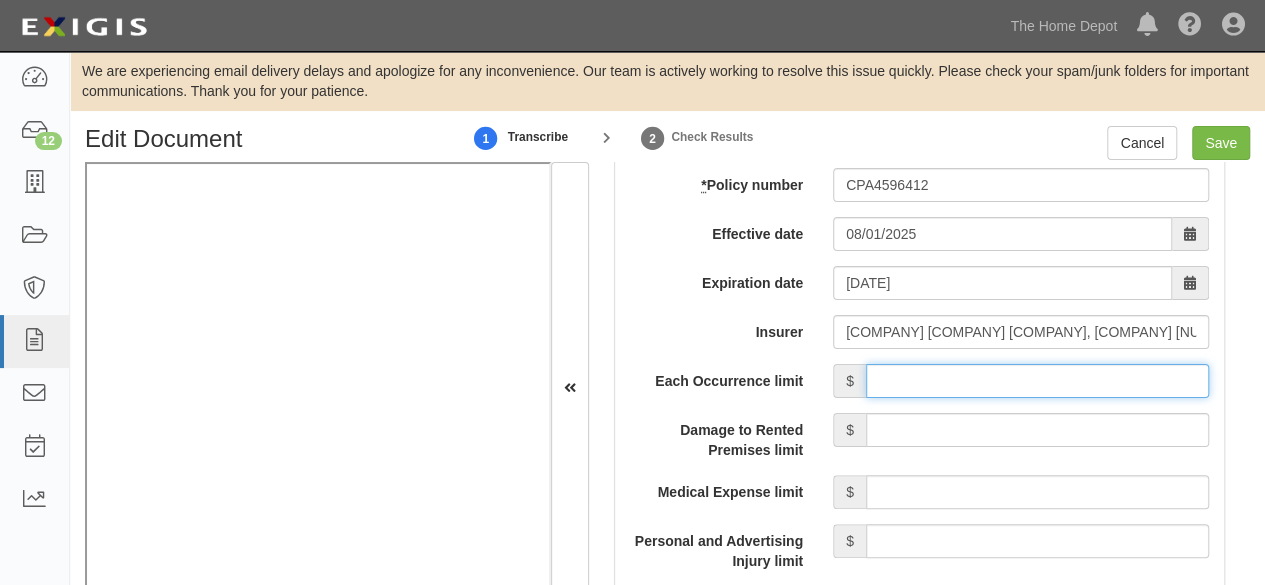 drag, startPoint x: 916, startPoint y: 379, endPoint x: 924, endPoint y: 371, distance: 11.313708 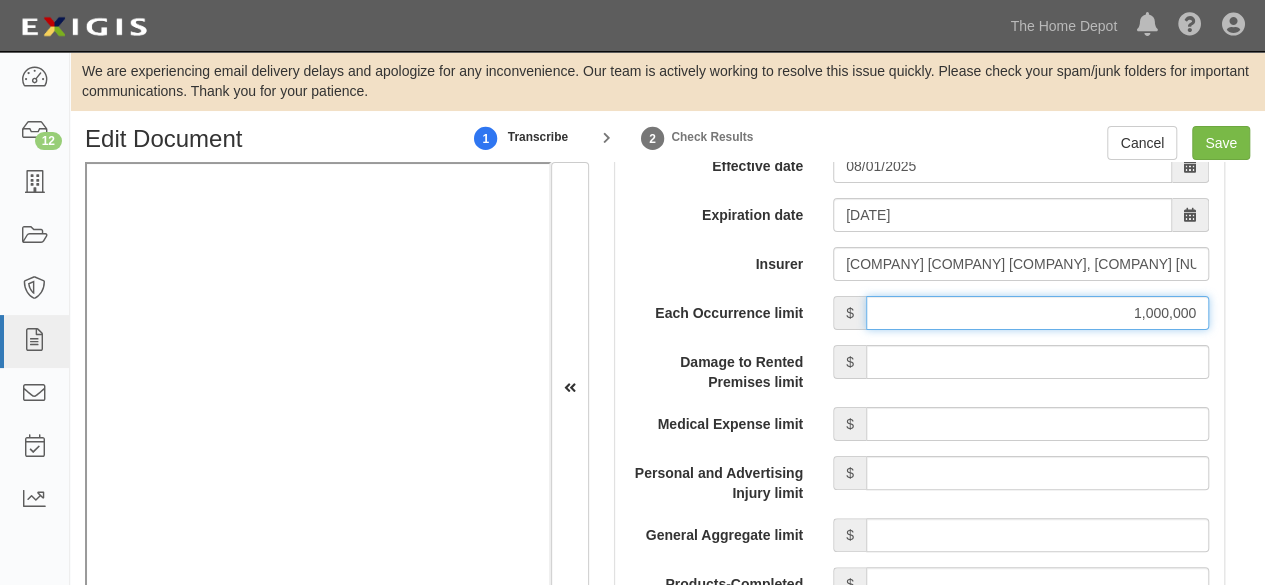 scroll, scrollTop: 1900, scrollLeft: 0, axis: vertical 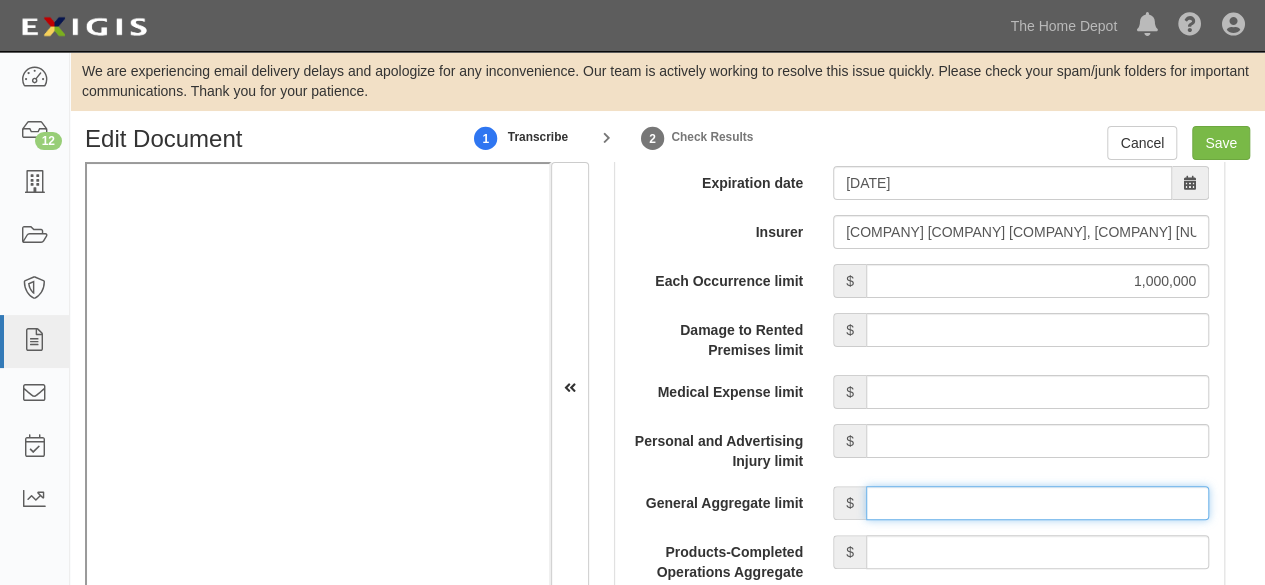 click on "General Aggregate limit" at bounding box center (1037, 503) 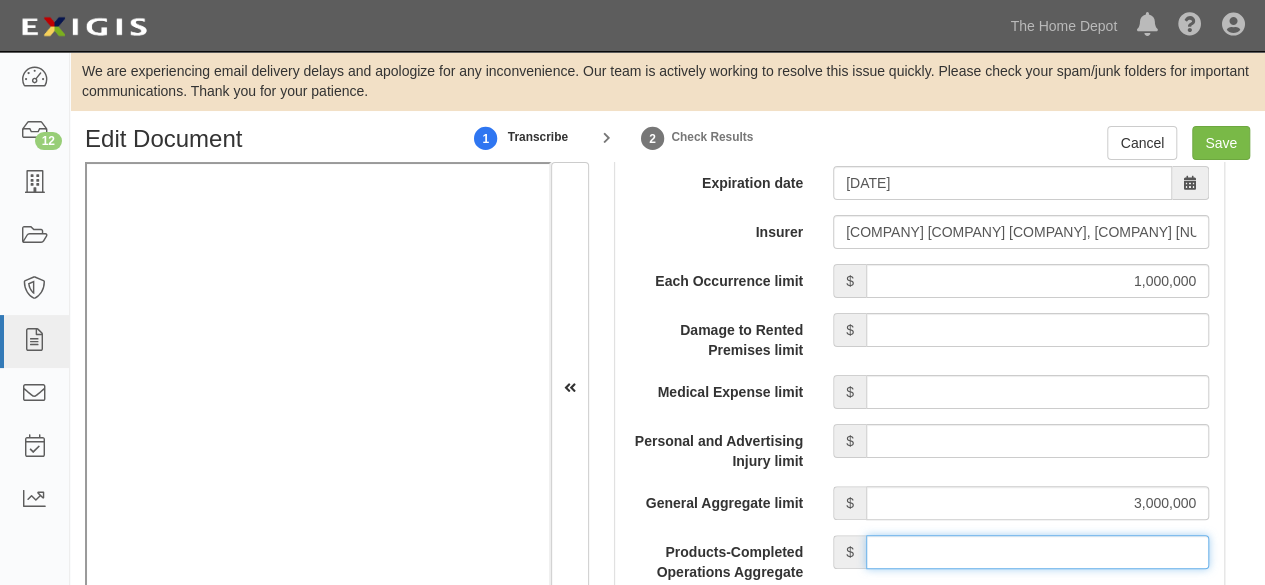 click on "Products-Completed Operations Aggregate limit" at bounding box center [1037, 552] 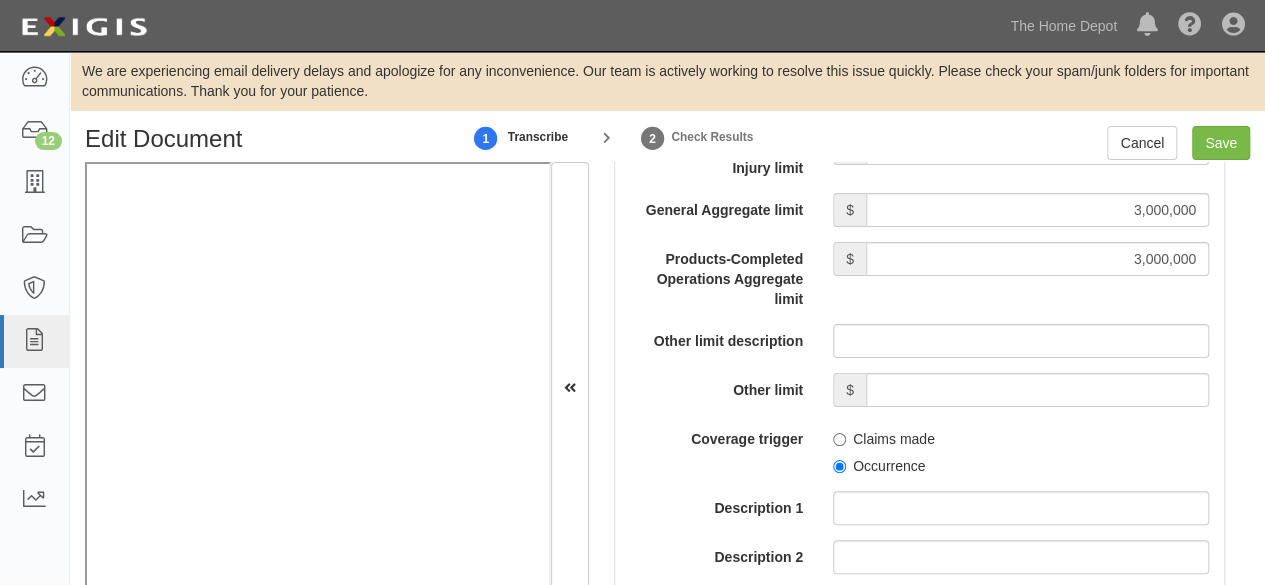 scroll, scrollTop: 2200, scrollLeft: 0, axis: vertical 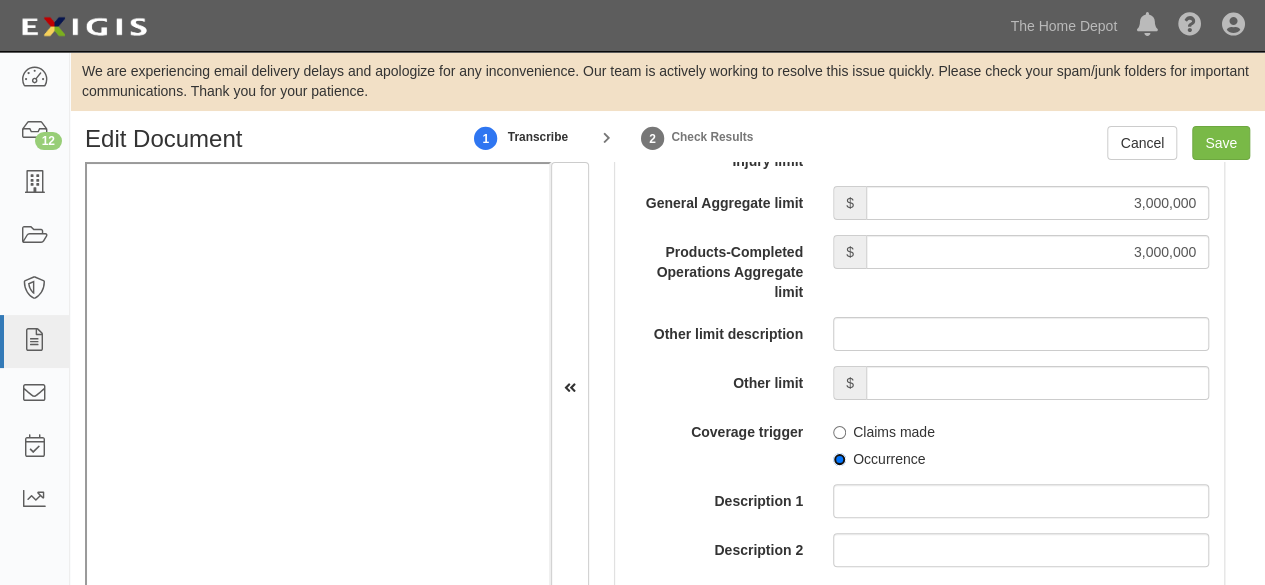 click on "Occurrence" at bounding box center [839, 459] 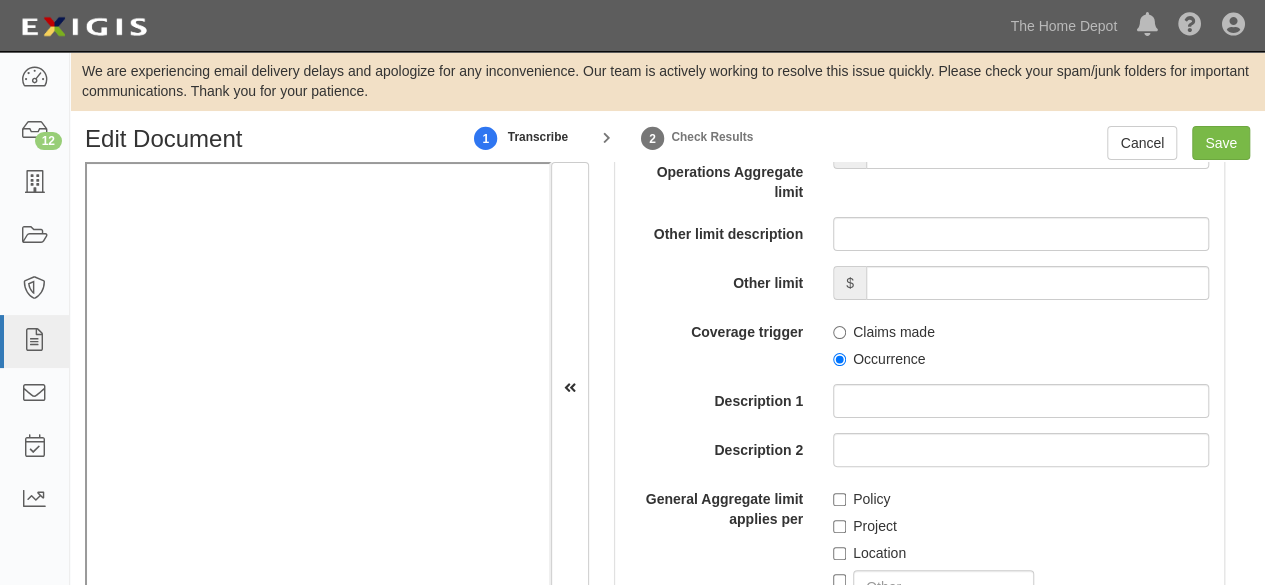 click on "Policy Project Location" at bounding box center (1021, 543) 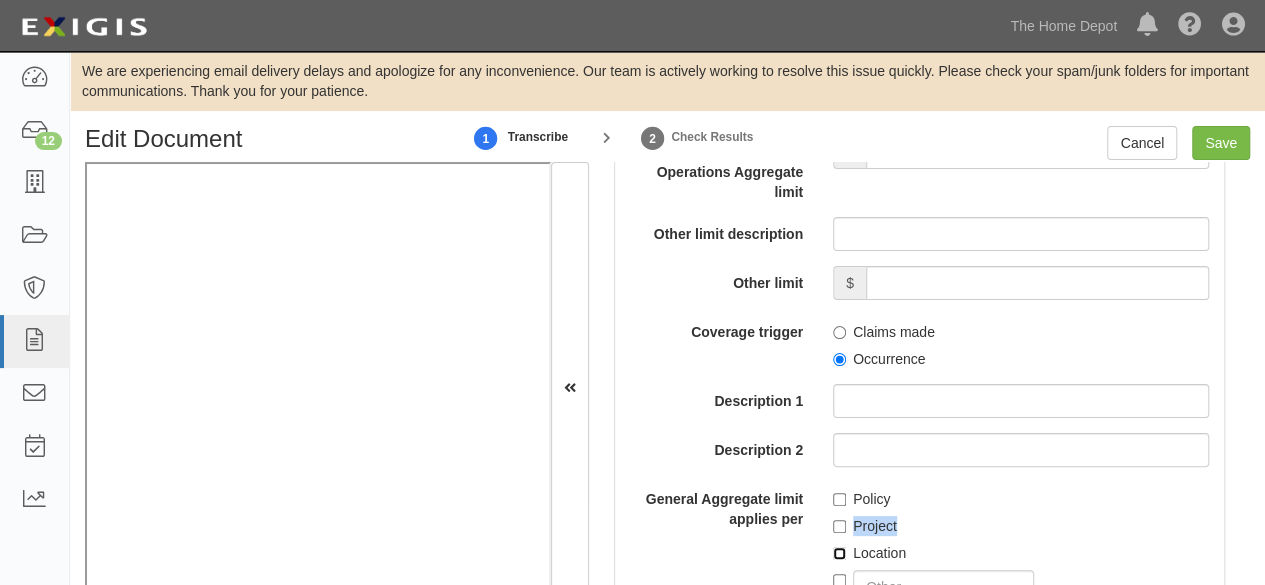 drag, startPoint x: 831, startPoint y: 554, endPoint x: 841, endPoint y: 526, distance: 29.732138 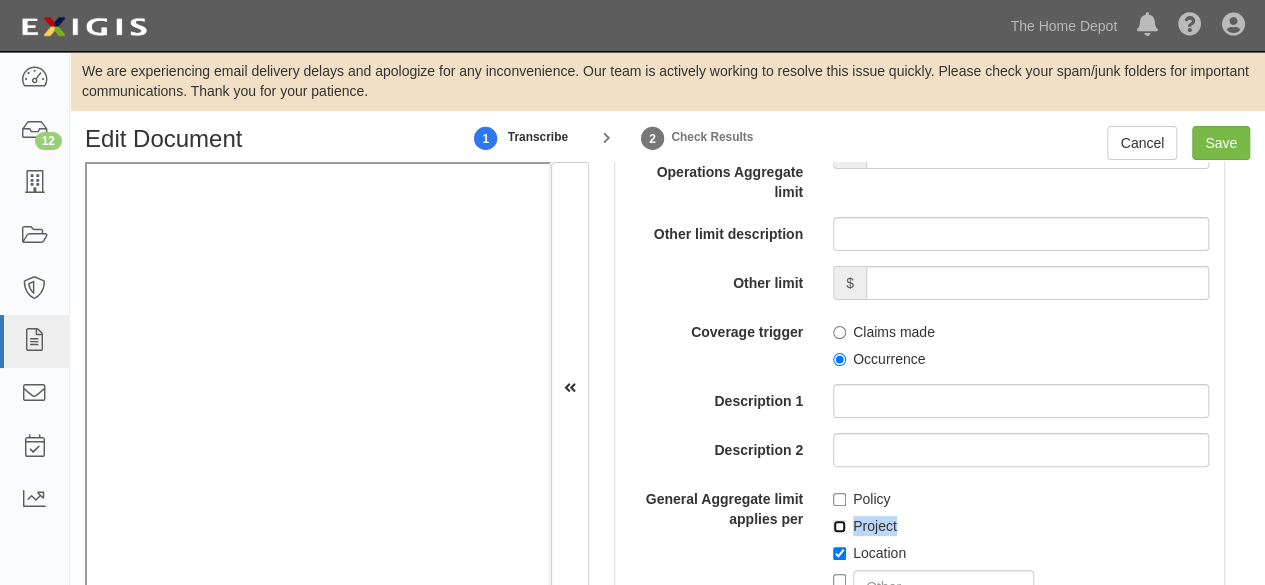 click on "Project" at bounding box center [839, 526] 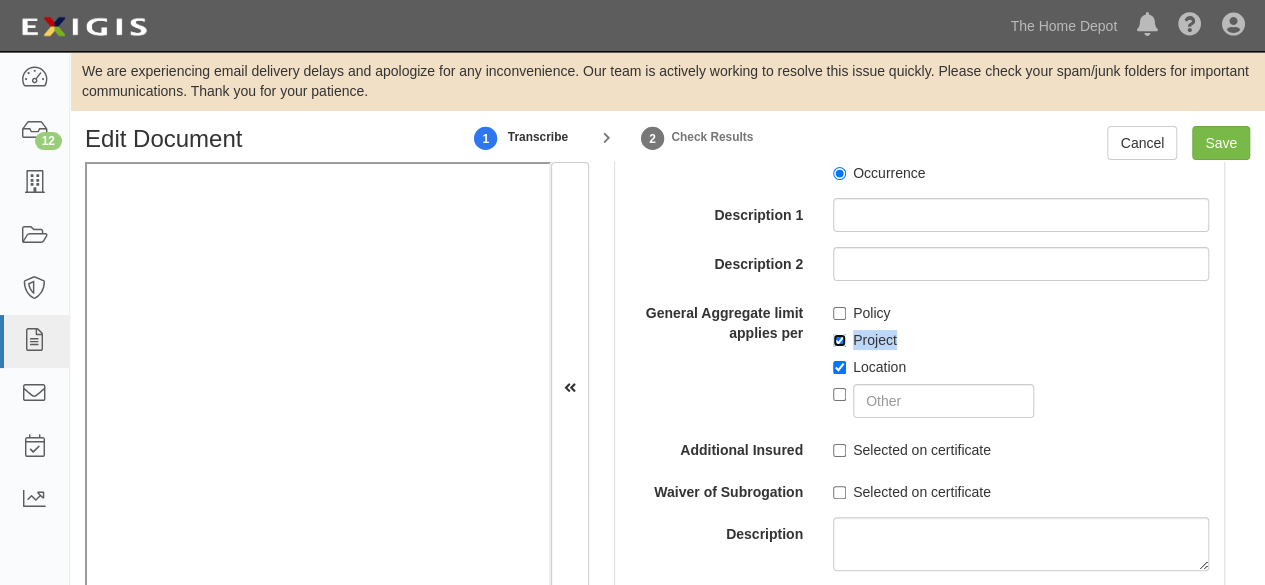 scroll, scrollTop: 2500, scrollLeft: 0, axis: vertical 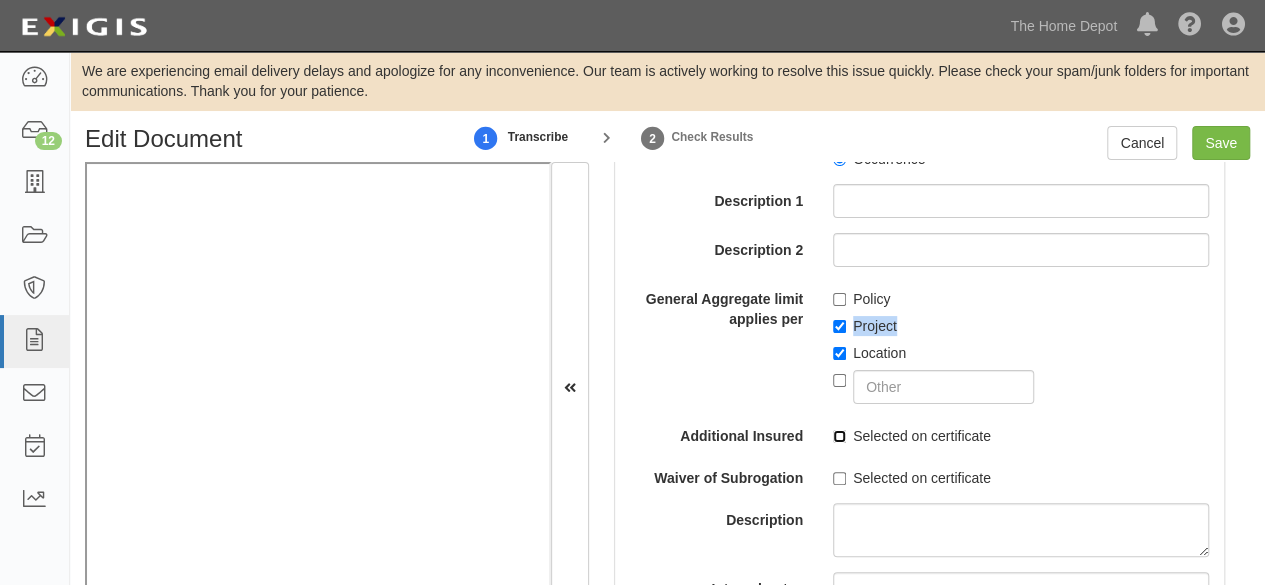 click on "Selected on certificate" at bounding box center (839, 436) 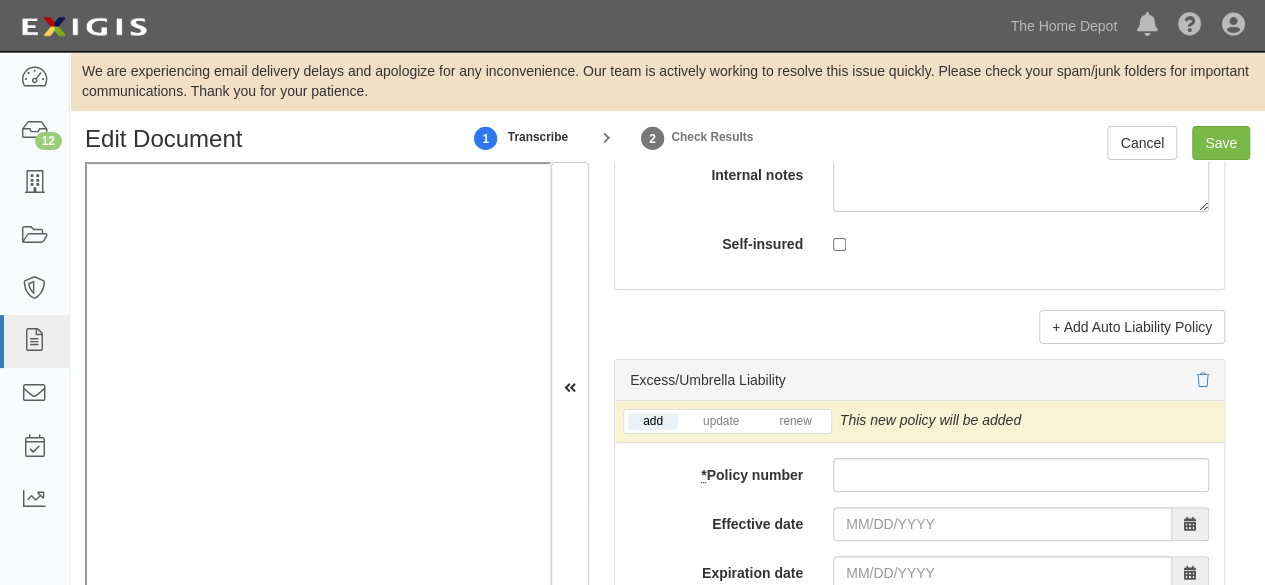 scroll, scrollTop: 4300, scrollLeft: 0, axis: vertical 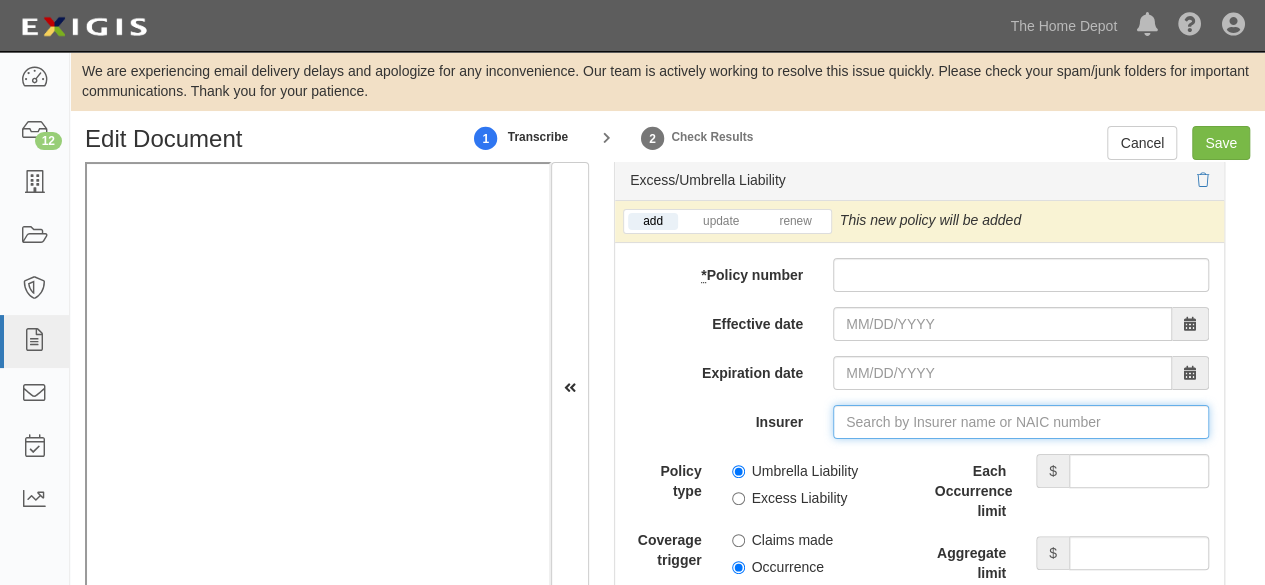 click on "Insurer" at bounding box center [1021, 422] 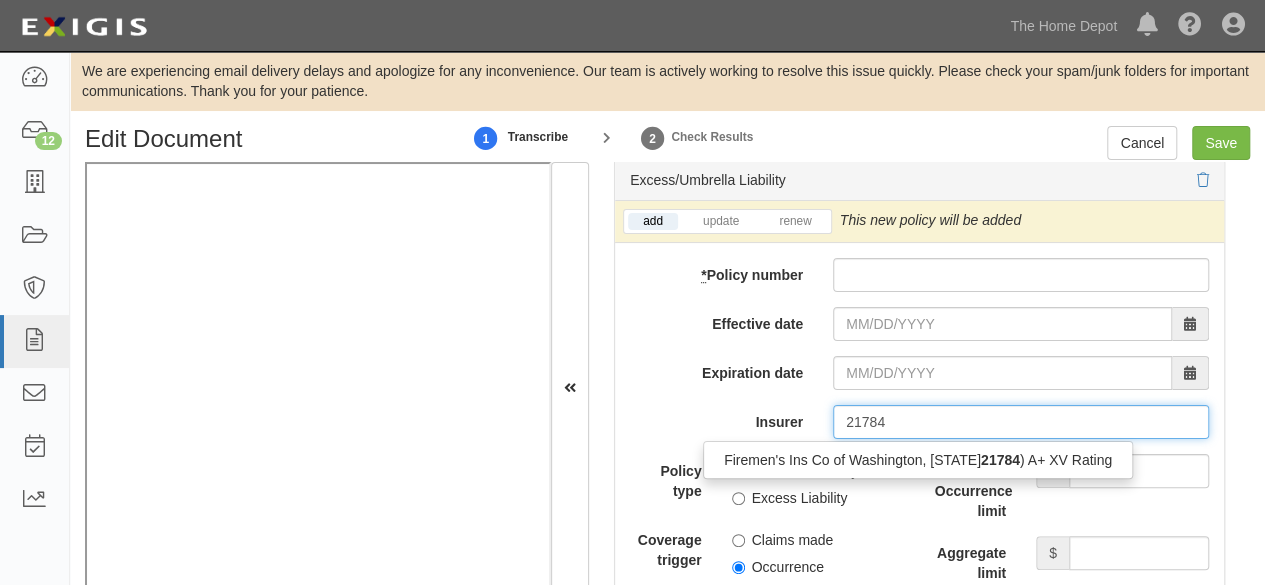 drag, startPoint x: 826, startPoint y: 445, endPoint x: 812, endPoint y: 450, distance: 14.866069 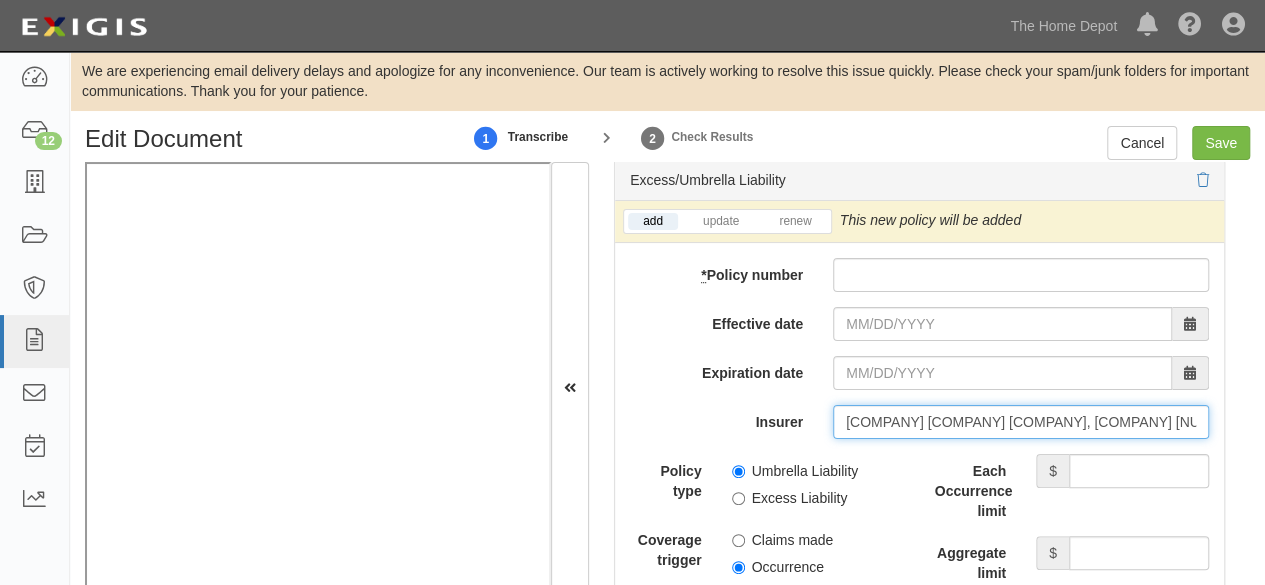 type on "Firemen's Ins Co of Washington, D.C. (21784) A+ XV Rating" 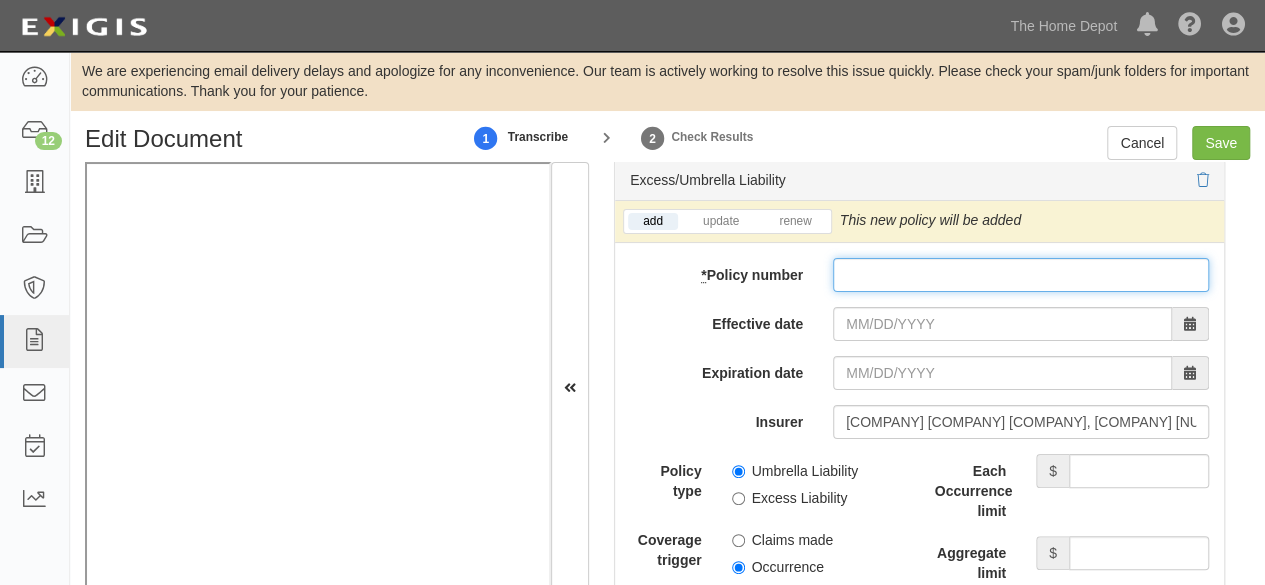 paste on "CPA4596412" 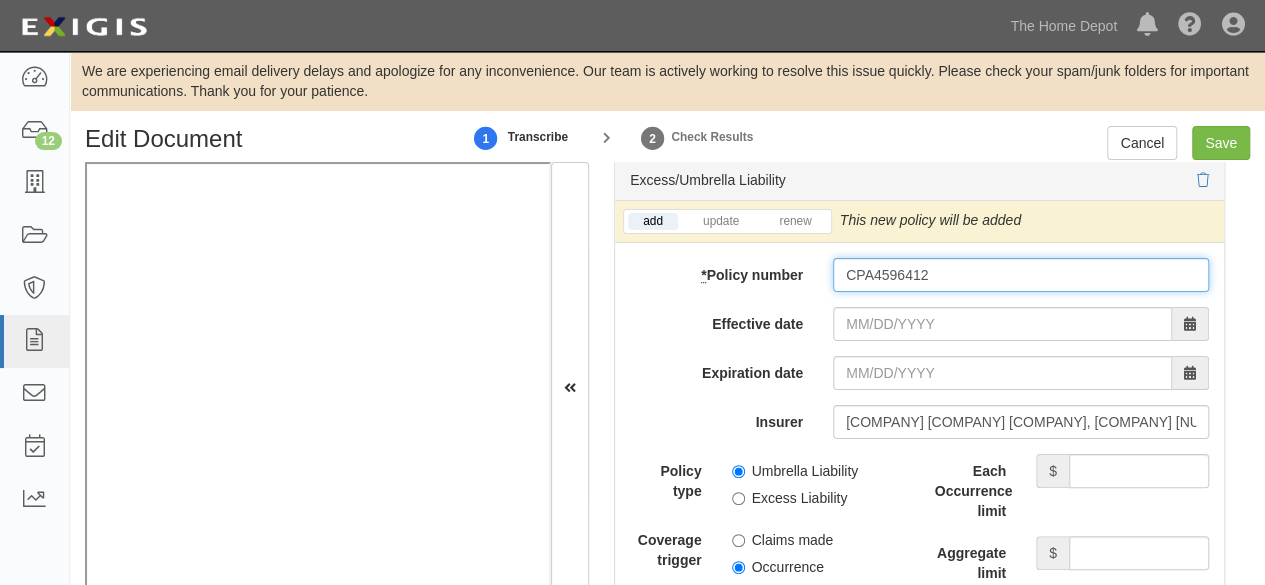 type on "CPA4596412" 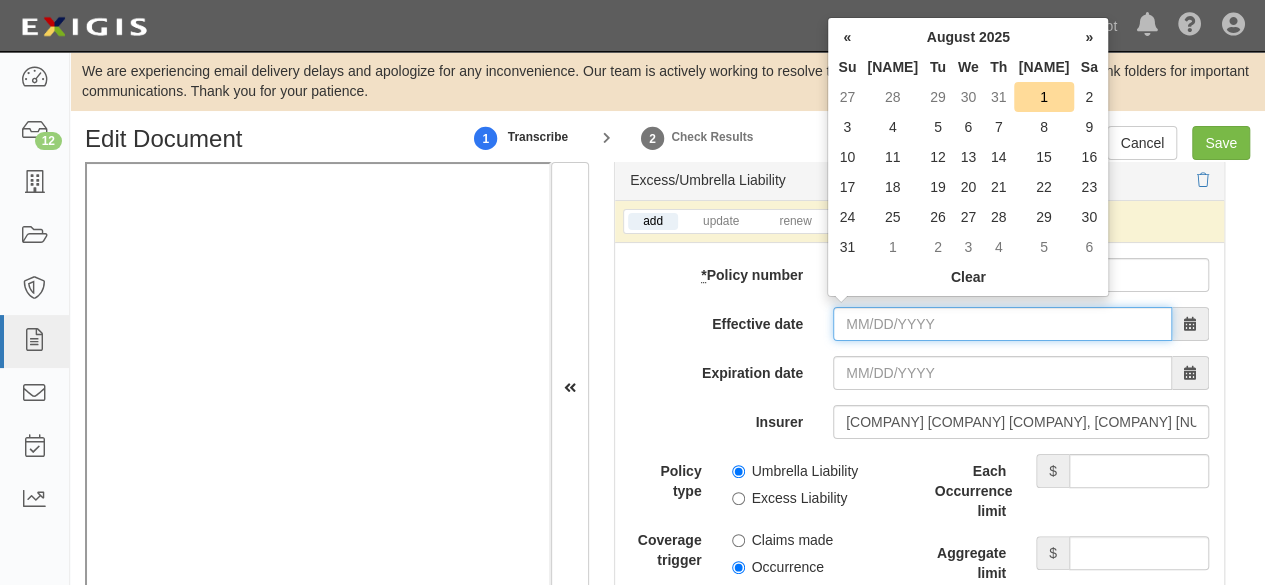click on "Effective date" at bounding box center (1002, 324) 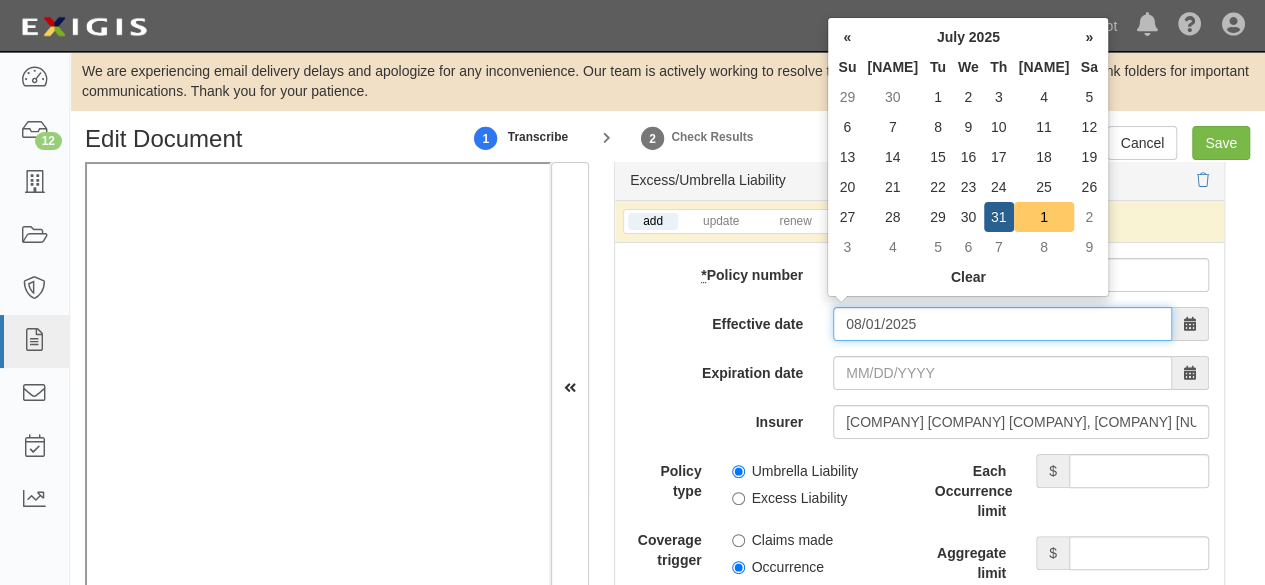 type on "08/01/2025" 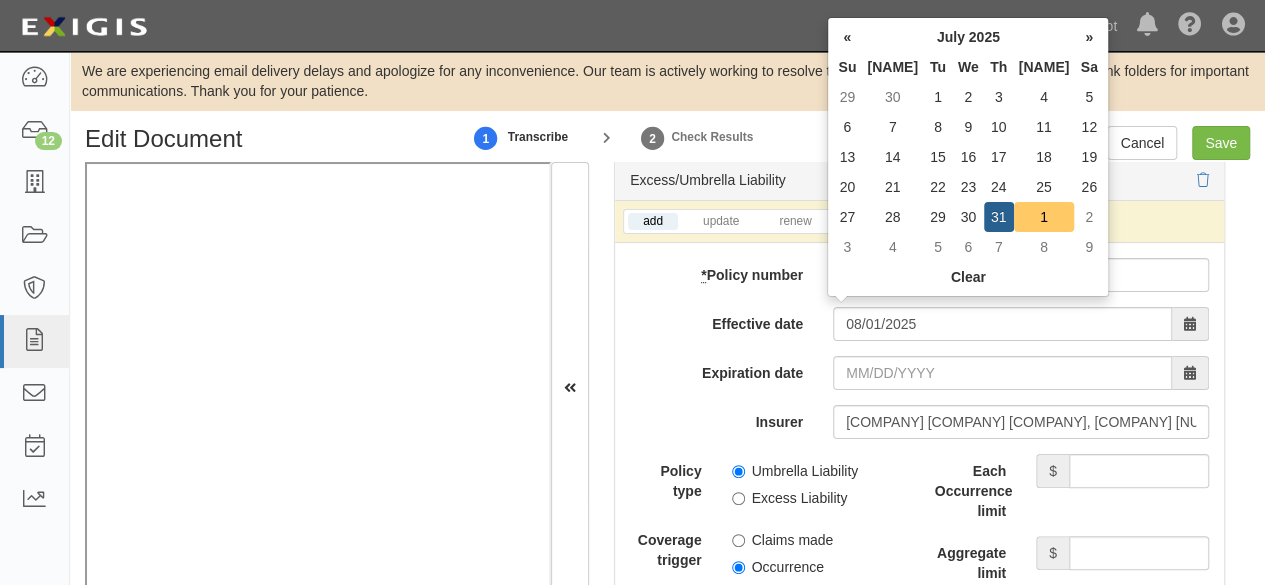 type on "08/01/2026" 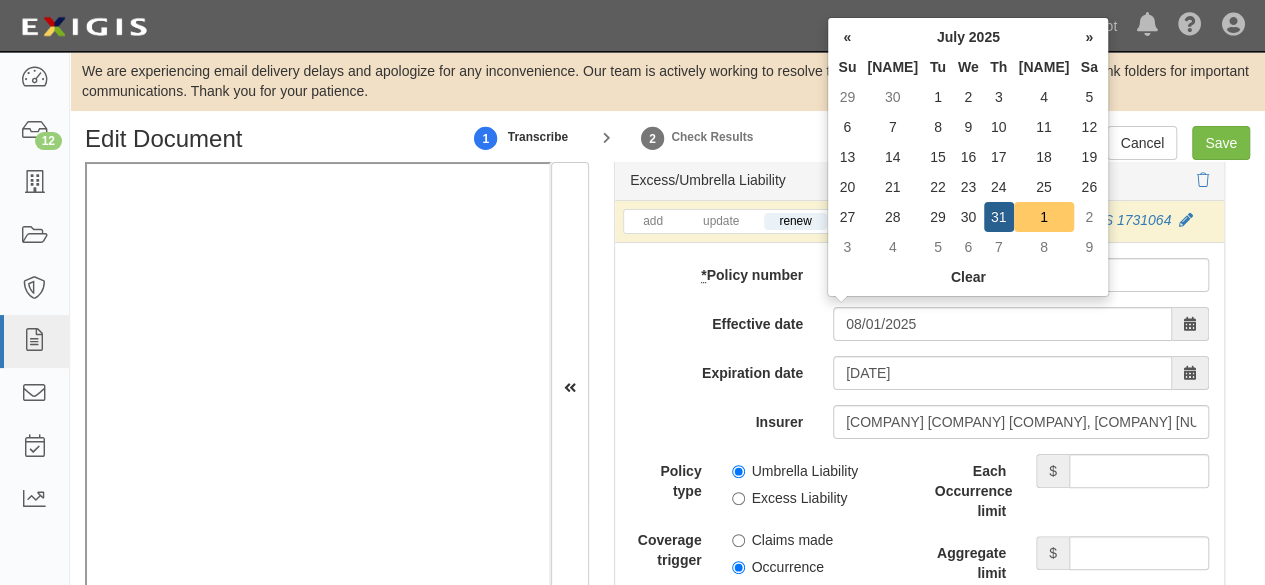click on "1" at bounding box center [1044, 217] 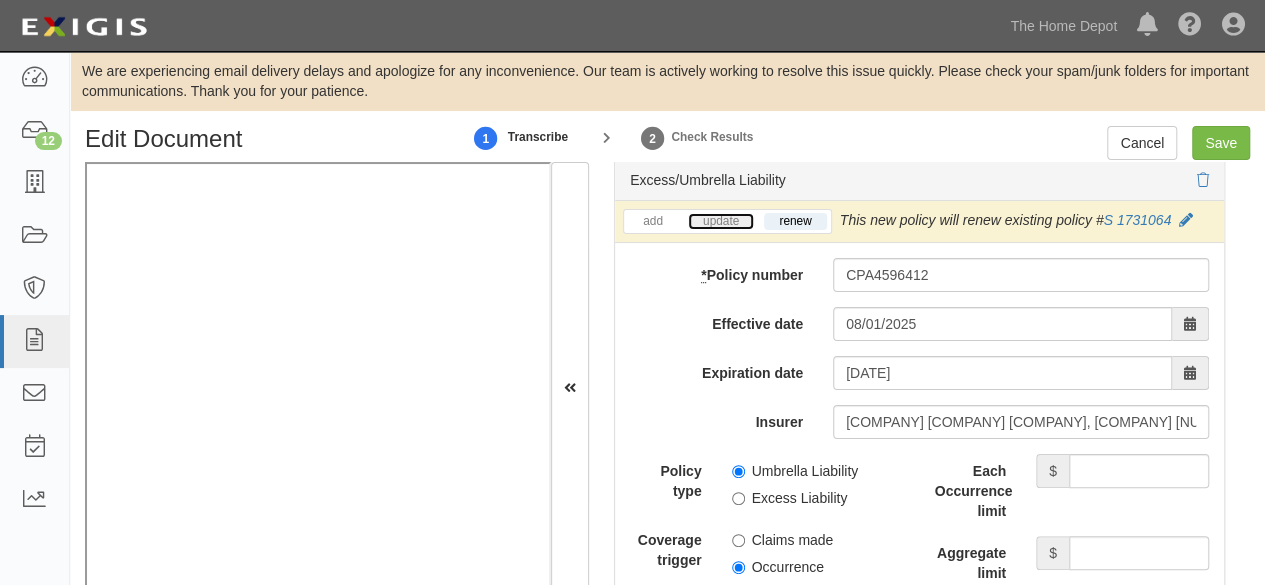click on "update" at bounding box center [721, 221] 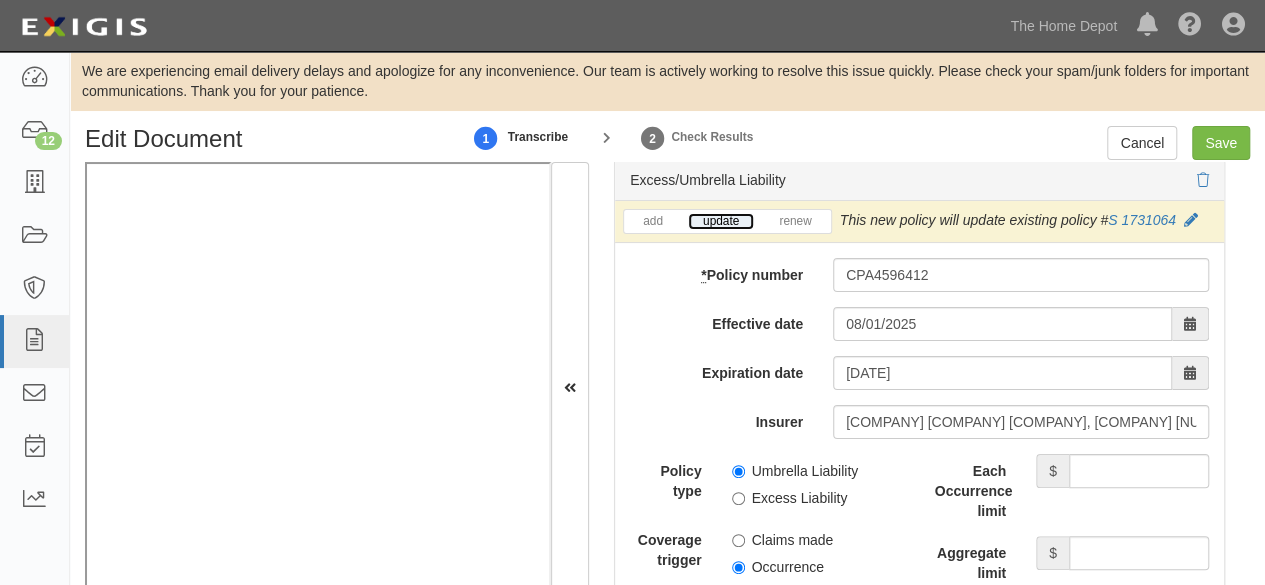 scroll, scrollTop: 0, scrollLeft: 0, axis: both 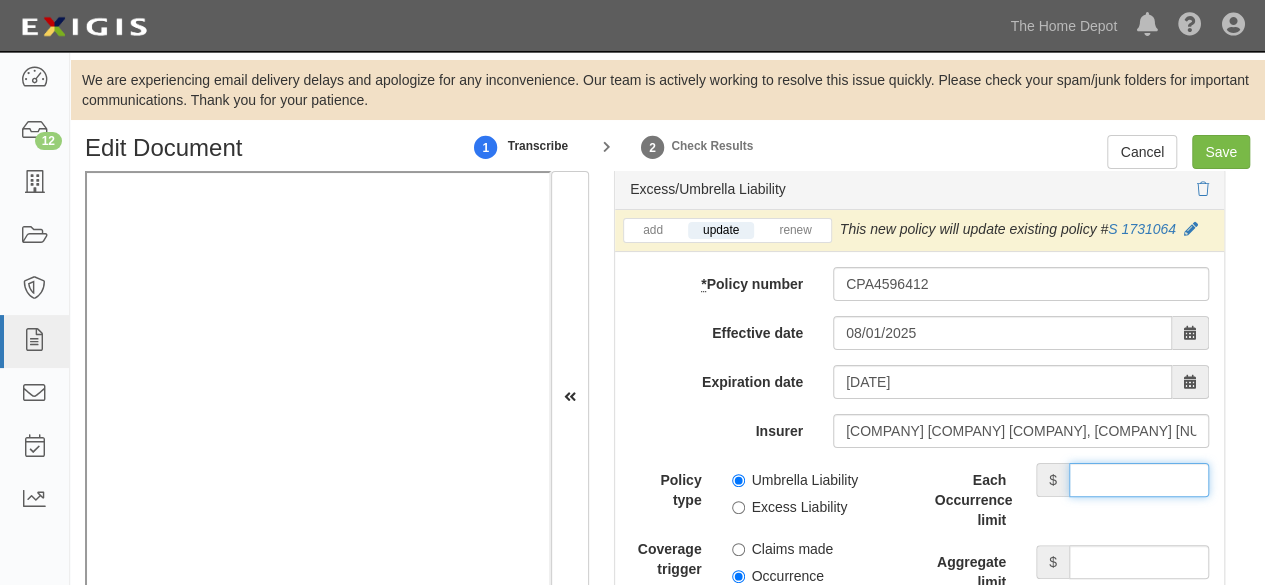 click on "Each Occurrence limit" at bounding box center [1139, 480] 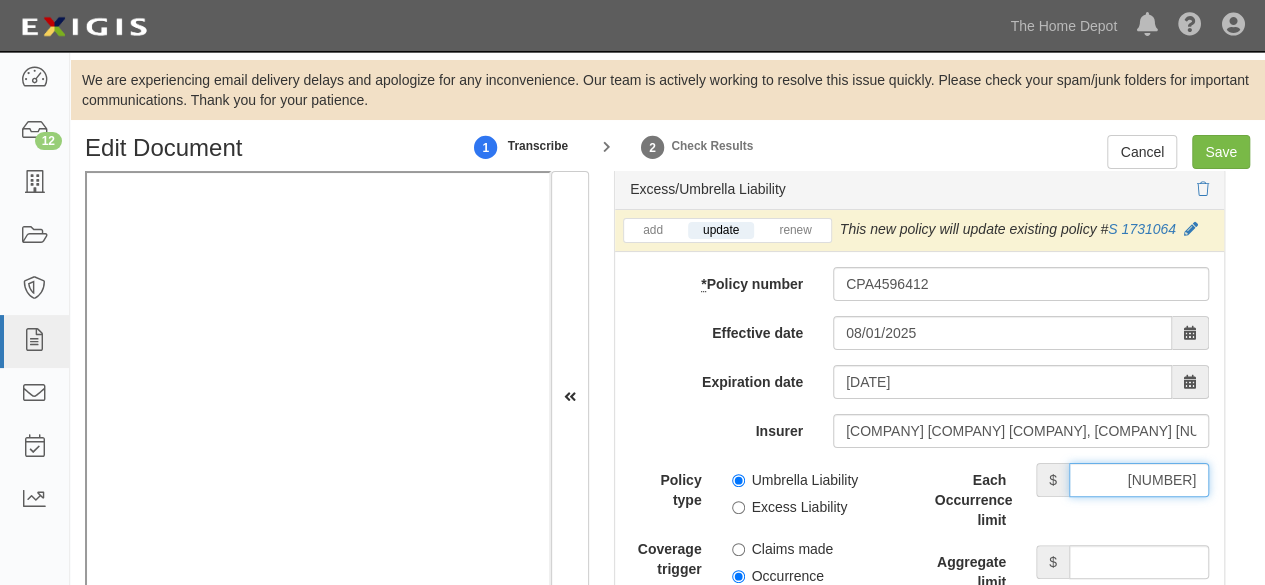 type on "6,000,000" 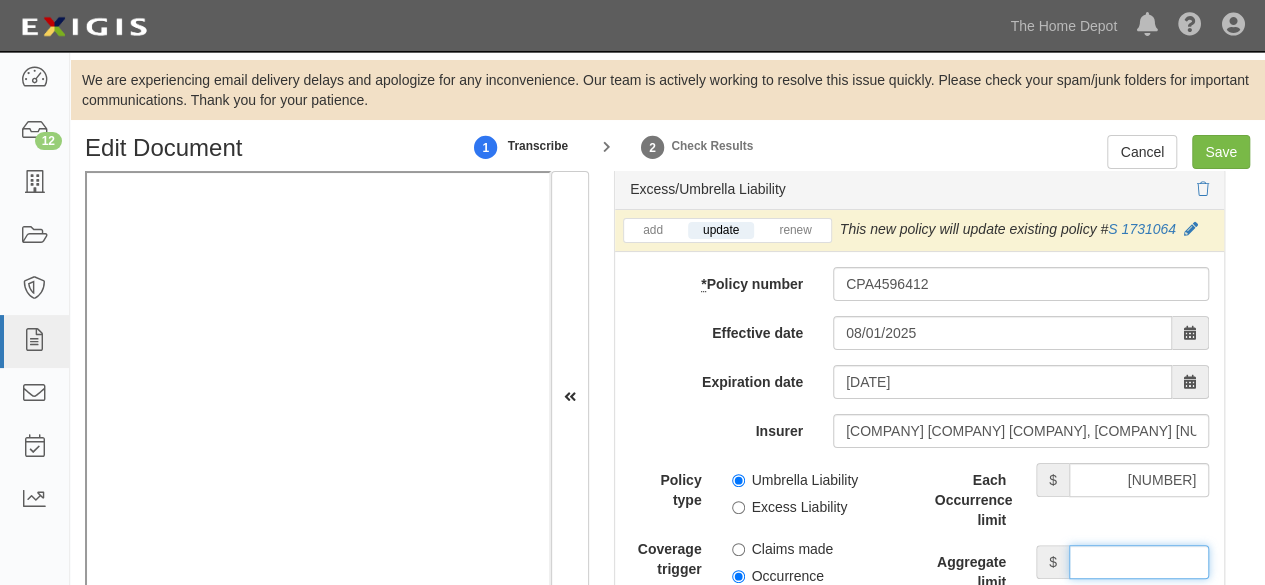 click on "Aggregate limit" at bounding box center [1139, 562] 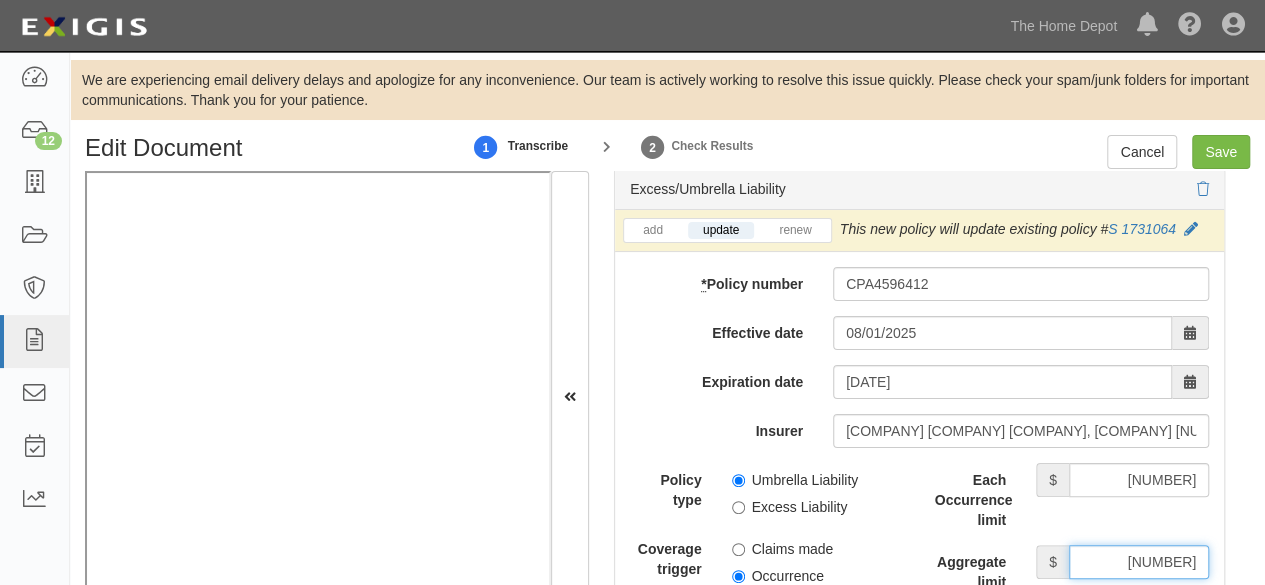 type on "6,000,000" 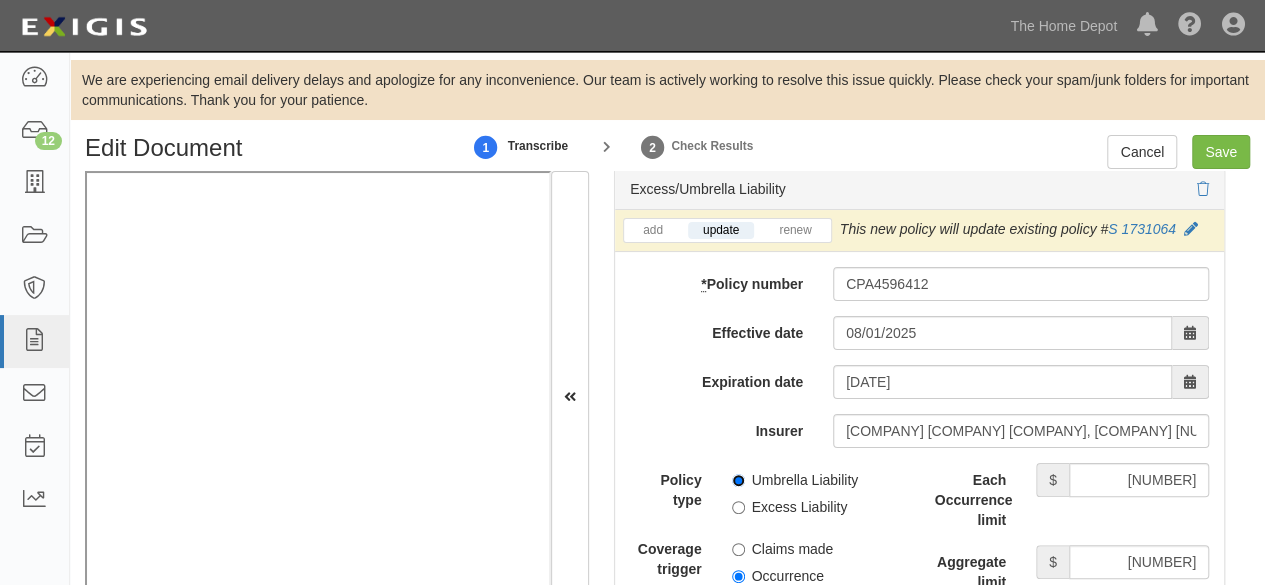 drag, startPoint x: 734, startPoint y: 475, endPoint x: 732, endPoint y: 519, distance: 44.04543 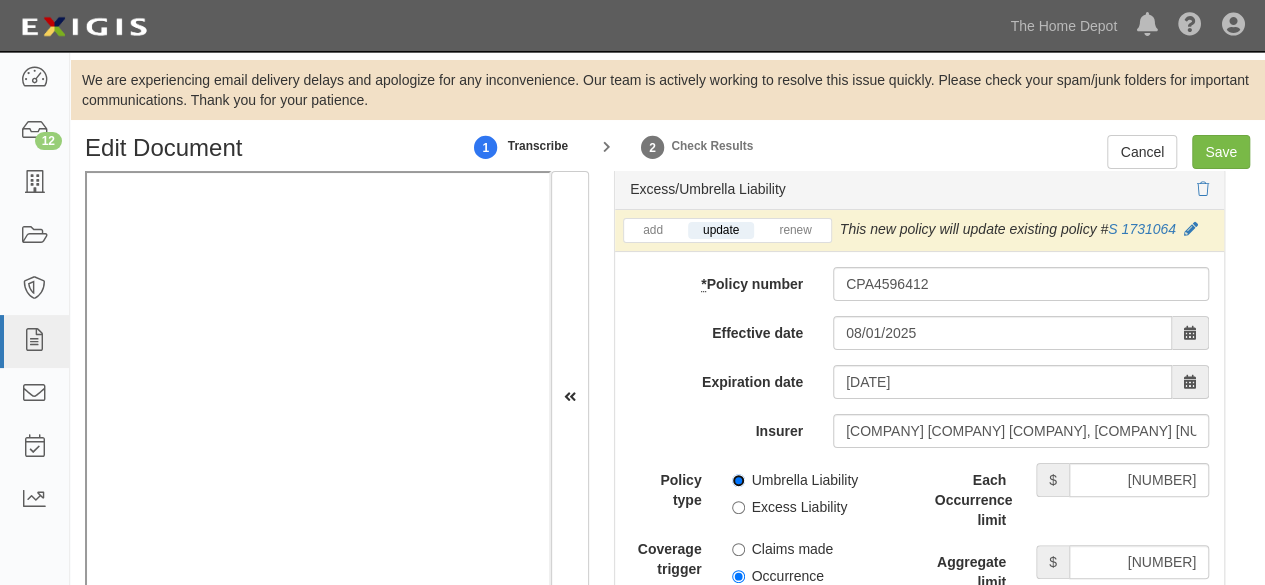 click on "Umbrella Liability" at bounding box center (738, 480) 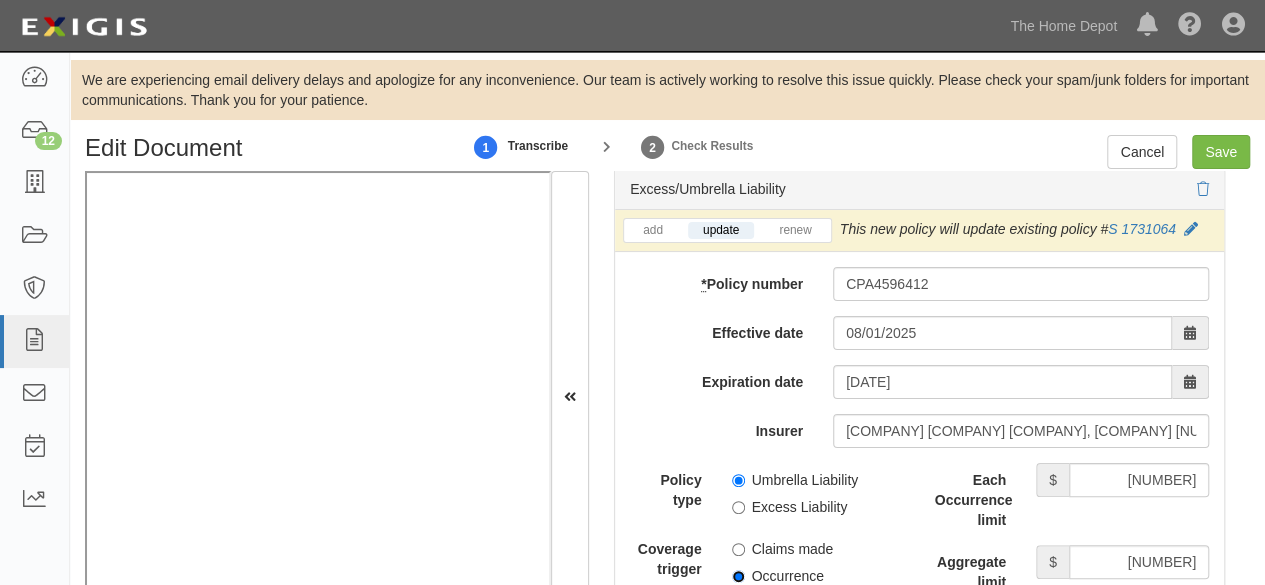 click on "Occurrence" at bounding box center (738, 576) 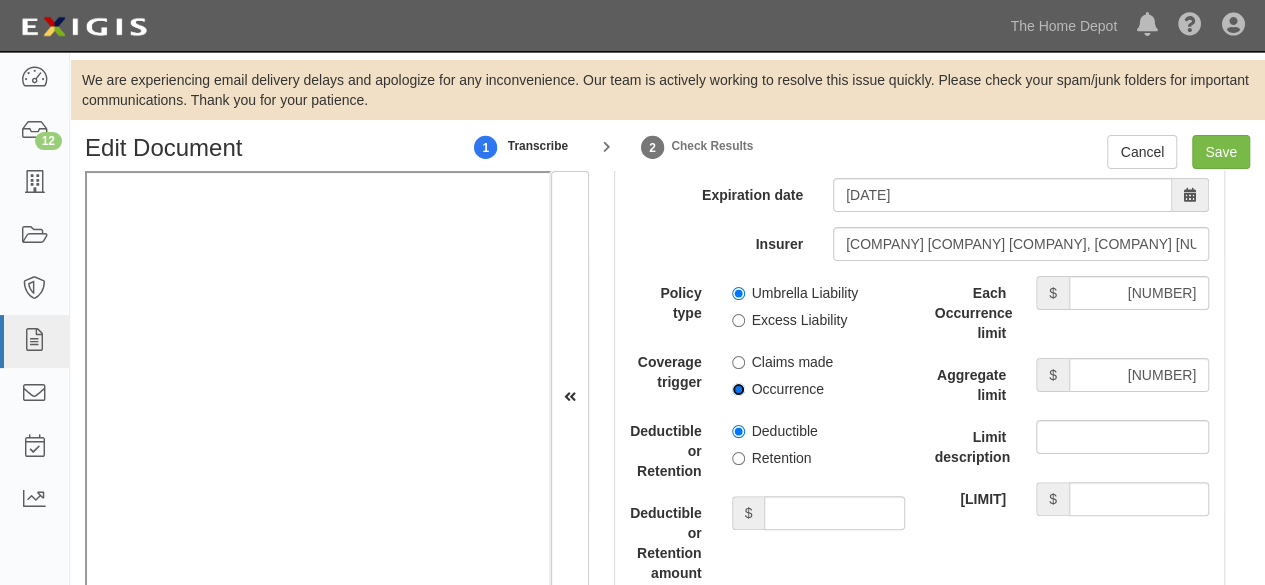 scroll, scrollTop: 4500, scrollLeft: 0, axis: vertical 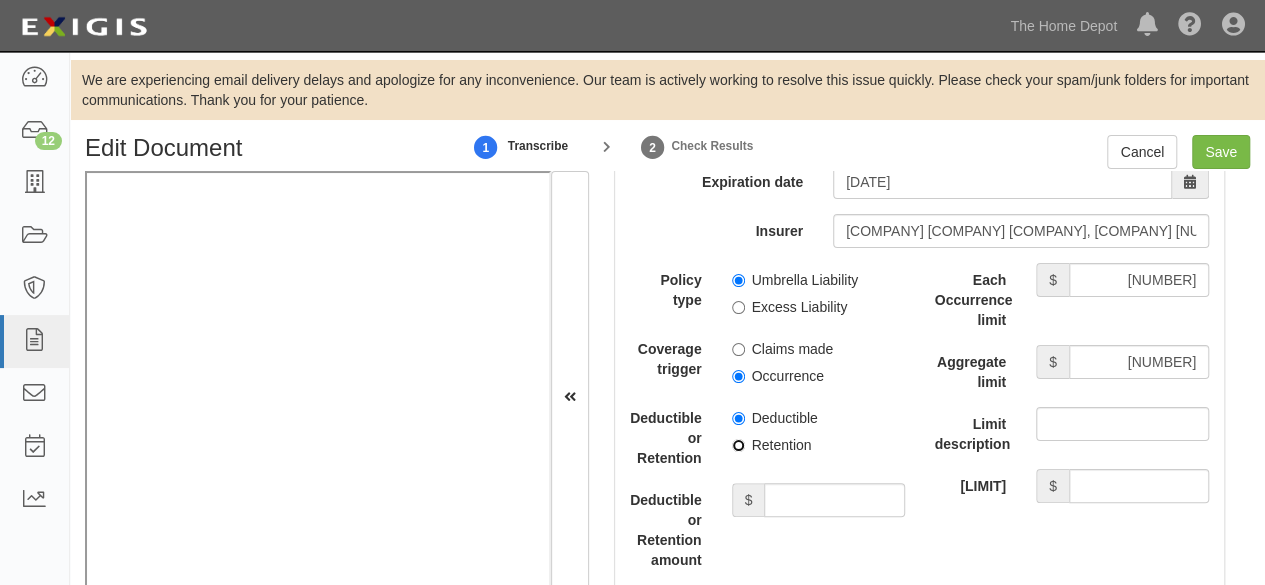 click on "Retention" at bounding box center [738, 445] 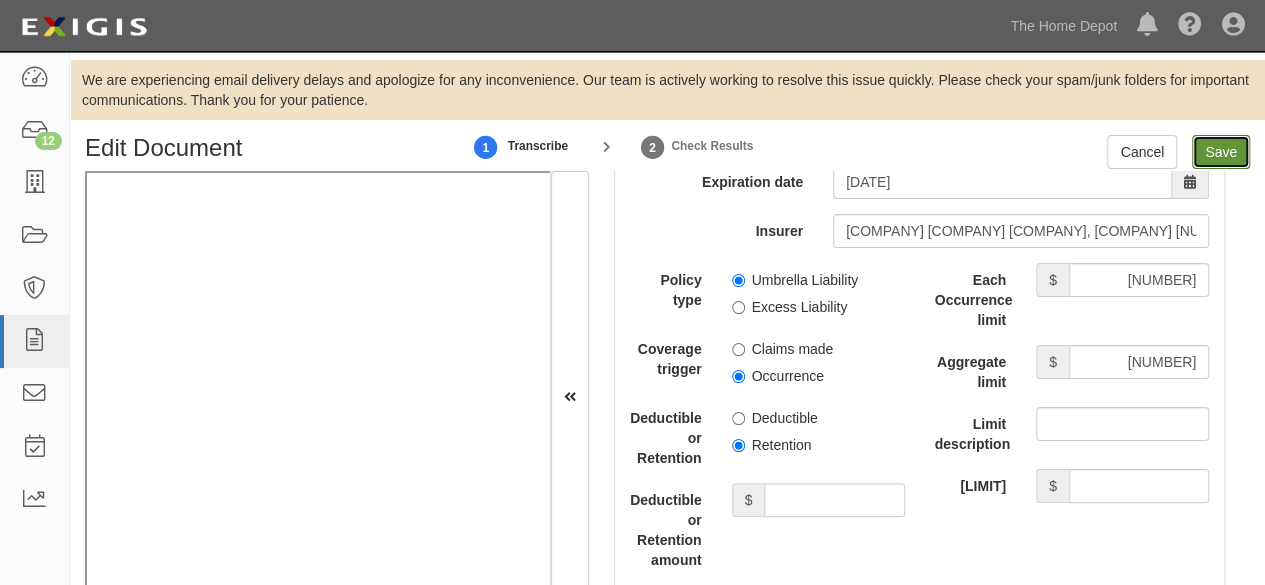 click on "Save" at bounding box center (1221, 152) 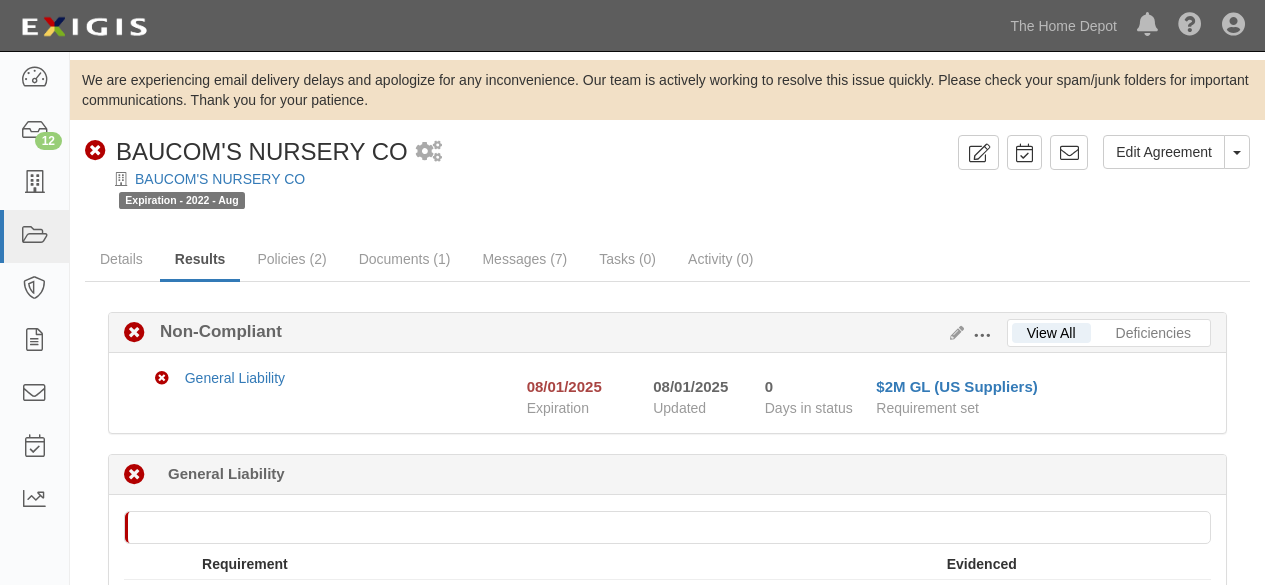 scroll, scrollTop: 0, scrollLeft: 0, axis: both 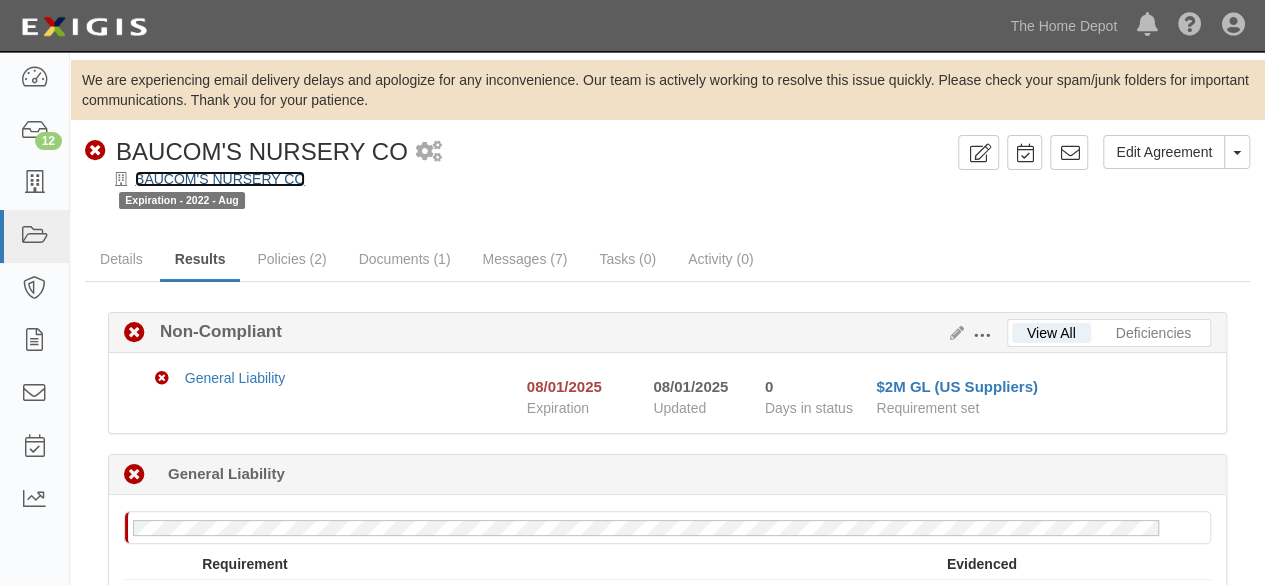 click on "BAUCOM'S NURSERY CO" at bounding box center (220, 179) 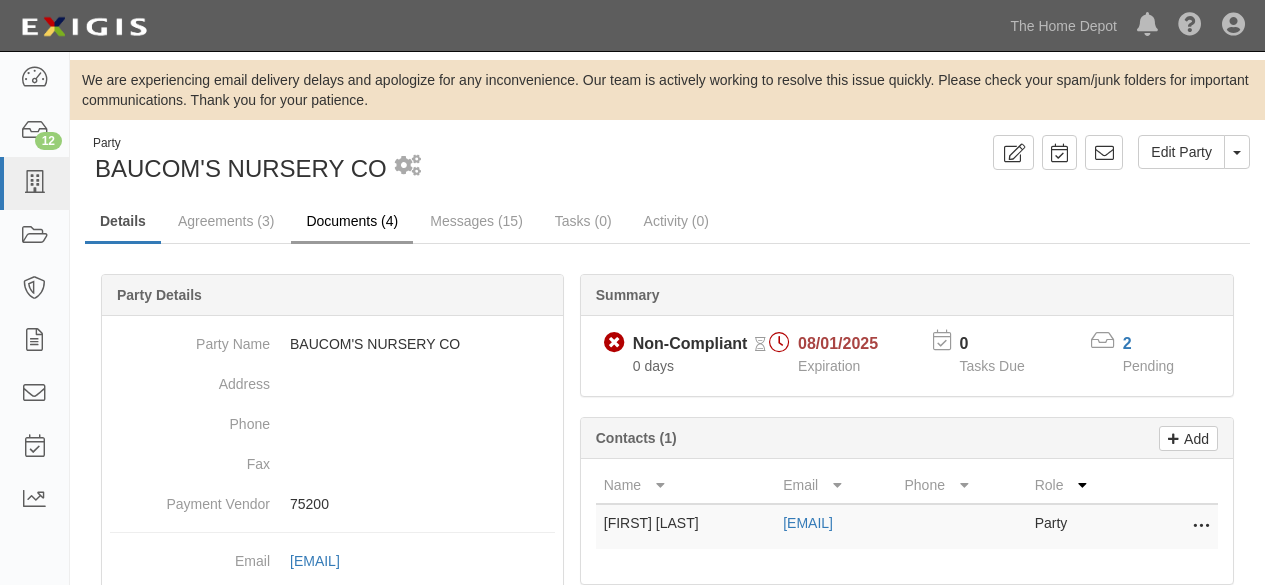 scroll, scrollTop: 0, scrollLeft: 0, axis: both 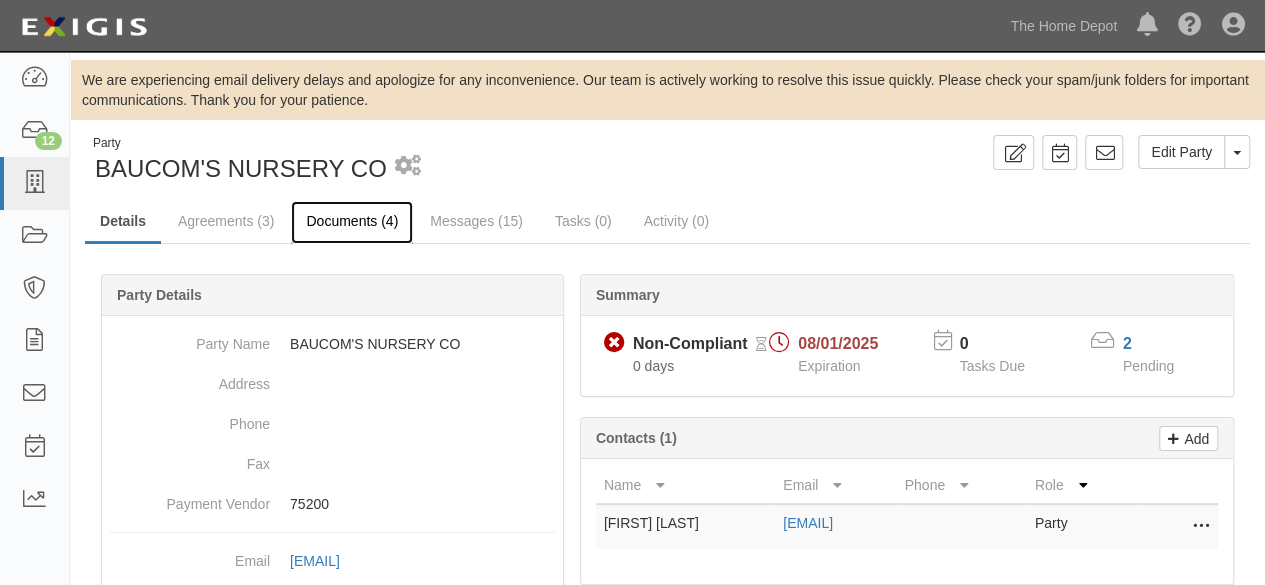 click on "Documents (4)" at bounding box center (352, 222) 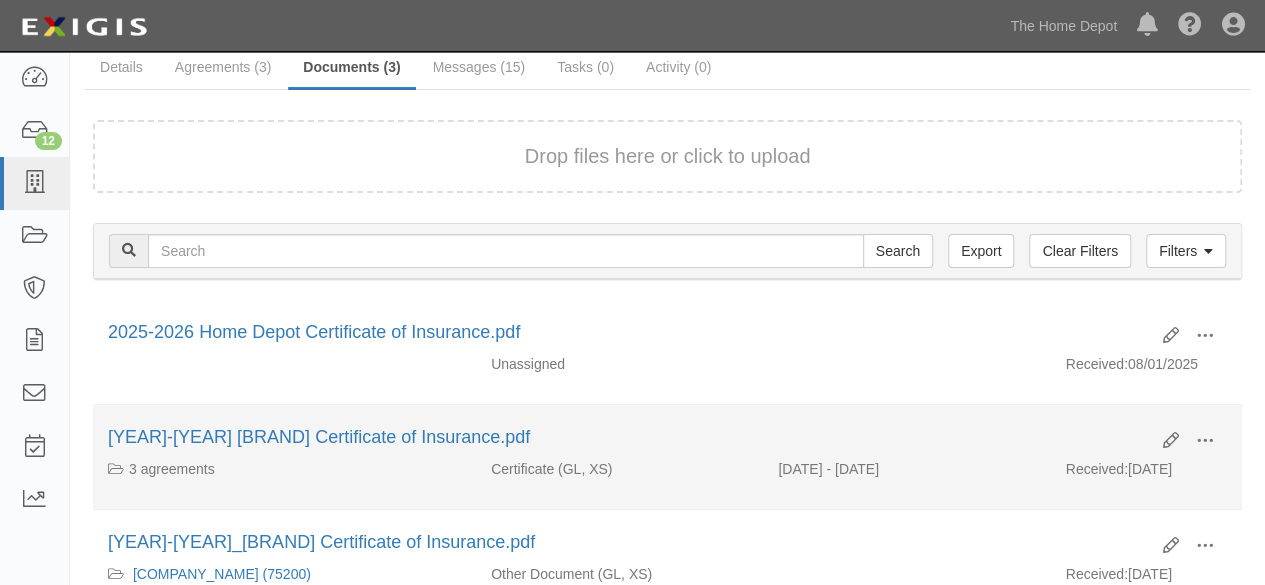 scroll, scrollTop: 200, scrollLeft: 0, axis: vertical 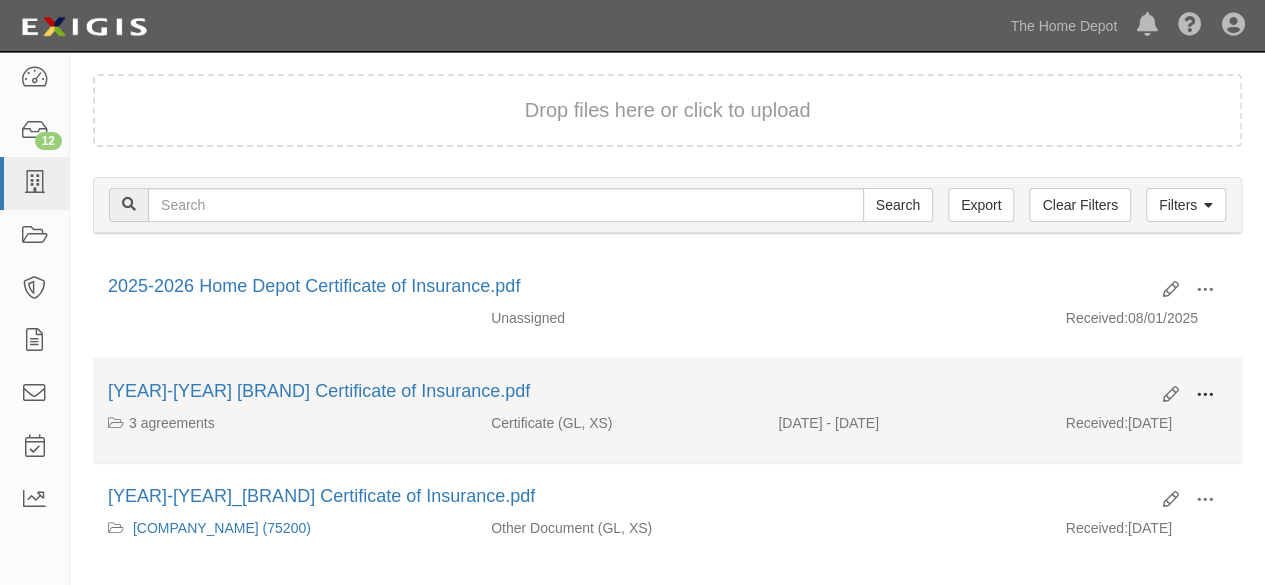 drag, startPoint x: 1209, startPoint y: 389, endPoint x: 1189, endPoint y: 407, distance: 26.907248 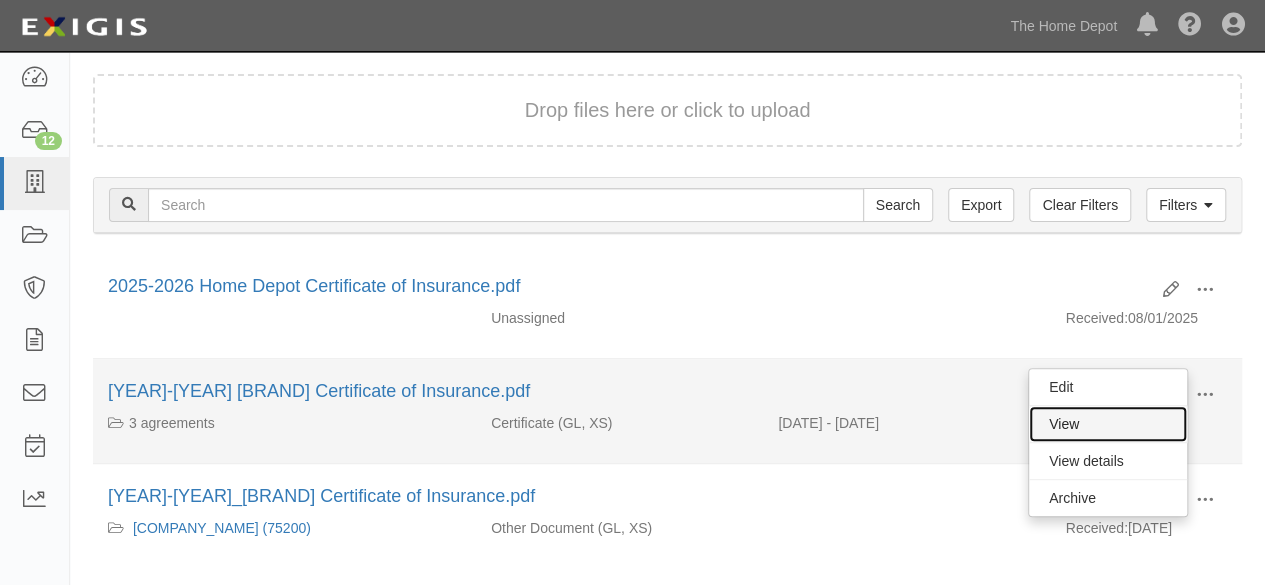 click on "View" at bounding box center (1108, 424) 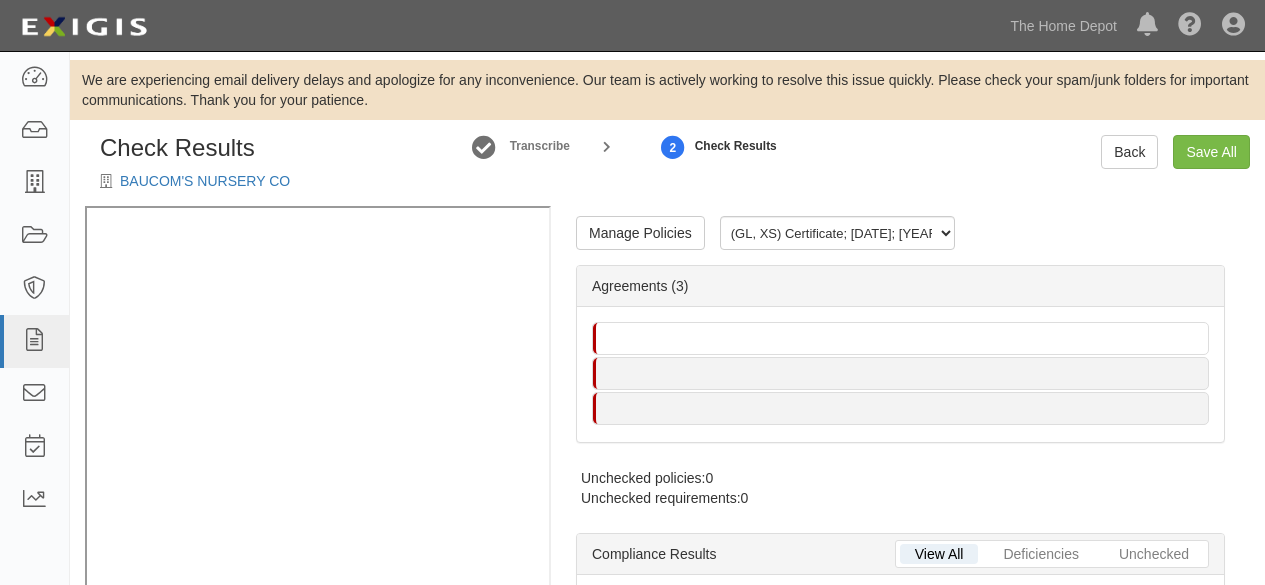 scroll, scrollTop: 0, scrollLeft: 0, axis: both 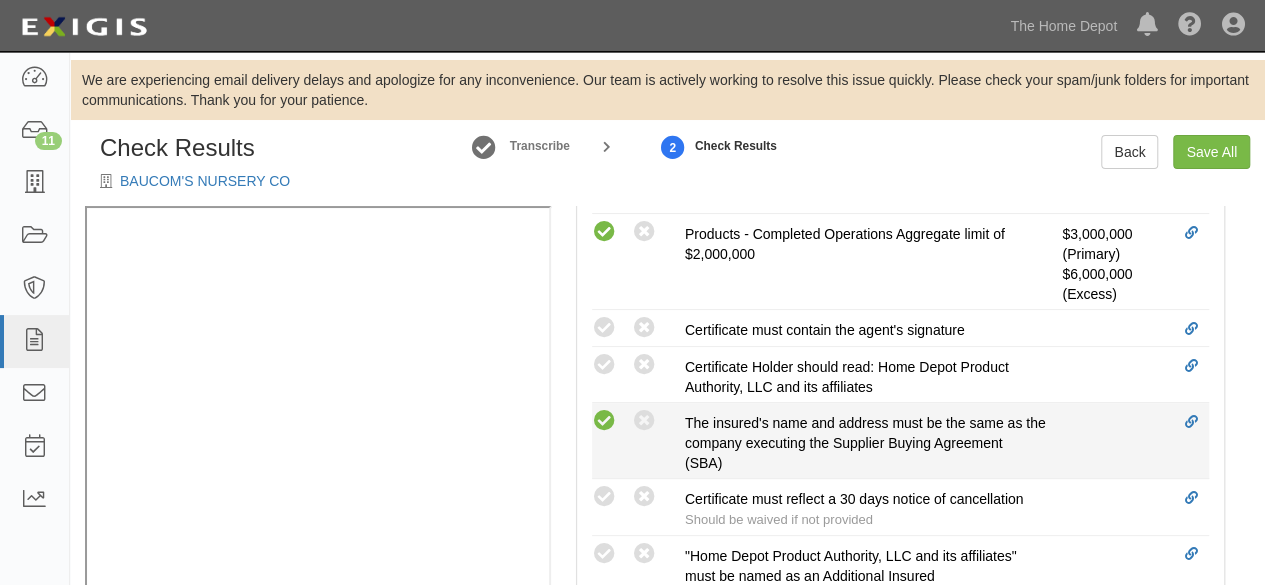 click at bounding box center [604, 421] 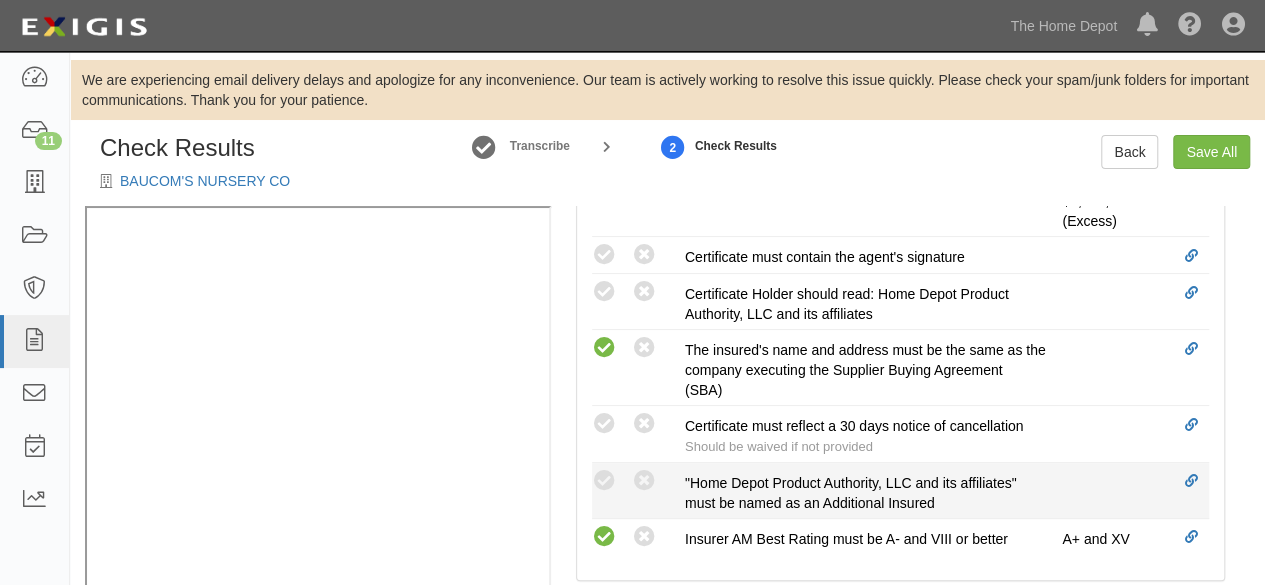 scroll, scrollTop: 1000, scrollLeft: 0, axis: vertical 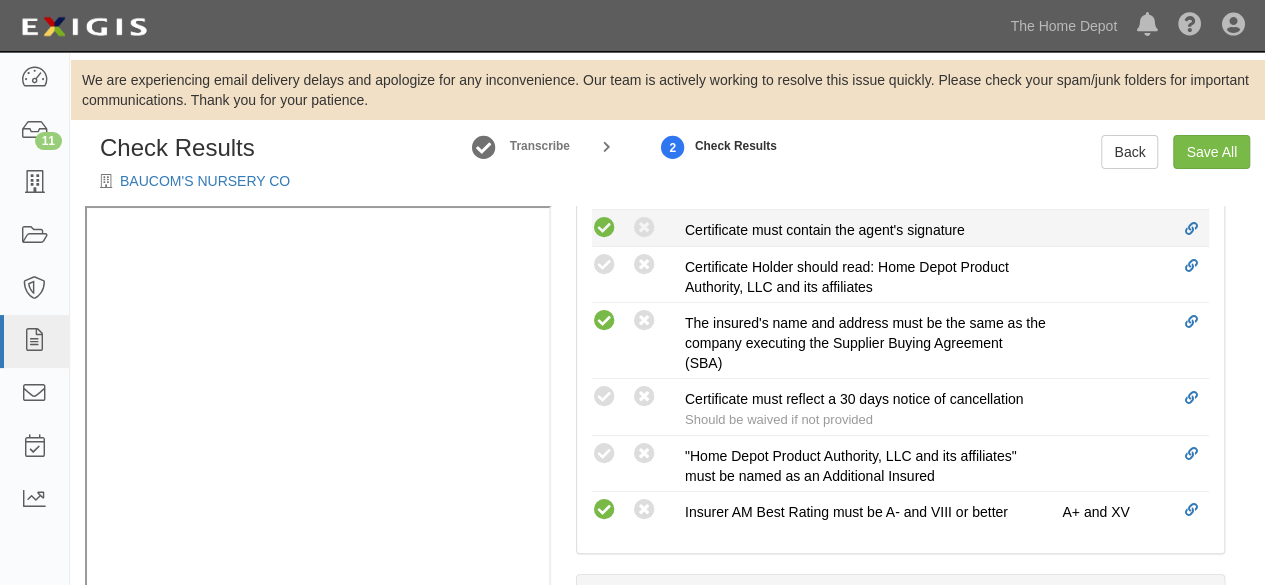click at bounding box center [604, 228] 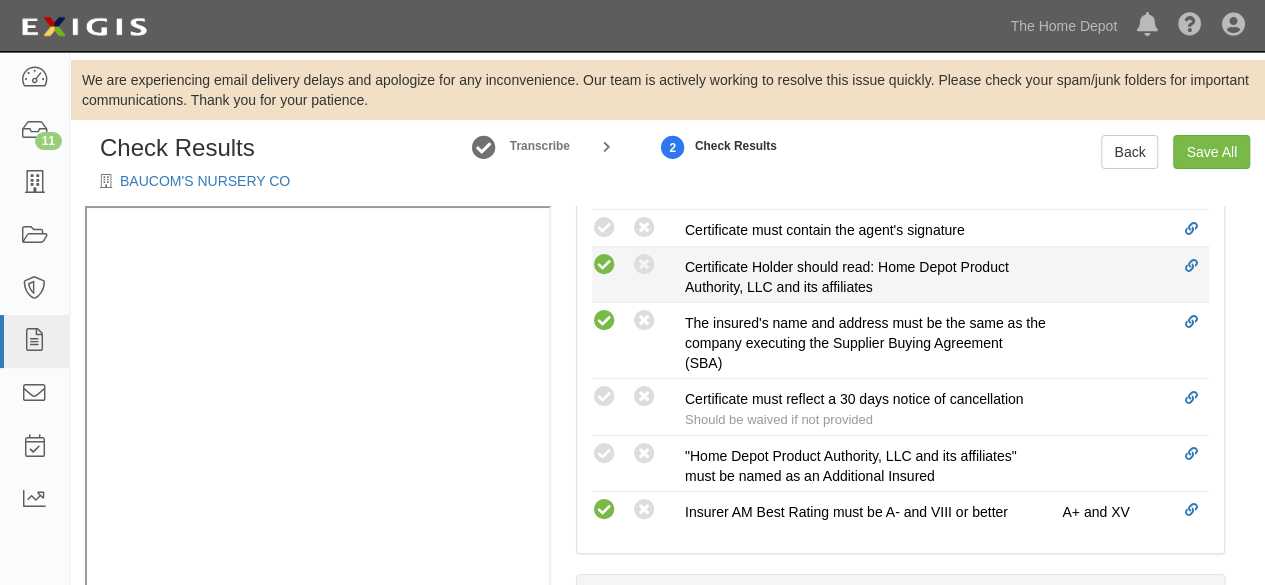 radio on "true" 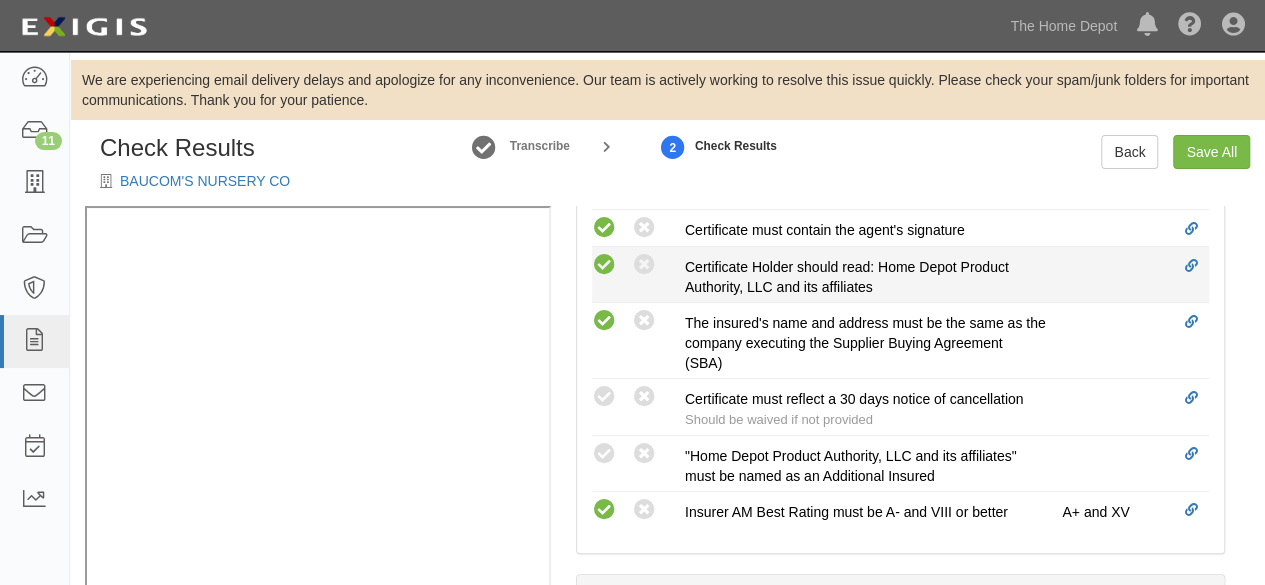 click at bounding box center [604, 265] 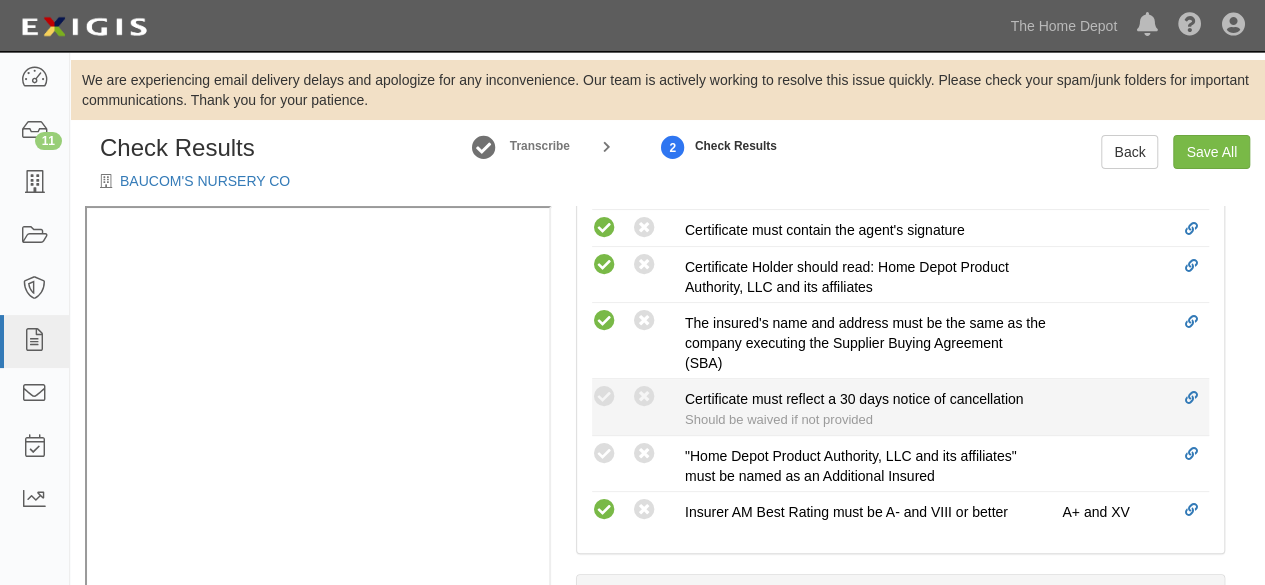 drag, startPoint x: 600, startPoint y: 444, endPoint x: 604, endPoint y: 411, distance: 33.24154 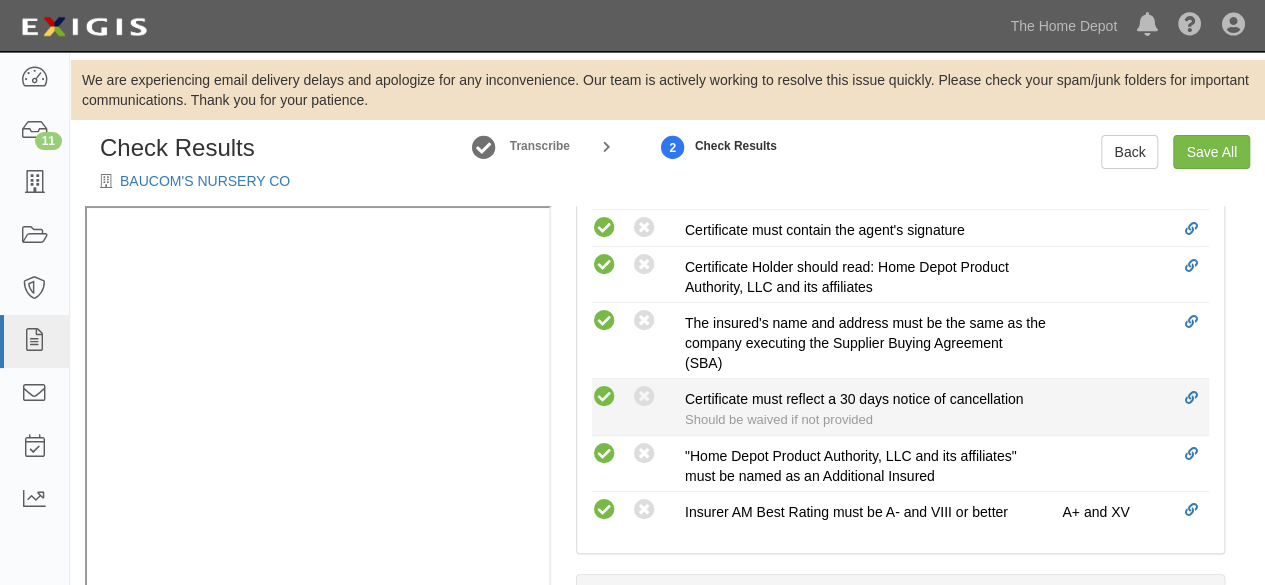 click at bounding box center [604, 397] 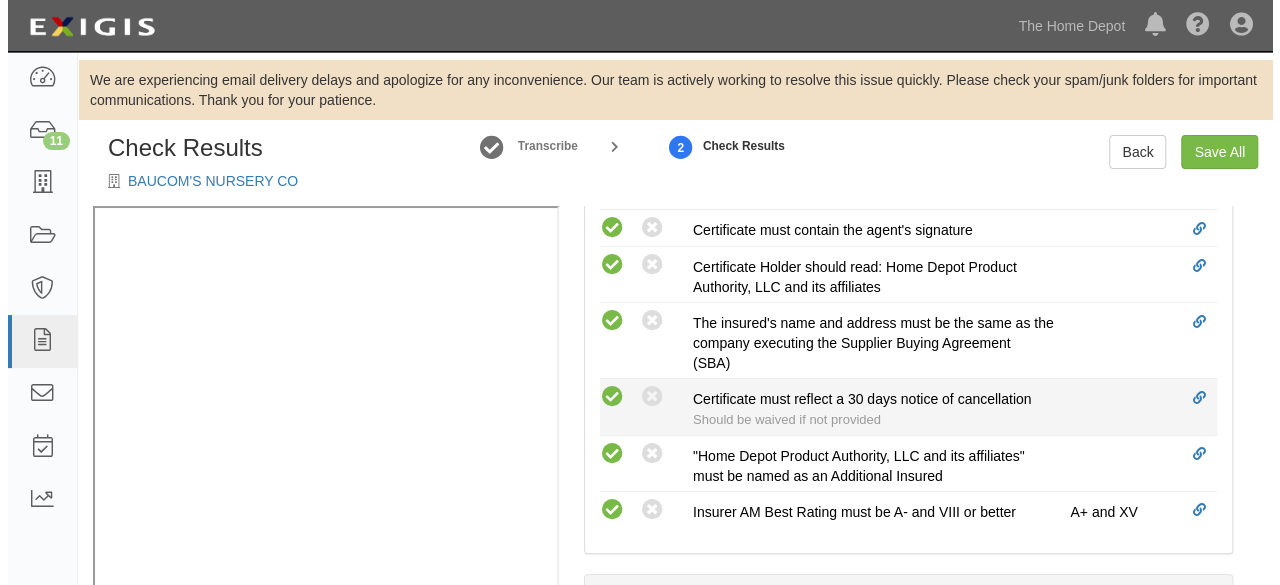 scroll, scrollTop: 950, scrollLeft: 0, axis: vertical 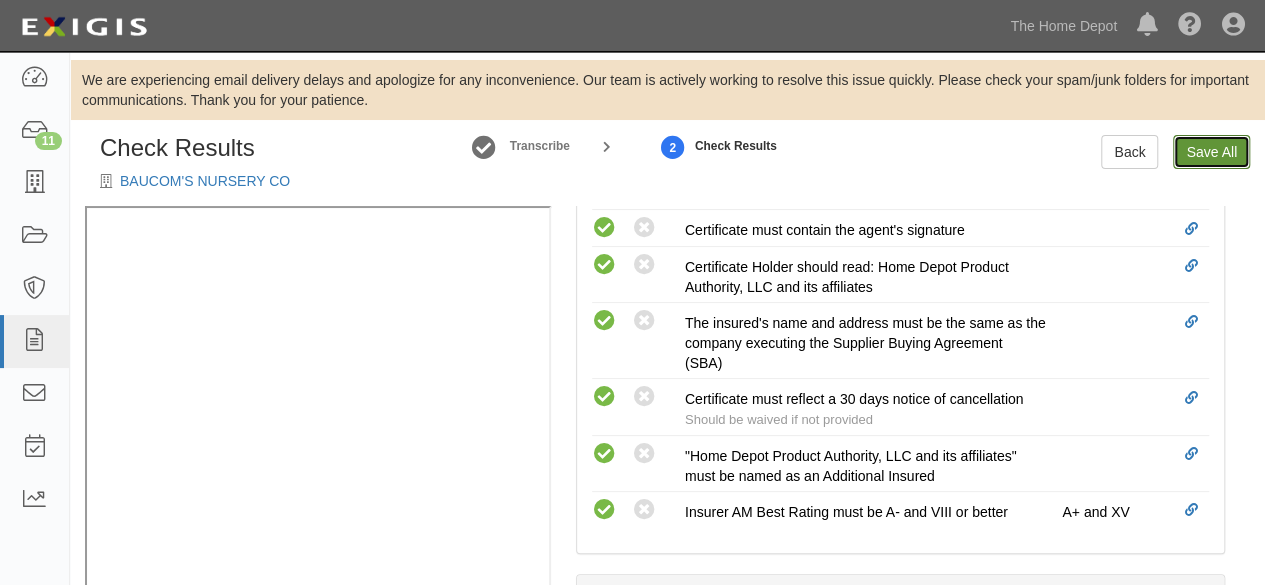 click on "Save All" at bounding box center [1211, 152] 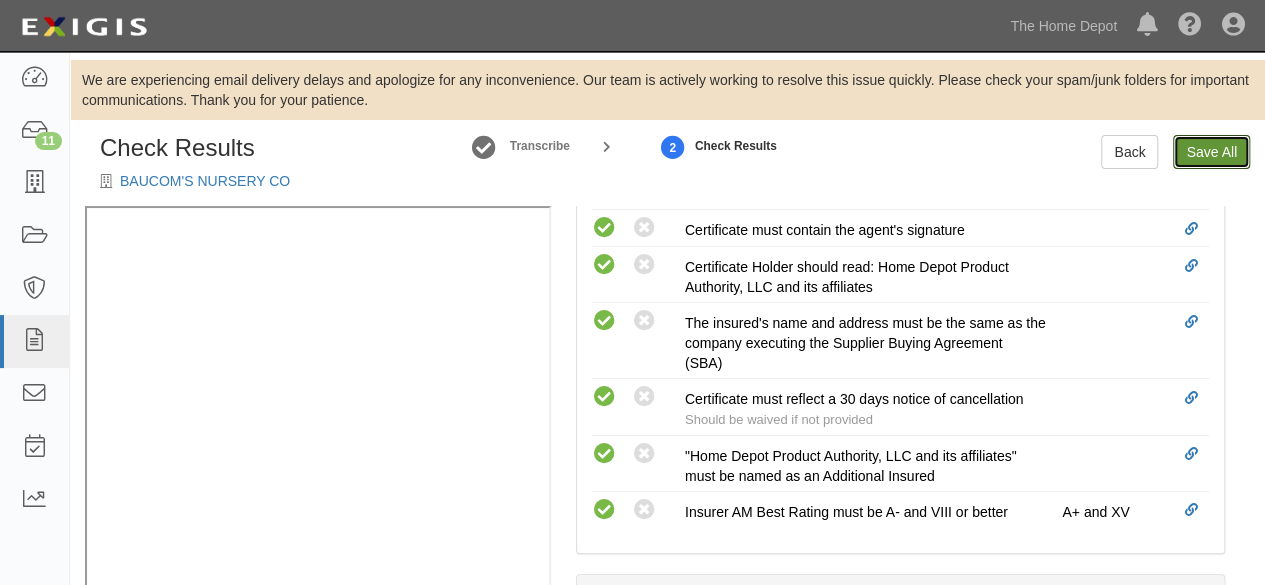 radio on "false" 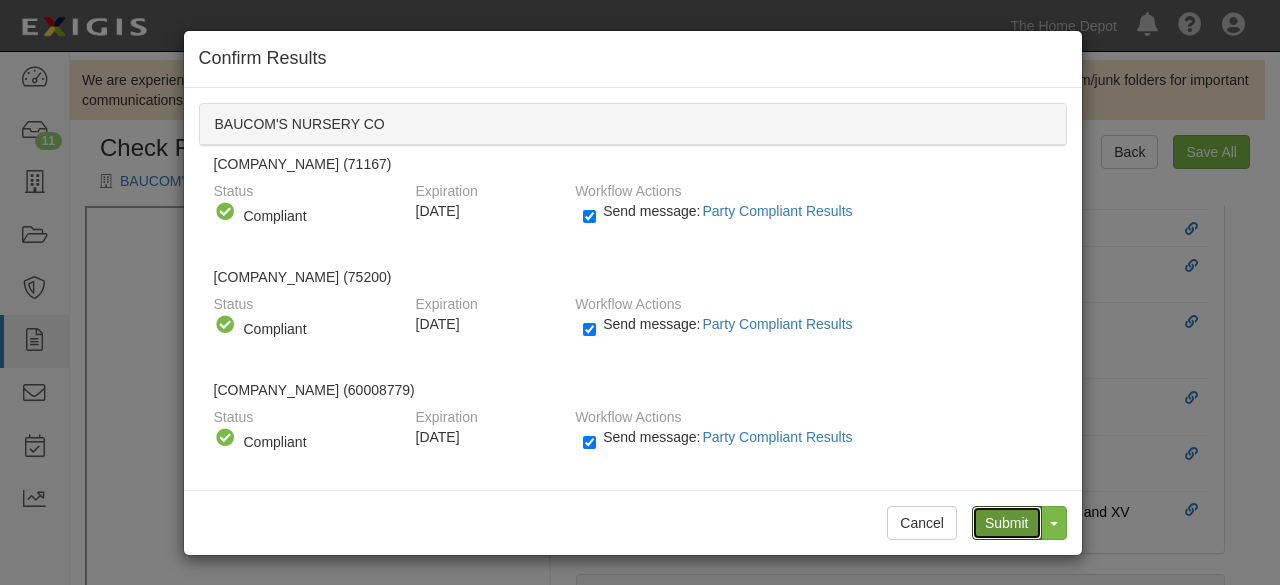 drag, startPoint x: 992, startPoint y: 518, endPoint x: 696, endPoint y: 245, distance: 402.67233 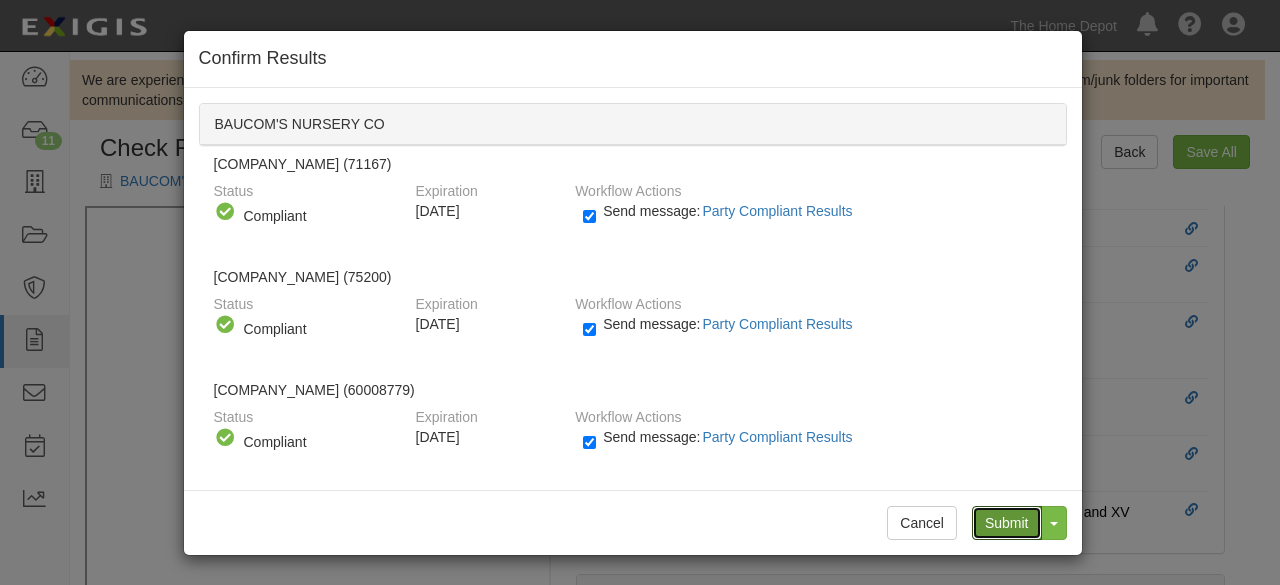 click on "Submit" at bounding box center (1007, 523) 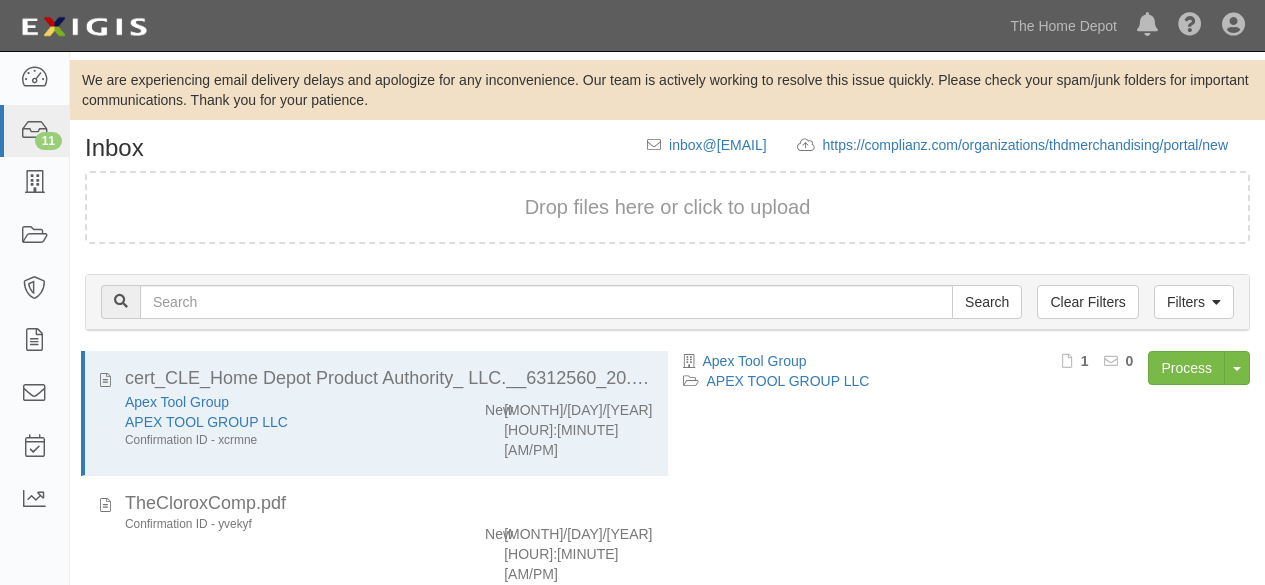 scroll, scrollTop: 0, scrollLeft: 0, axis: both 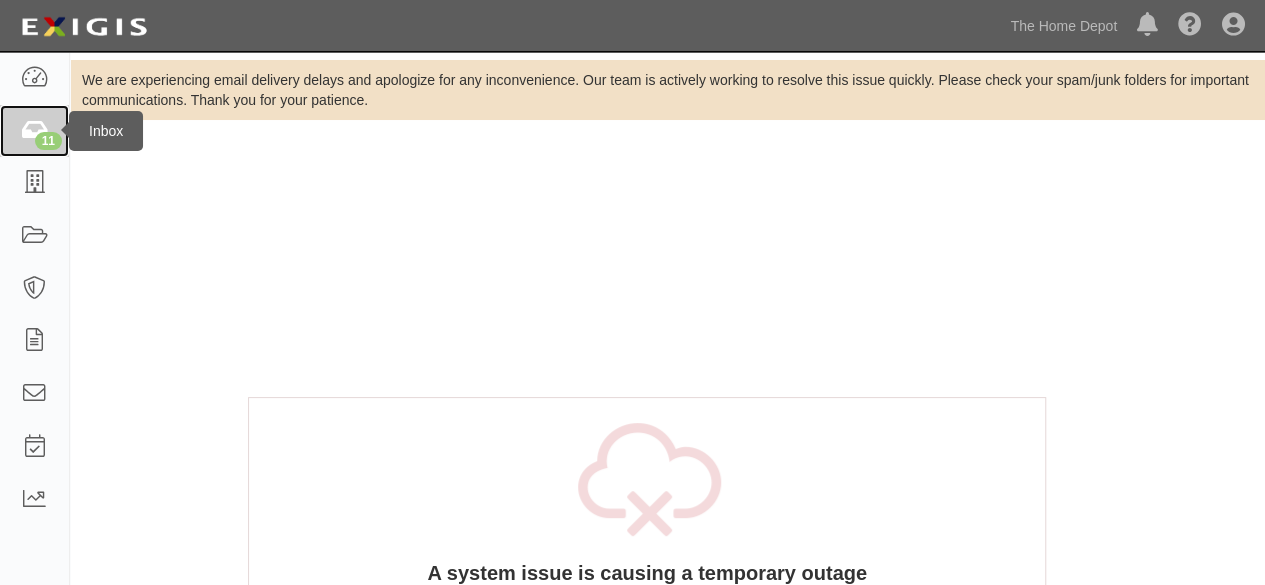 click at bounding box center (34, 131) 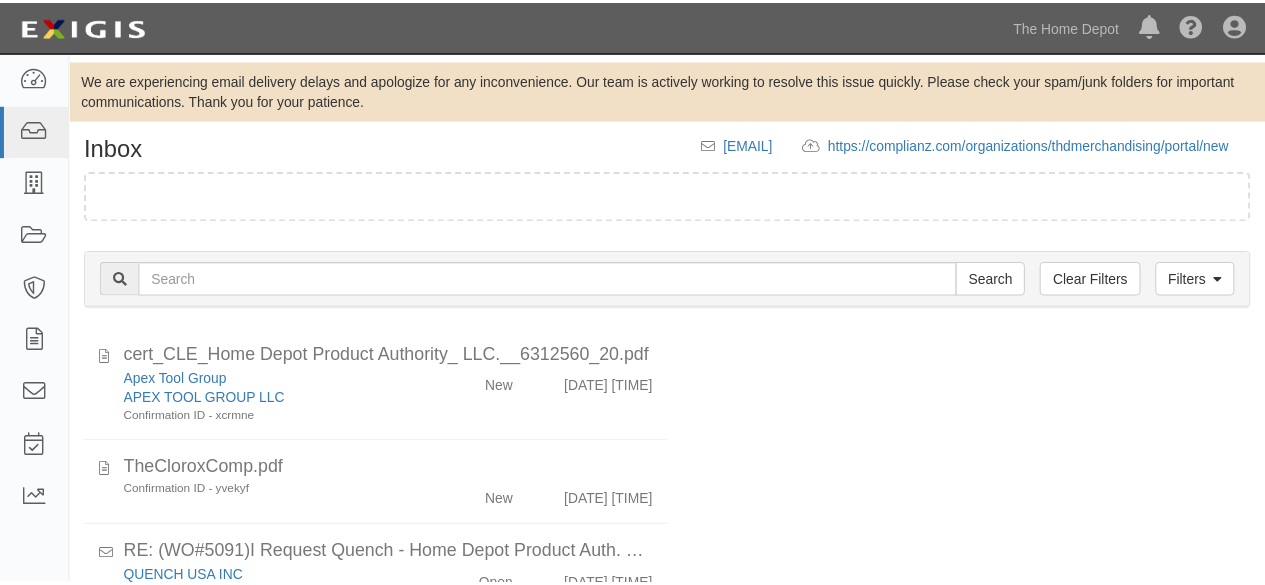 scroll, scrollTop: 0, scrollLeft: 0, axis: both 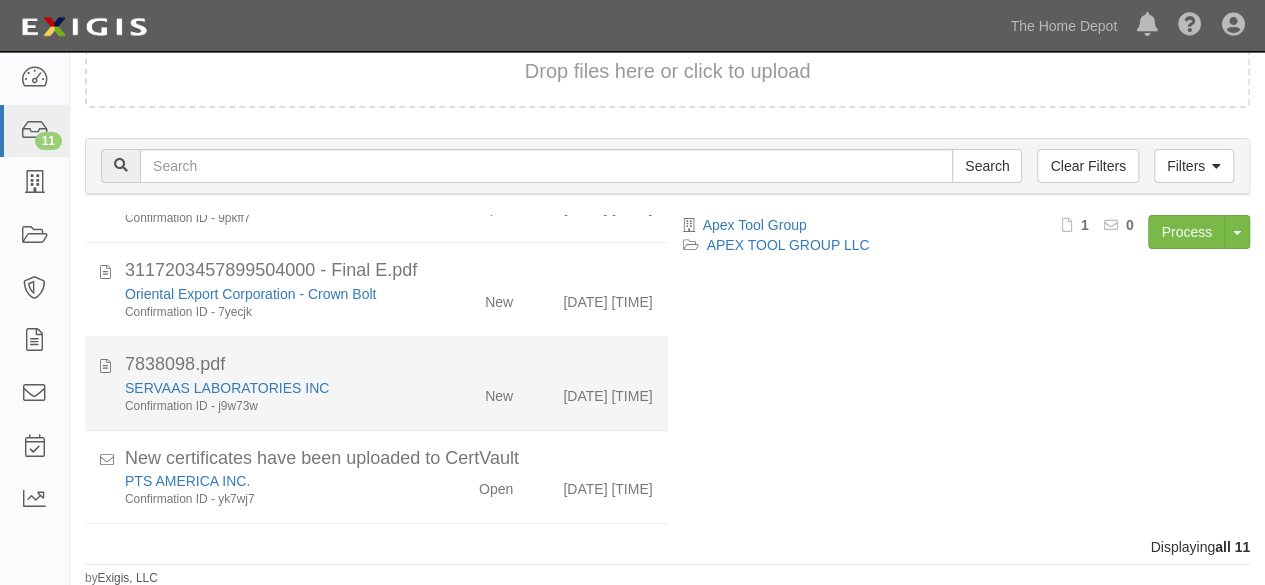 click on "SERVAAS LABORATORIES INC
Confirmation ID - j9w73w" 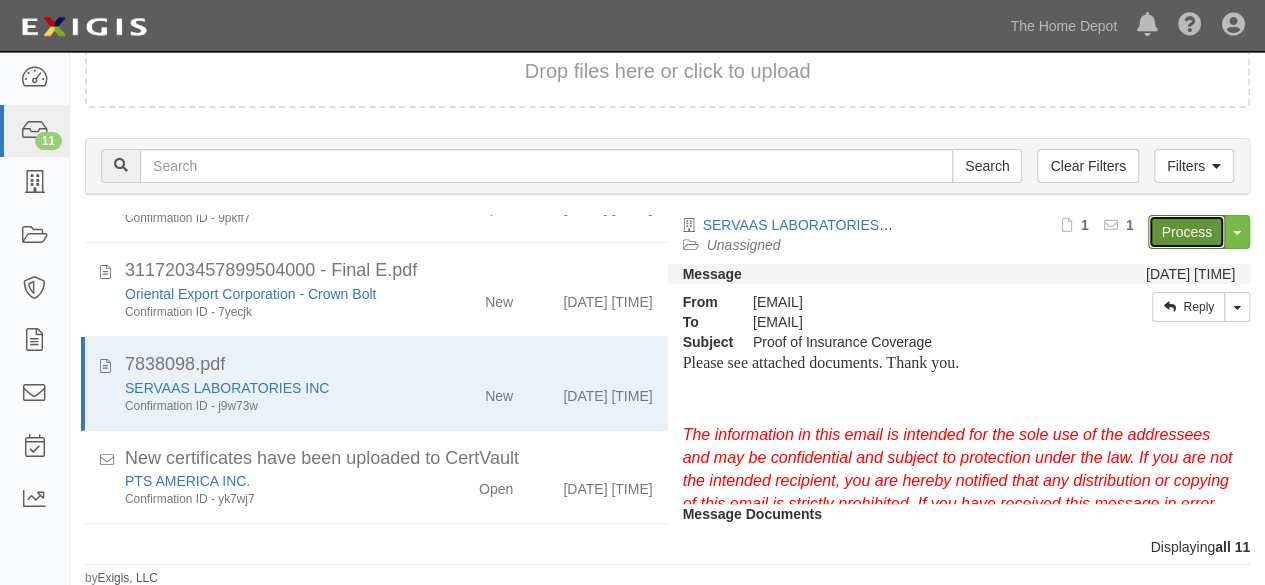 click on "Process" at bounding box center (1186, 232) 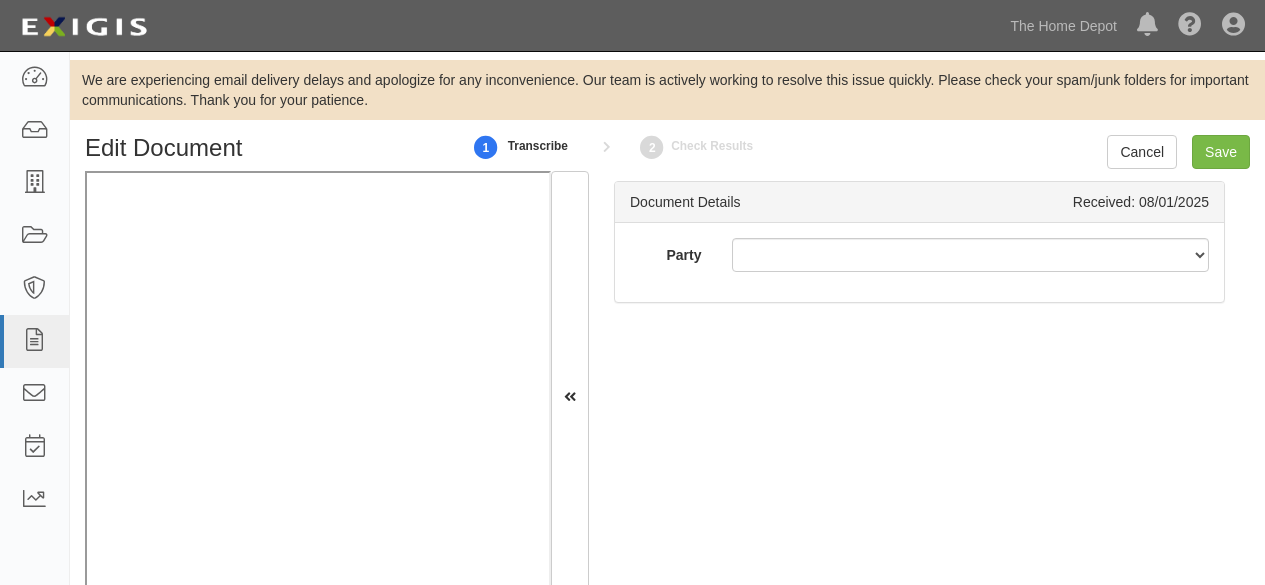 scroll, scrollTop: 0, scrollLeft: 0, axis: both 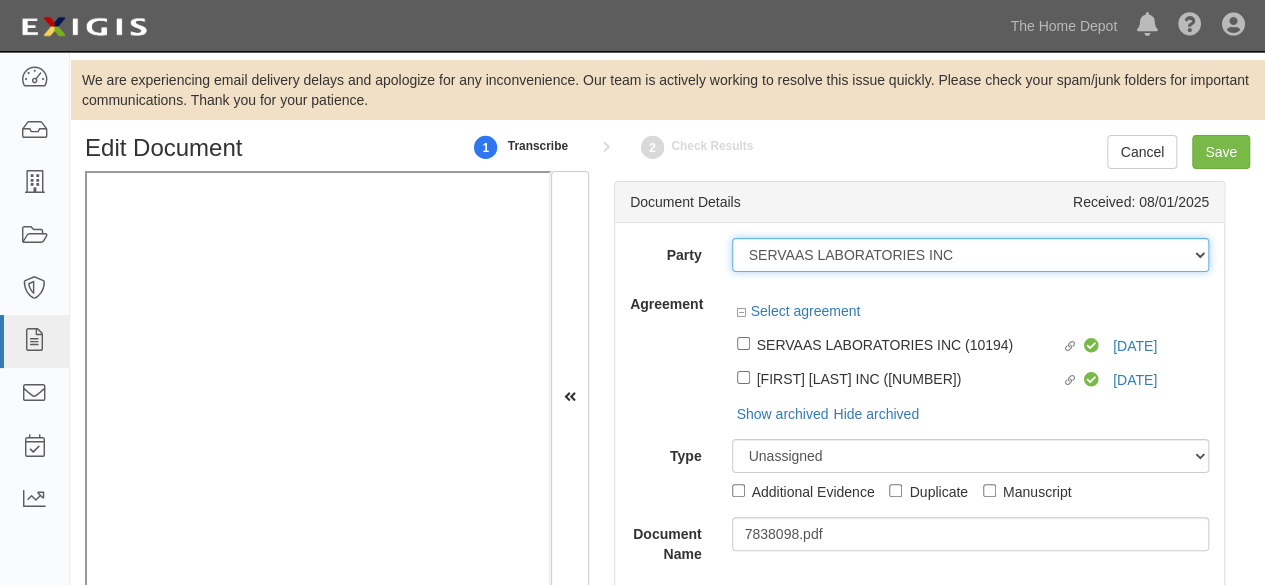 click on "1000576868 Ontario Inc.
10 STRAWBERRY STREET
115282 CANADA LTEE
11947907 Canada Inc. (MOD LIGHTING)
1200144519218
1234BUY.COM INC
1291 FURNITURES INC
16 GAUGE SINKS
1729897 ONTARIO INC. O/A
1791 Outdoor Lifestyle Group LLC
1837, LLC.
1888 MILLS LLC
1896424 ONTARIO INC
1JAY CAPITAL INC
1PERFECTCHOICE INC
1ST CHOICE FERTILIZER, I
2033784 ONTARIO INC.
21 ROCKS CORPORATION DBA
2614072 ONTARIO INC. (O/
2964-3277 QUEBEC INC
2B Poultry, LLC
2FUNGUYS
34 DECOR LLC
360 ELECTRICAL LLC
3B INTERNATIONAL LLC
3B TECH, INC.
3DROSE LLC
3H TWINKLELEAF INC
3I PRODUCTS, INC.
3M
3M
3M COMPANY
3Wood Wholesale, LLC
4077814 DELAWARE INC
4D CONCEPTS, INC
4dock LLC.
4KEEPS ROSES INC.
4 LIFE OUTDOOR INC
4MODERNHOME.COM LLC
4Q BRANDS LLC
5 HORIZONS GROUP LLC" at bounding box center [971, 255] 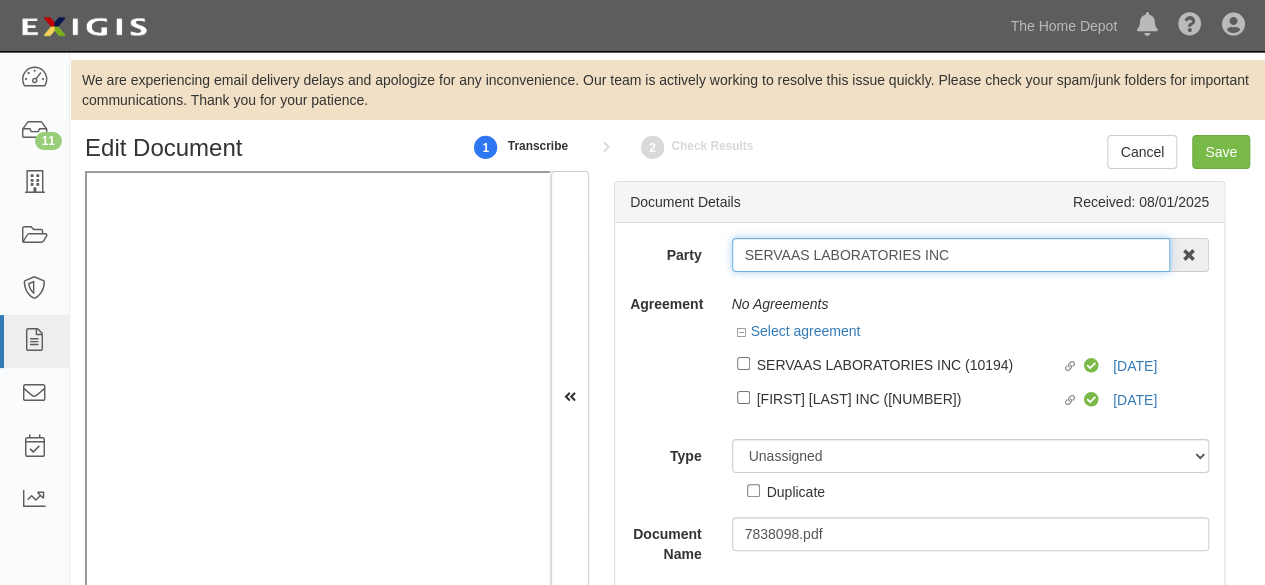 click on "SERVAAS LABORATORIES INC" at bounding box center [951, 255] 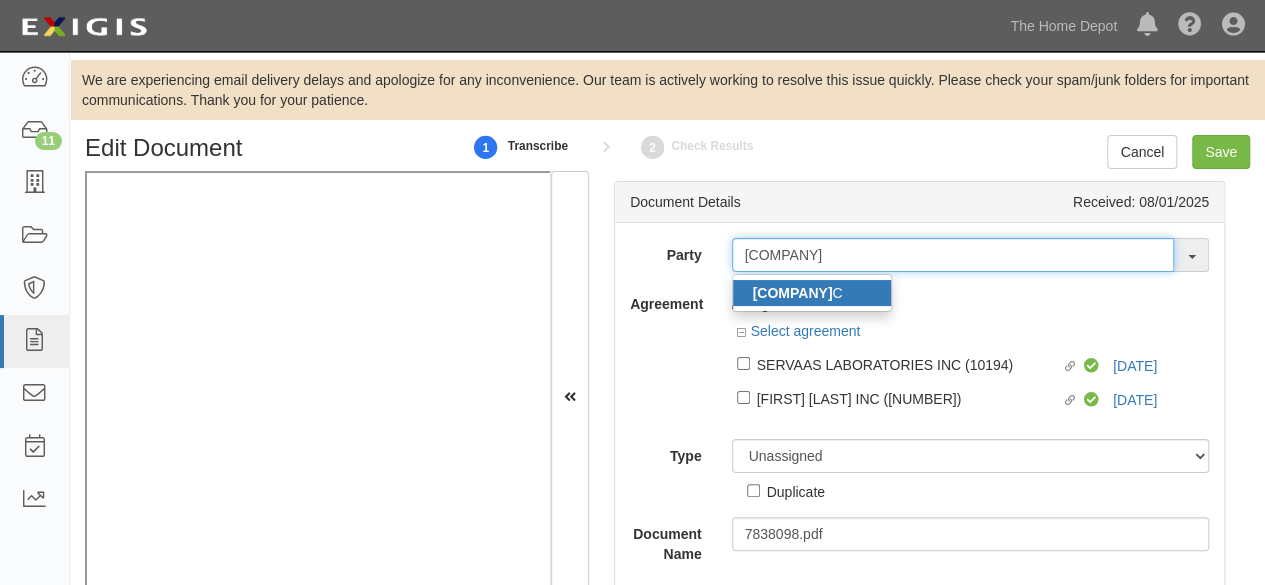 type on "[COMPANY]" 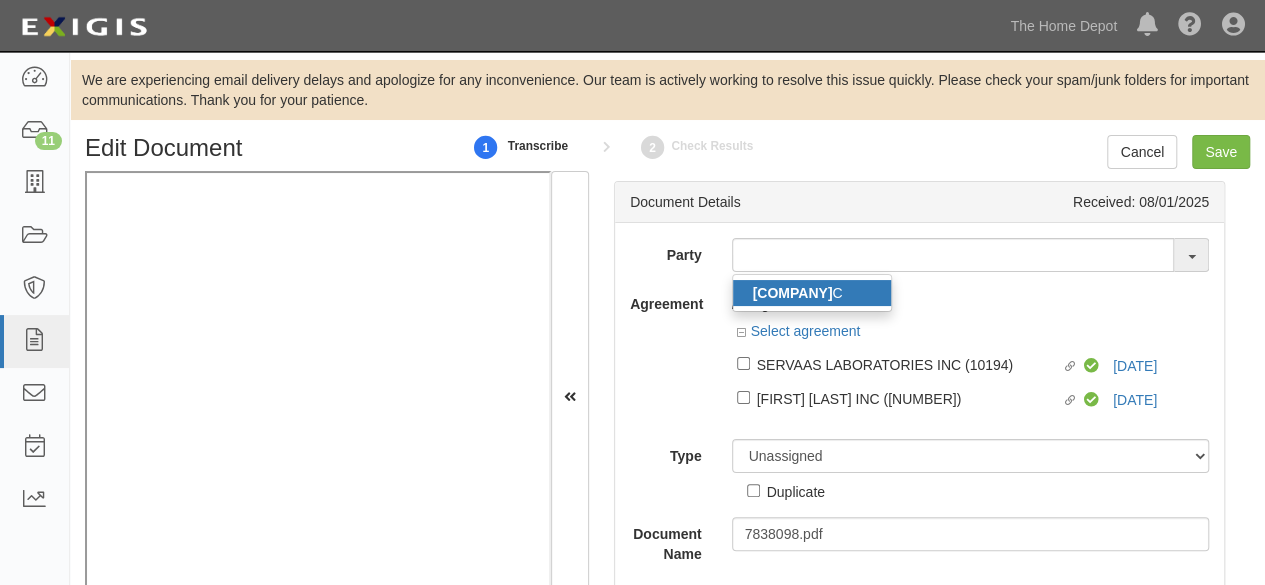 click on "[COMPANY]" at bounding box center (793, 293) 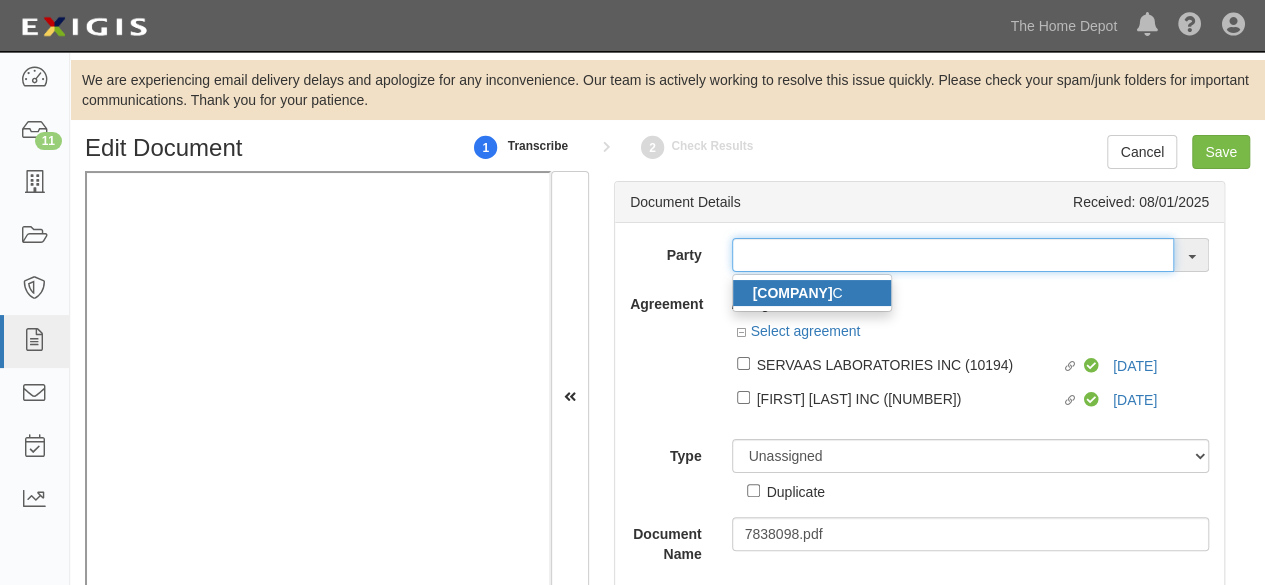 type on "SERVAAS LABORATORIES INC" 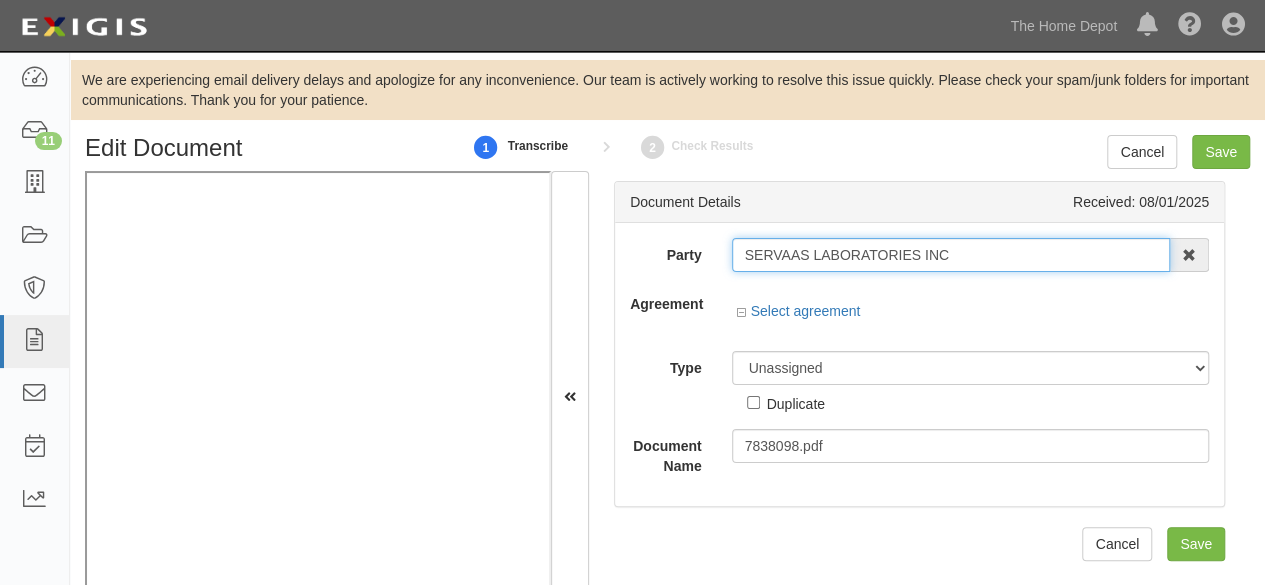 click on "SERVAAS LABORATORIES INC" at bounding box center (951, 255) 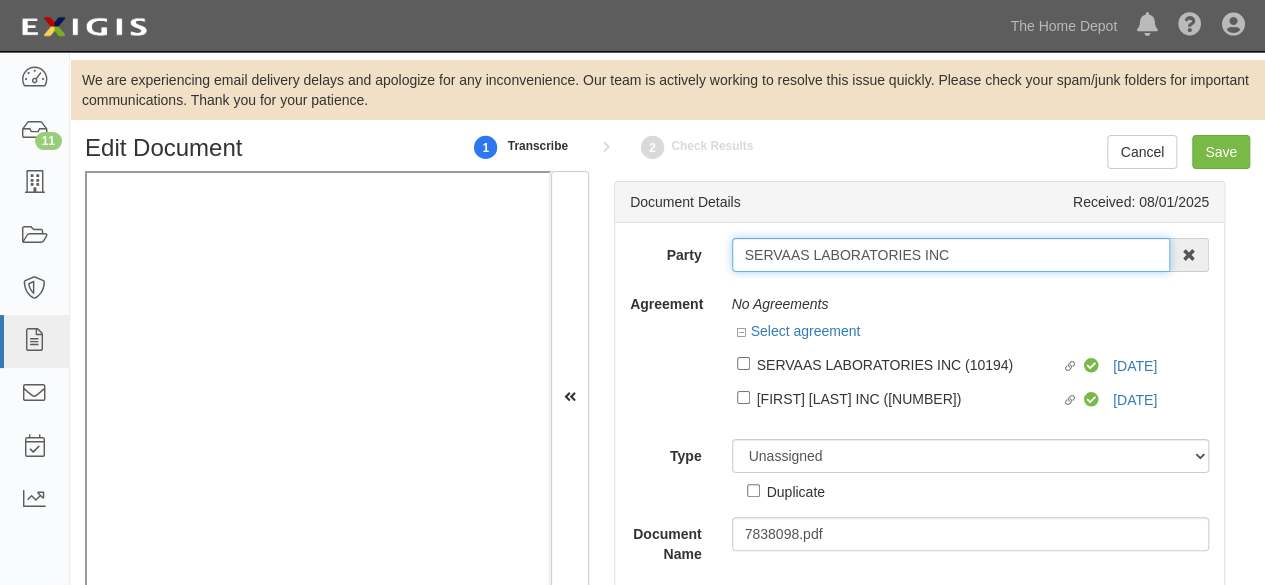click on "SERVAAS LABORATORIES INC" at bounding box center (951, 255) 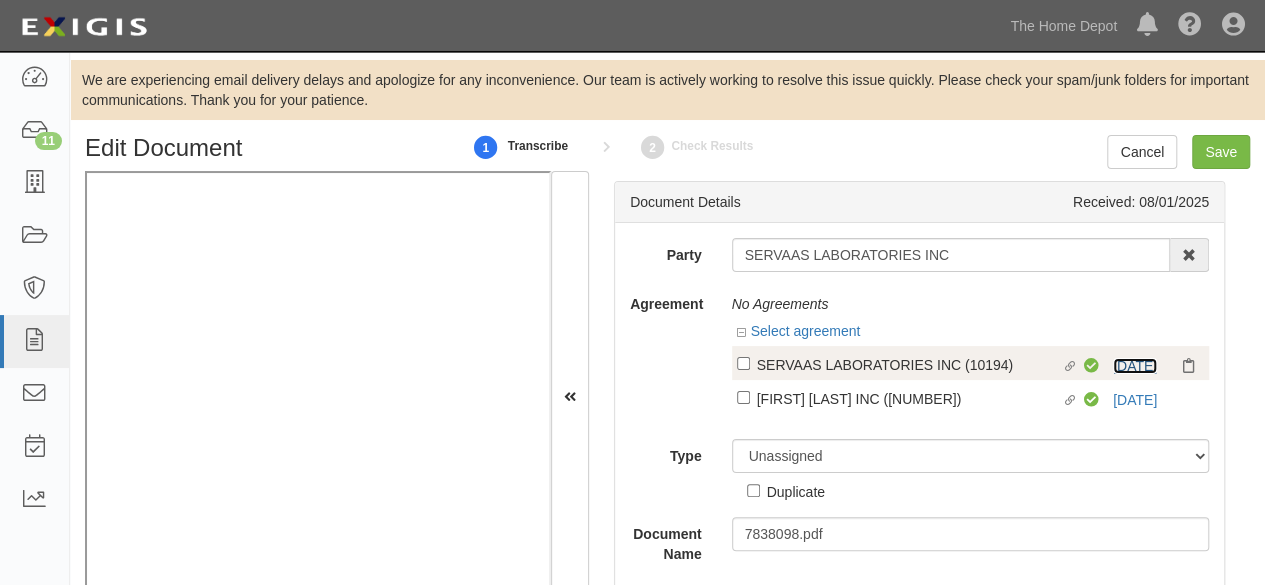 click on "[DATE]" at bounding box center [1135, 366] 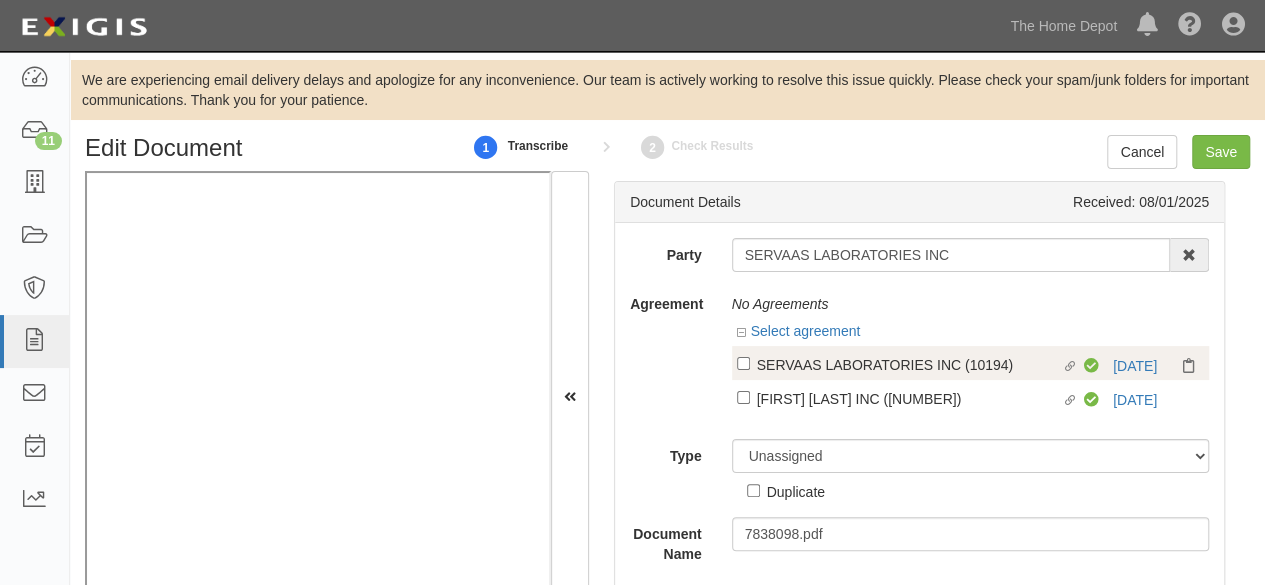 click on "SERVAAS LABORATORIES INC (10194)" at bounding box center [909, 364] 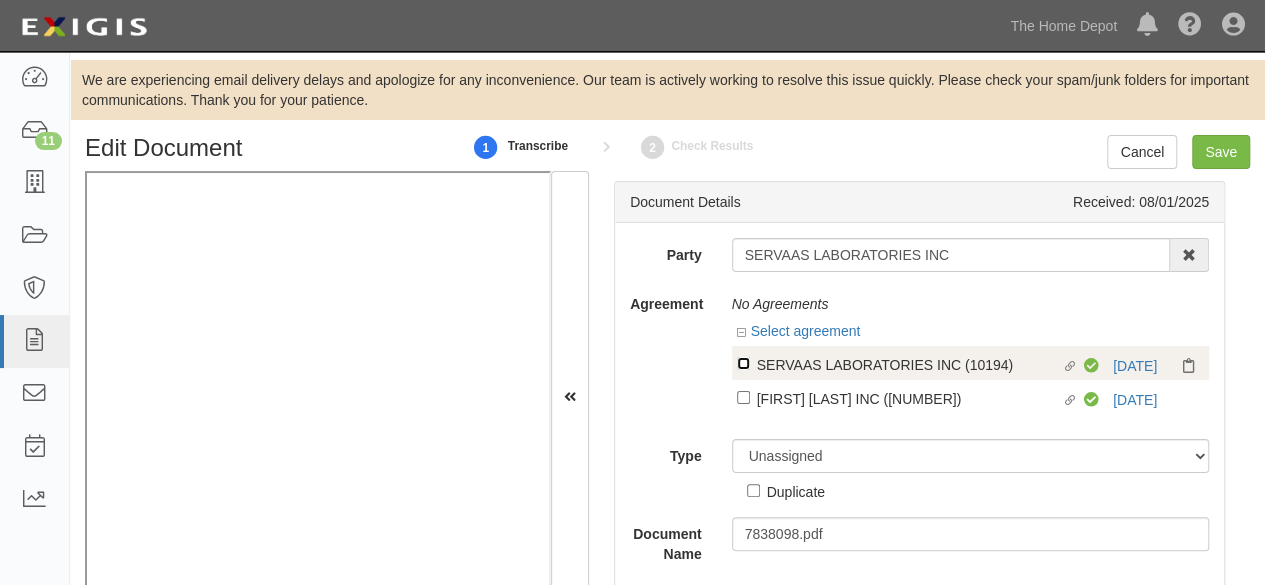 click on "SERVAAS LABORATORIES INC" at bounding box center [743, 363] 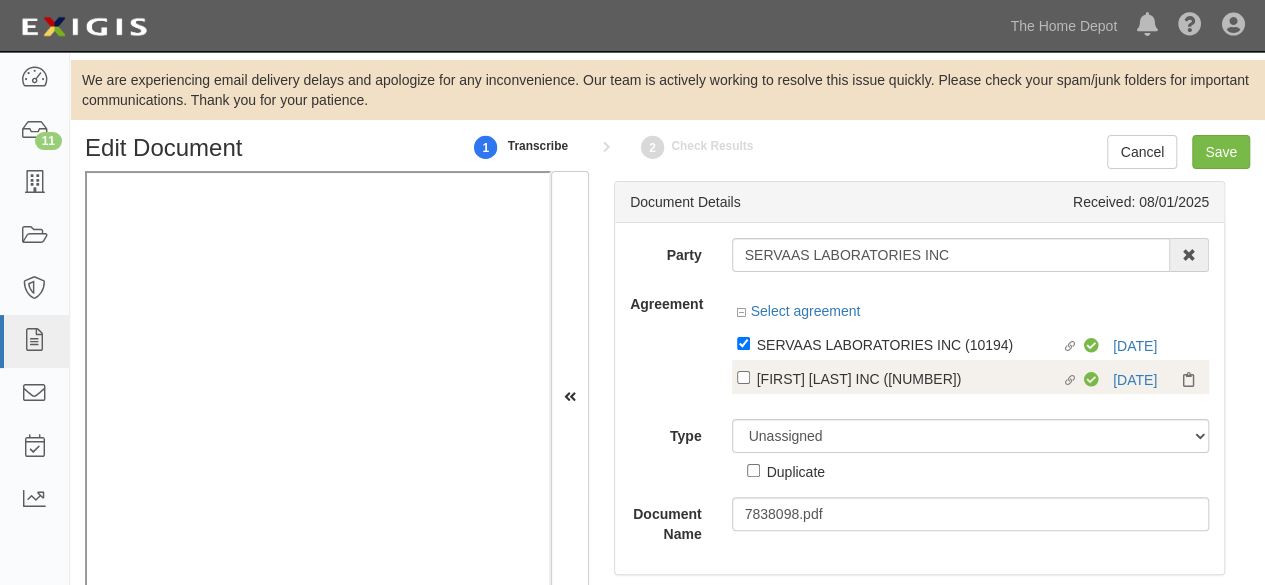 click on "SERVAAS LABORATORIES INC (21552)" at bounding box center (909, 344) 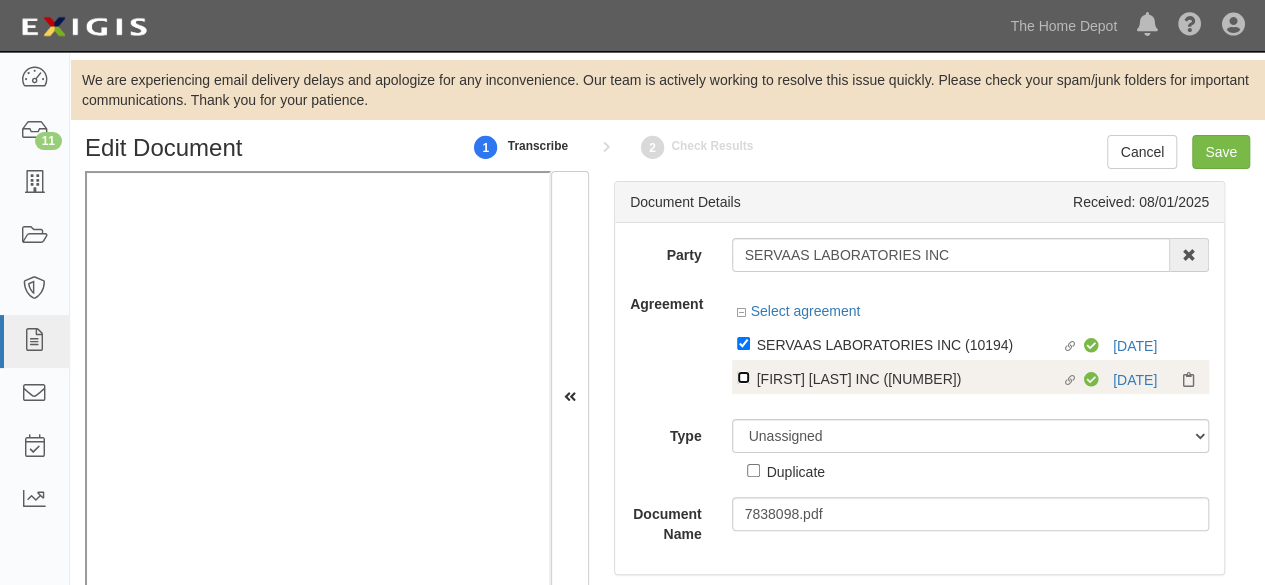click on "Linked agreement
SERVAAS LABORATORIES INC (21552)
Linked agreement" at bounding box center [743, 343] 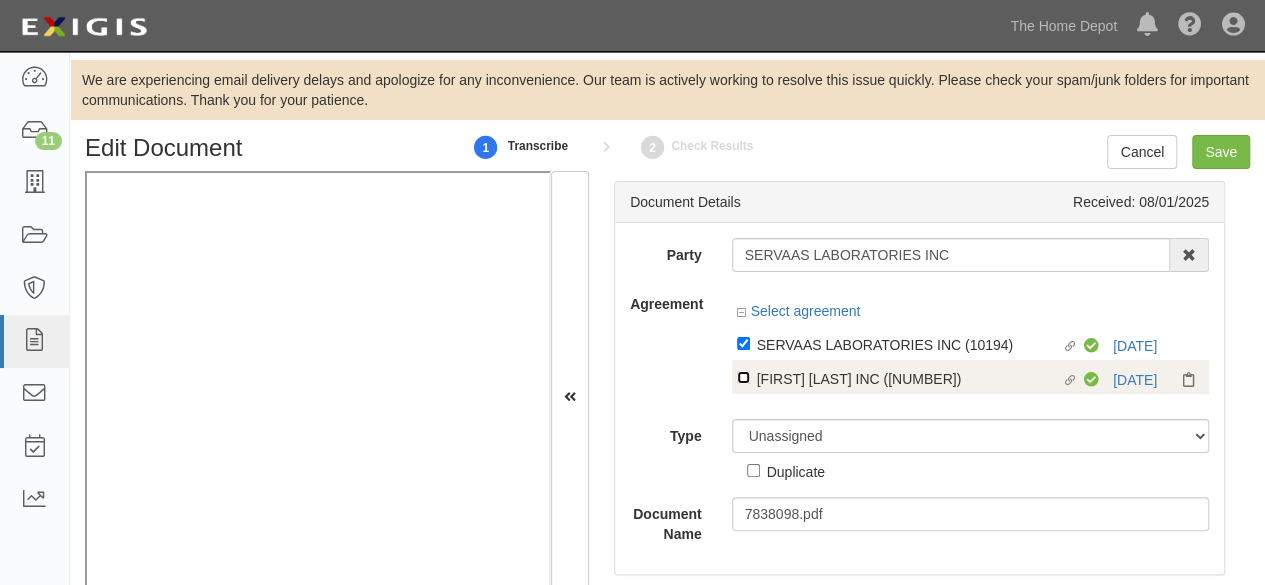 checkbox on "true" 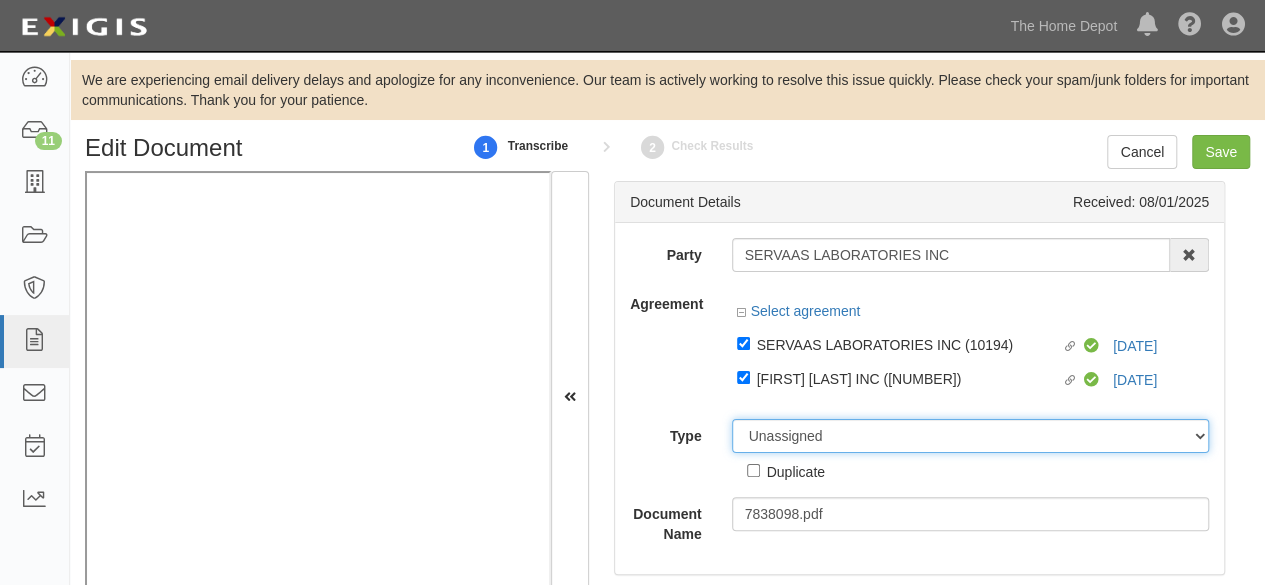 click on "Unassigned
Binder
Cancellation Notice
Certificate
Contract
Endorsement
Insurance Policy
Junk
Other Document
Policy Declarations
Reinstatement Notice
Requirements
Waiver Request" at bounding box center [971, 436] 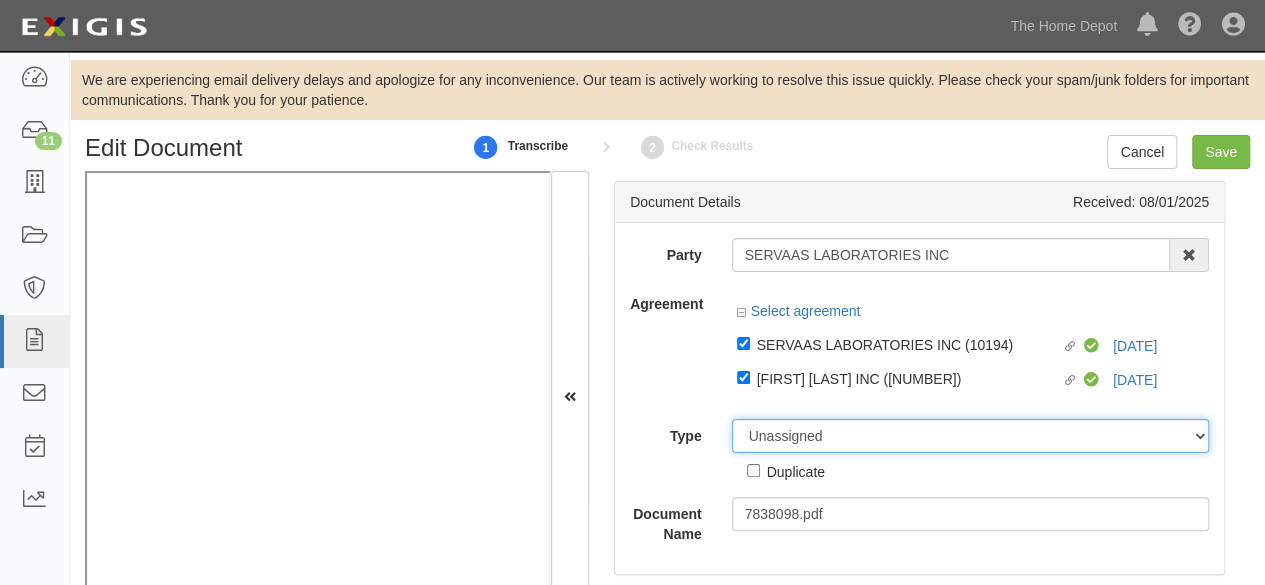 select on "CertificateDetail" 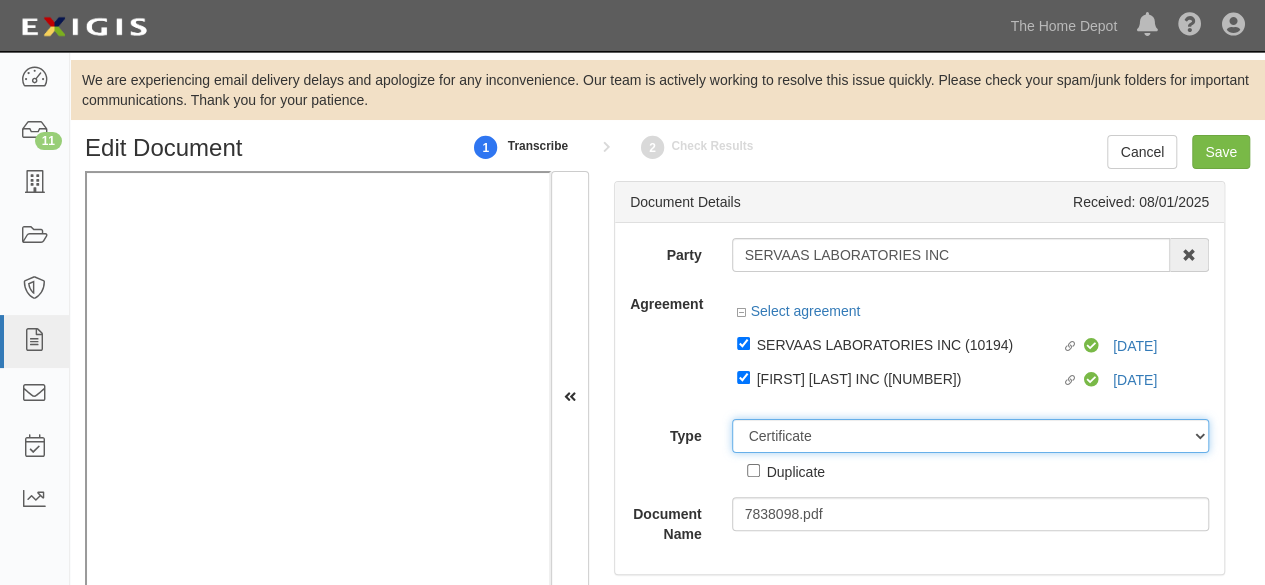 click on "Unassigned
Binder
Cancellation Notice
Certificate
Contract
Endorsement
Insurance Policy
Junk
Other Document
Policy Declarations
Reinstatement Notice
Requirements
Waiver Request" at bounding box center (971, 436) 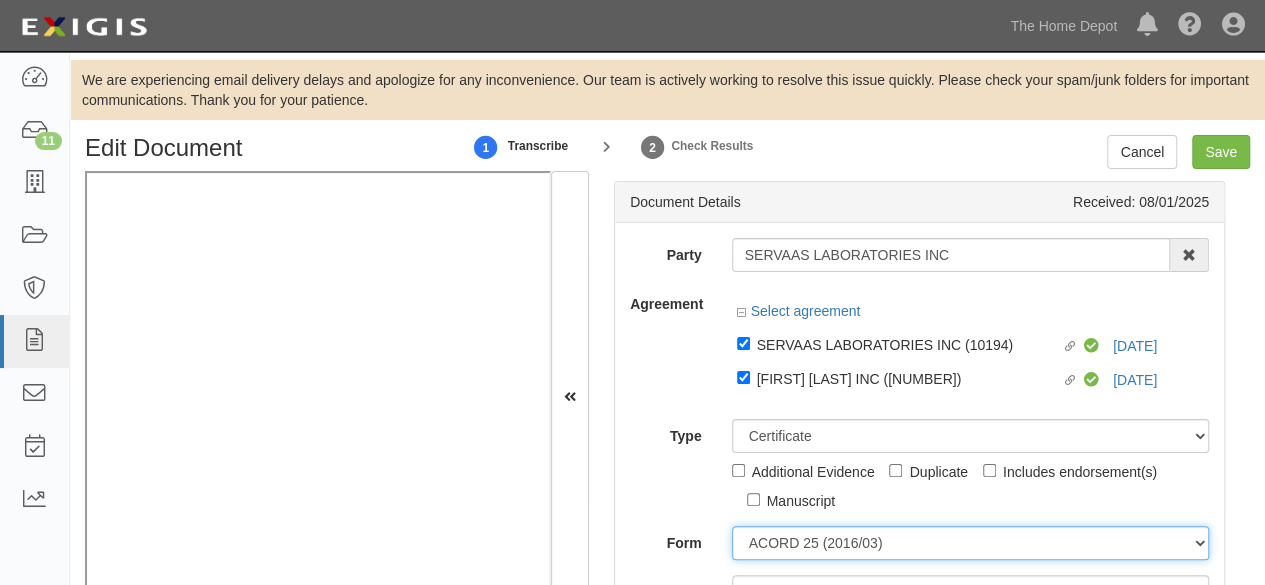 click on "ACORD 25 (2016/03)
ACORD 101
ACORD 855 NY (2014/05)
General" at bounding box center (971, 543) 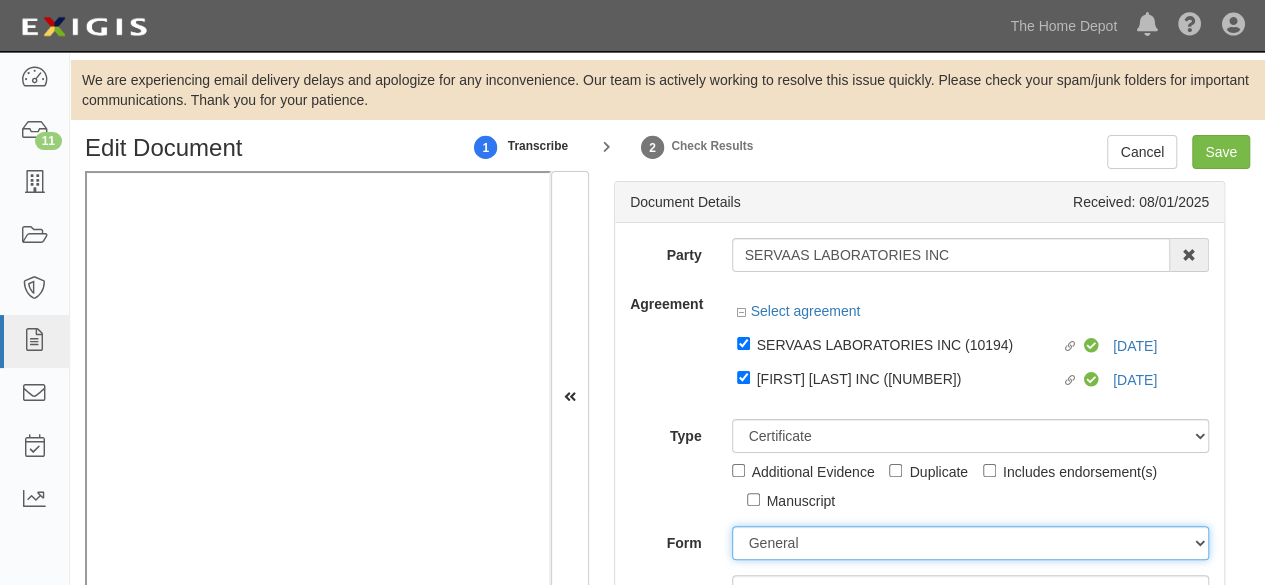 click on "ACORD 25 (2016/03)
ACORD 101
ACORD 855 NY (2014/05)
General" at bounding box center [971, 543] 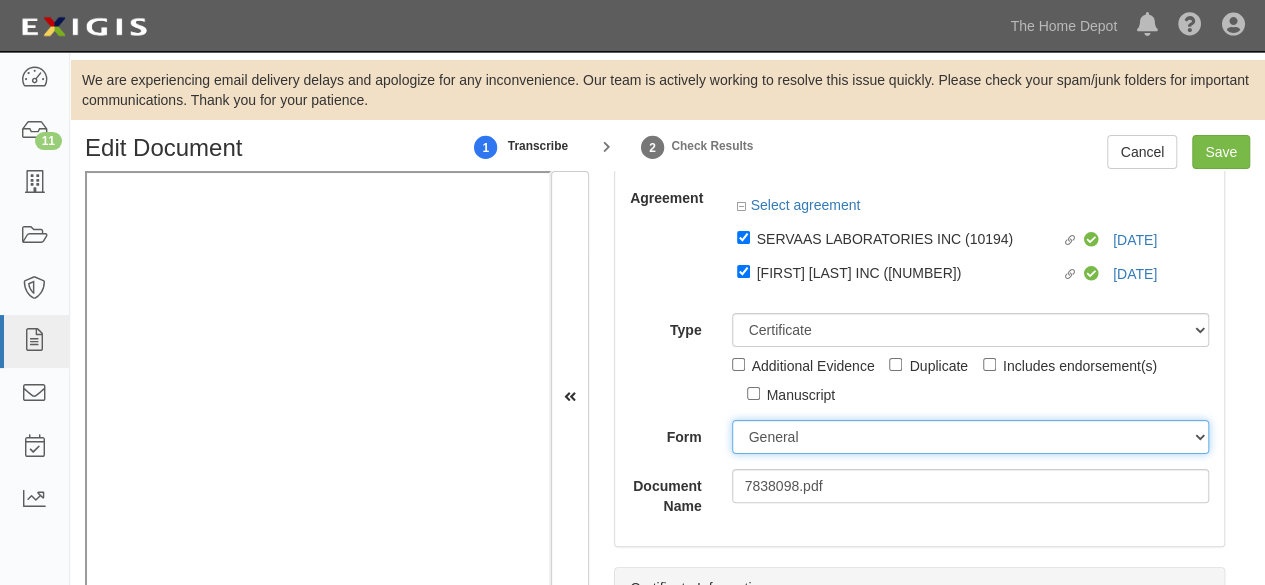 scroll, scrollTop: 200, scrollLeft: 0, axis: vertical 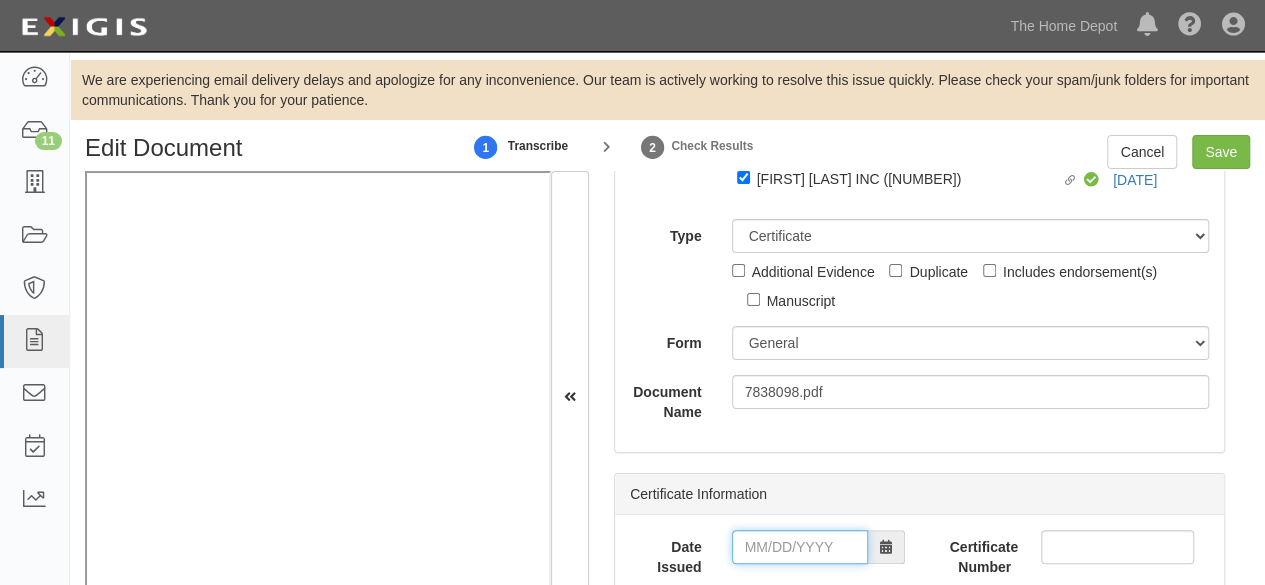 click on "Date Issued" at bounding box center (800, 547) 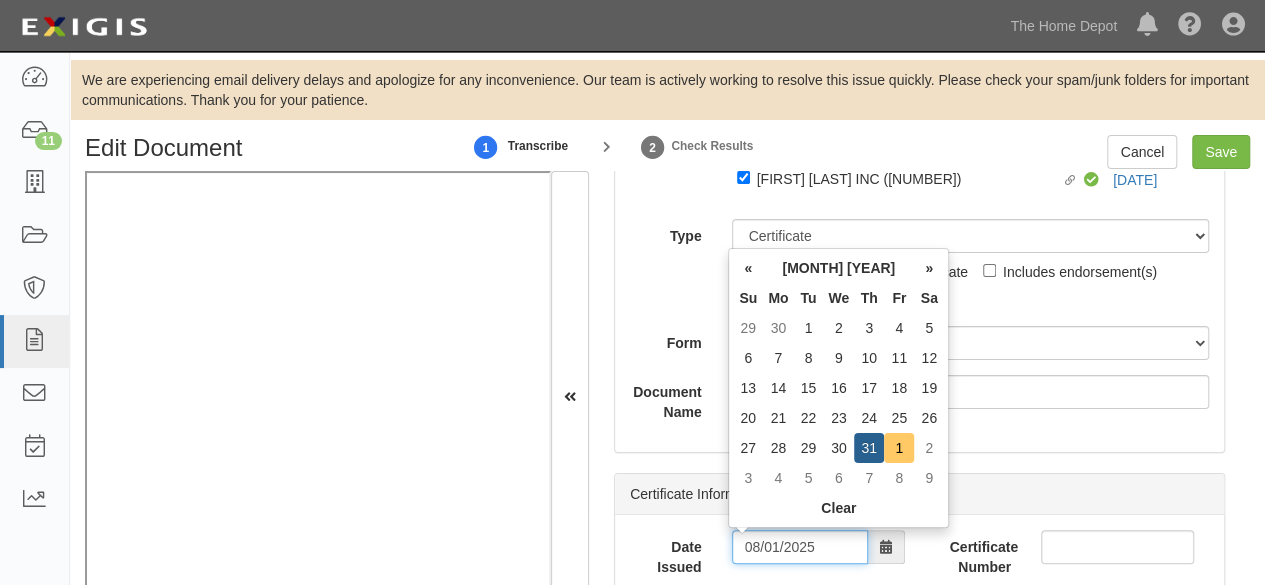 type on "08/01/2025" 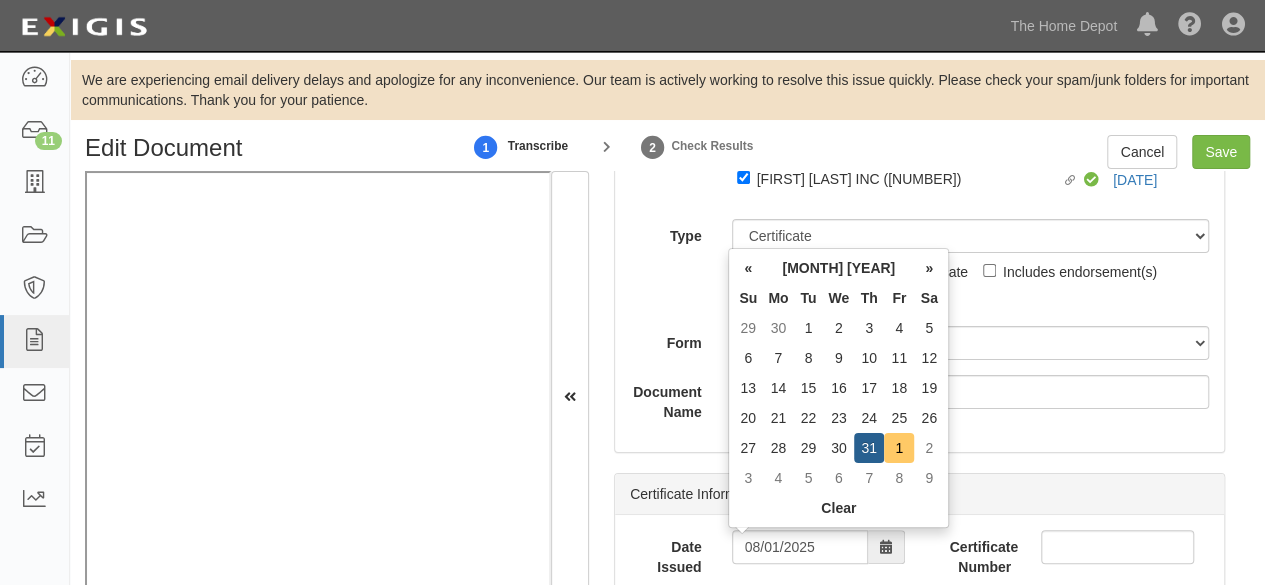 click on "1" at bounding box center (899, 448) 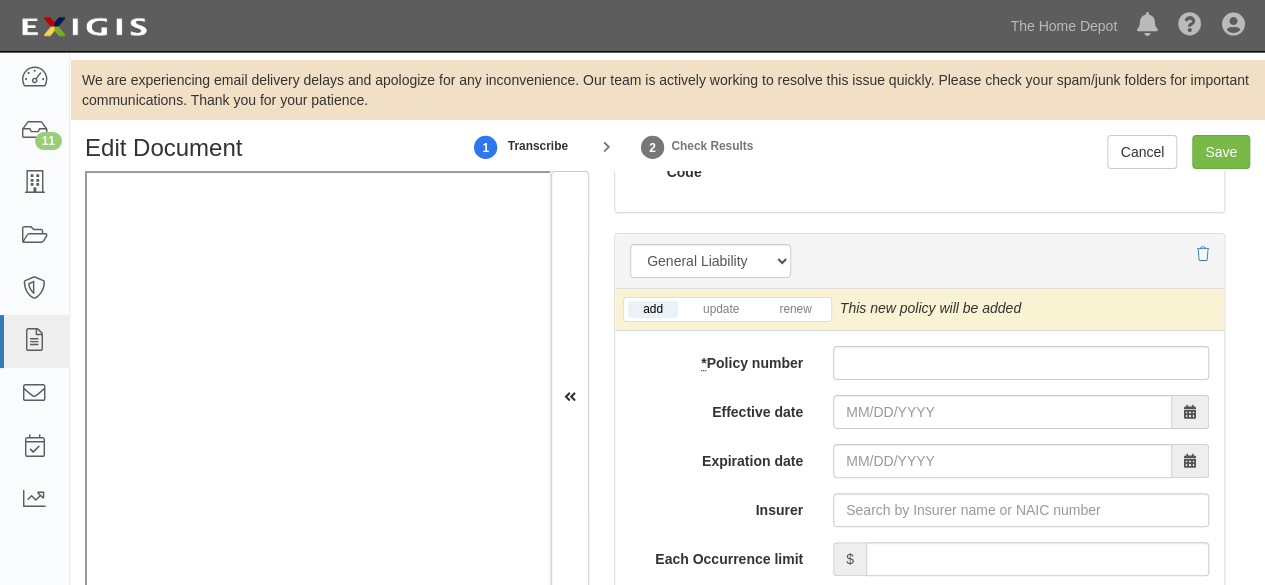 scroll, scrollTop: 1600, scrollLeft: 0, axis: vertical 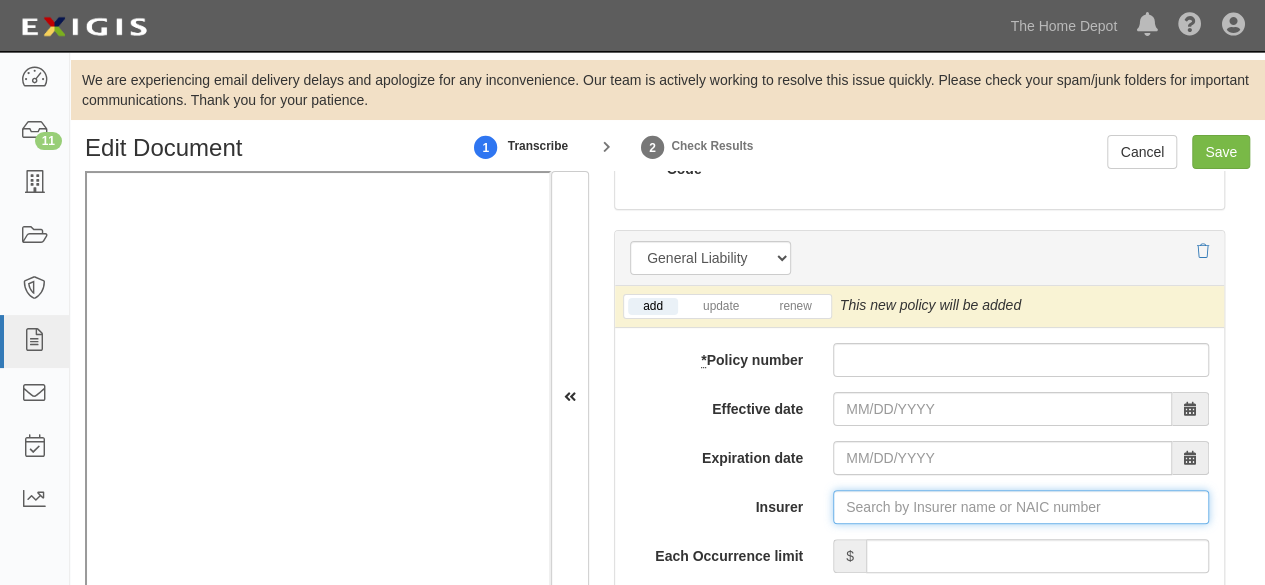 click on "Insurer" at bounding box center (1021, 507) 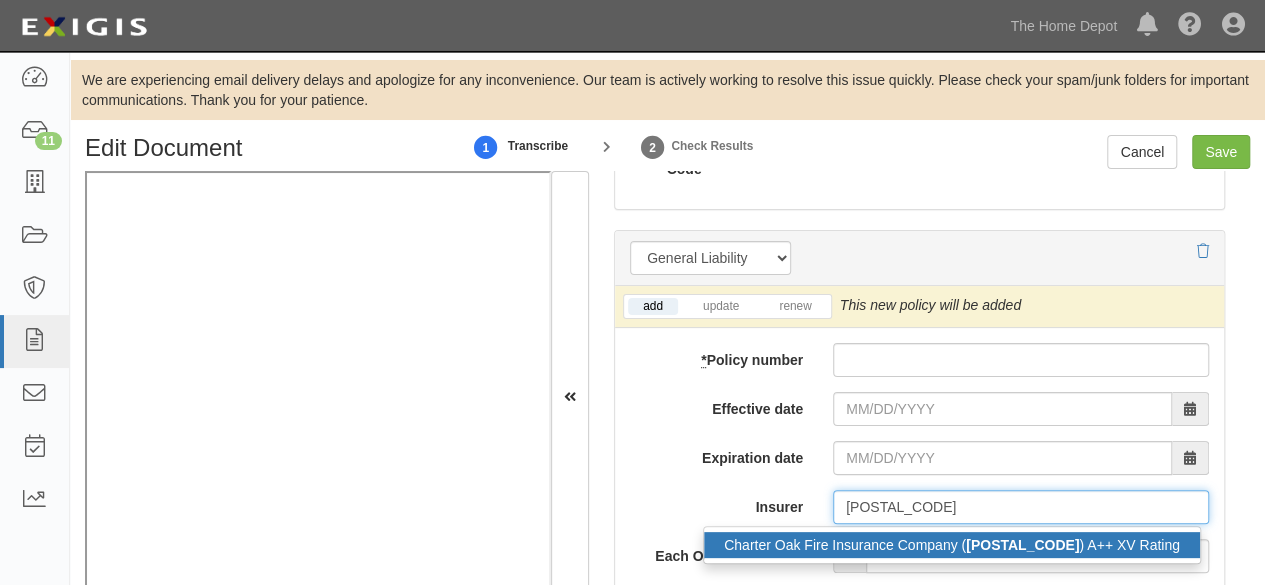 click on "Charter Oak Fire Insurance Company ( 25615 ) A++ XV Rating" at bounding box center [952, 545] 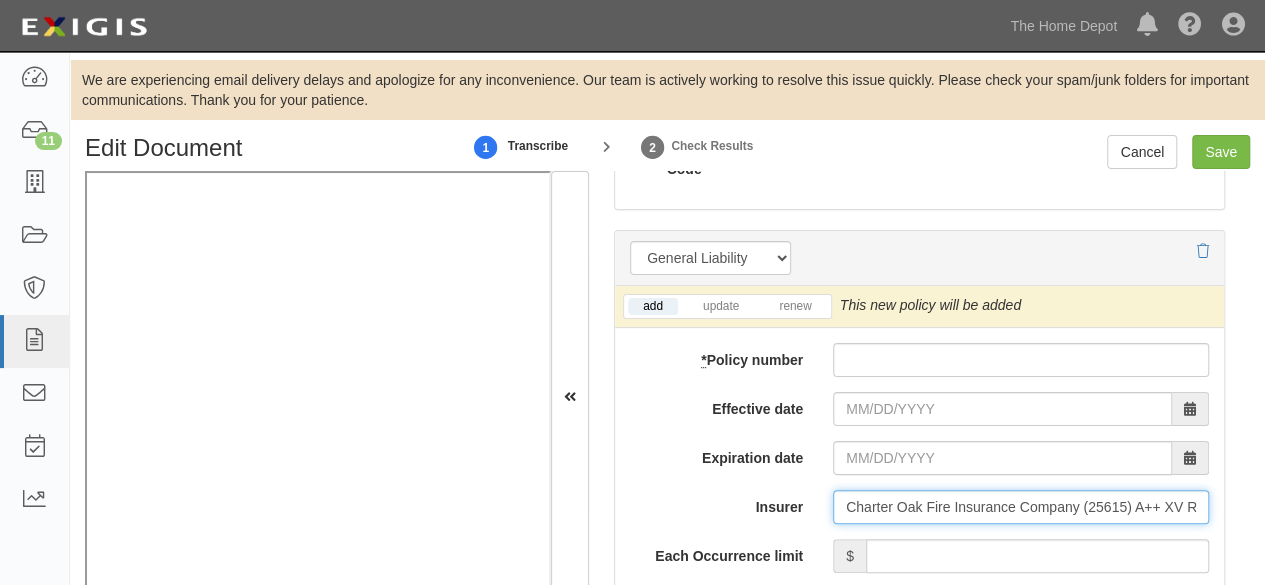 type on "Charter Oak Fire Insurance Company (25615) A++ XV Rating" 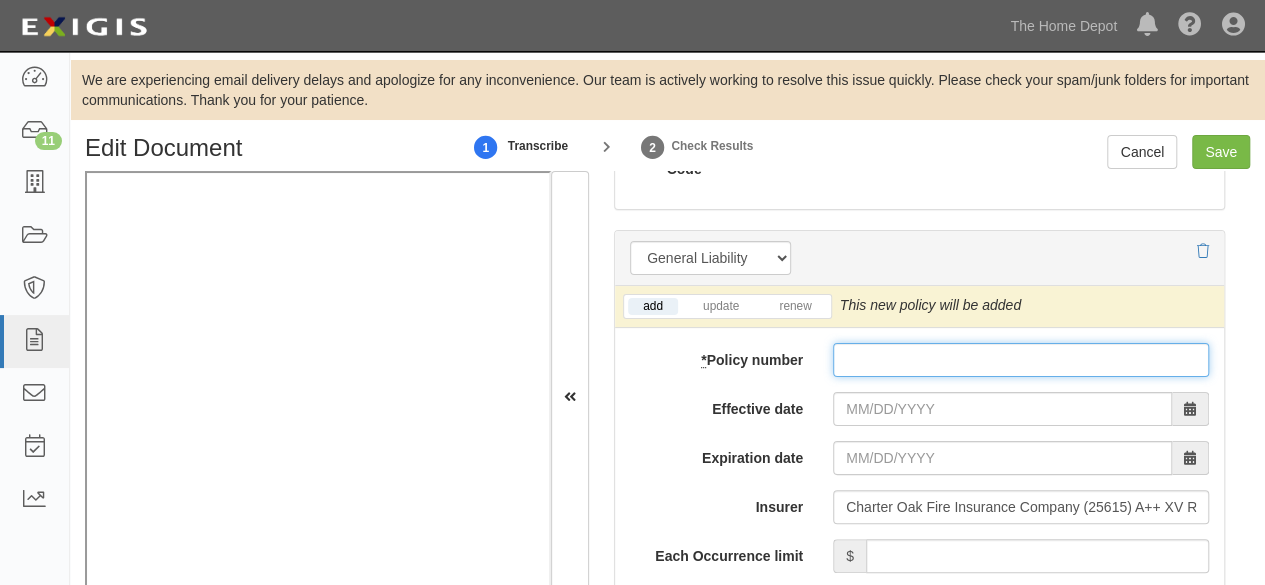 drag, startPoint x: 881, startPoint y: 349, endPoint x: 876, endPoint y: 359, distance: 11.18034 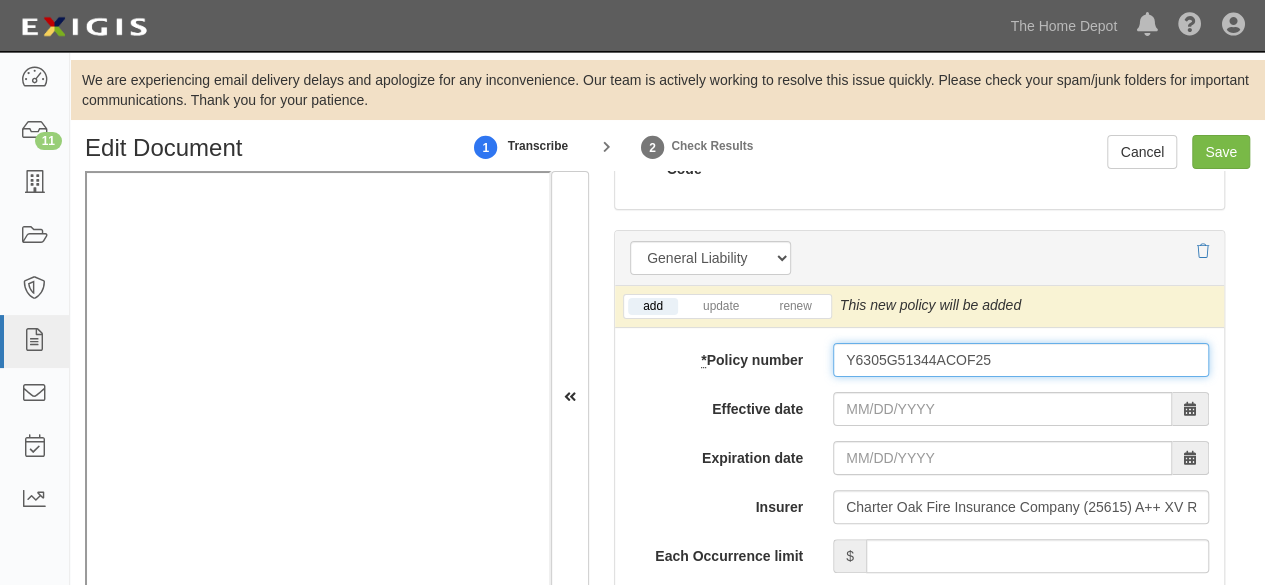 type on "Y6305G51344ACOF25" 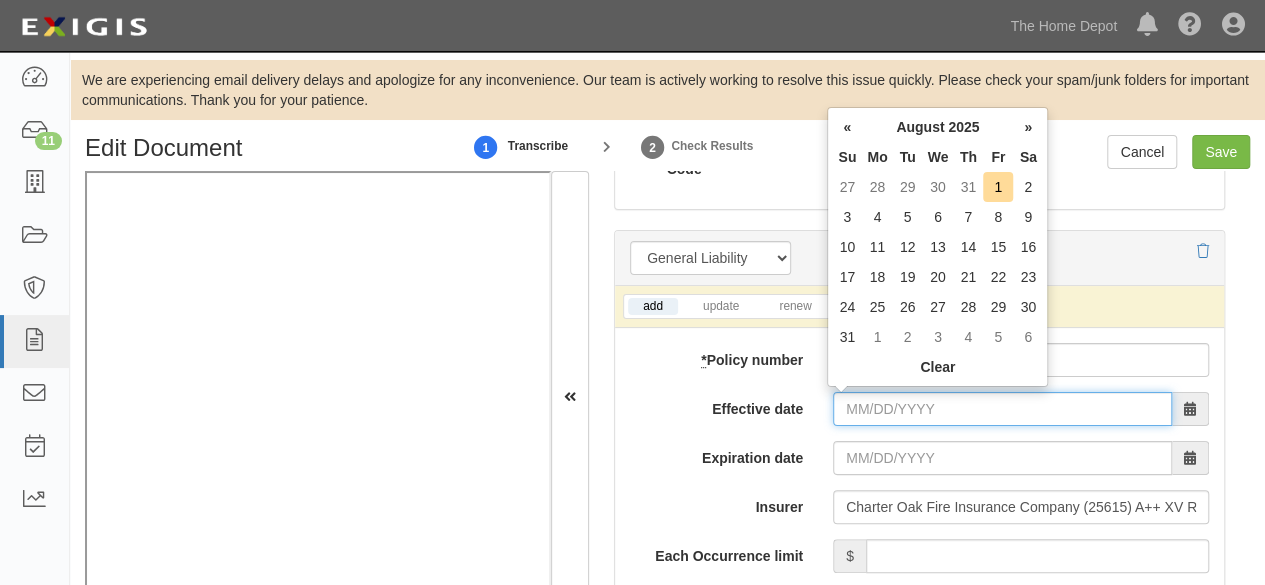 click on "Effective date" at bounding box center [1002, 409] 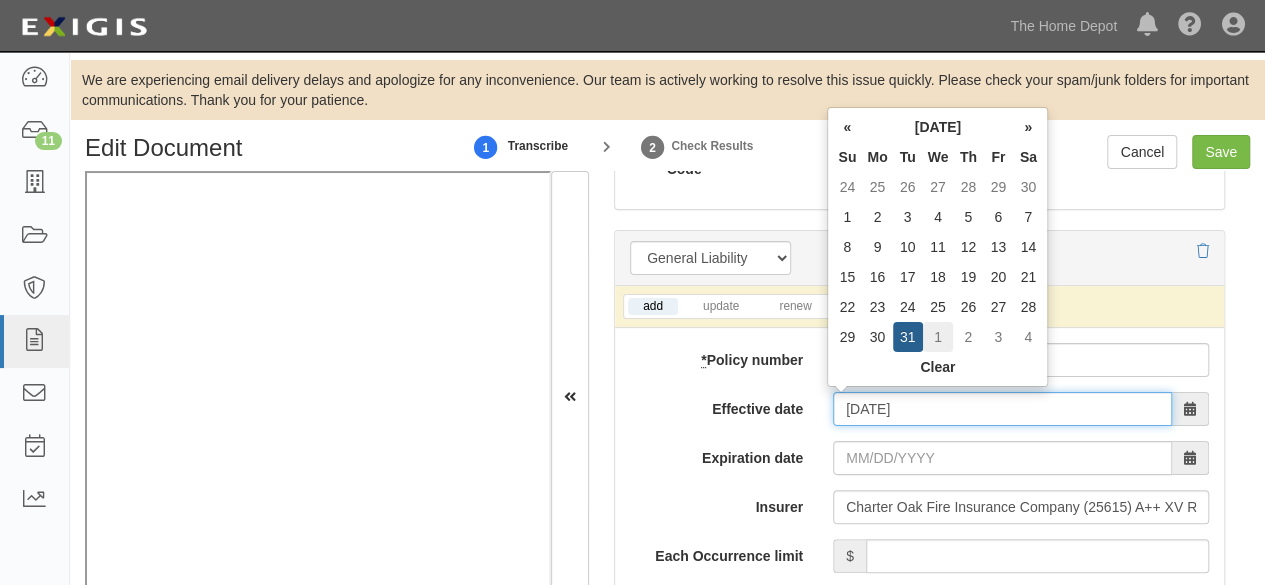 type on "01/01/2025" 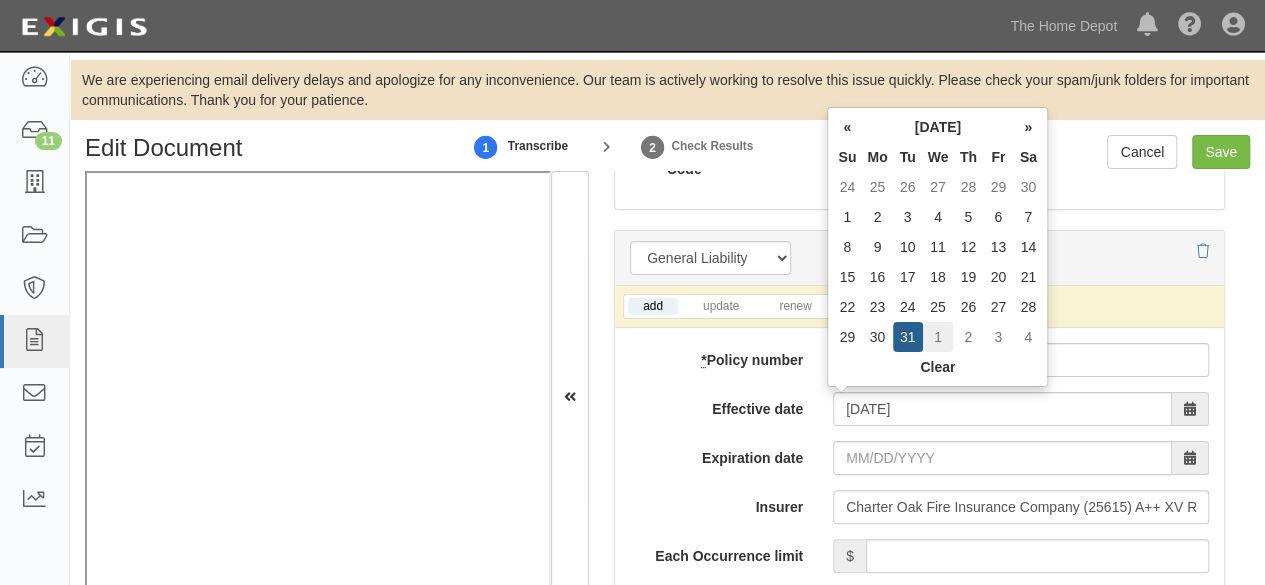 type on "01/01/2026" 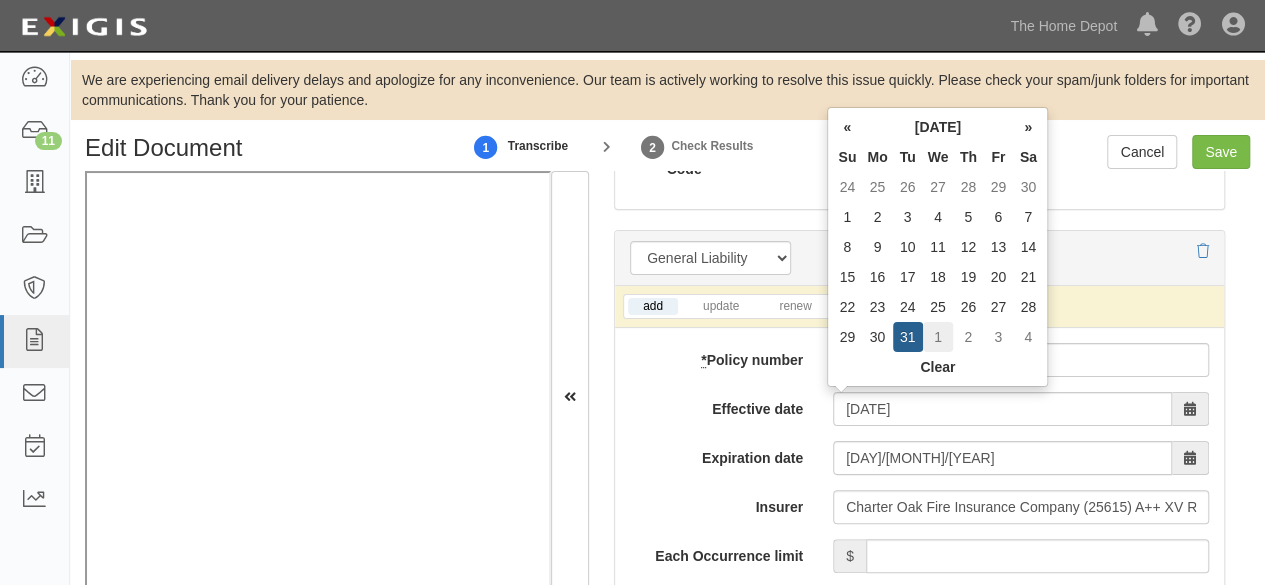 click on "1" at bounding box center [938, 337] 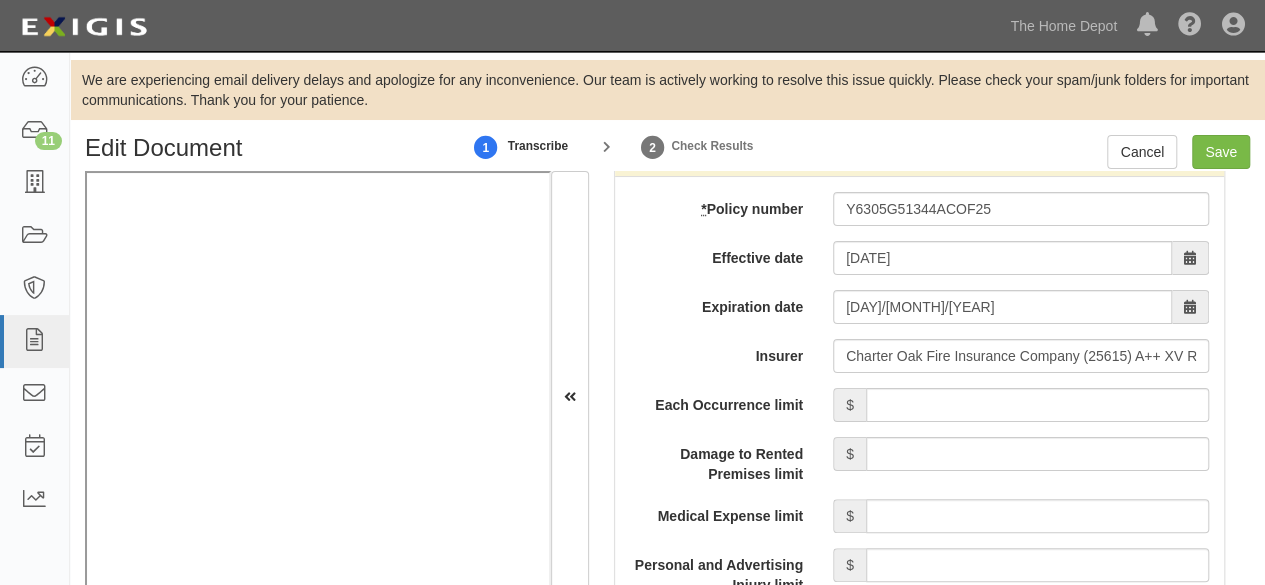 scroll, scrollTop: 1800, scrollLeft: 0, axis: vertical 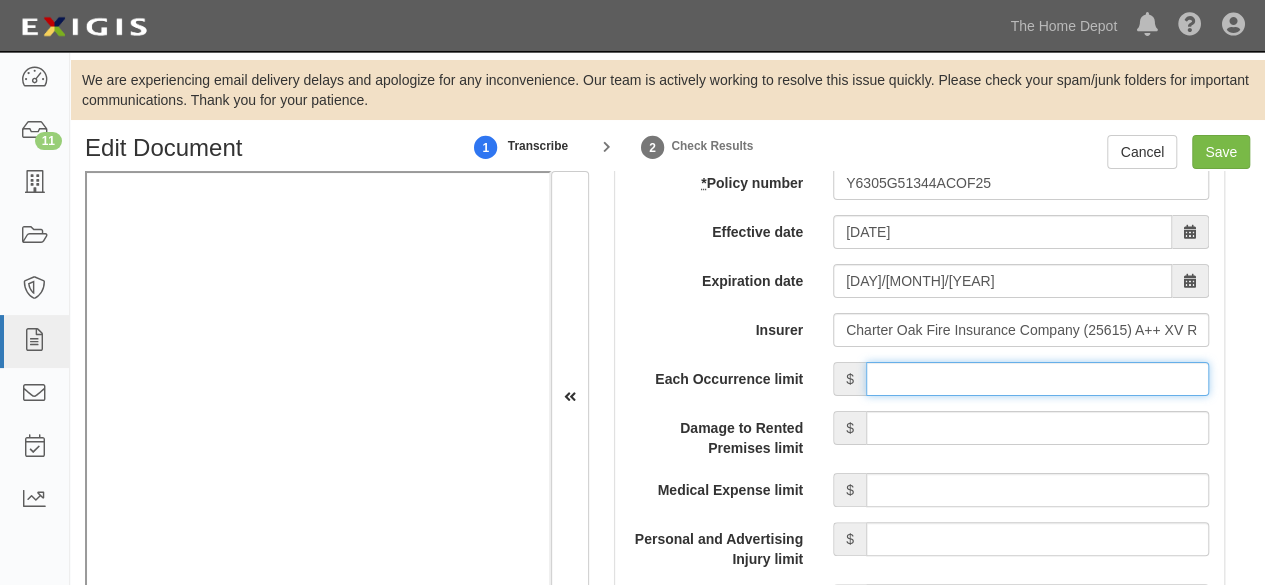 drag, startPoint x: 990, startPoint y: 371, endPoint x: 993, endPoint y: 359, distance: 12.369317 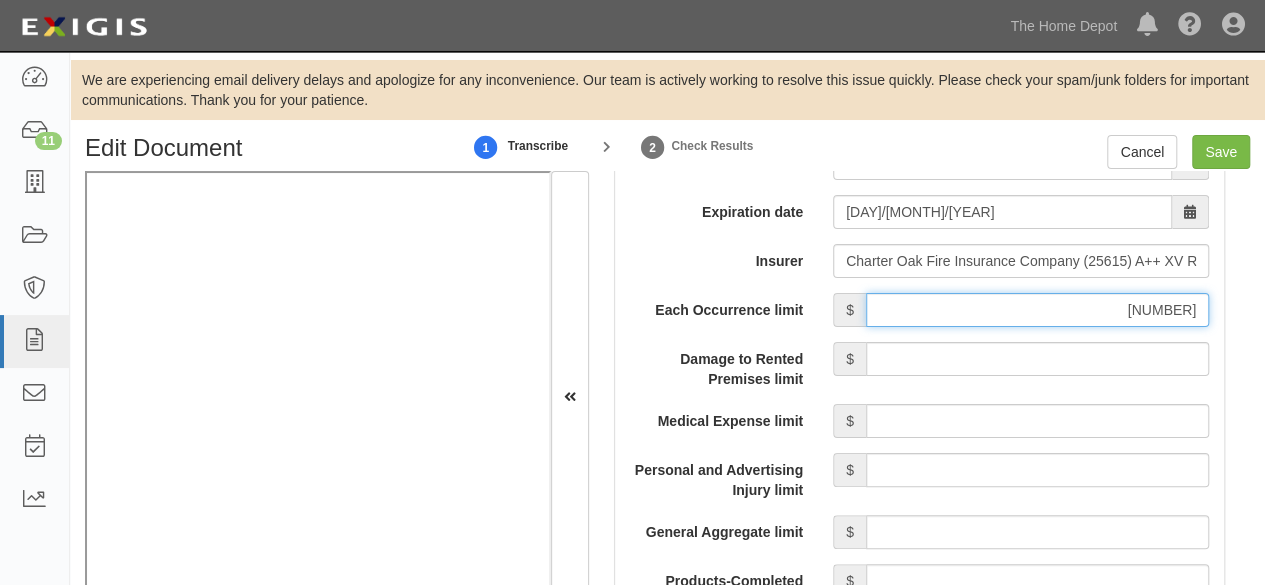 scroll, scrollTop: 1900, scrollLeft: 0, axis: vertical 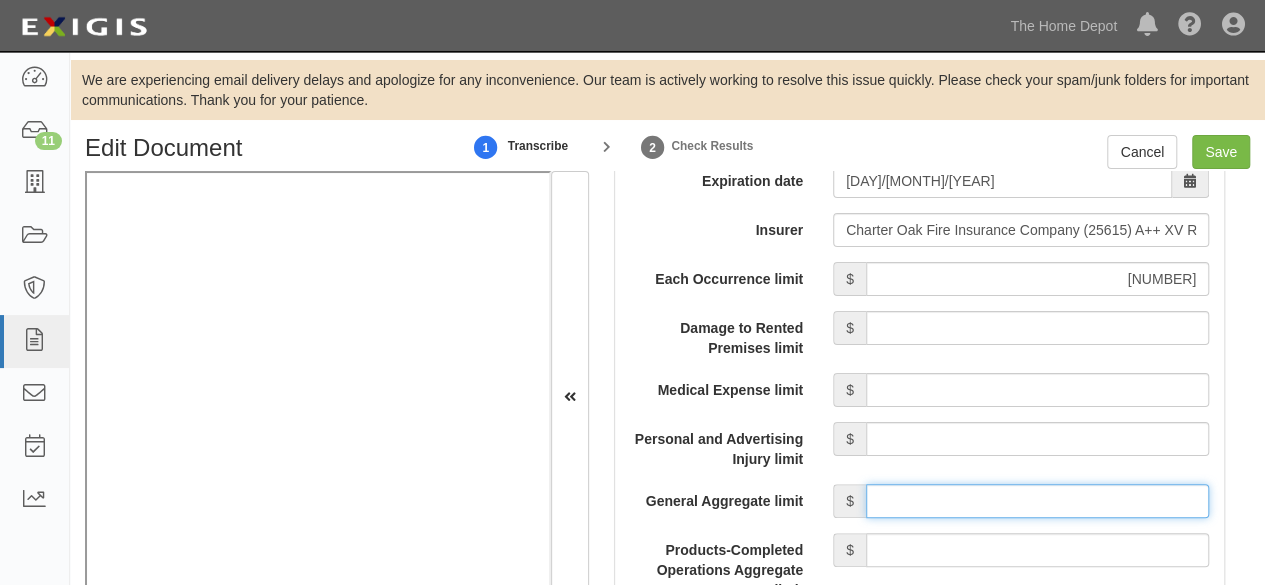 drag, startPoint x: 966, startPoint y: 495, endPoint x: 974, endPoint y: 483, distance: 14.422205 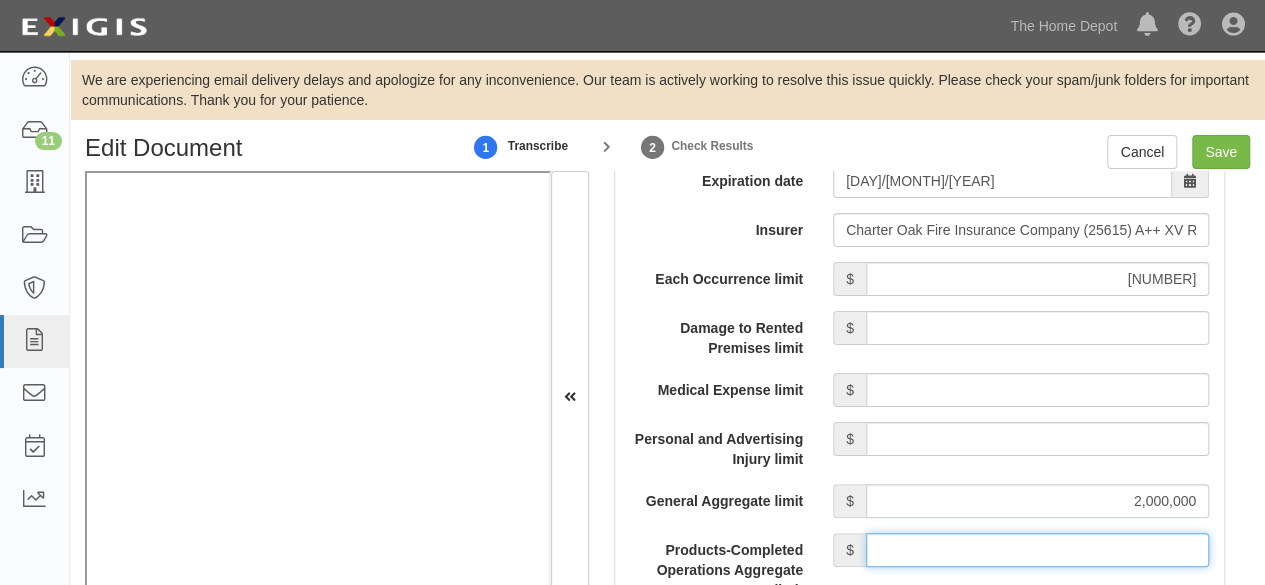 drag, startPoint x: 990, startPoint y: 549, endPoint x: 988, endPoint y: 535, distance: 14.142136 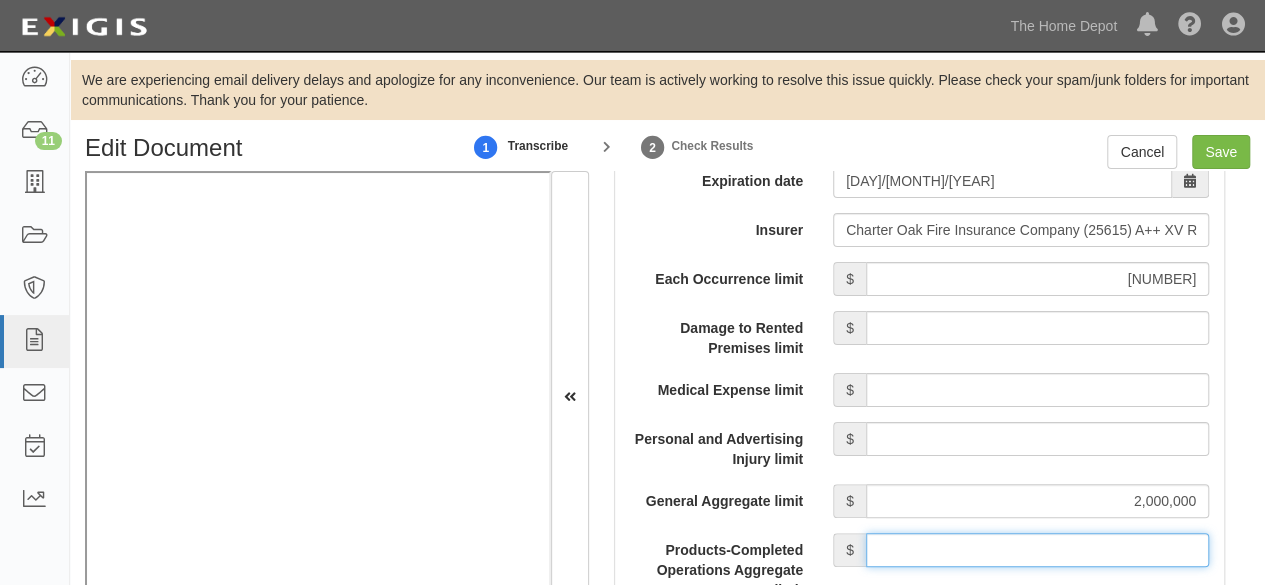 click on "Products-Completed Operations Aggregate limit" at bounding box center (1037, 550) 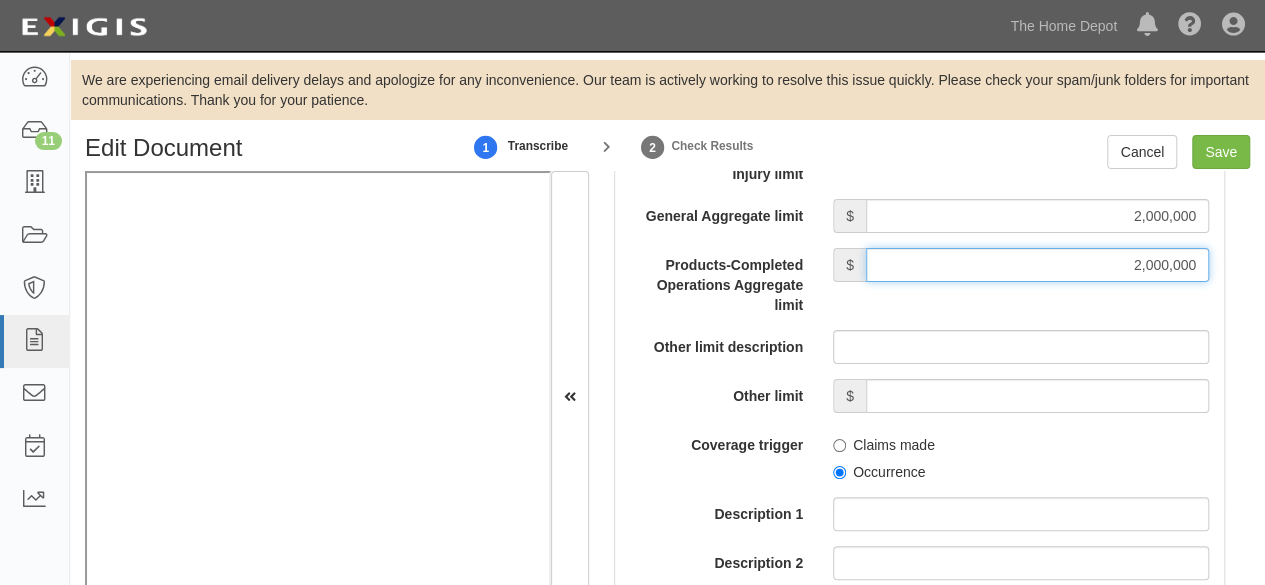 scroll, scrollTop: 2200, scrollLeft: 0, axis: vertical 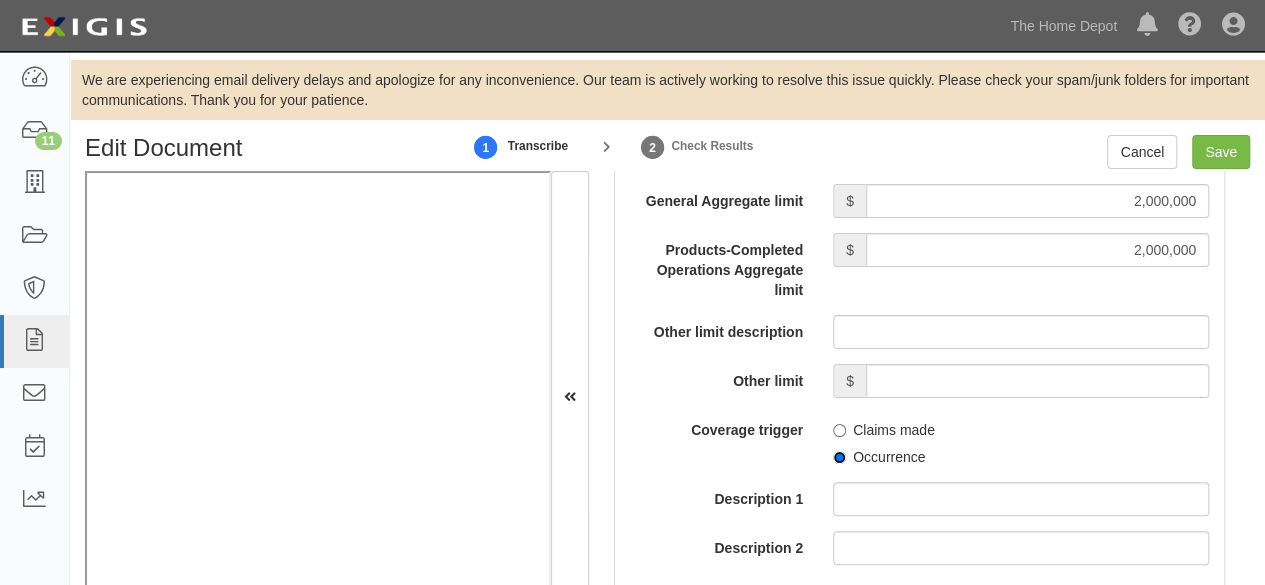 click on "Occurrence" at bounding box center [839, 457] 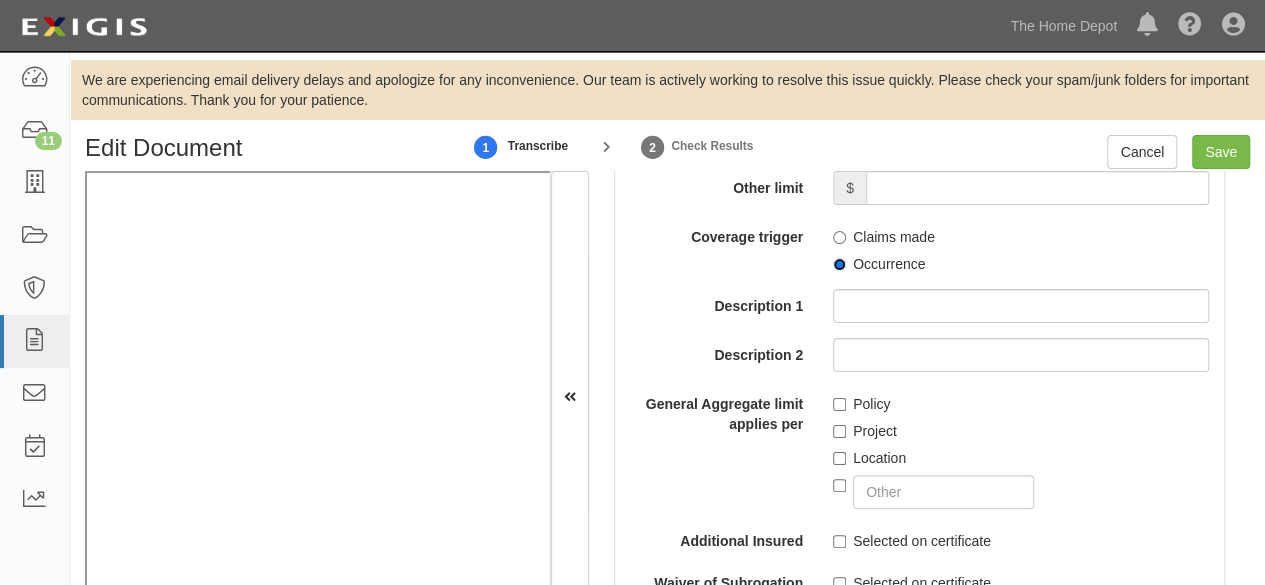 scroll, scrollTop: 2400, scrollLeft: 0, axis: vertical 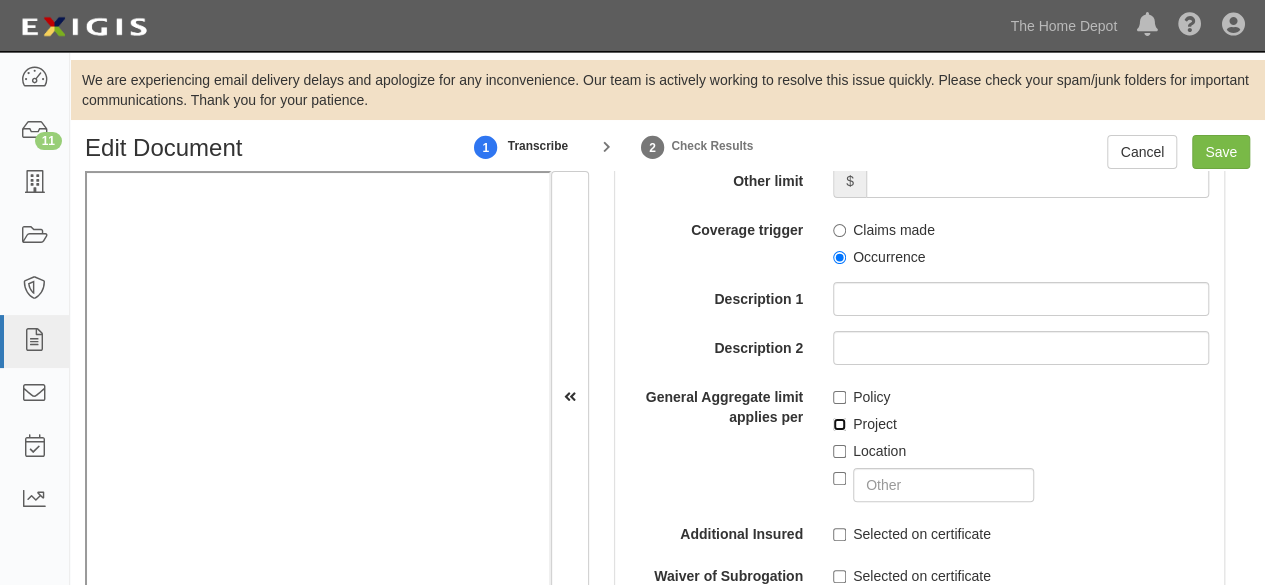 click on "Project" at bounding box center (839, 424) 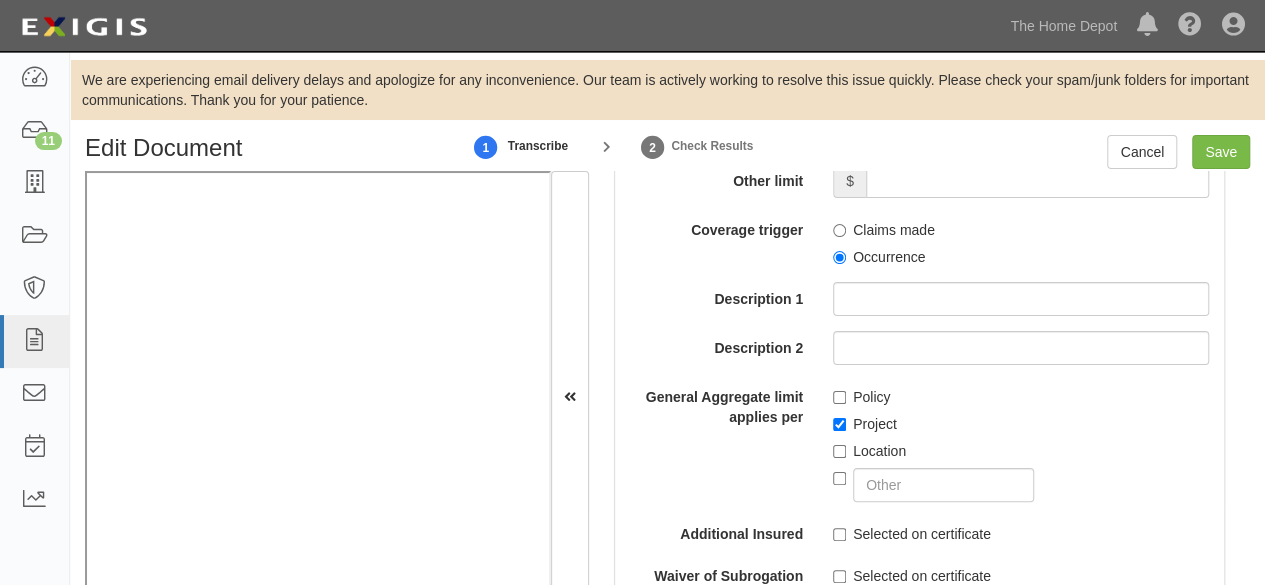 click on "Selected on certificate" at bounding box center [912, 534] 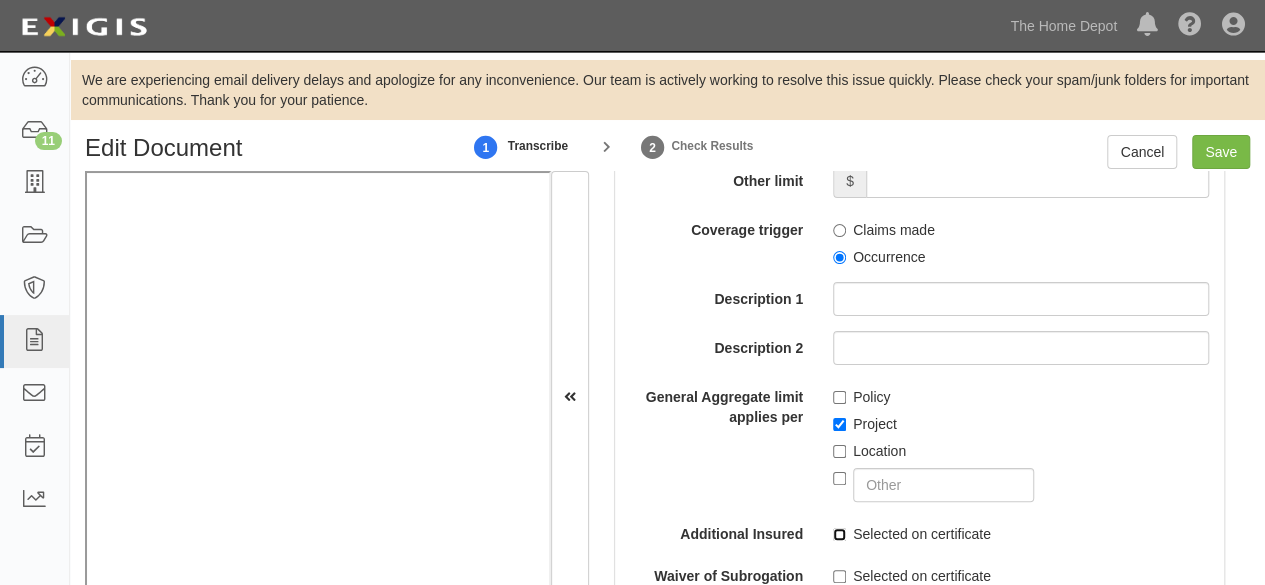 click on "Selected on certificate" at bounding box center [839, 534] 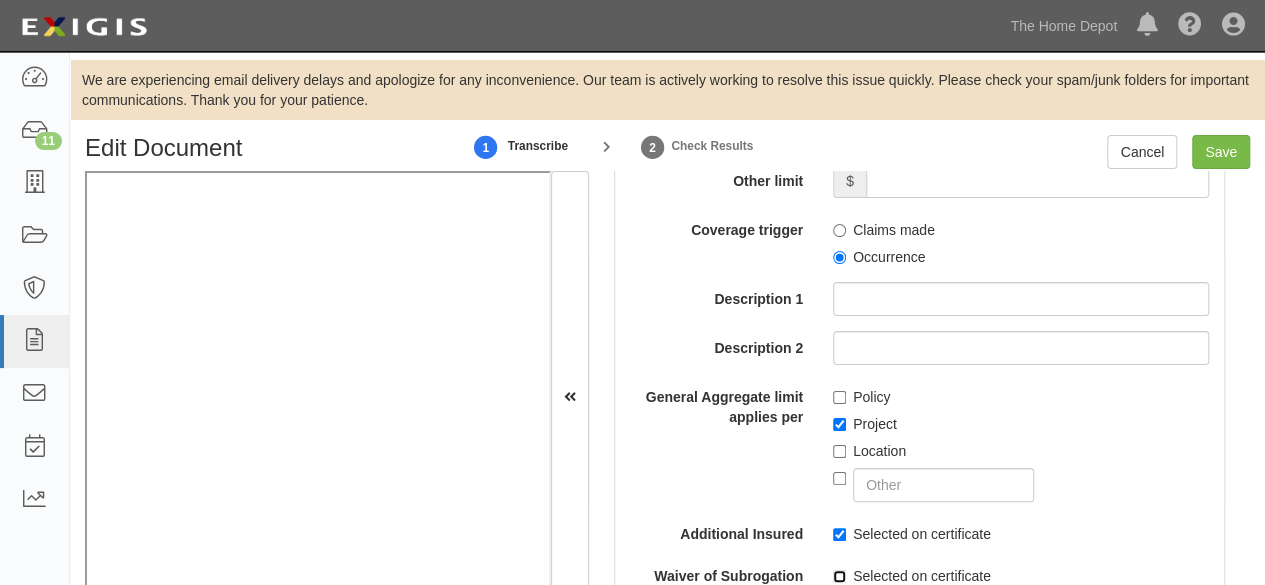 click on "Selected on certificate" at bounding box center (839, 576) 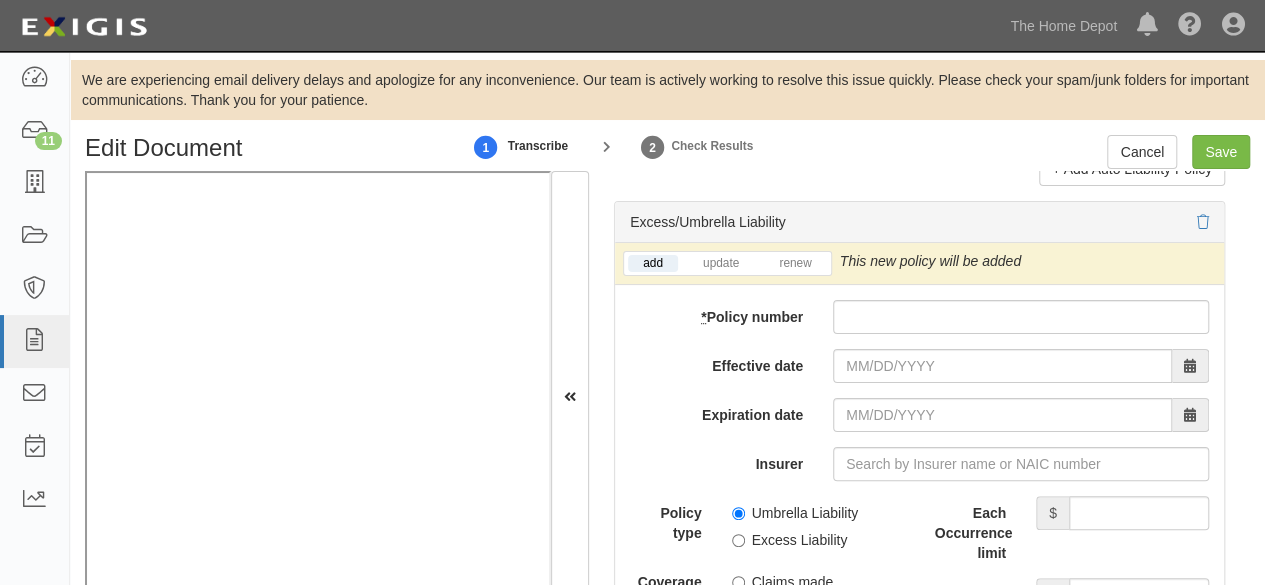 scroll, scrollTop: 4300, scrollLeft: 0, axis: vertical 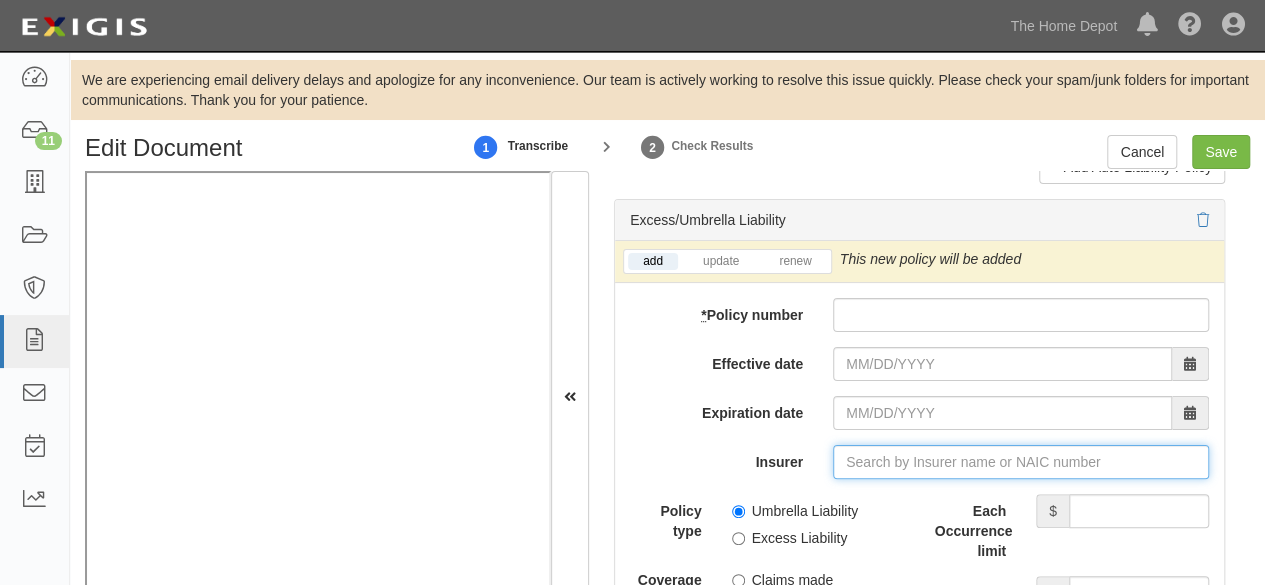 click on "Insurer" at bounding box center [1021, 462] 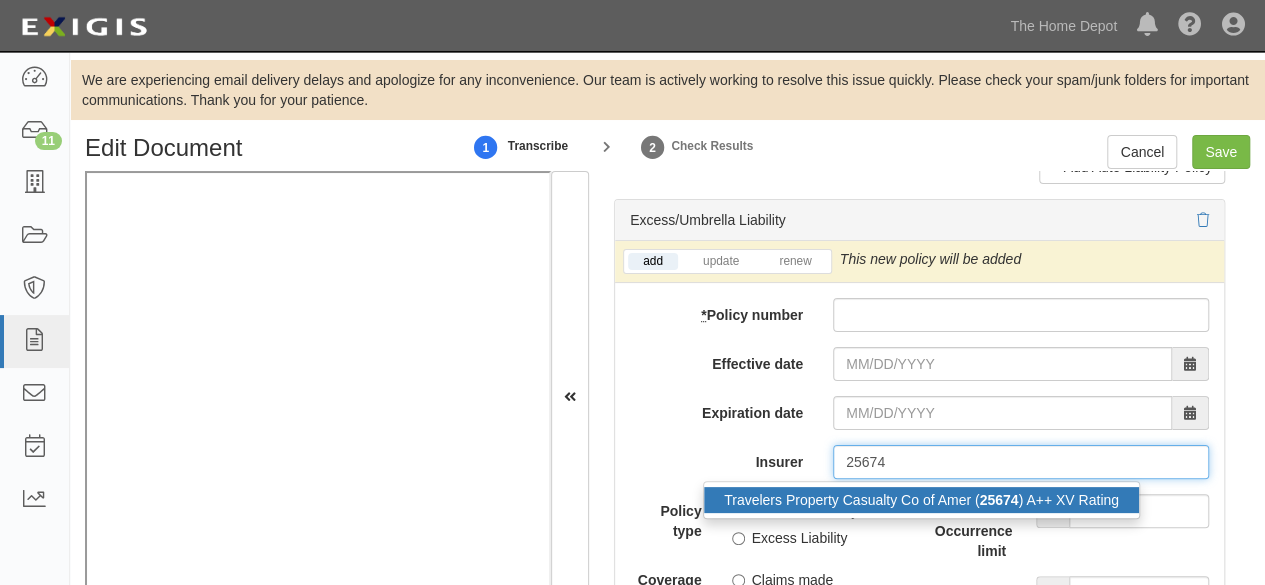 click on "Travelers Property Casualty Co of Amer ( 25674 ) A++ XV Rating" at bounding box center [921, 500] 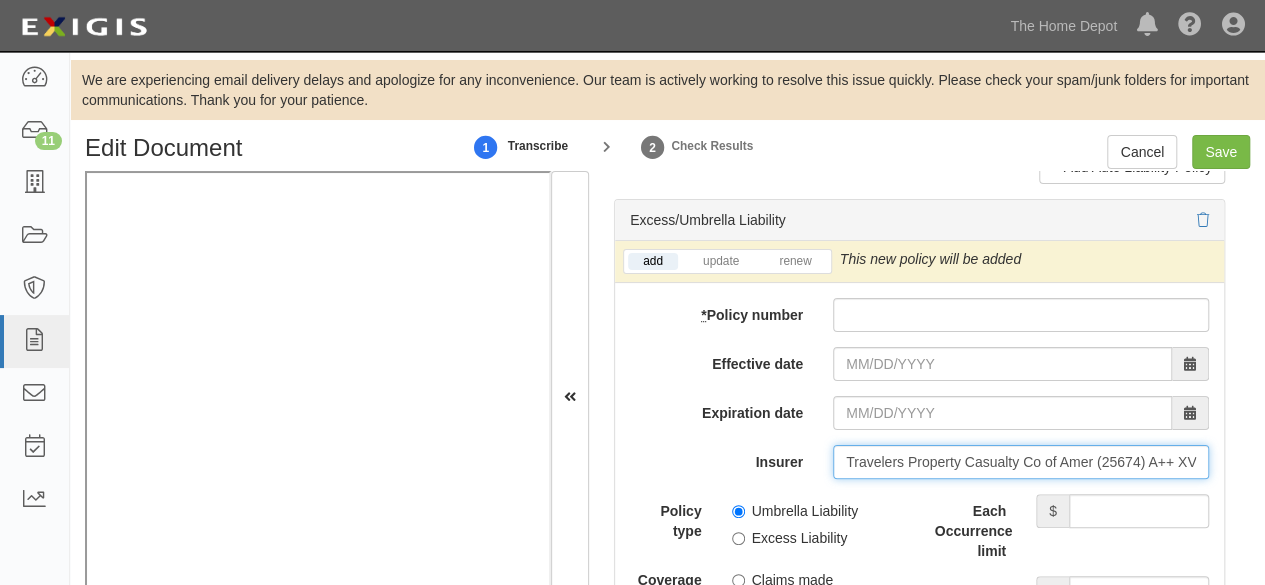 type on "Travelers Property Casualty Co of Amer (25674) A++ XV Rating" 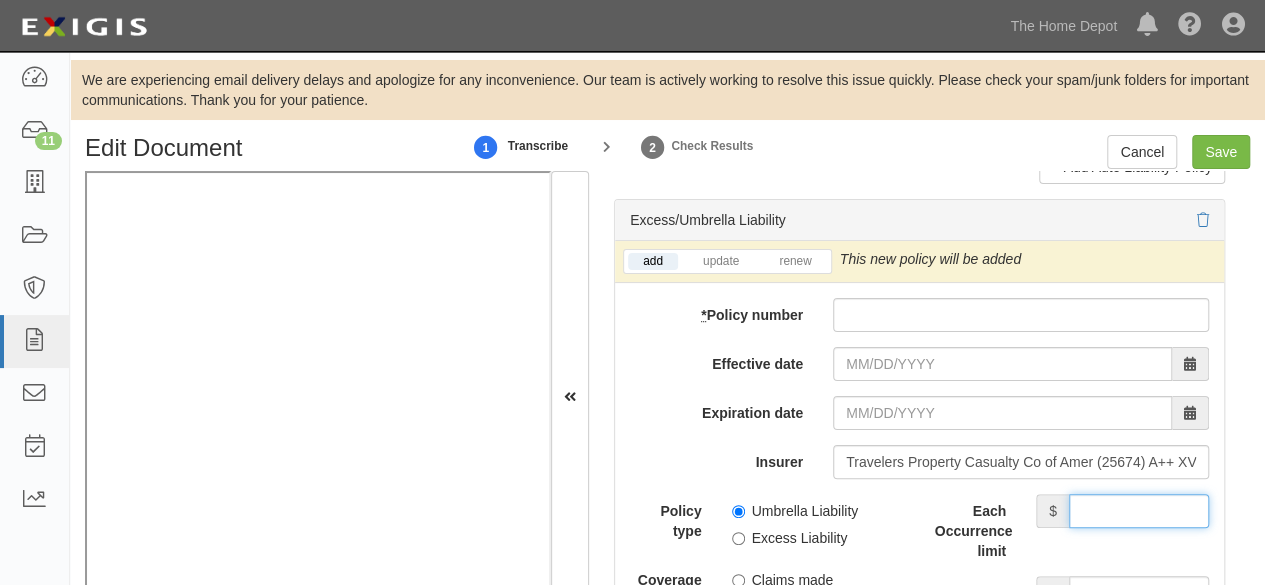 drag, startPoint x: 1134, startPoint y: 507, endPoint x: 1122, endPoint y: 491, distance: 20 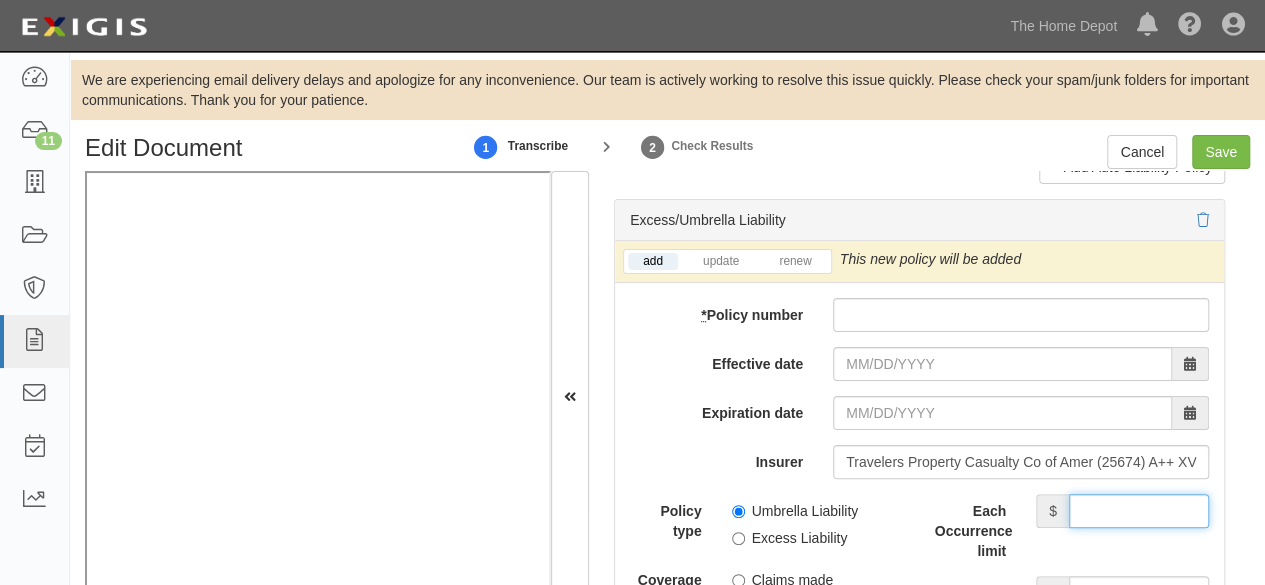 type on "8,000,000" 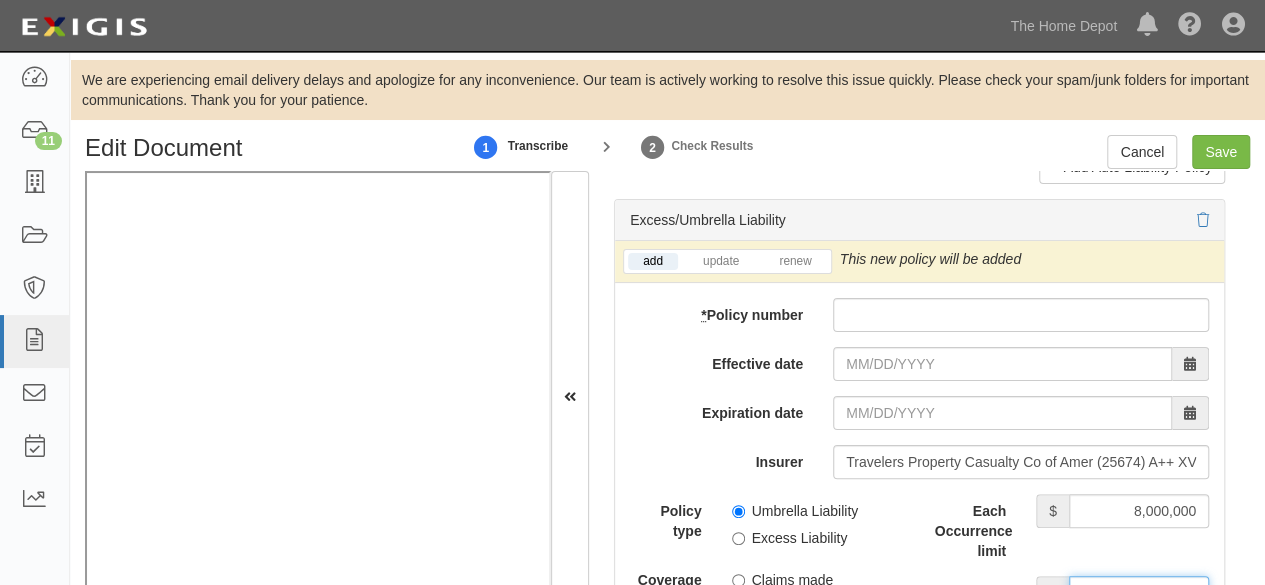 click on "Aggregate limit" at bounding box center (1139, 593) 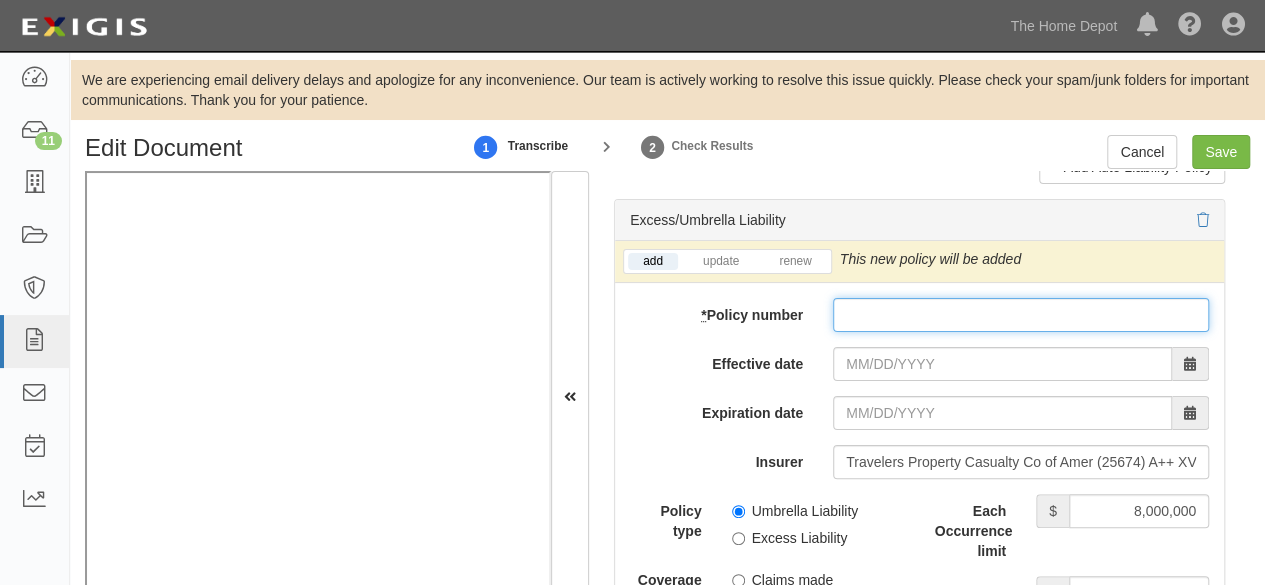 drag, startPoint x: 916, startPoint y: 305, endPoint x: 899, endPoint y: 339, distance: 38.013157 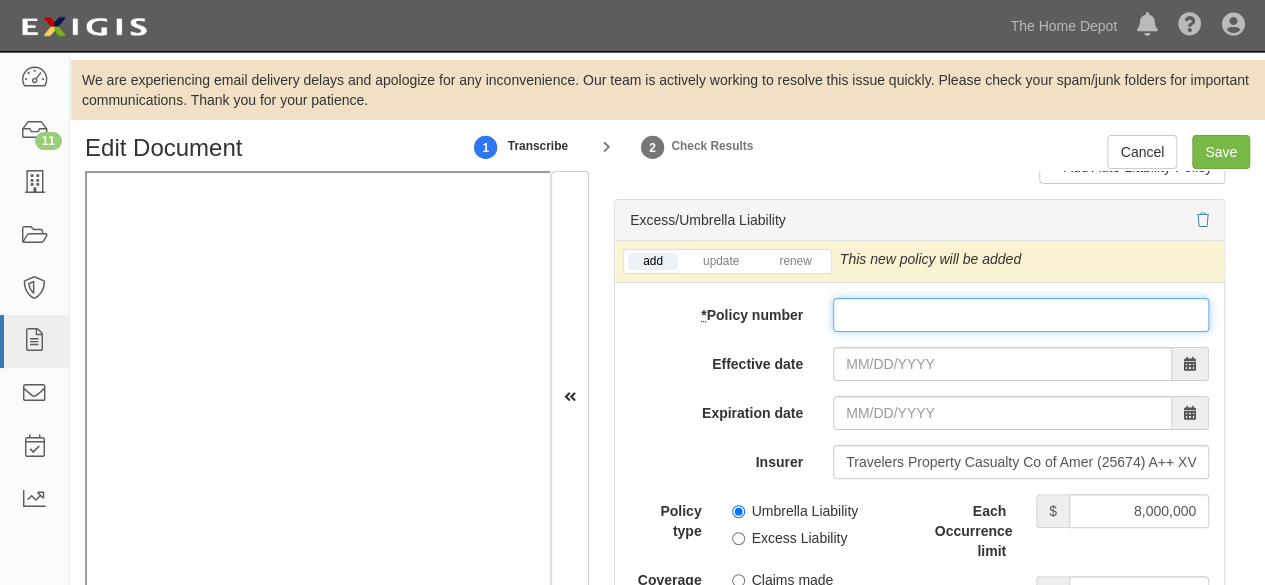 click on "*  Policy number" at bounding box center [1021, 315] 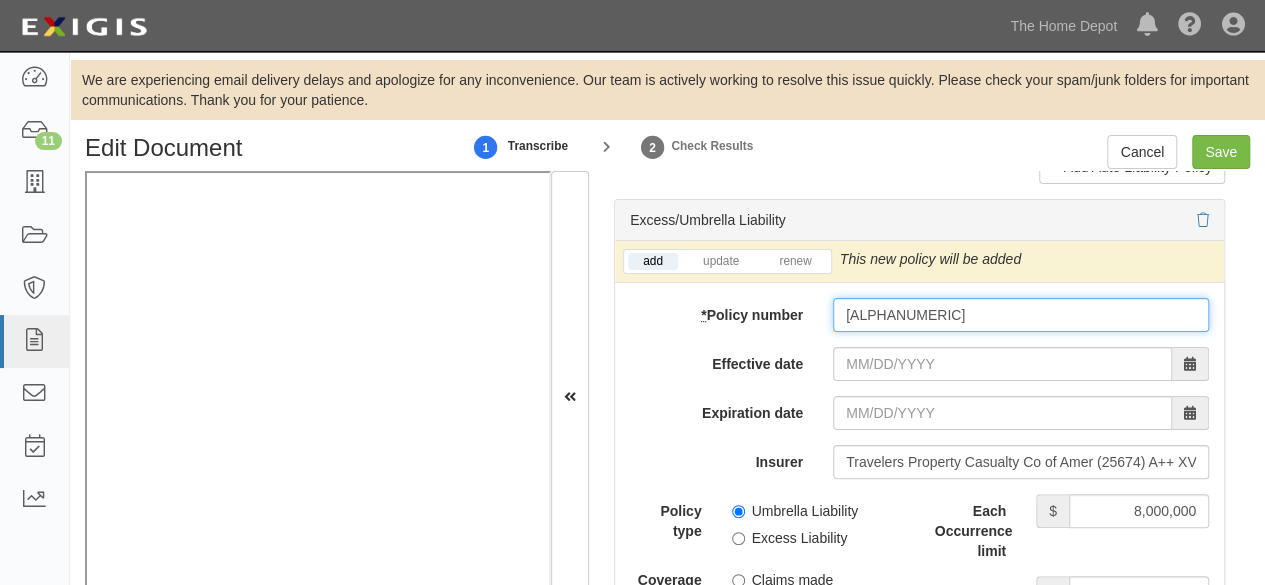 type on "CUP0J0866352514" 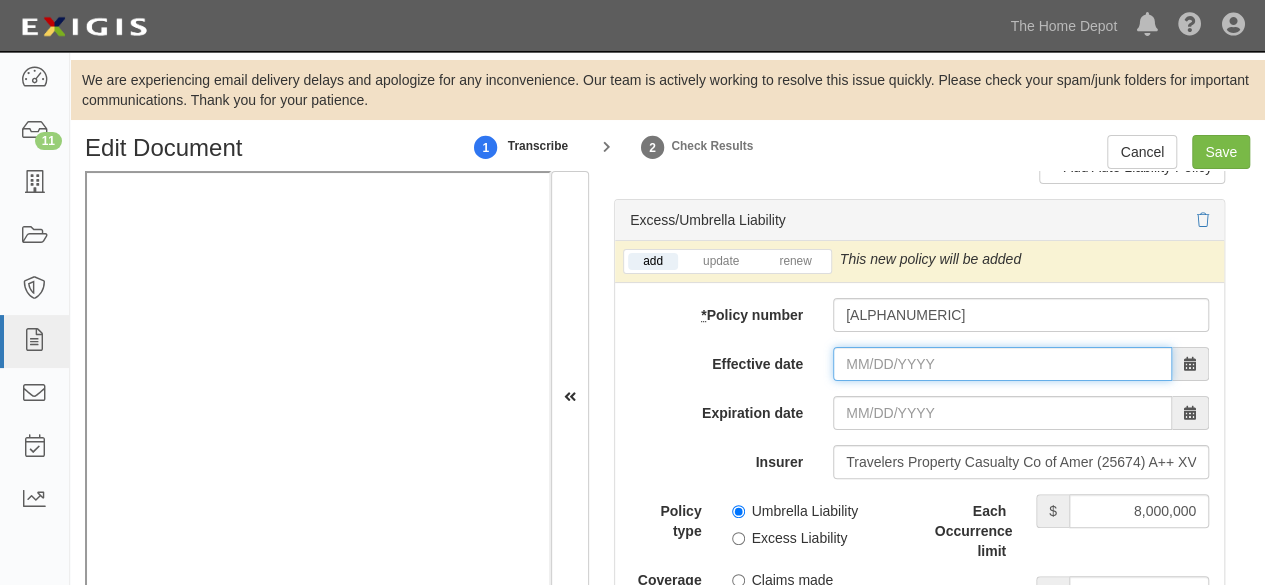 click on "Effective date" at bounding box center [1002, 364] 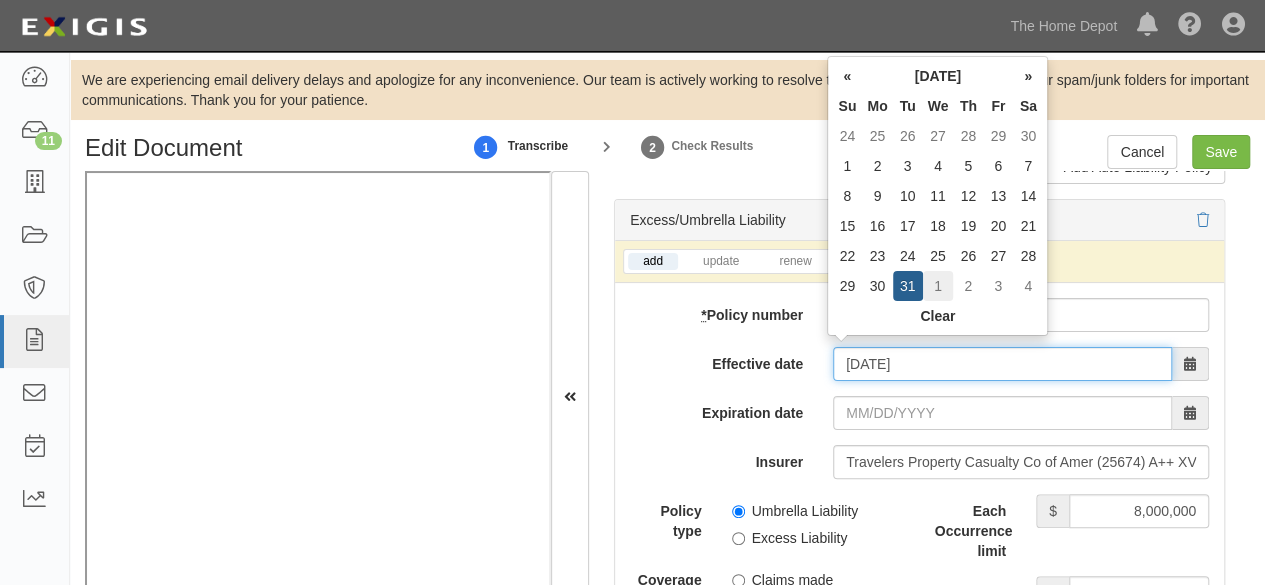 type on "01/01/2025" 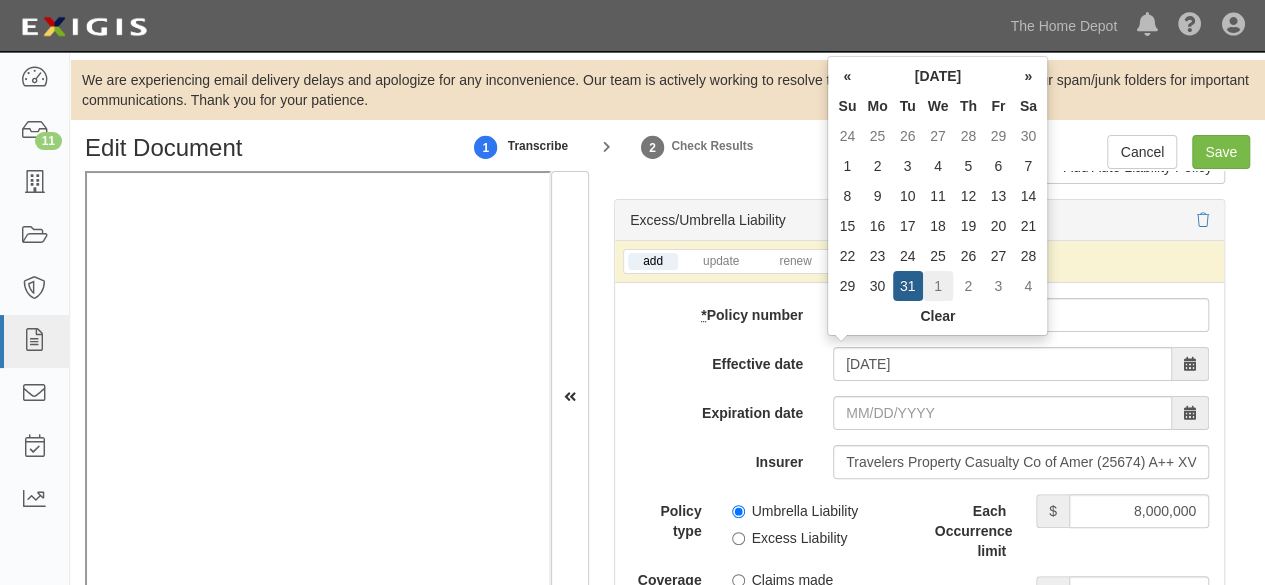 type on "[DATE]" 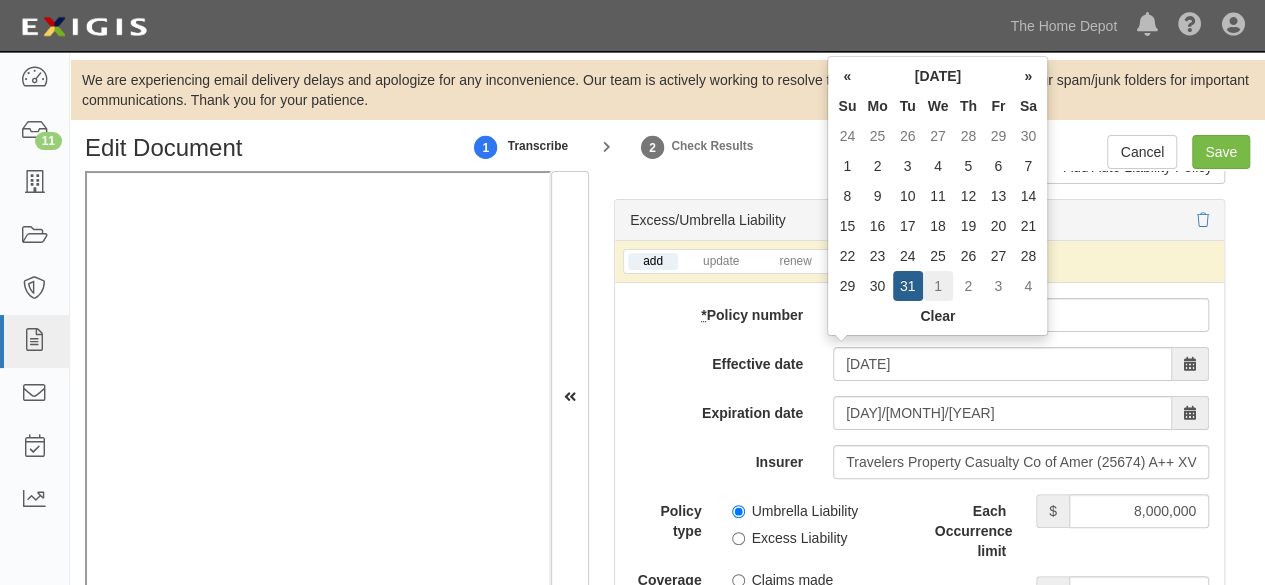 click on "1" at bounding box center (938, 286) 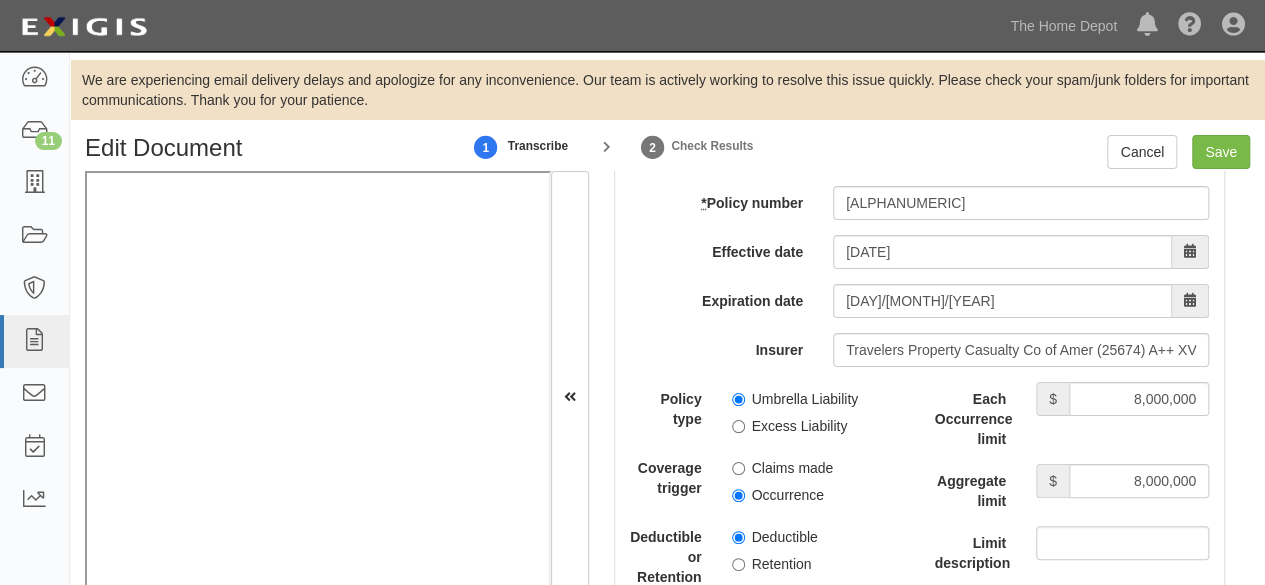 scroll, scrollTop: 4400, scrollLeft: 0, axis: vertical 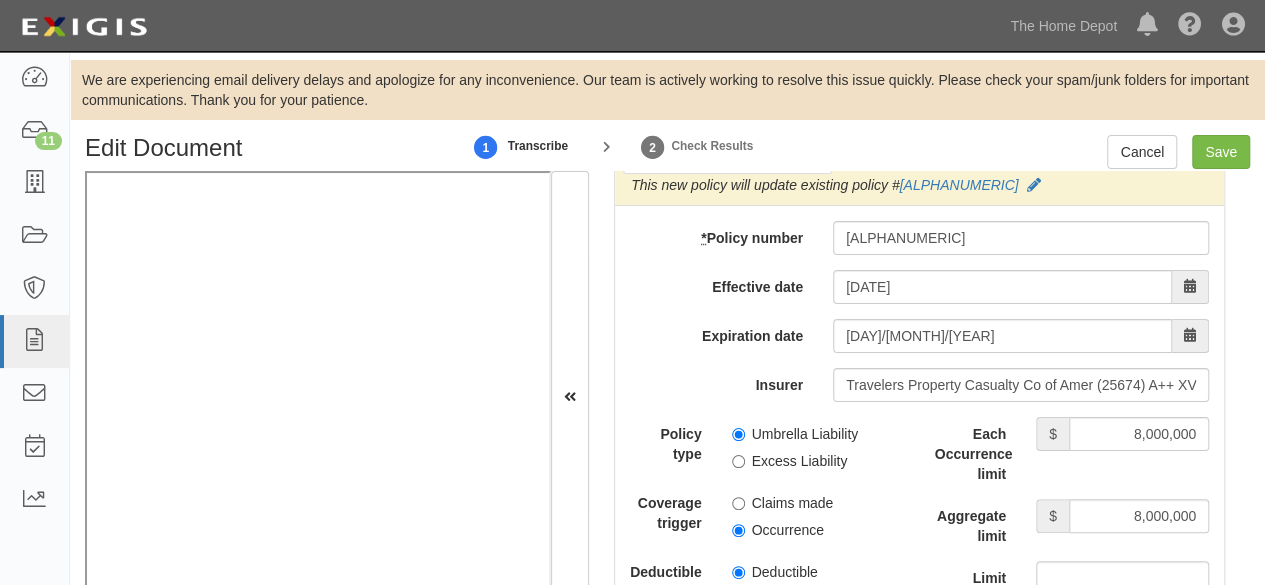 click on "Umbrella Liability" at bounding box center [795, 434] 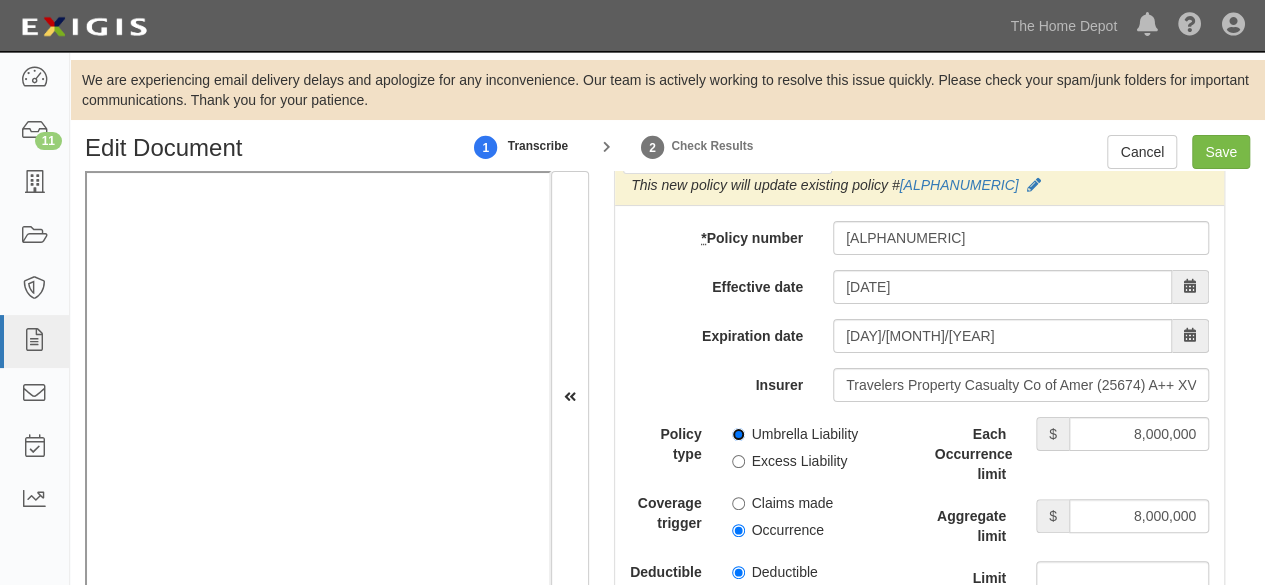 click on "Umbrella Liability" at bounding box center [738, 434] 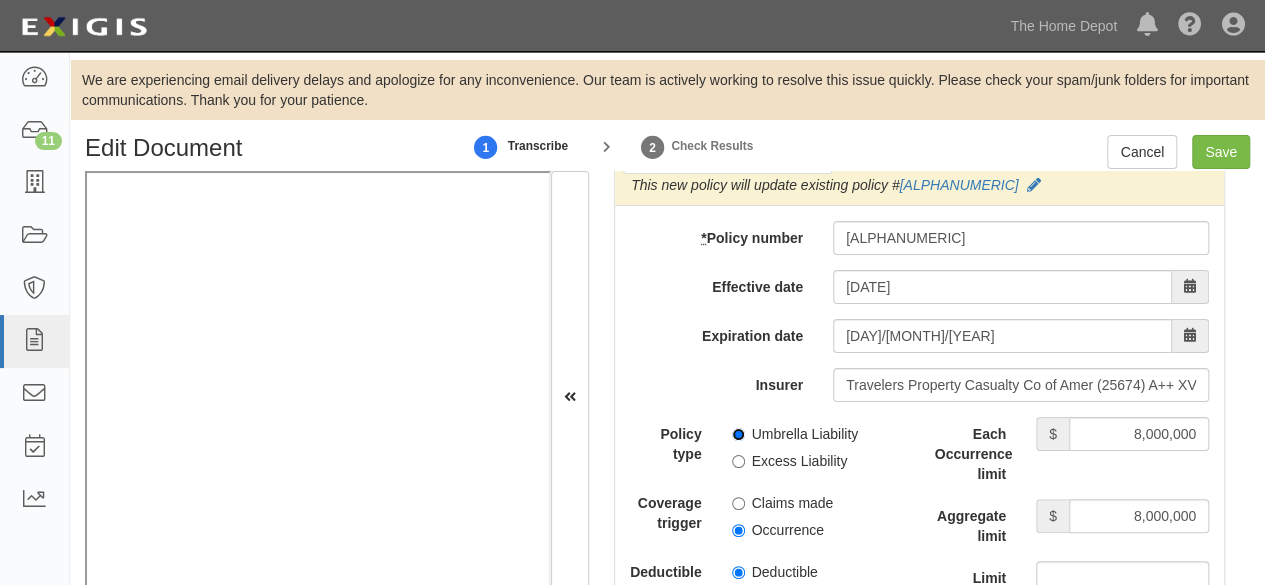 radio on "true" 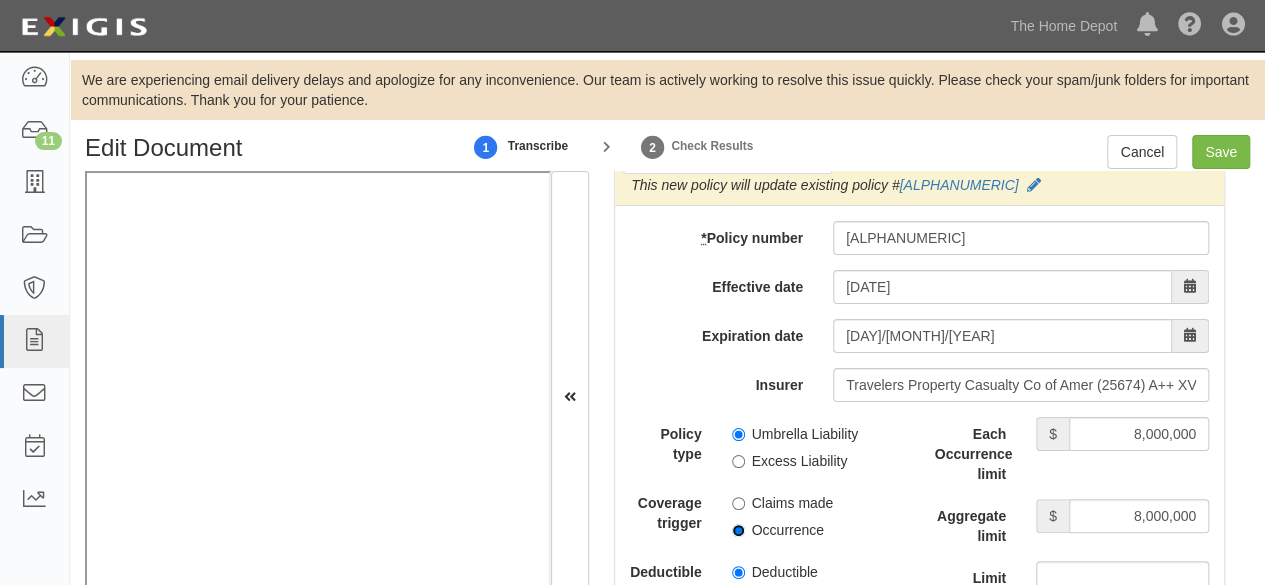 click on "Occurrence" at bounding box center [738, 530] 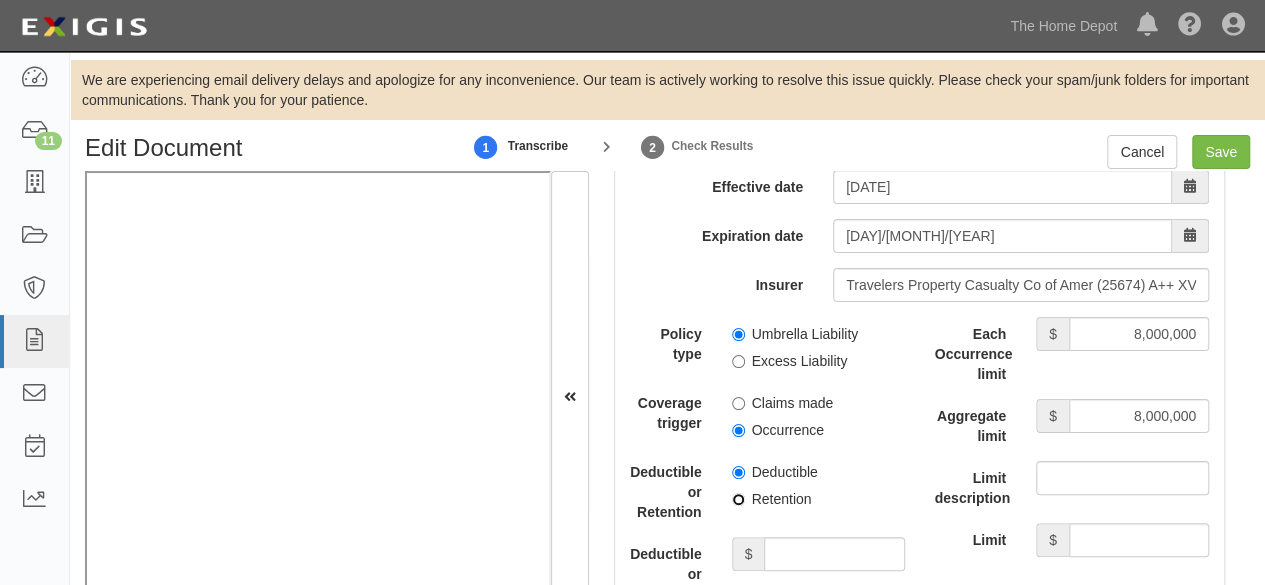 drag, startPoint x: 736, startPoint y: 491, endPoint x: 822, endPoint y: 525, distance: 92.47703 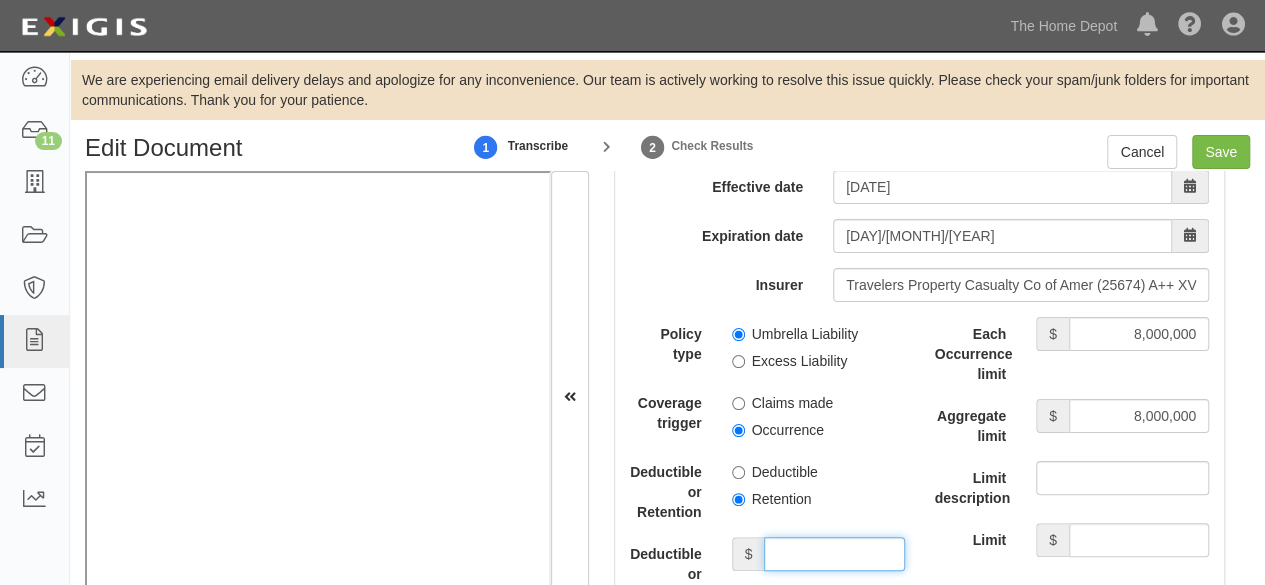 click on "Deductible or Retention amount" at bounding box center (834, 554) 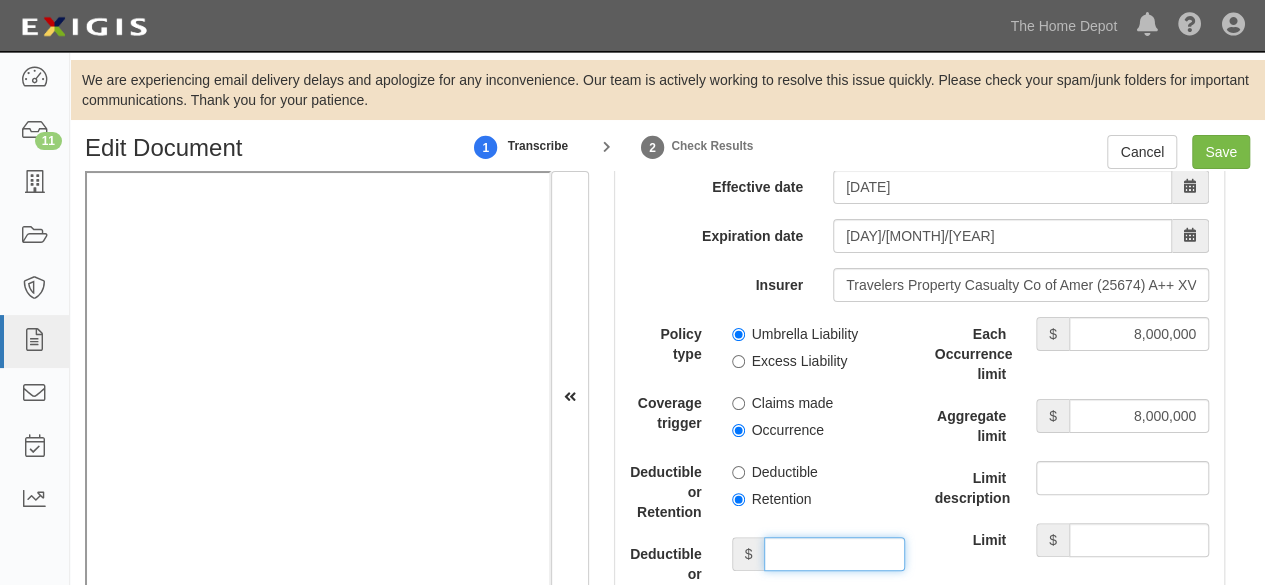 type on "10,000" 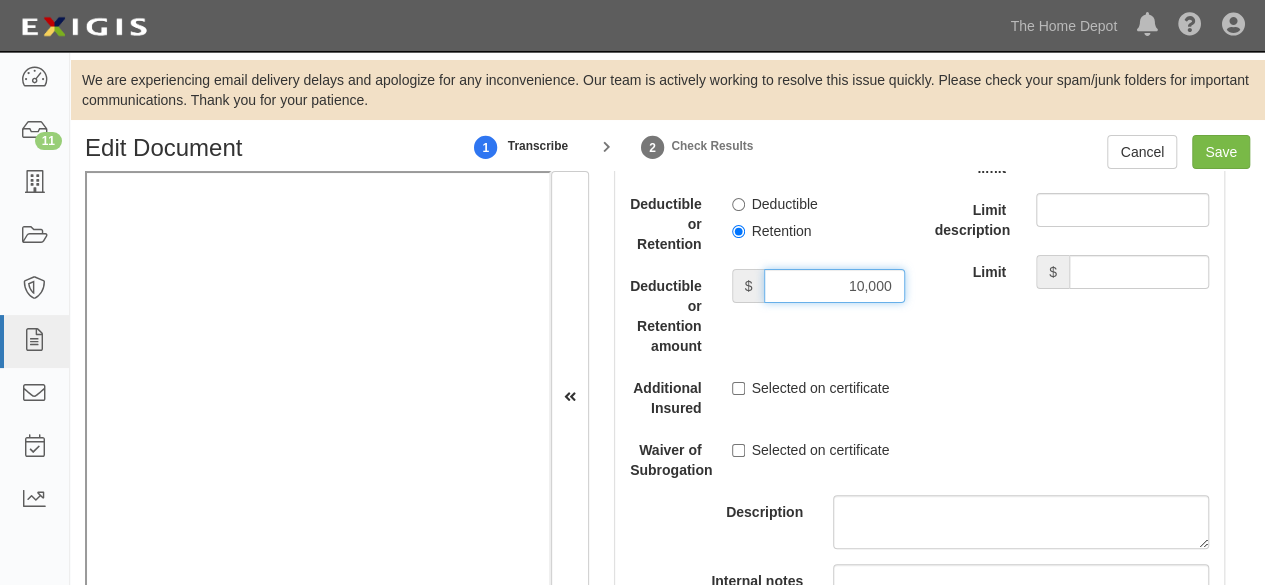 scroll, scrollTop: 4800, scrollLeft: 0, axis: vertical 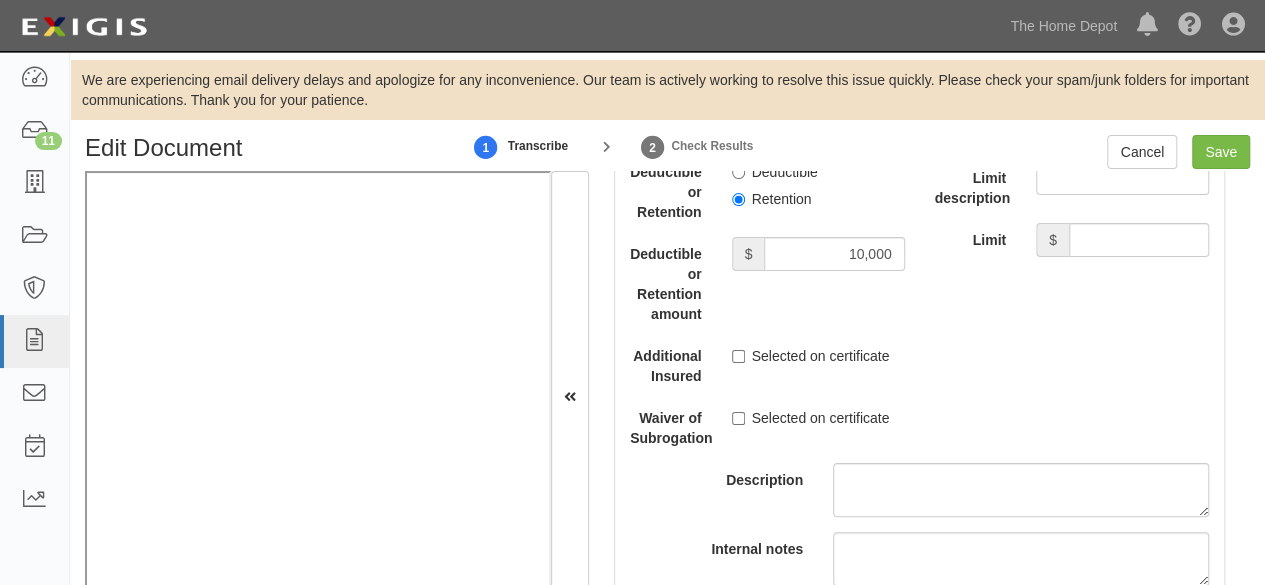 click on "Selected on certificate" at bounding box center [811, 356] 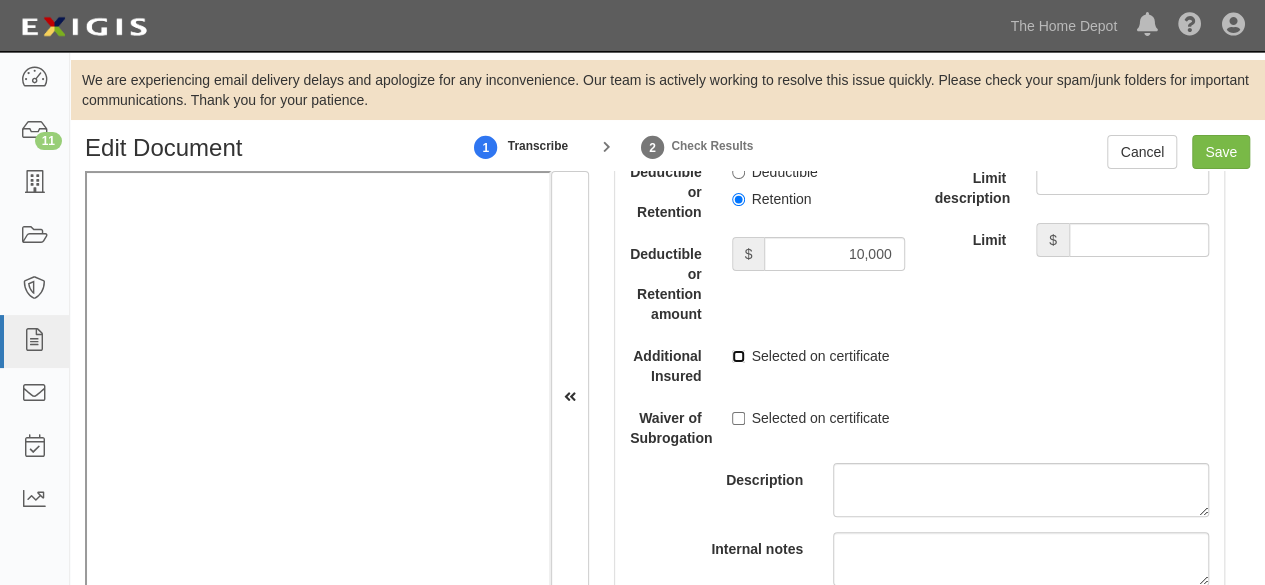 click on "Selected on certificate" at bounding box center [738, 356] 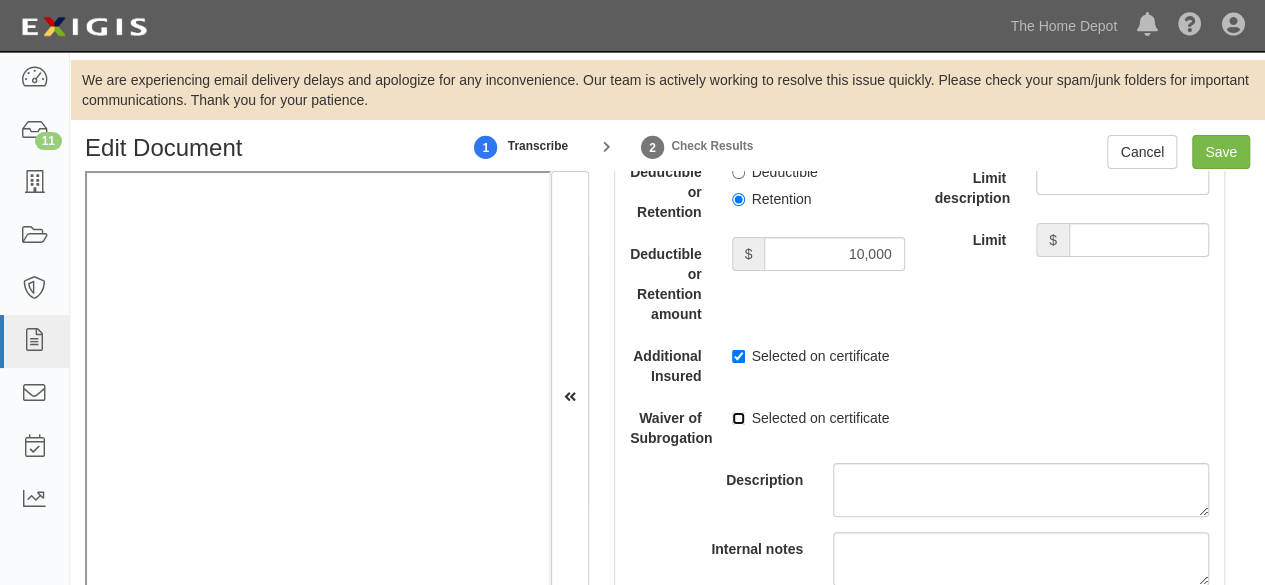 click on "Selected on certificate" at bounding box center [738, 418] 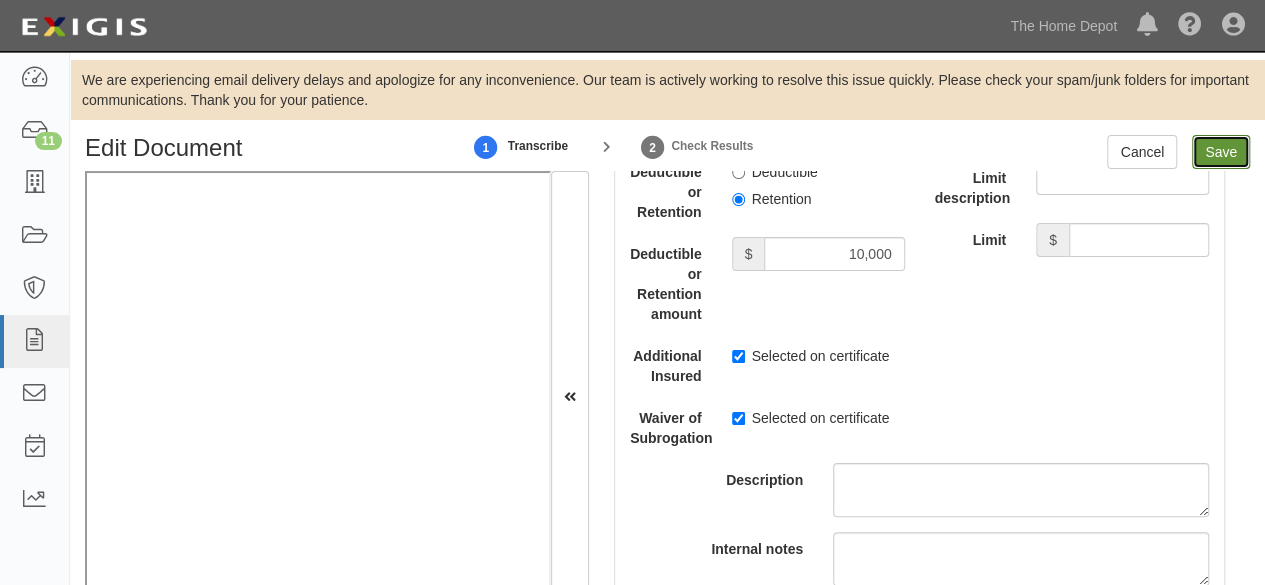 click on "Save" at bounding box center [1221, 152] 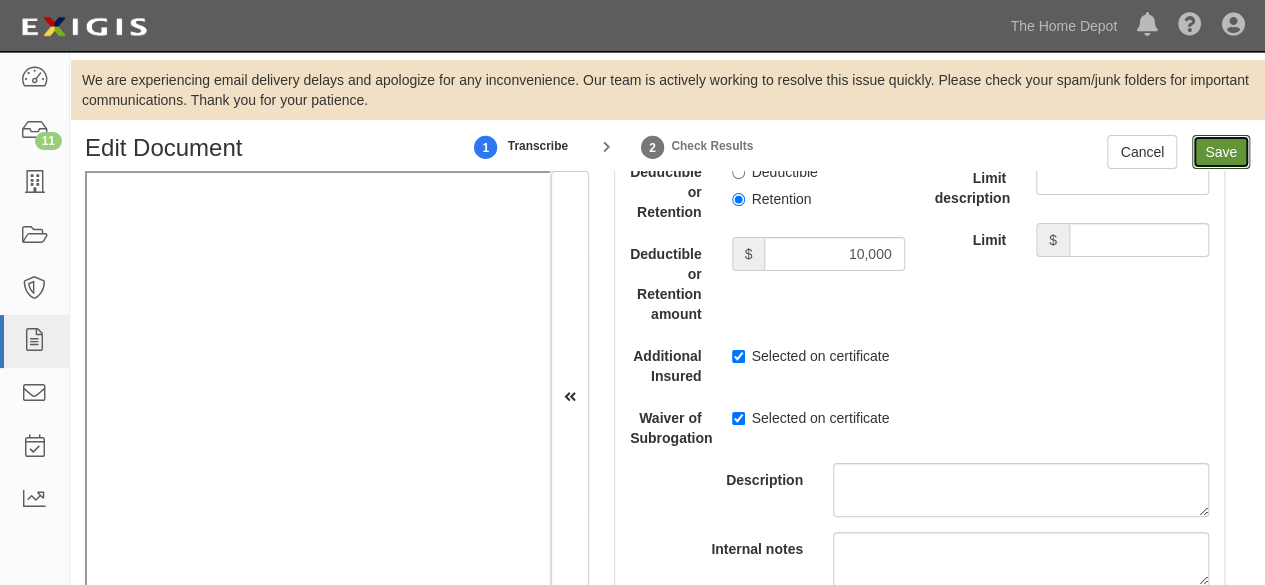 type on "1000000" 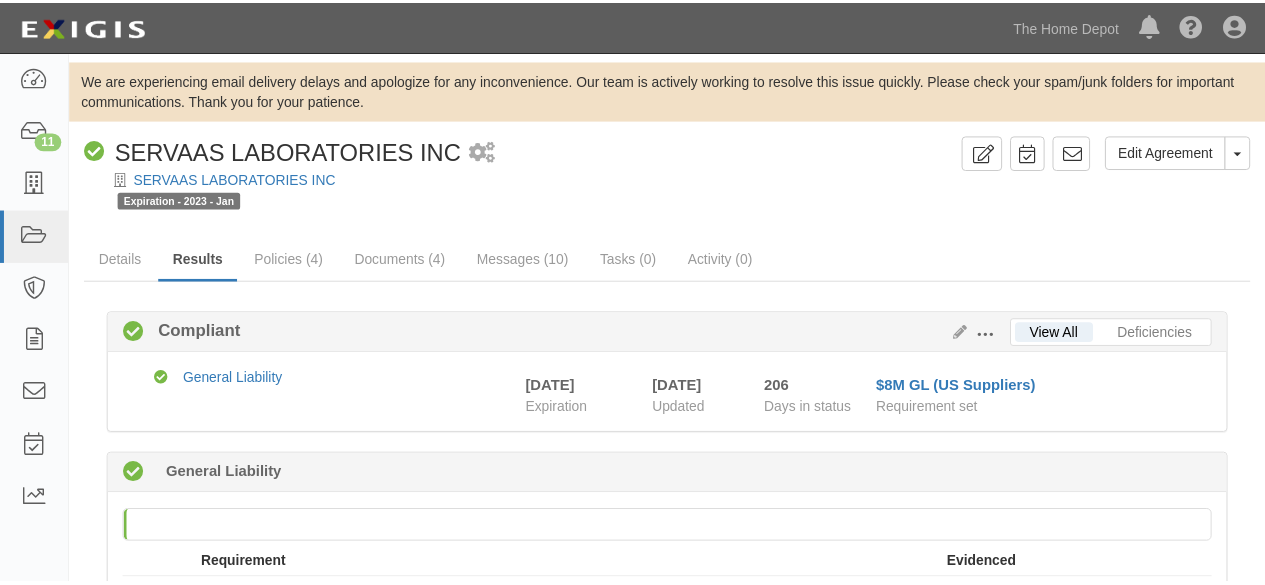 scroll, scrollTop: 0, scrollLeft: 0, axis: both 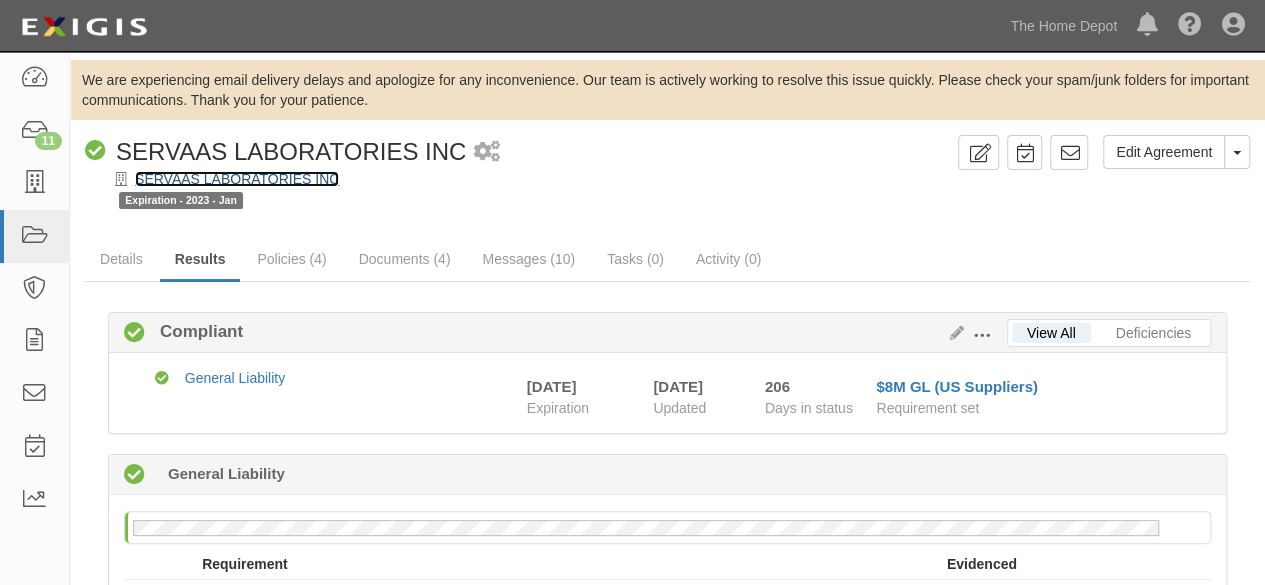 click on "SERVAAS LABORATORIES INC" at bounding box center (237, 179) 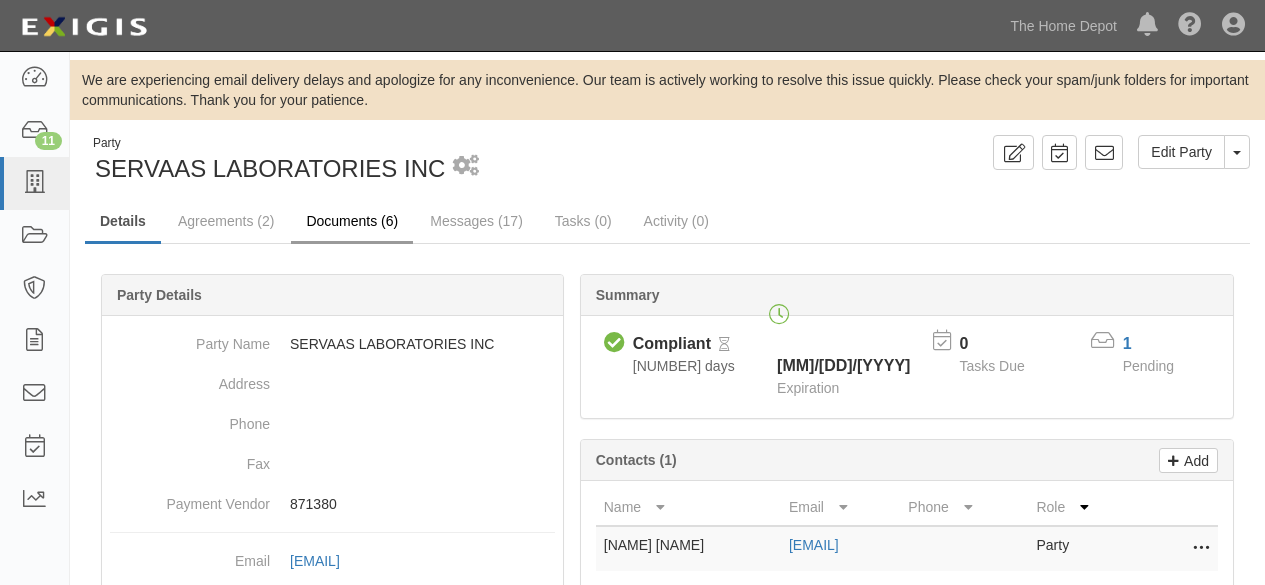 scroll, scrollTop: 0, scrollLeft: 0, axis: both 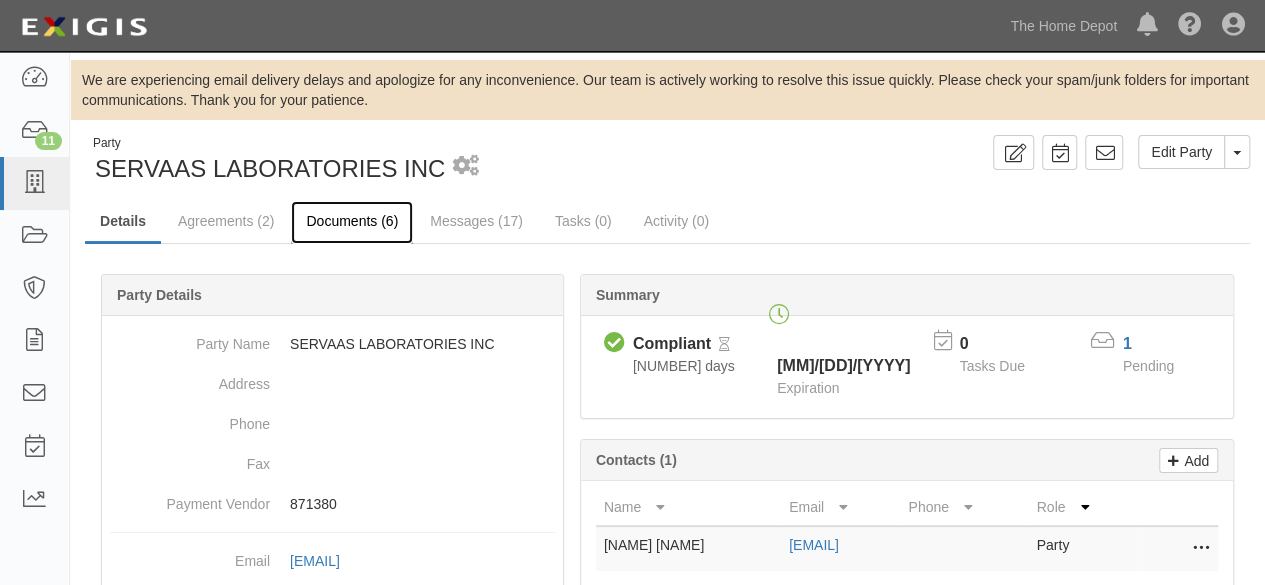 click on "Documents (6)" at bounding box center (352, 222) 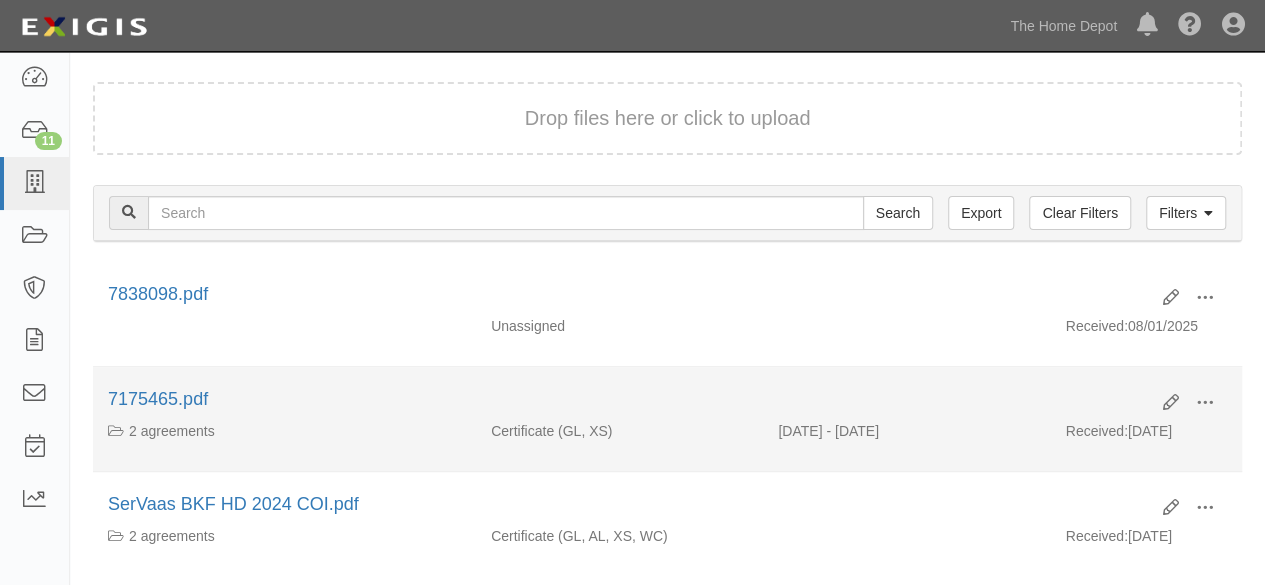 scroll, scrollTop: 200, scrollLeft: 0, axis: vertical 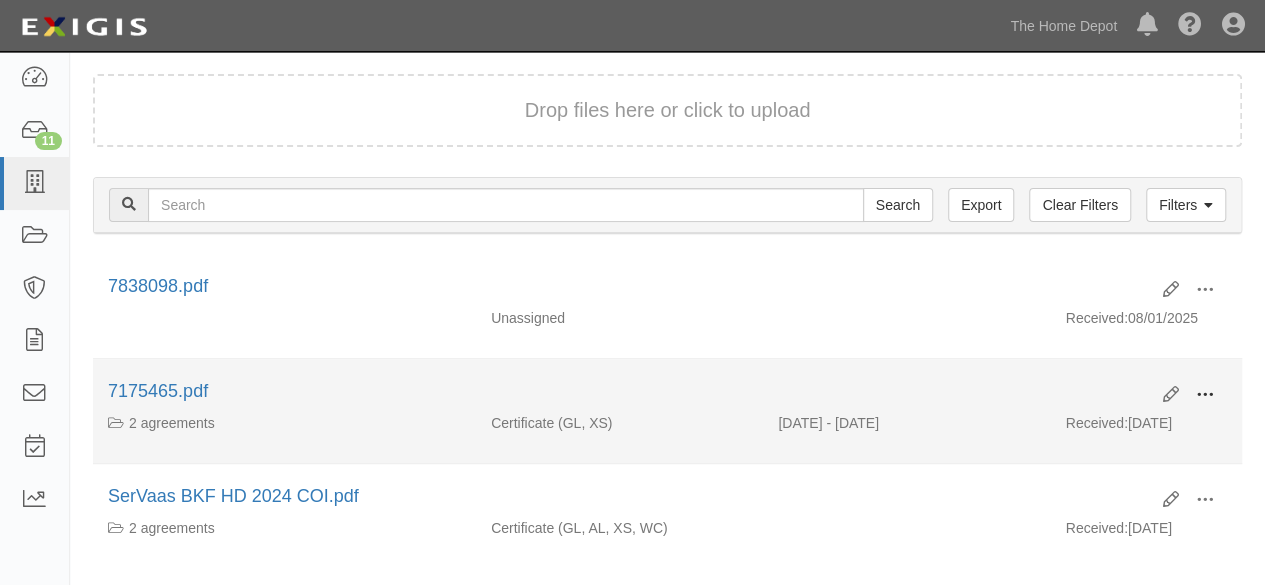 click at bounding box center (1205, 396) 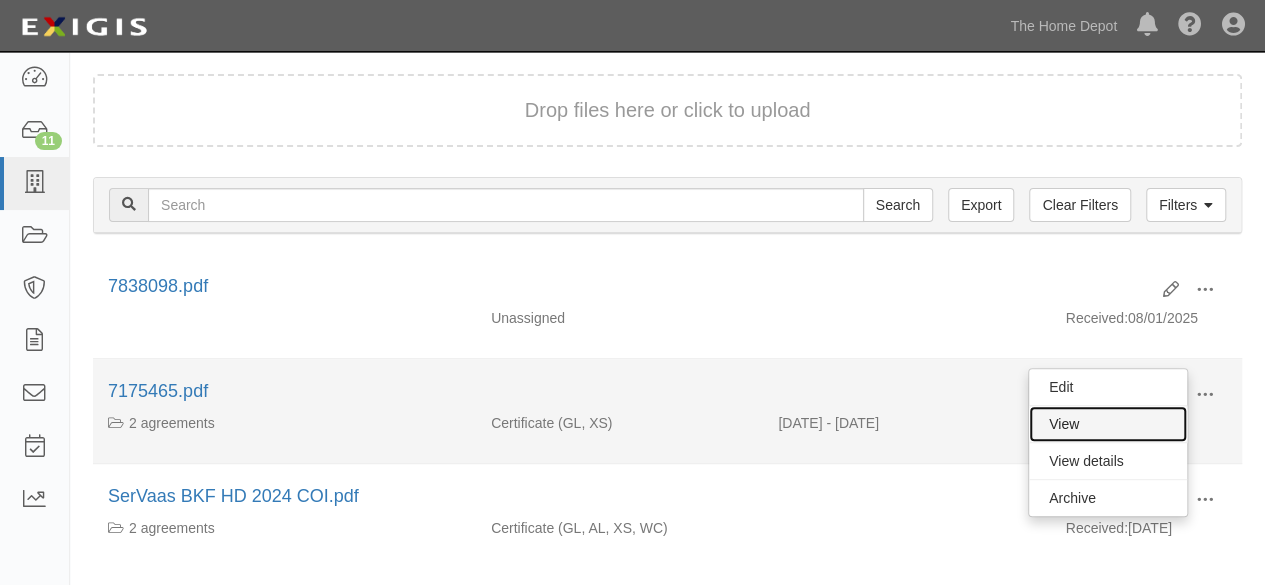 click on "View" at bounding box center (1108, 424) 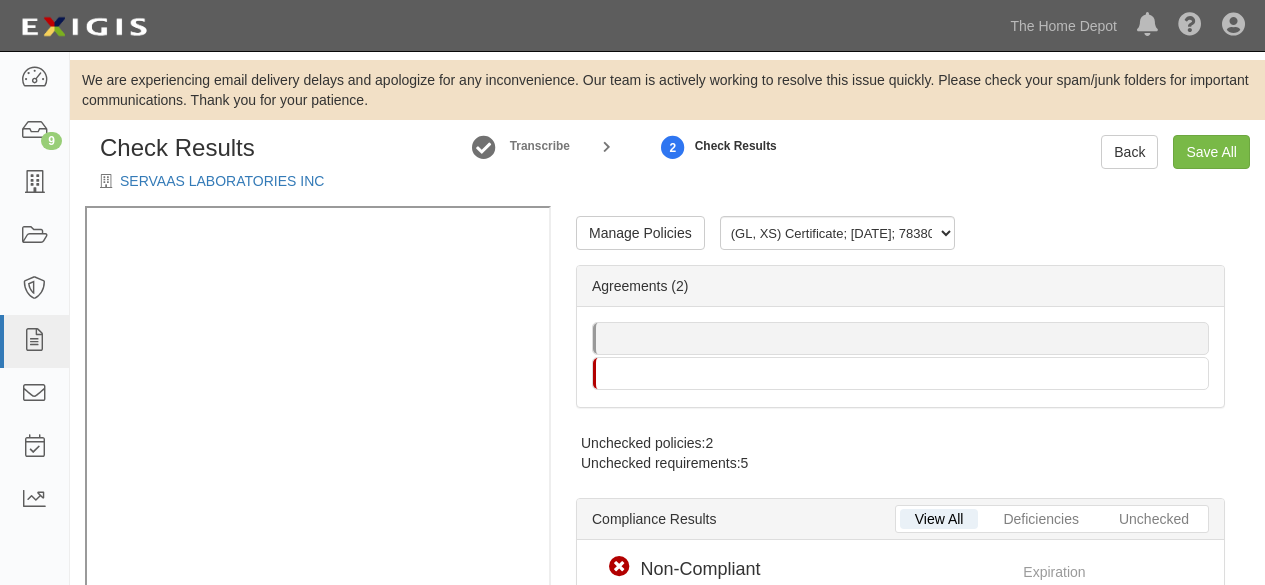 scroll, scrollTop: 0, scrollLeft: 0, axis: both 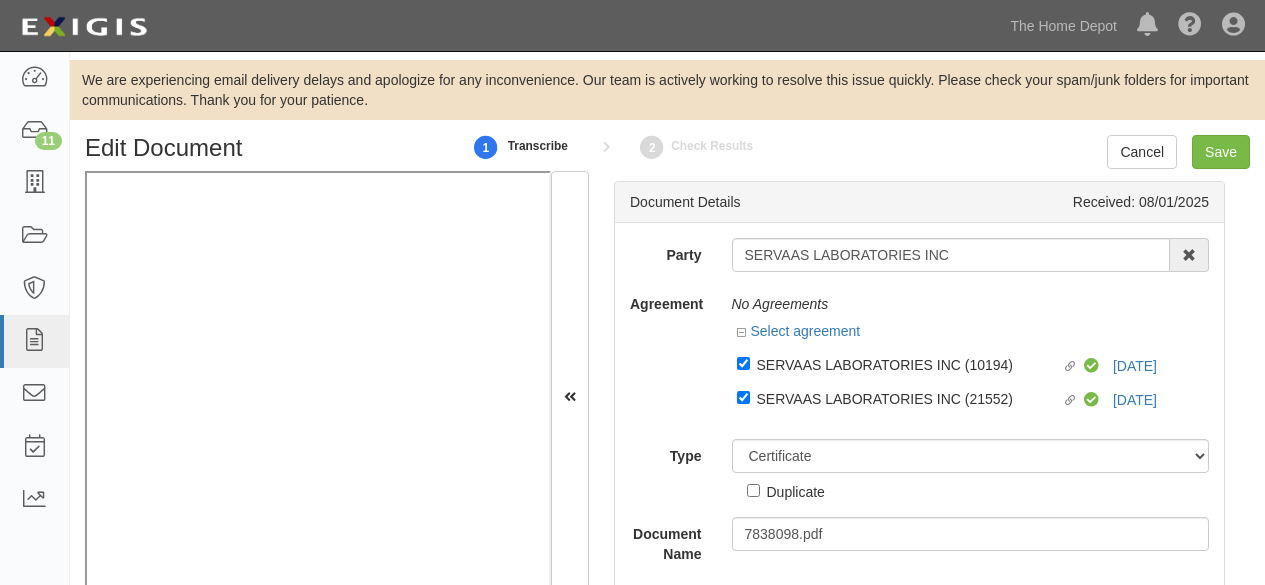 select on "CertificateDetail" 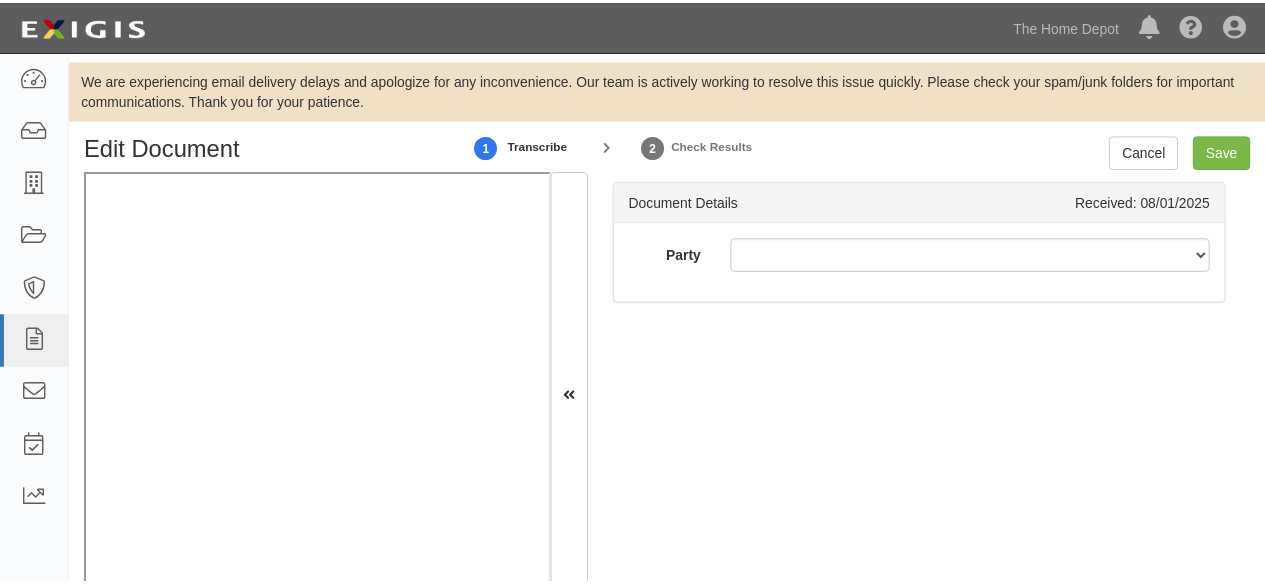 scroll, scrollTop: 0, scrollLeft: 0, axis: both 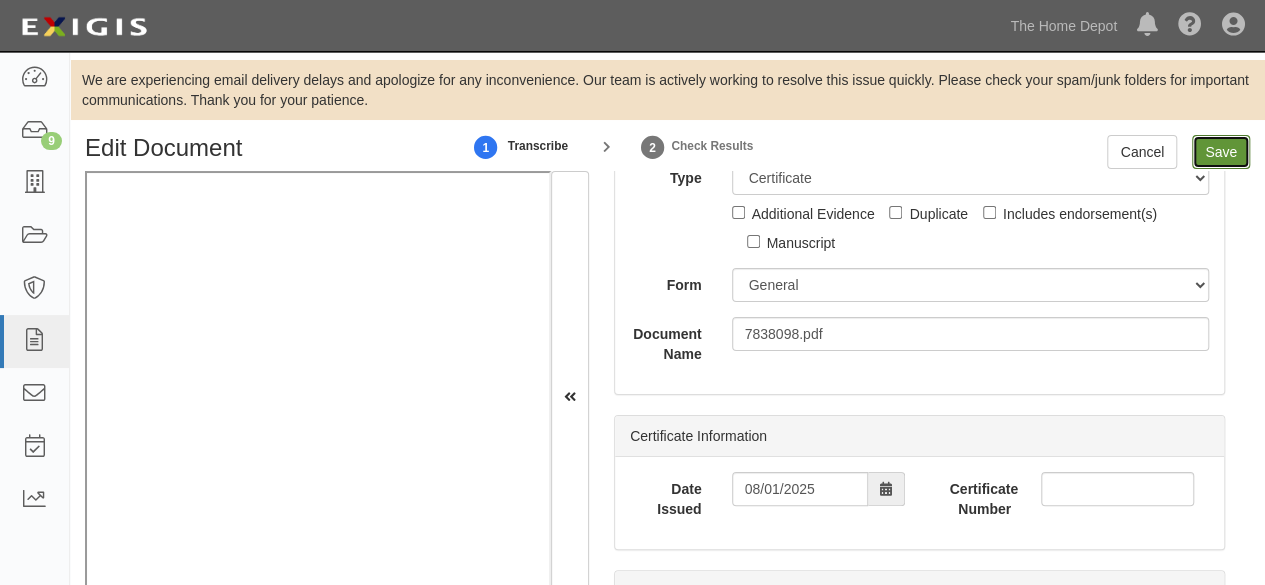 click on "Save" at bounding box center [1221, 152] 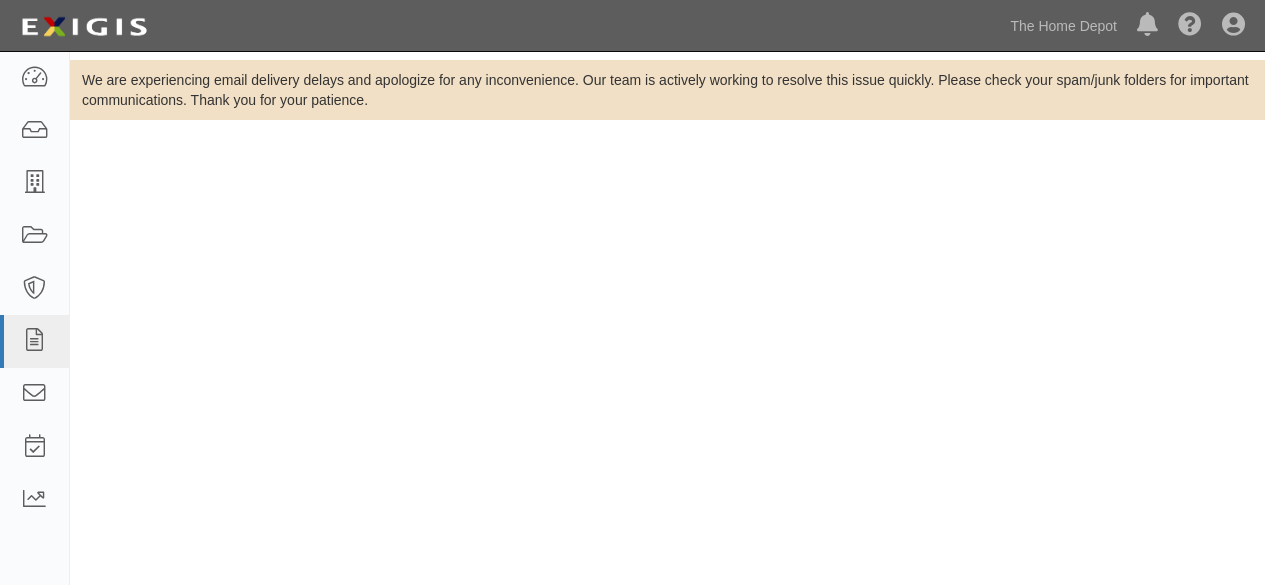 scroll, scrollTop: 0, scrollLeft: 0, axis: both 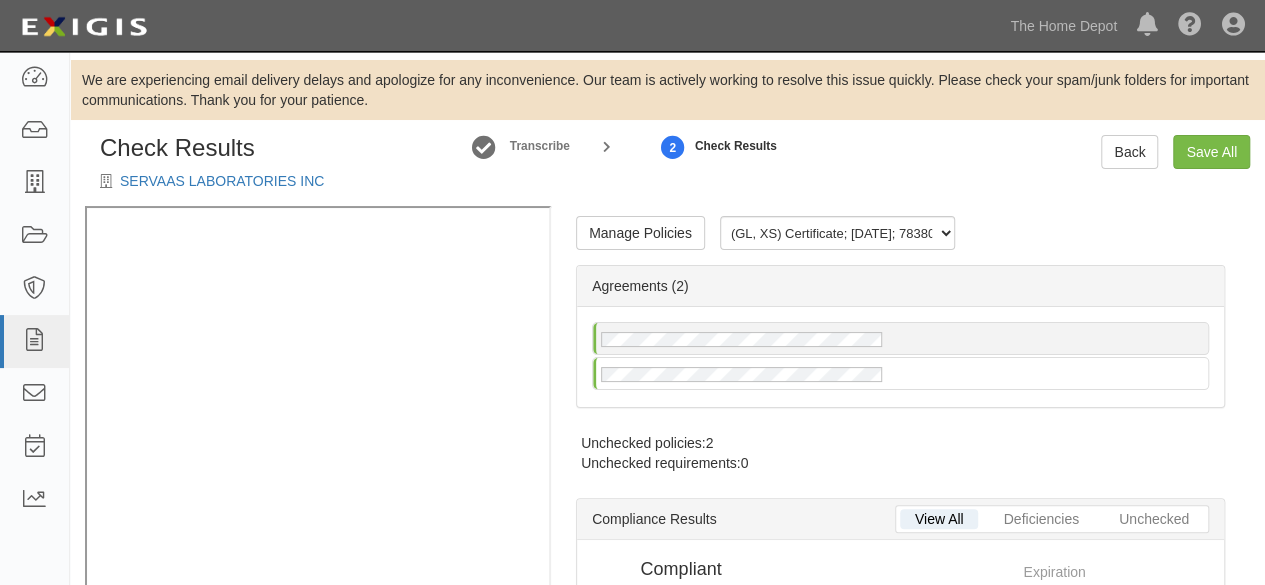 radio on "true" 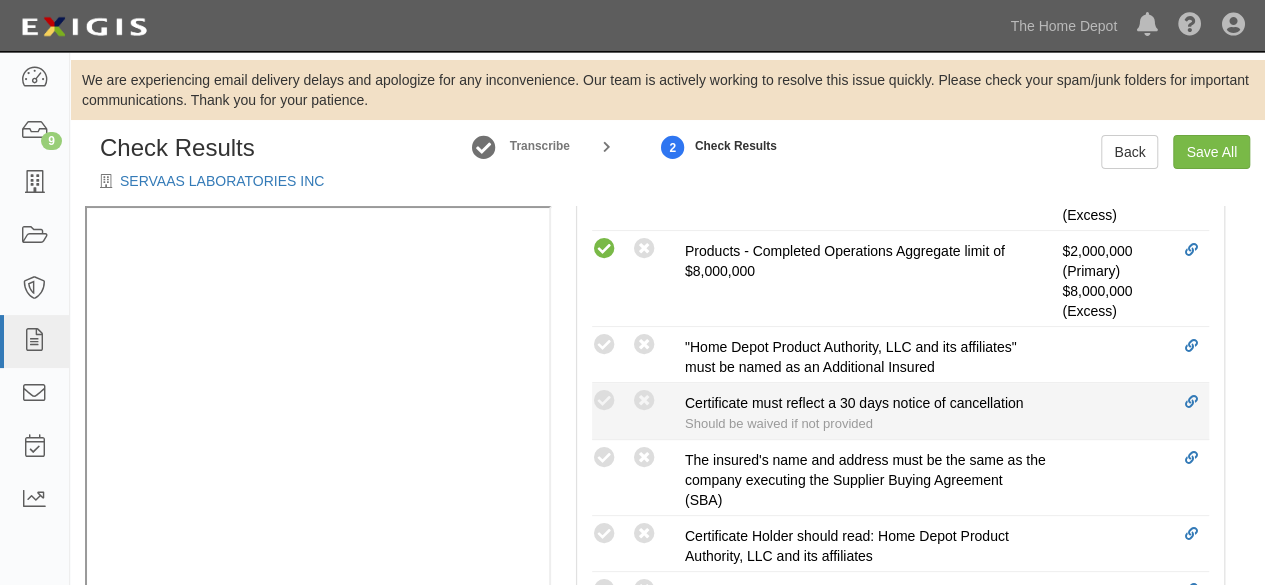 scroll, scrollTop: 900, scrollLeft: 0, axis: vertical 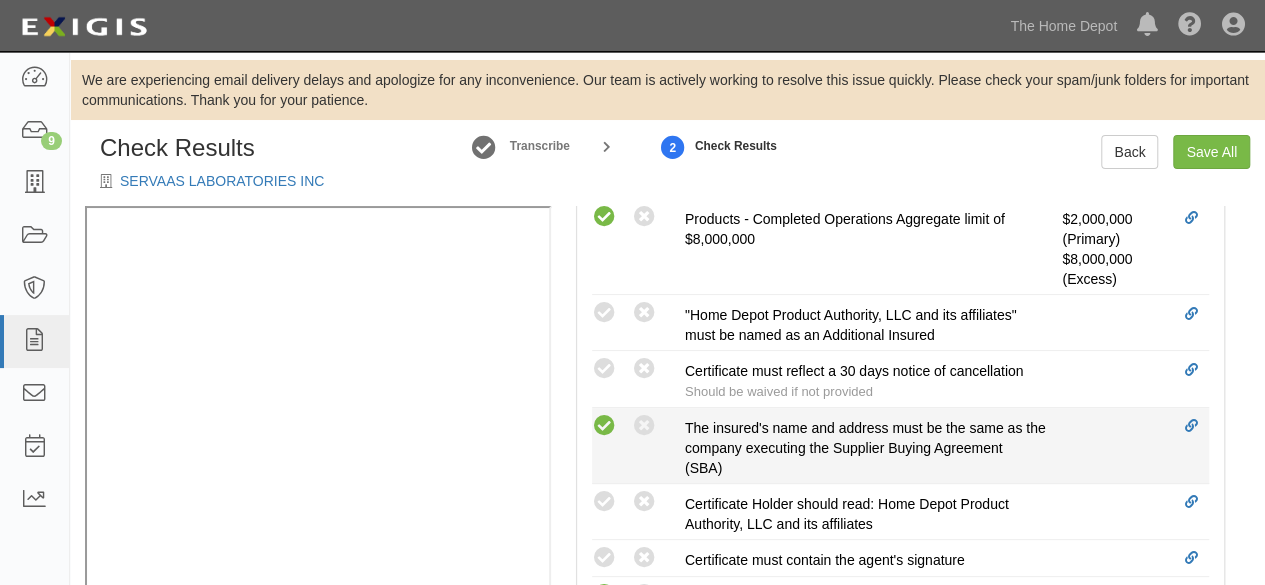 drag, startPoint x: 602, startPoint y: 493, endPoint x: 616, endPoint y: 424, distance: 70.40597 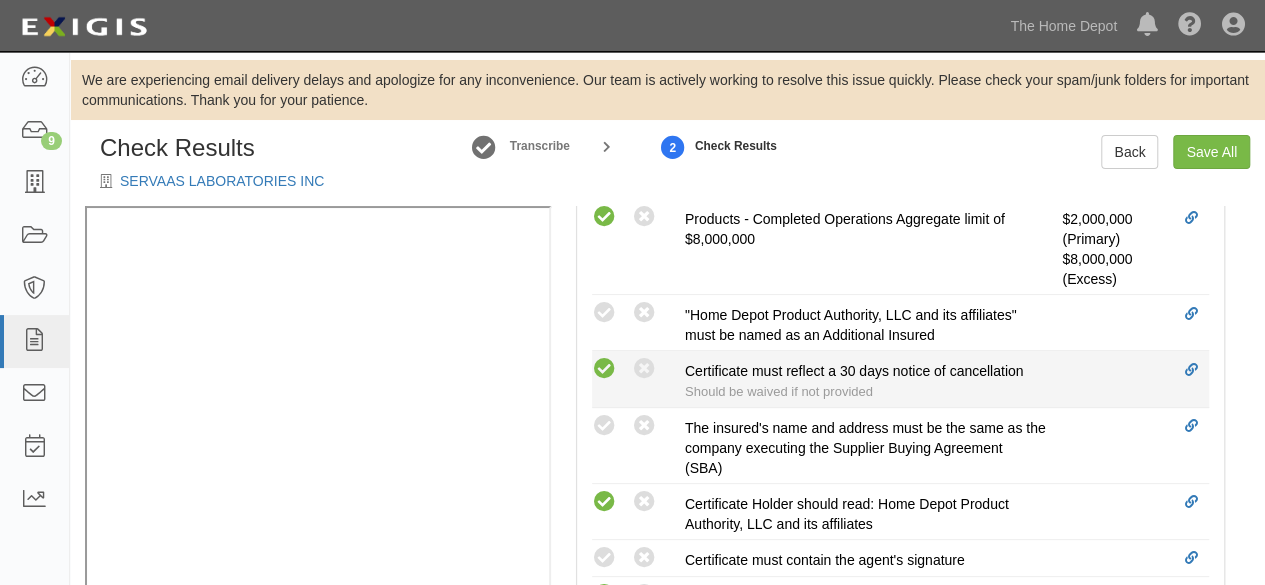 click at bounding box center (604, 369) 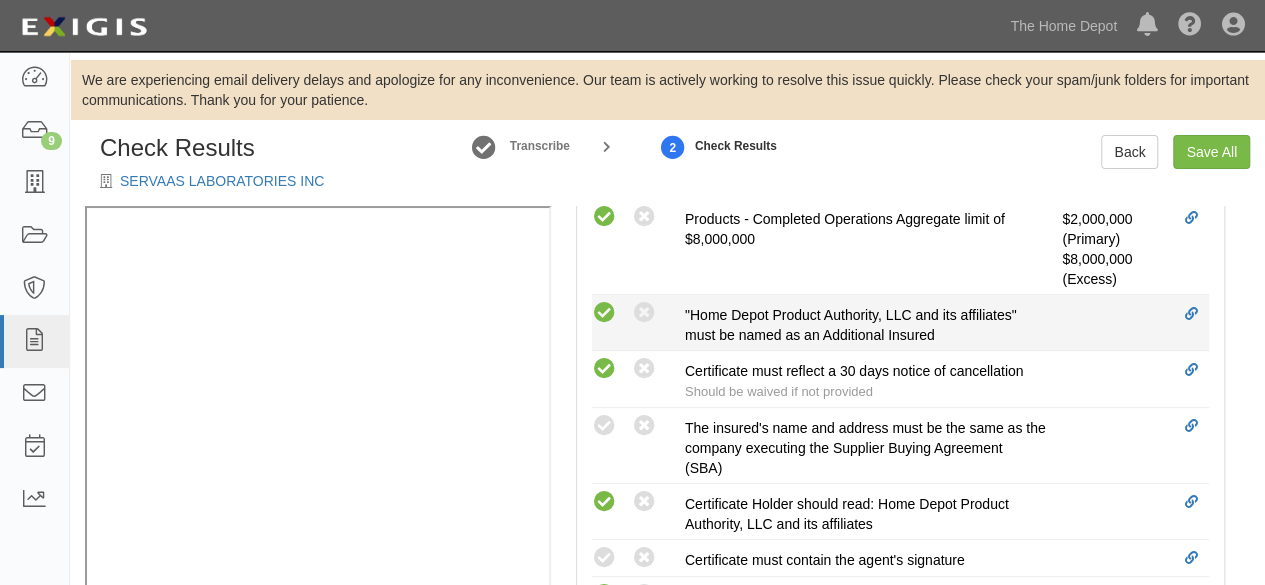 click at bounding box center [604, 313] 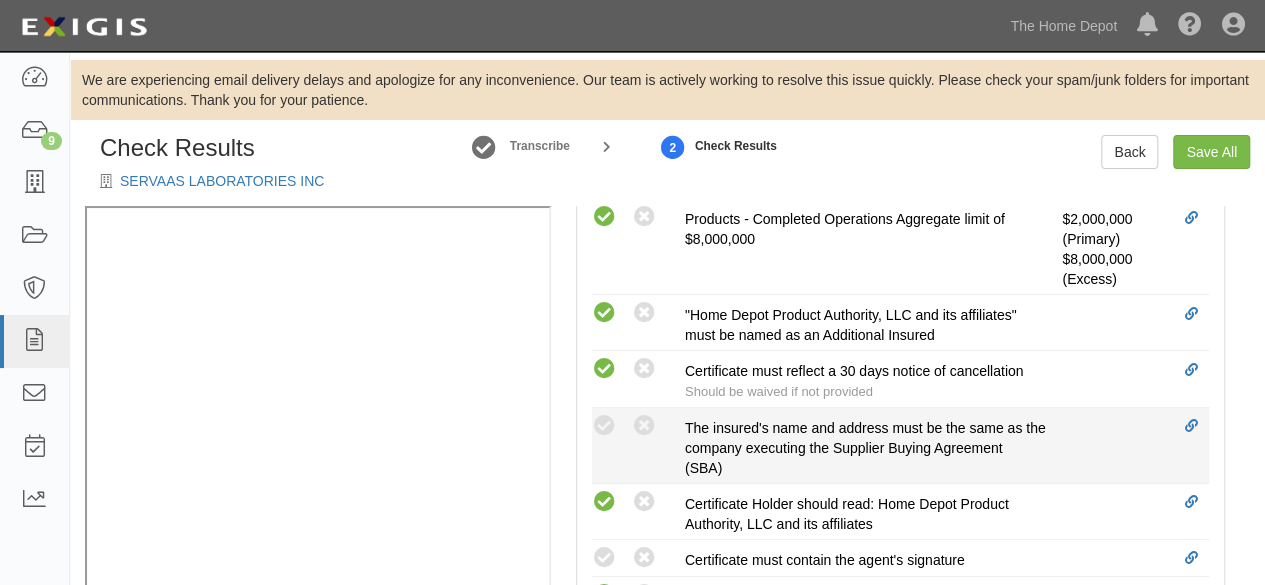scroll, scrollTop: 1000, scrollLeft: 0, axis: vertical 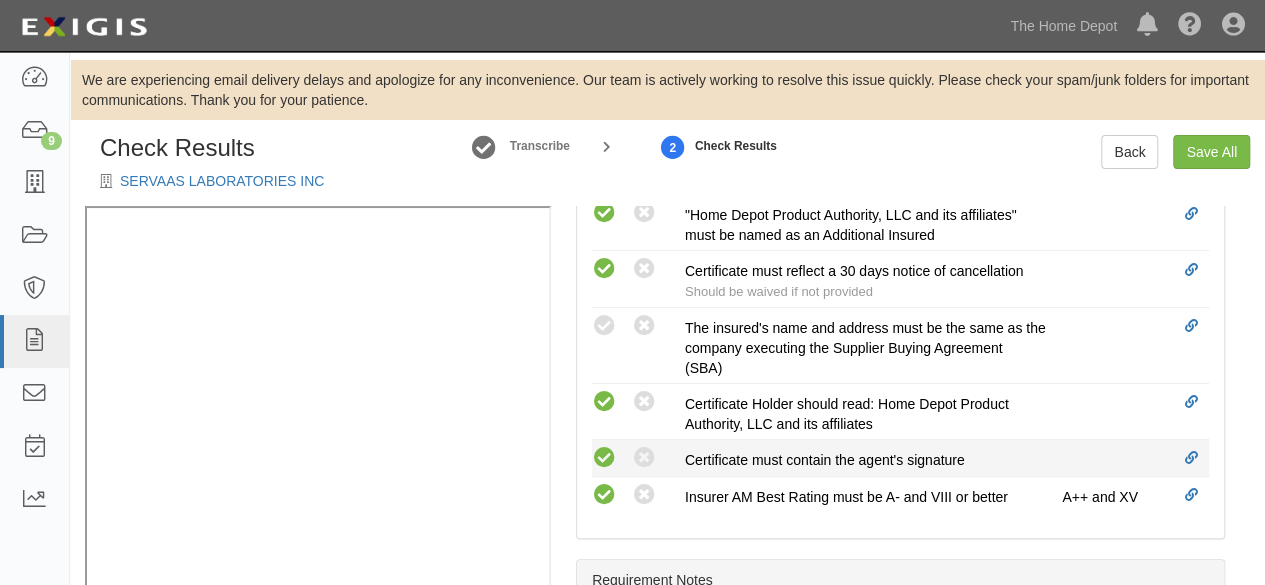 click at bounding box center (604, 458) 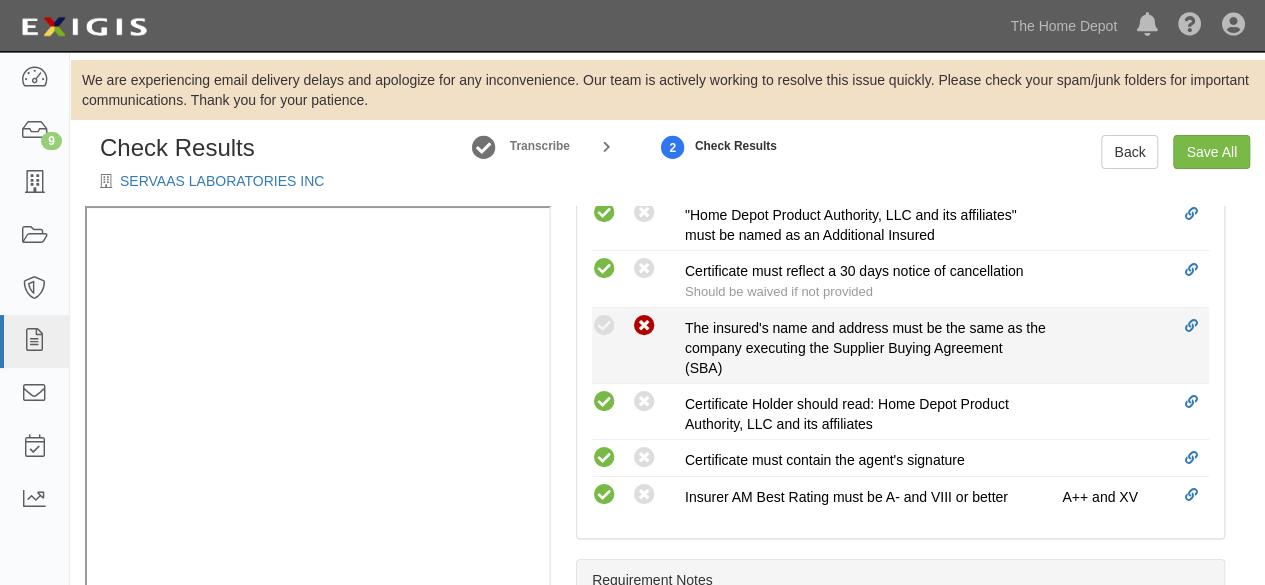 click at bounding box center (644, 326) 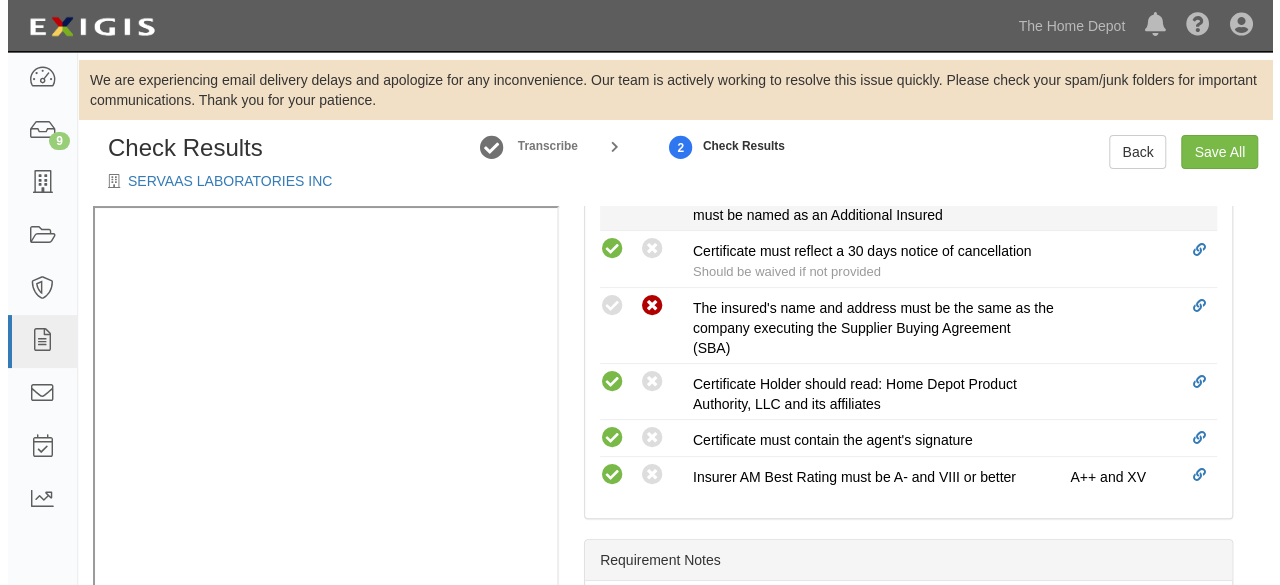 scroll, scrollTop: 980, scrollLeft: 0, axis: vertical 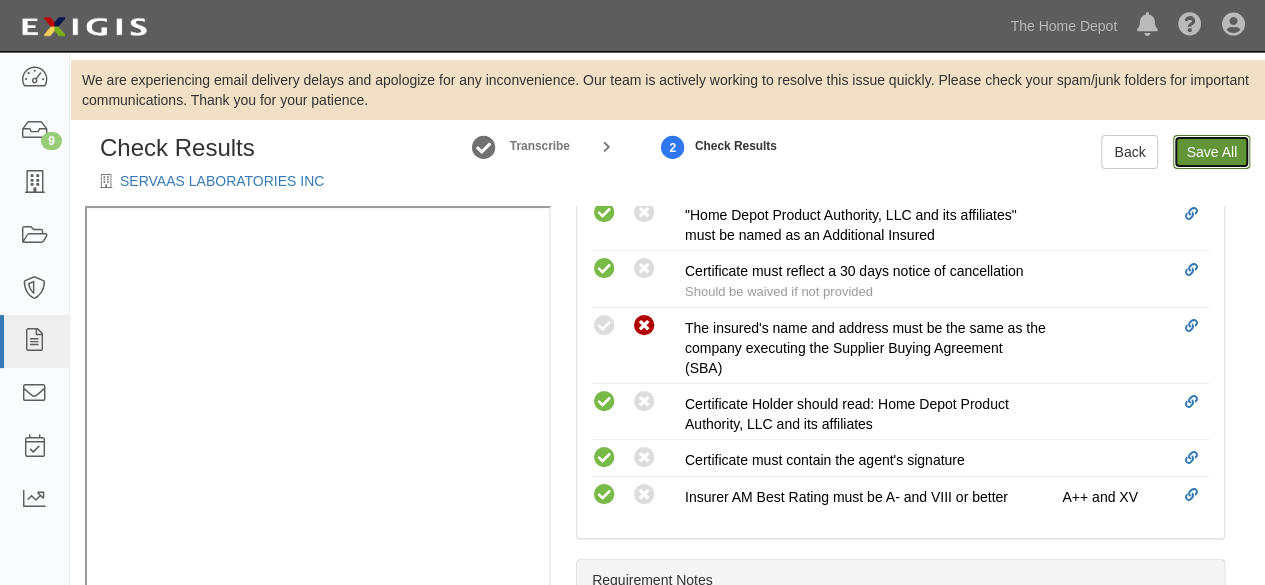 click on "Save All" at bounding box center [1211, 152] 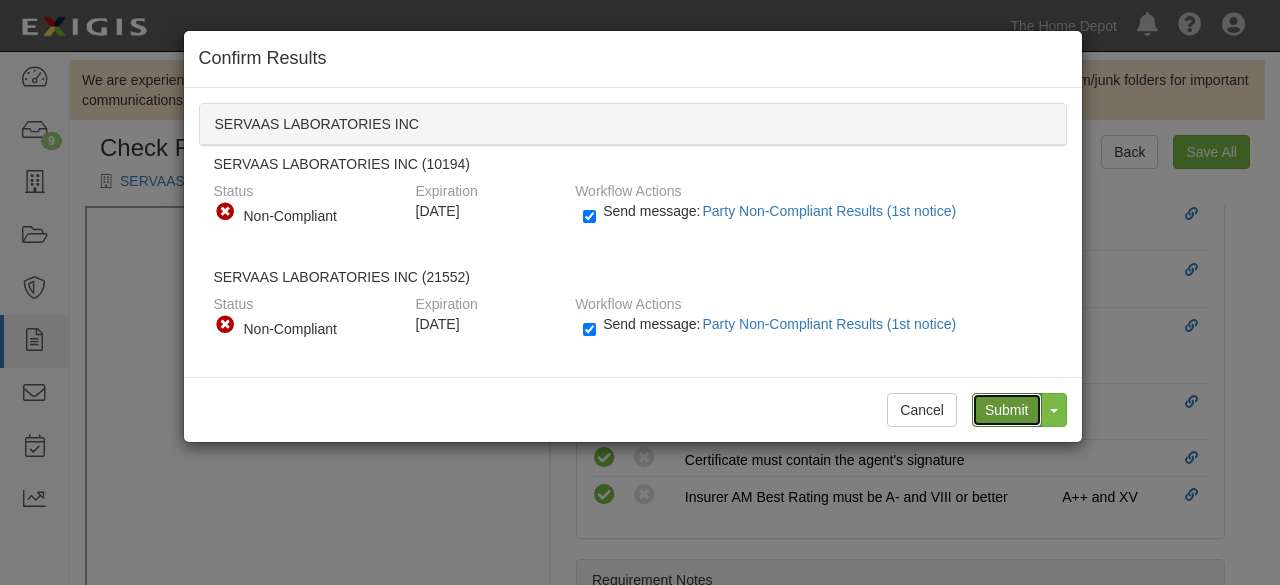 click on "Submit" at bounding box center (1007, 410) 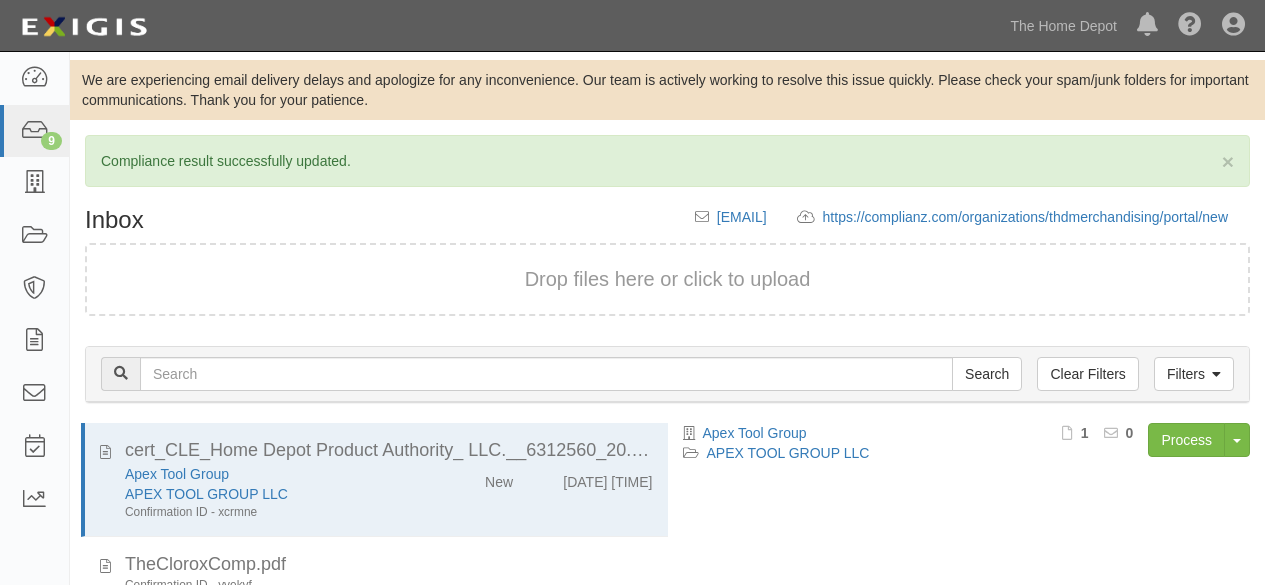 scroll, scrollTop: 0, scrollLeft: 0, axis: both 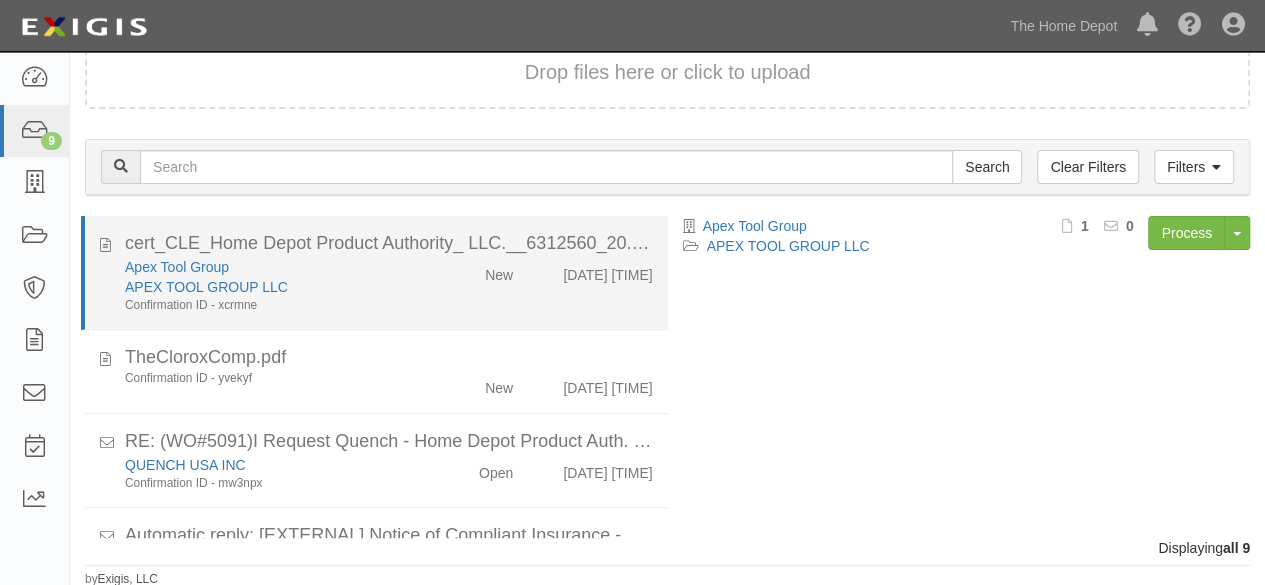 drag, startPoint x: 372, startPoint y: 301, endPoint x: 841, endPoint y: 281, distance: 469.42624 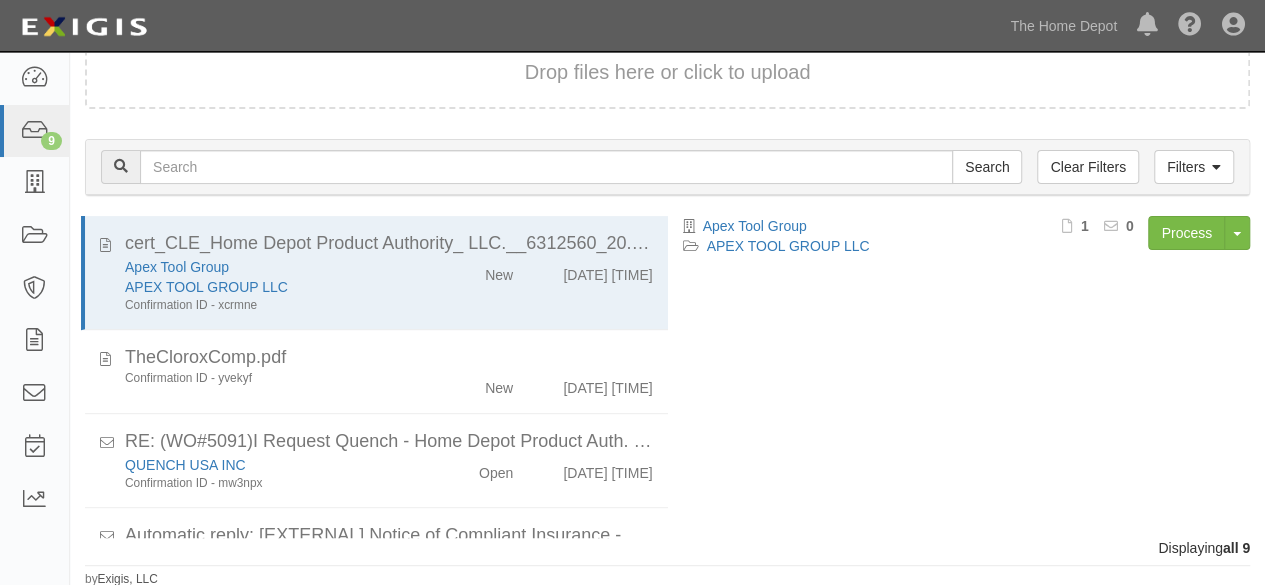 click on "Confirmation ID - xcrmne" at bounding box center [272, 305] 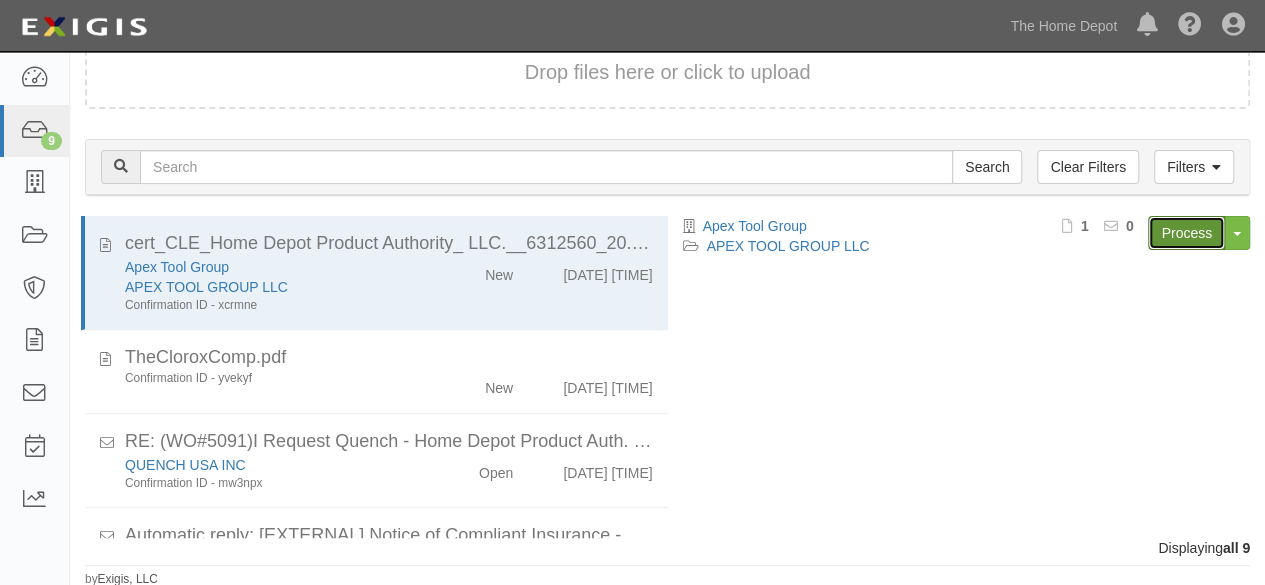 click on "Process" at bounding box center [1186, 233] 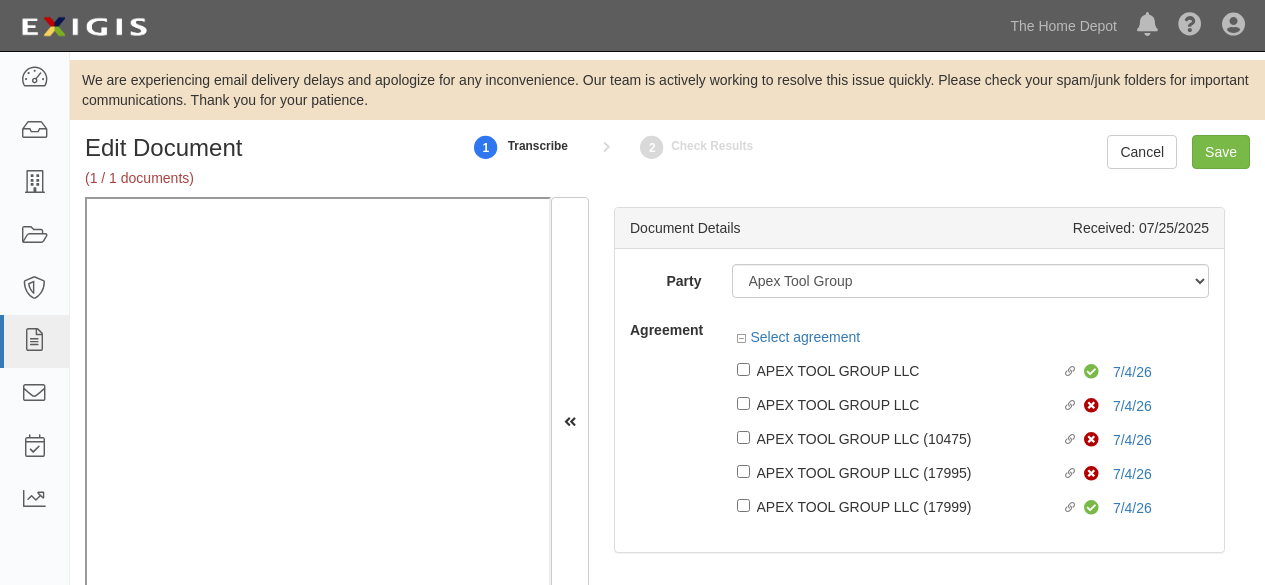 scroll, scrollTop: 0, scrollLeft: 0, axis: both 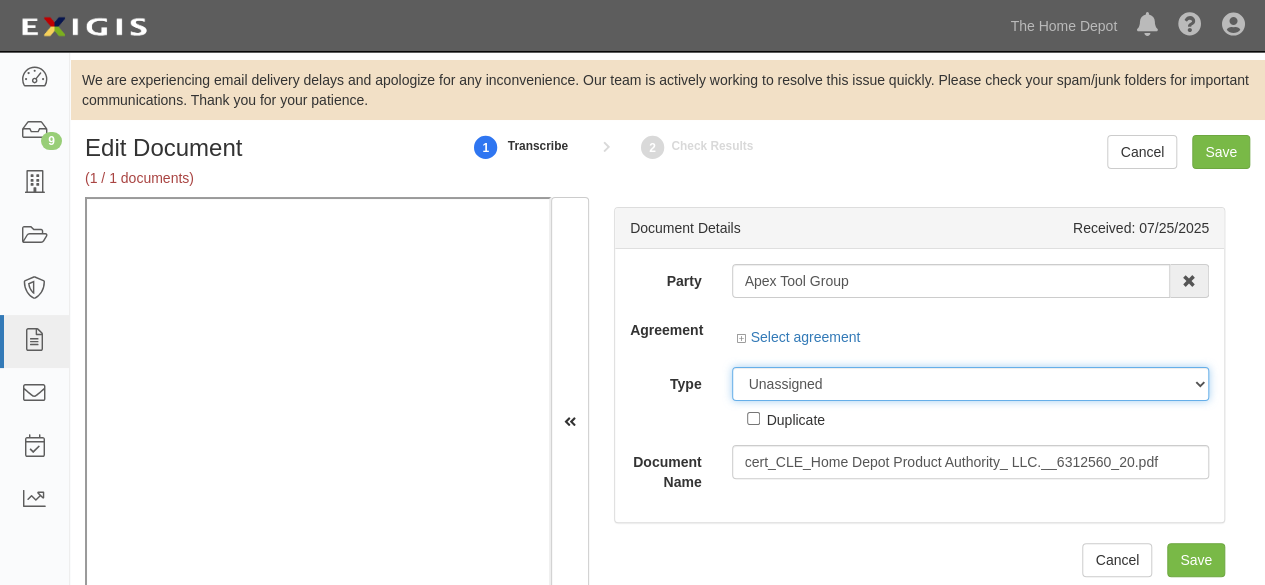click on "Unassigned
Binder
Cancellation Notice
Certificate
Contract
Endorsement
Insurance Policy
Junk
Other Document
Policy Declarations
Reinstatement Notice
Requirements
Waiver Request" at bounding box center [971, 384] 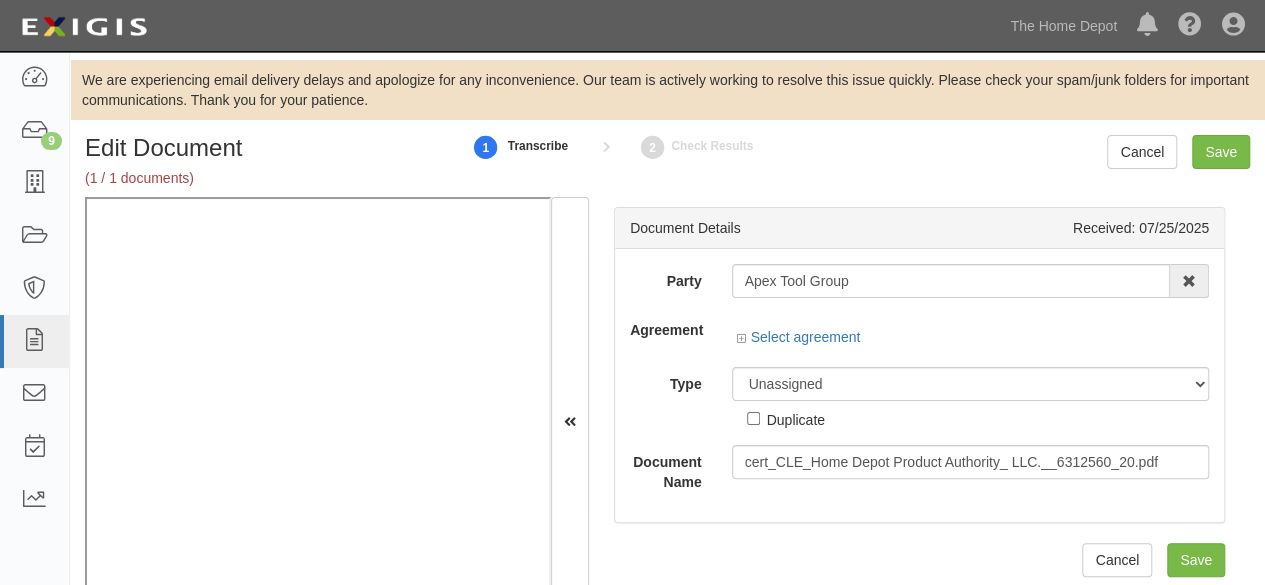 click on "Type" at bounding box center (666, 380) 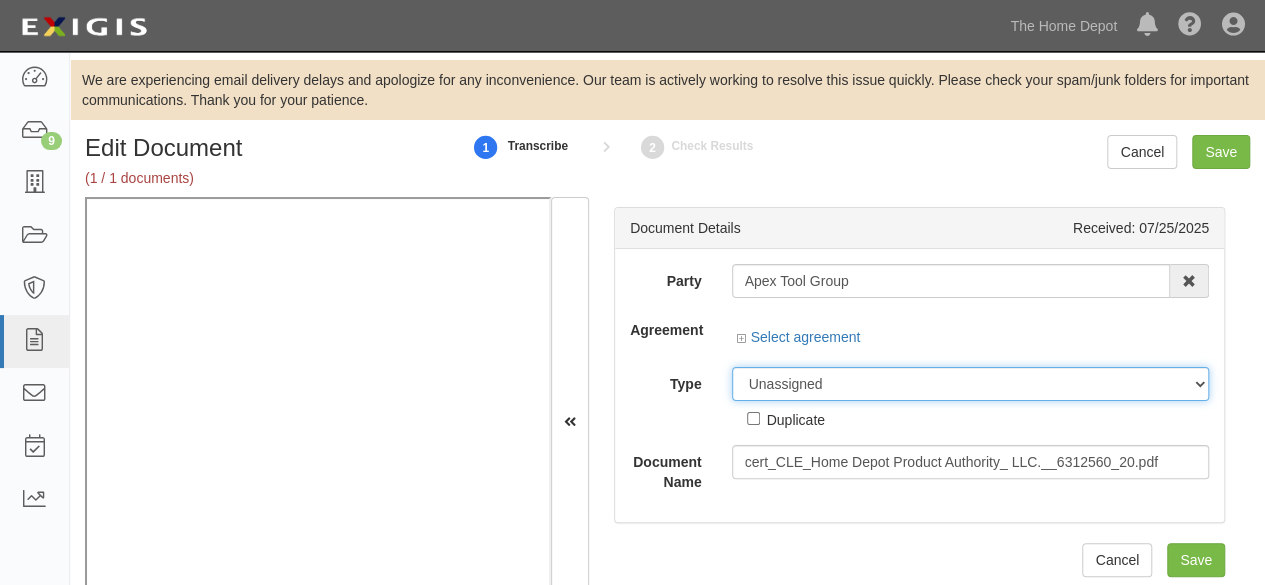 click on "Unassigned
Binder
Cancellation Notice
Certificate
Contract
Endorsement
Insurance Policy
Junk
Other Document
Policy Declarations
Reinstatement Notice
Requirements
Waiver Request" at bounding box center (971, 384) 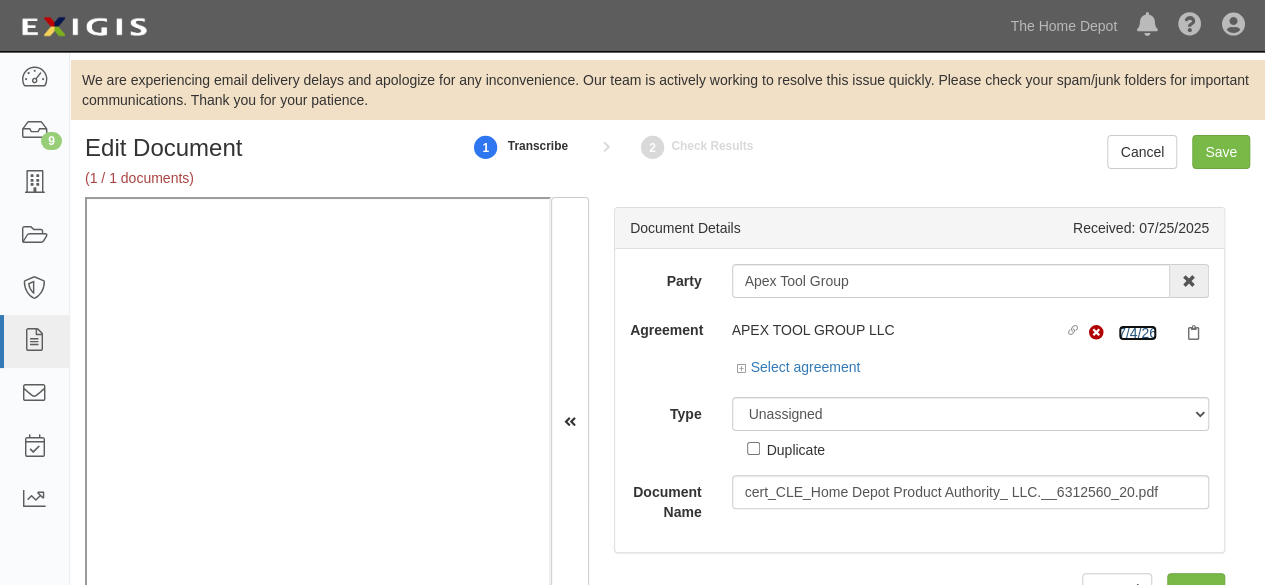 click on "7/4/26" at bounding box center (1137, 333) 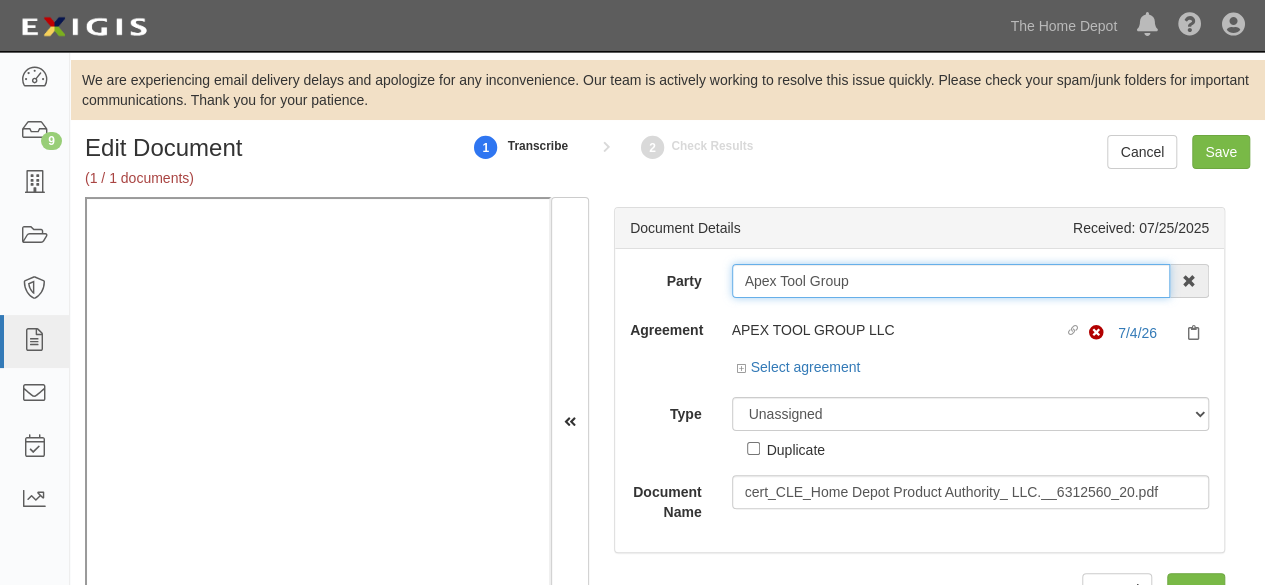 click on "Apex Tool Group" at bounding box center (951, 281) 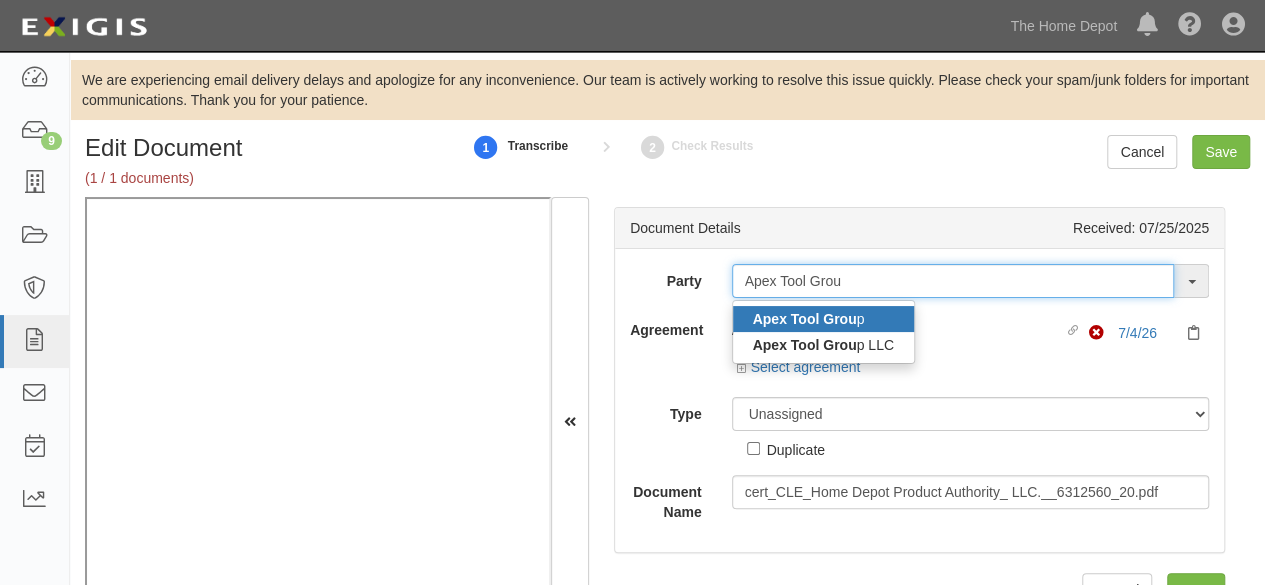 type on "Apex Tool Grou" 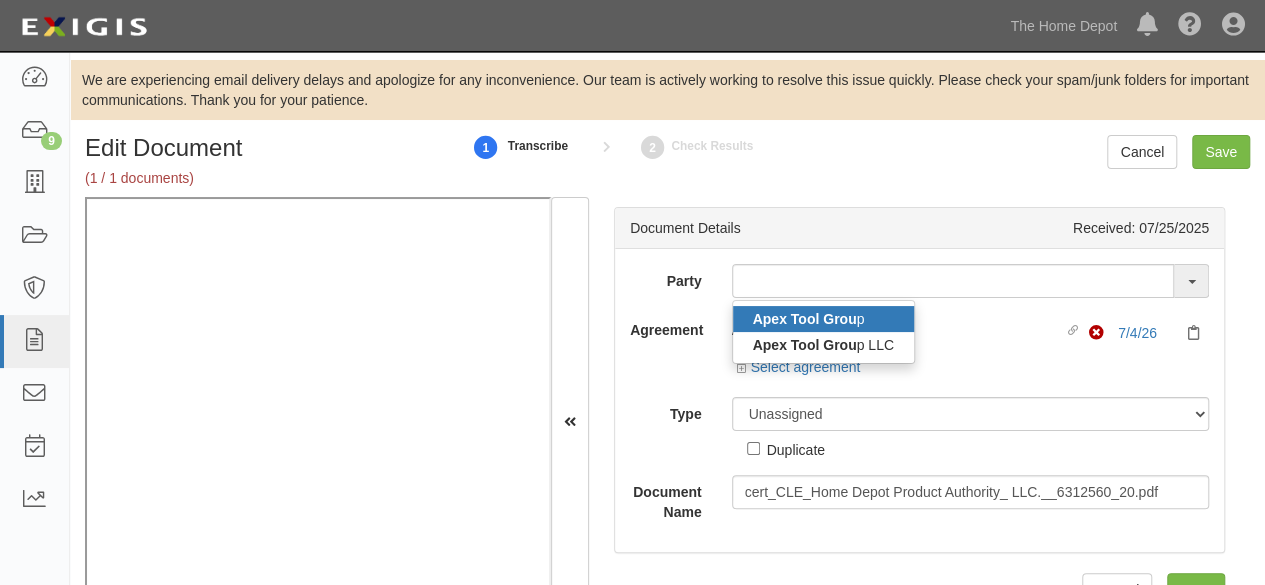 click on "Apex Tool Grou p" at bounding box center [823, 319] 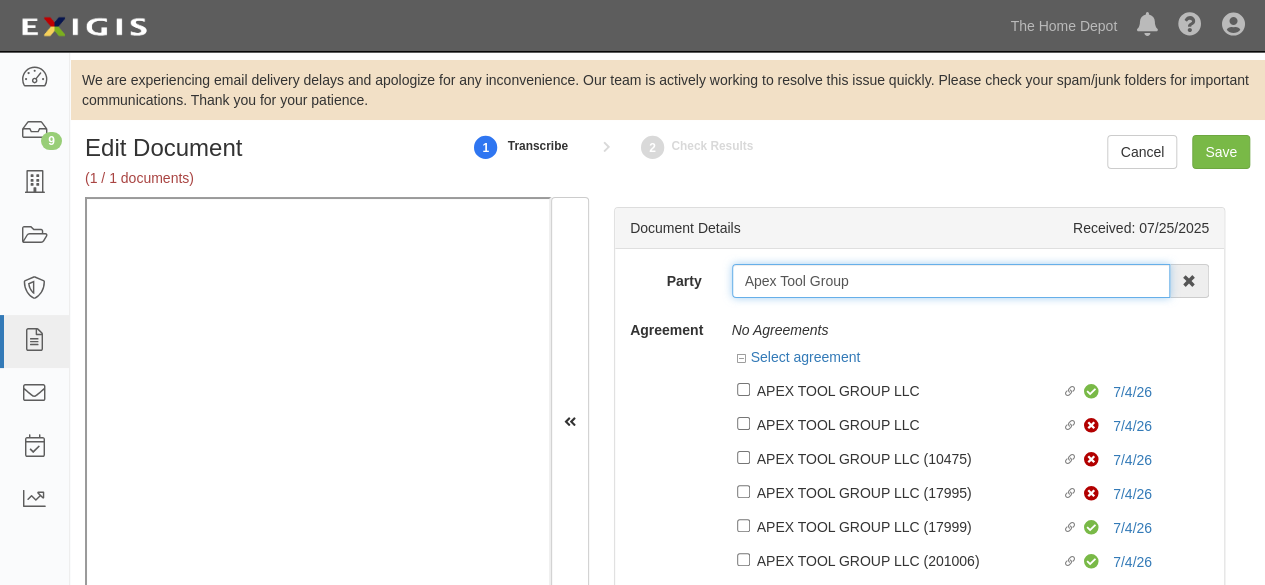 drag, startPoint x: 868, startPoint y: 287, endPoint x: 819, endPoint y: 278, distance: 49.819675 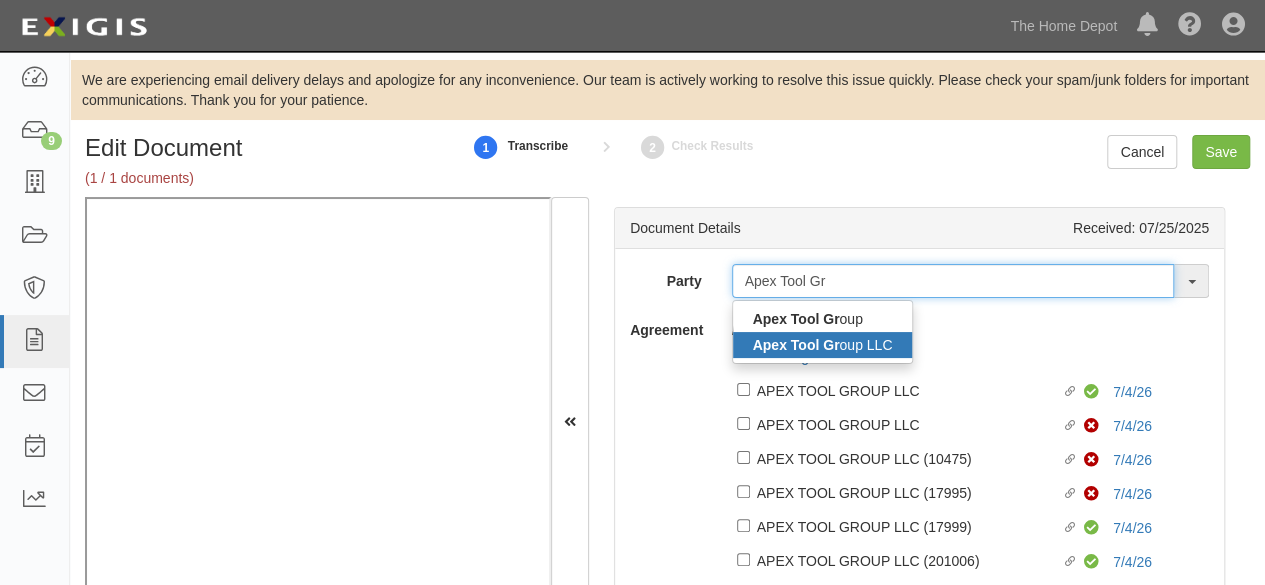 type on "Apex Tool Gr" 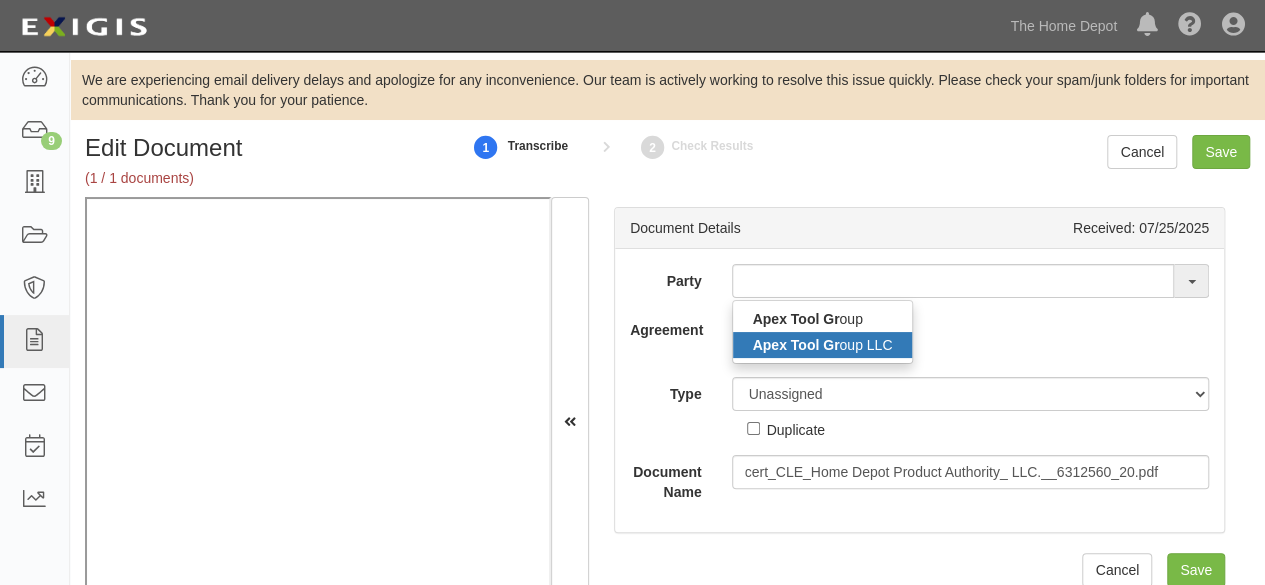 click on "Apex Tool Gr" at bounding box center (796, 345) 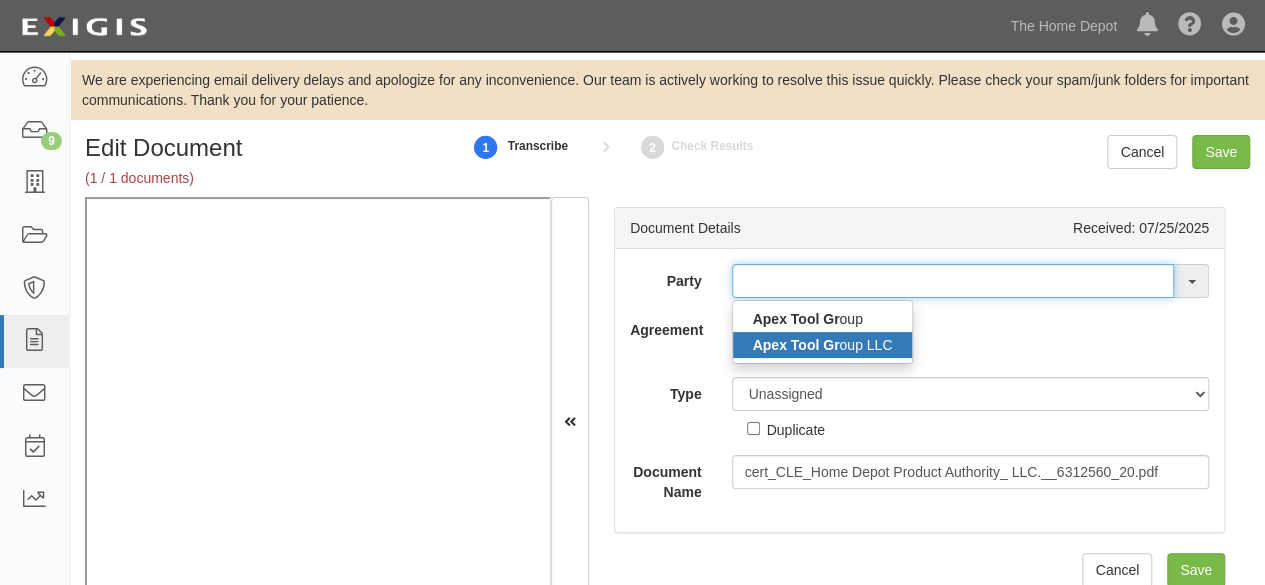 type on "Apex Tool Group LLC" 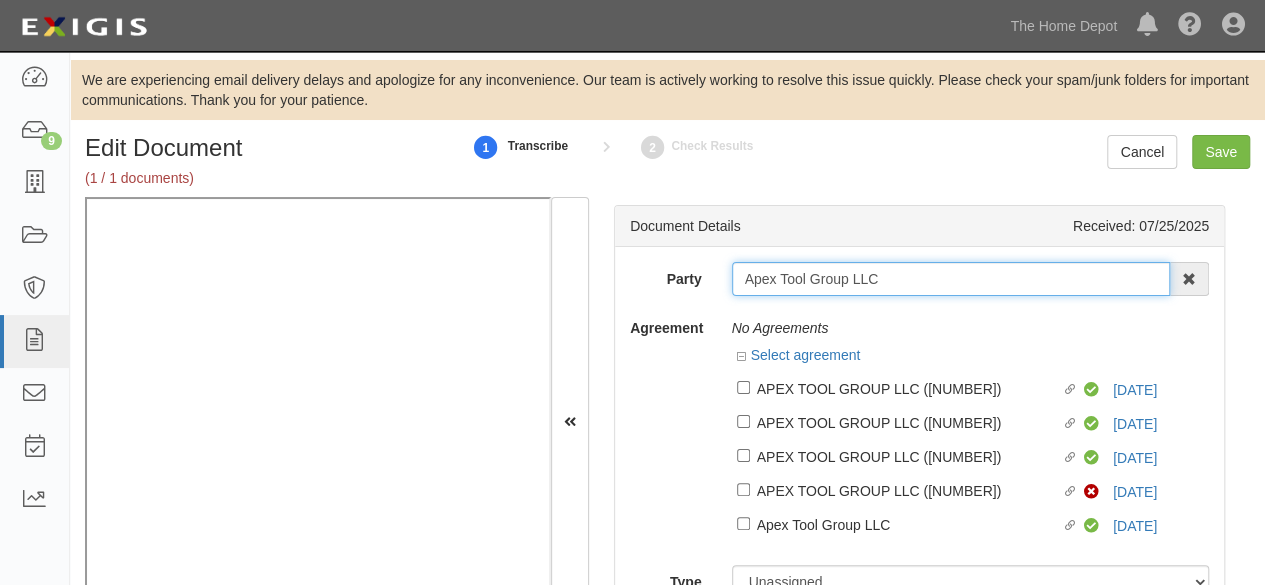 scroll, scrollTop: 0, scrollLeft: 0, axis: both 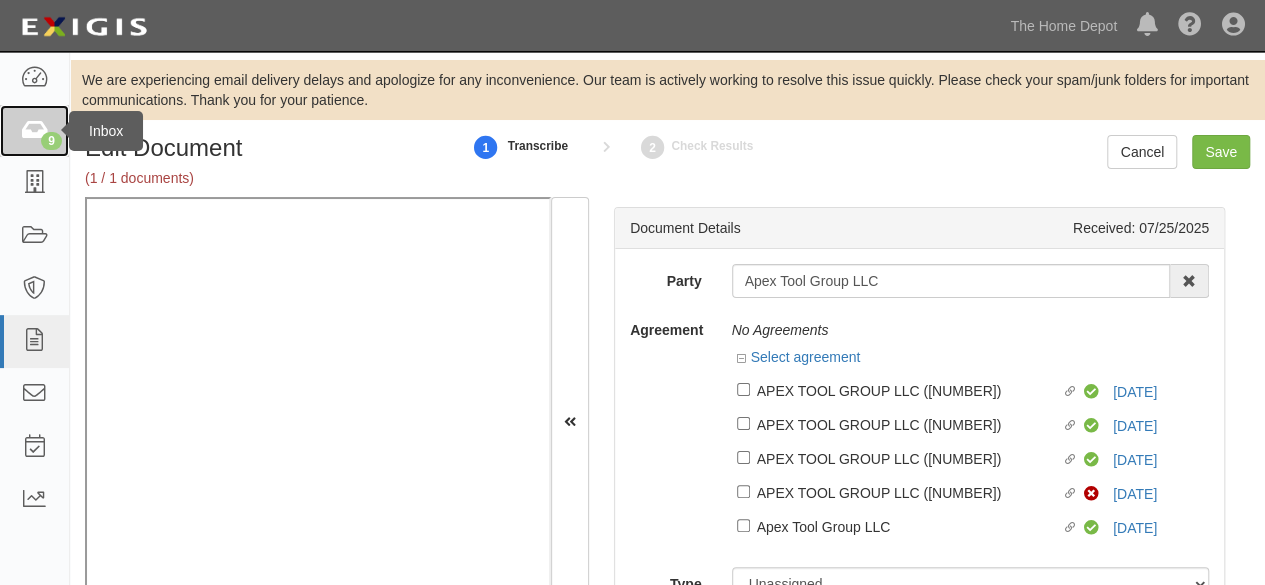 click at bounding box center [34, 131] 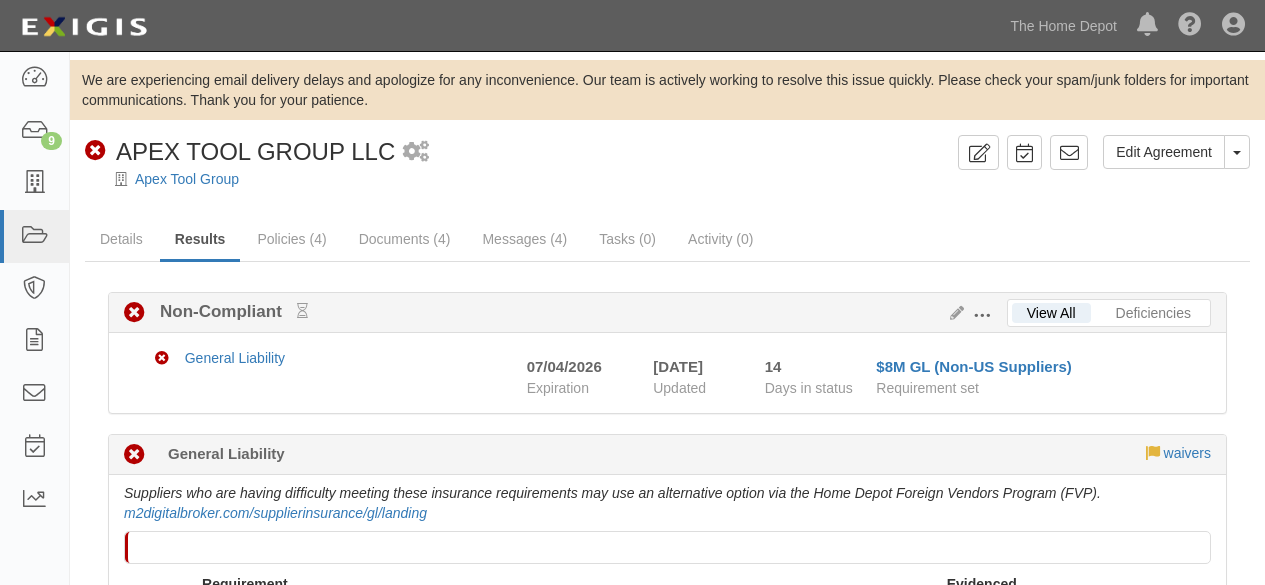 scroll, scrollTop: 0, scrollLeft: 0, axis: both 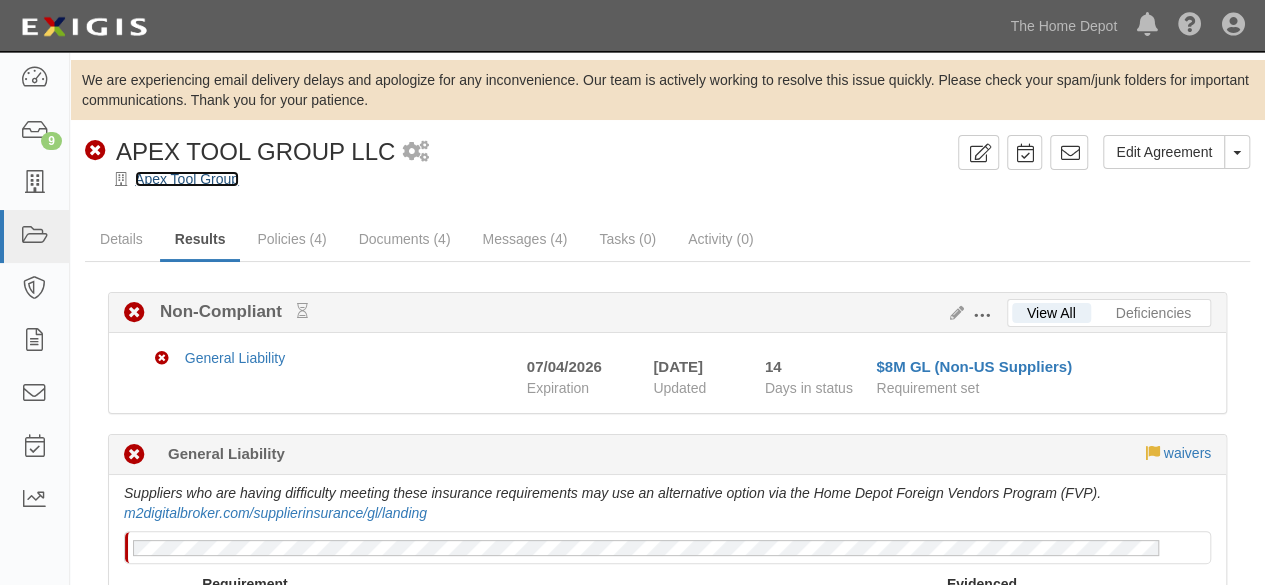 click on "Apex Tool Group" at bounding box center [187, 179] 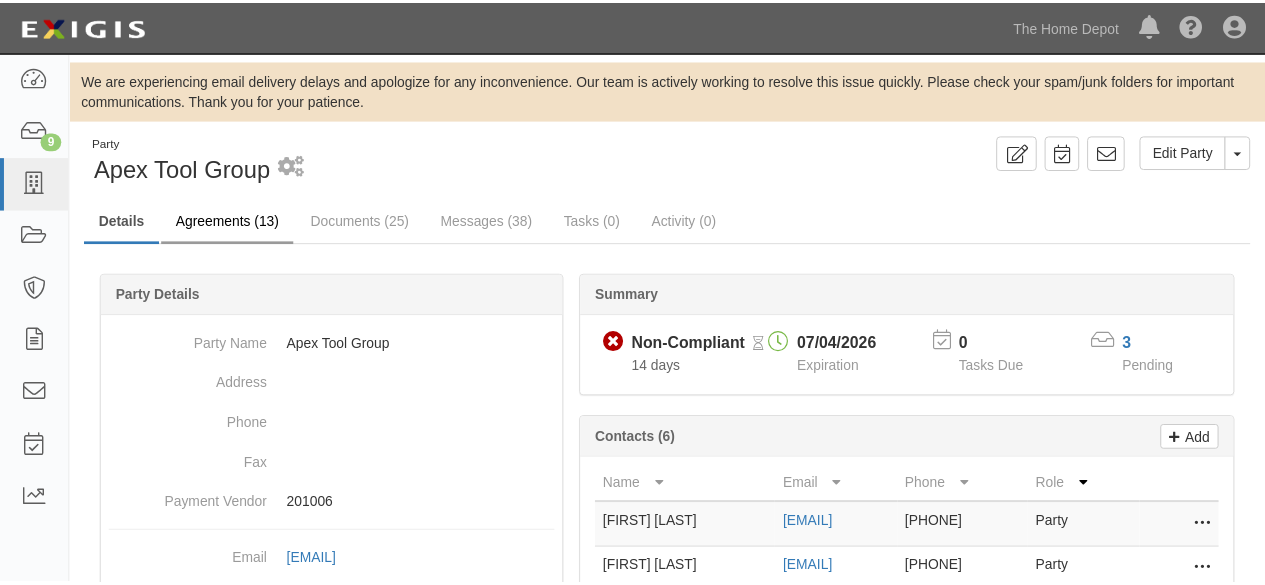 scroll, scrollTop: 0, scrollLeft: 0, axis: both 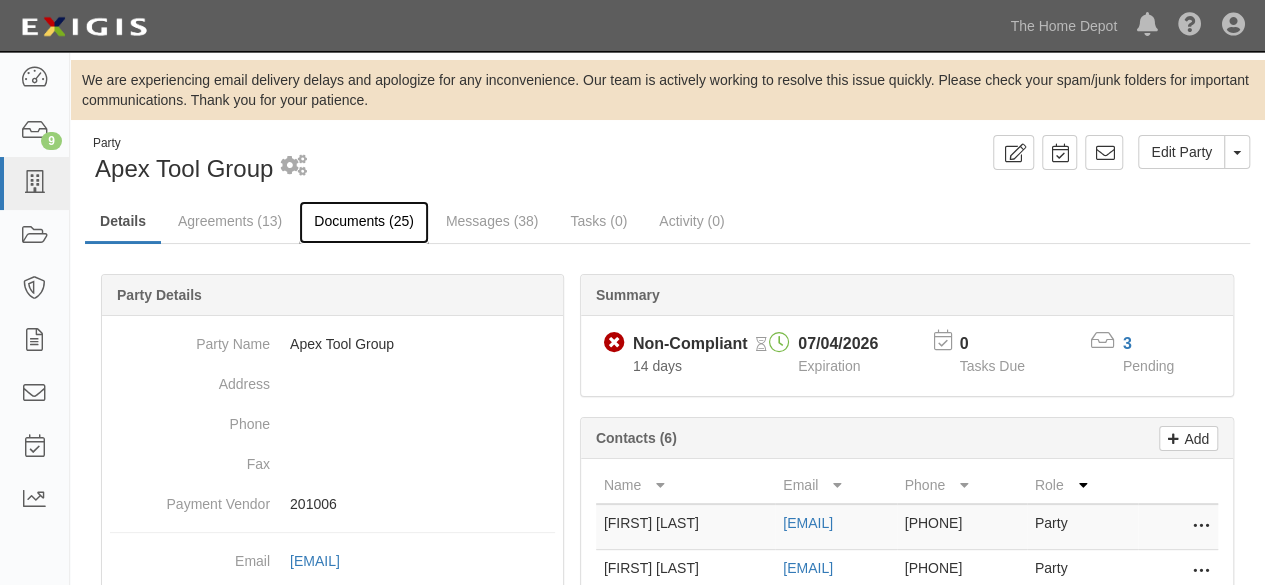 click on "Documents (25)" at bounding box center [364, 222] 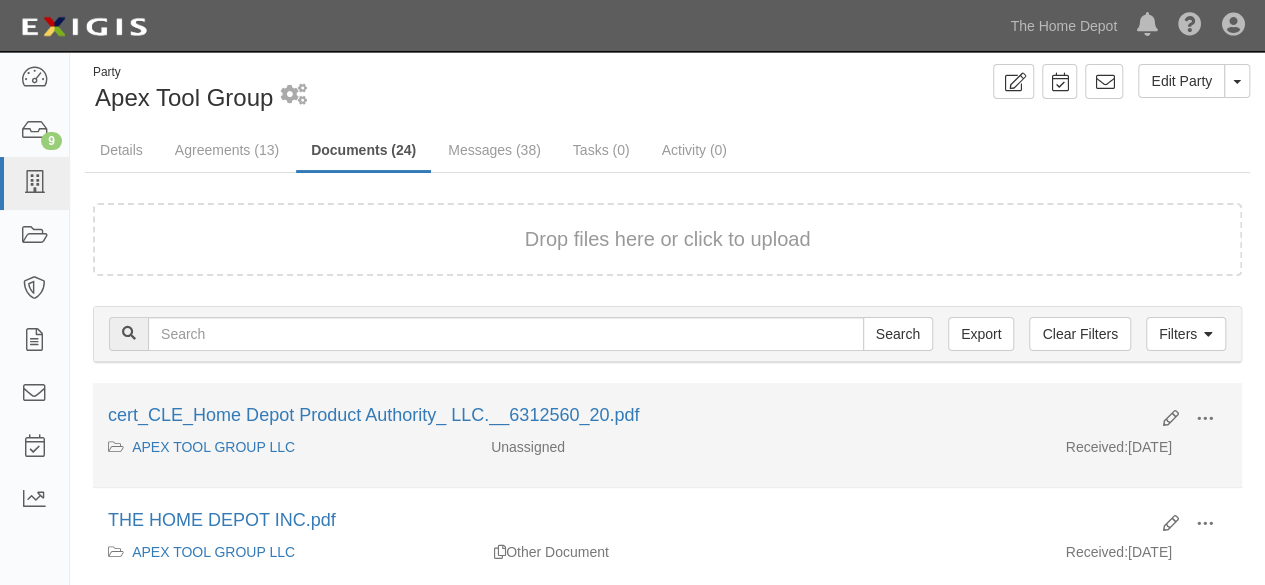 scroll, scrollTop: 200, scrollLeft: 0, axis: vertical 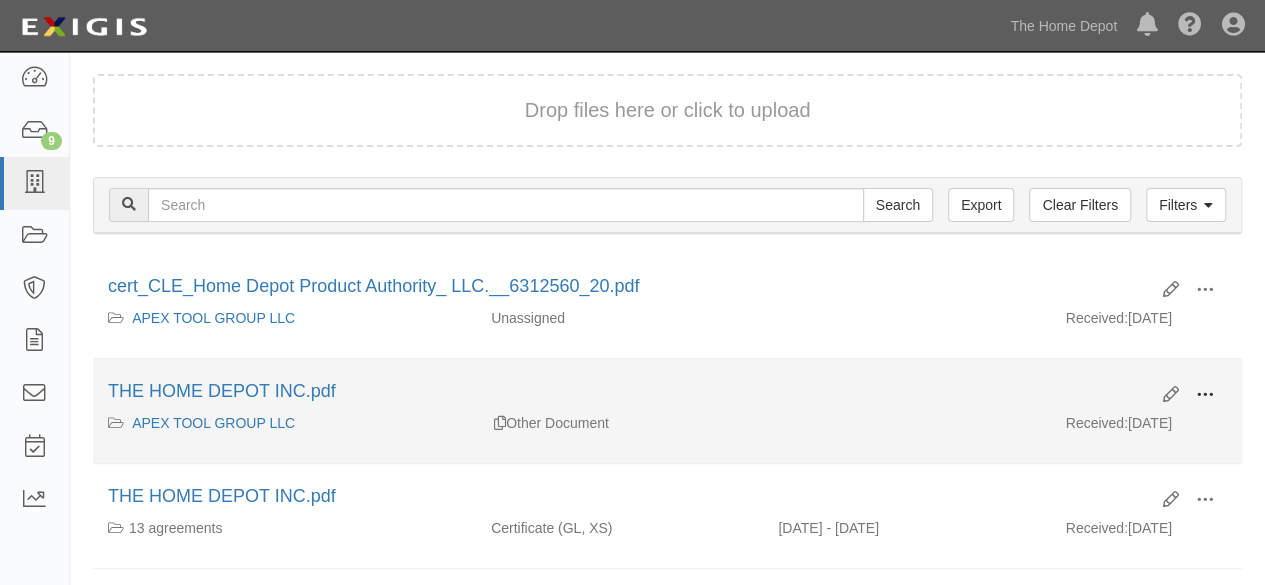click at bounding box center (1205, 395) 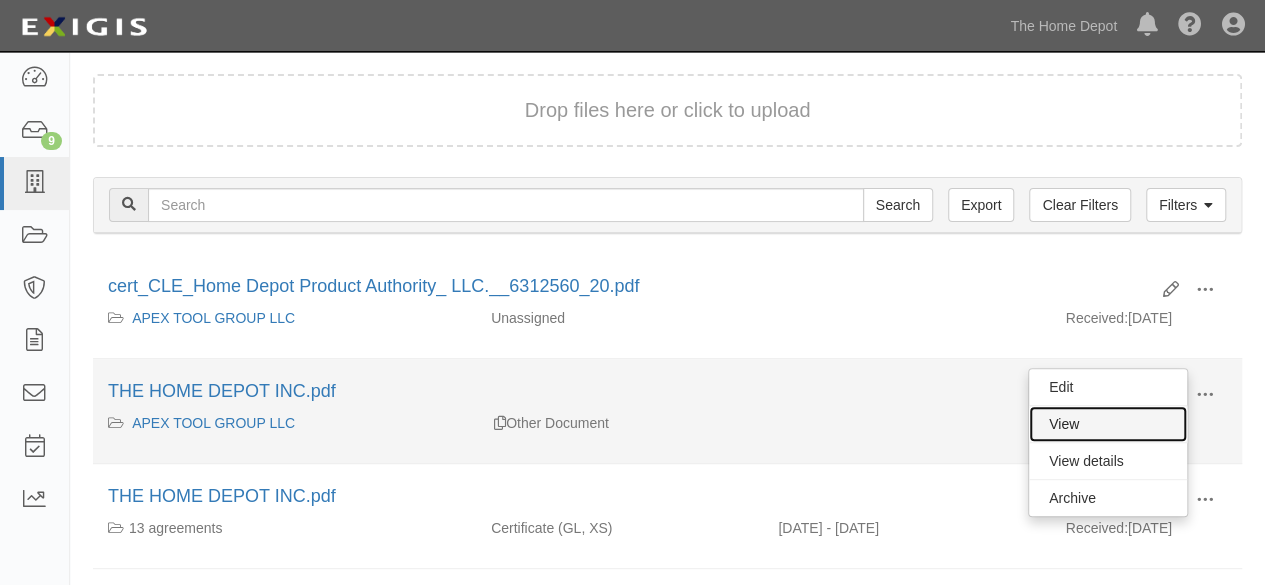click on "View" at bounding box center [1108, 424] 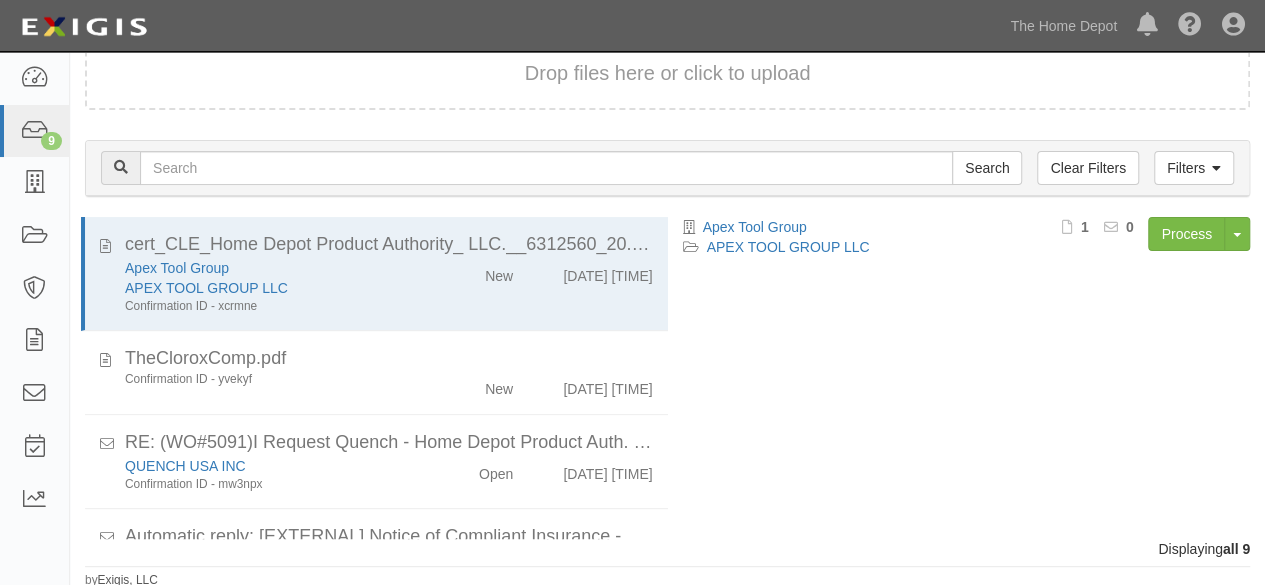 scroll, scrollTop: 136, scrollLeft: 0, axis: vertical 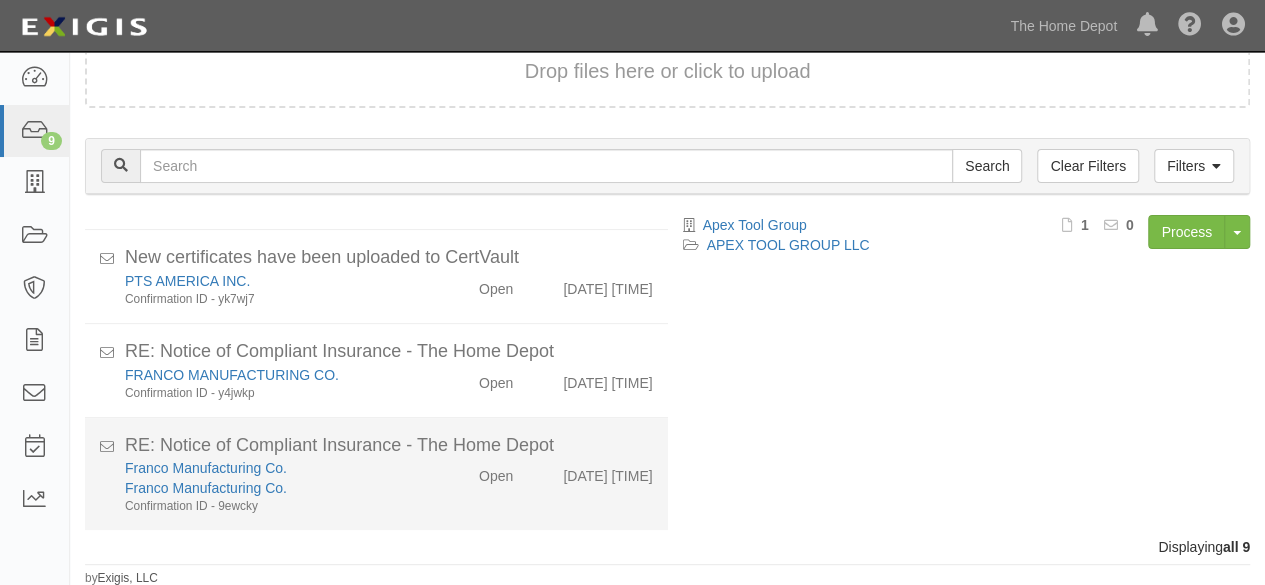 click on "Confirmation ID - 9ewcky" 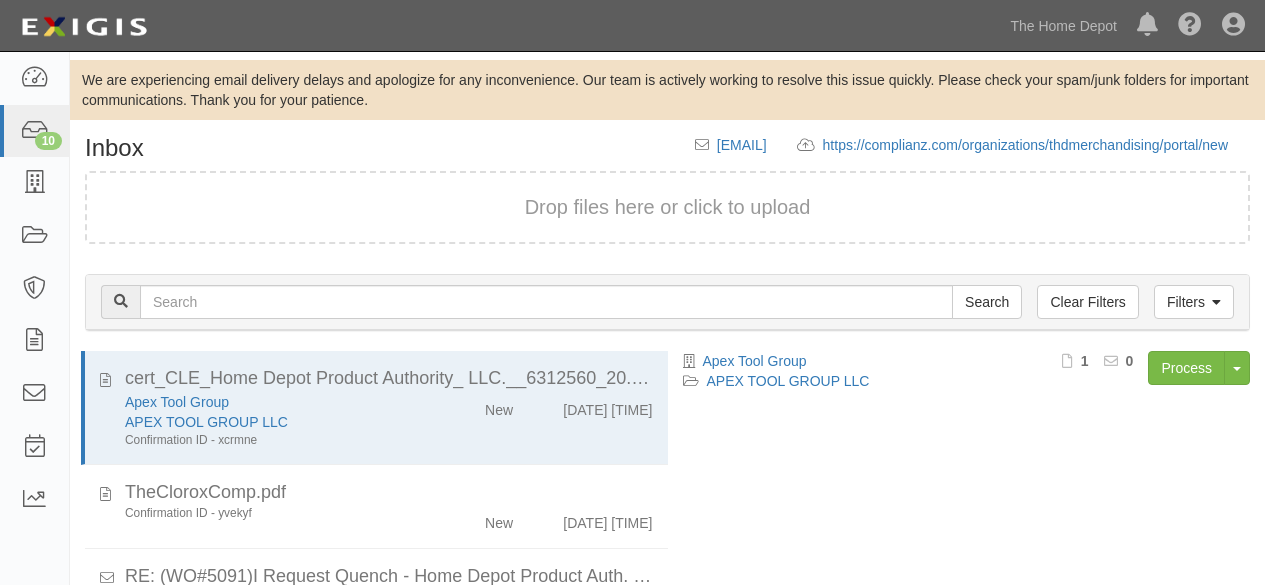 scroll, scrollTop: 136, scrollLeft: 0, axis: vertical 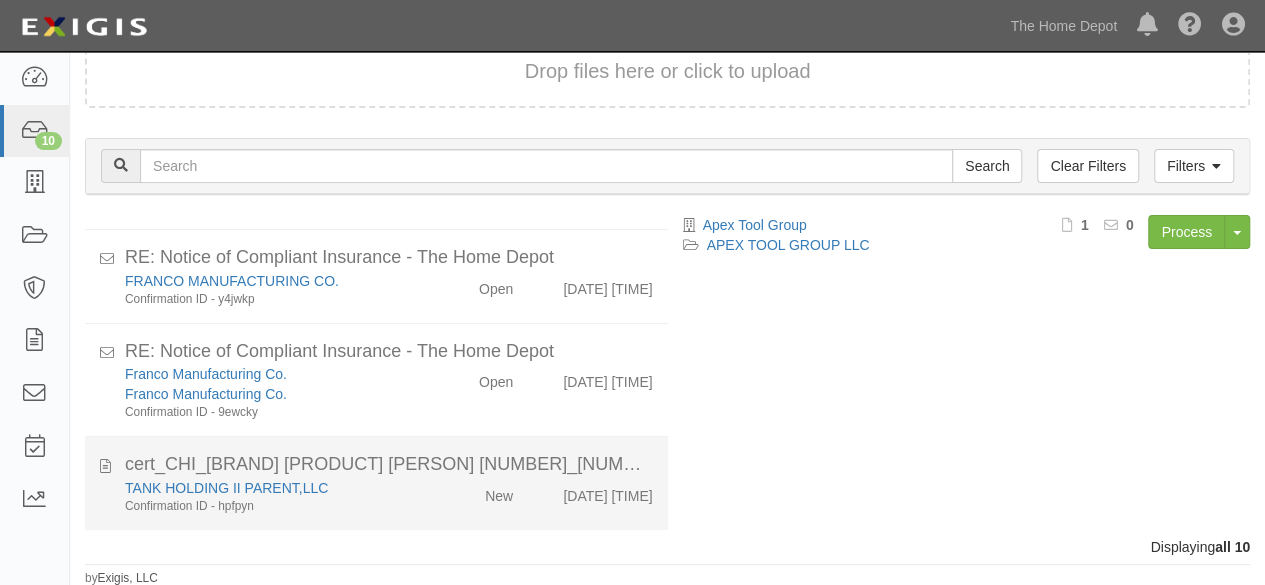 click on "[COMPANY]
Confirmation ID - hpfpyn
New
[DATE] [TIME]" 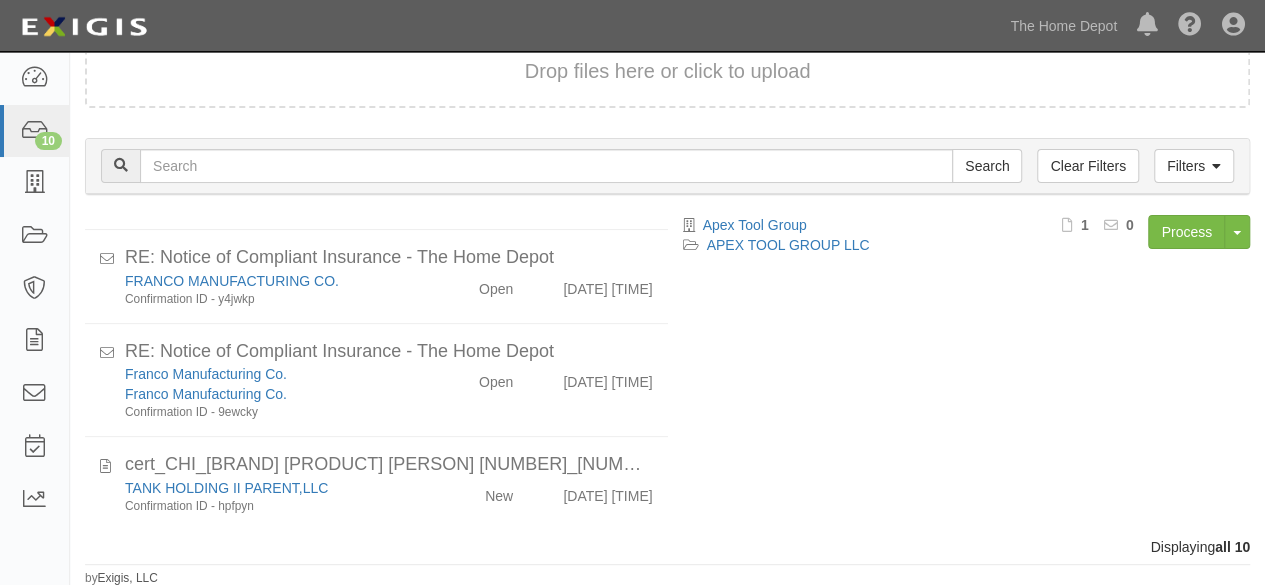 scroll, scrollTop: 642, scrollLeft: 0, axis: vertical 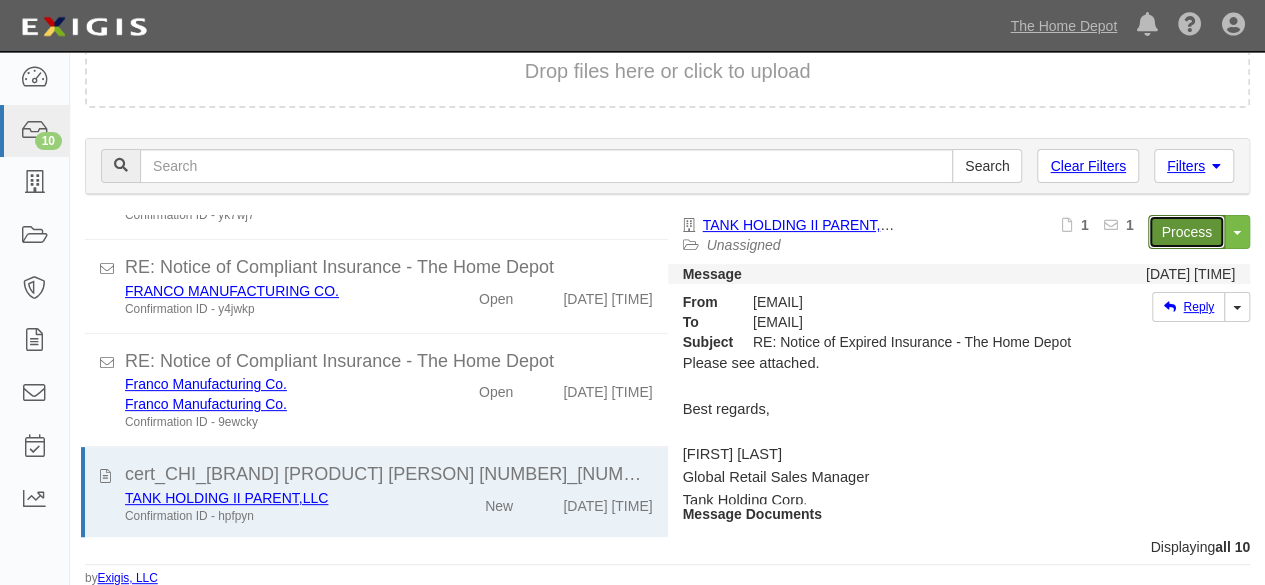click on "Process" at bounding box center (1186, 232) 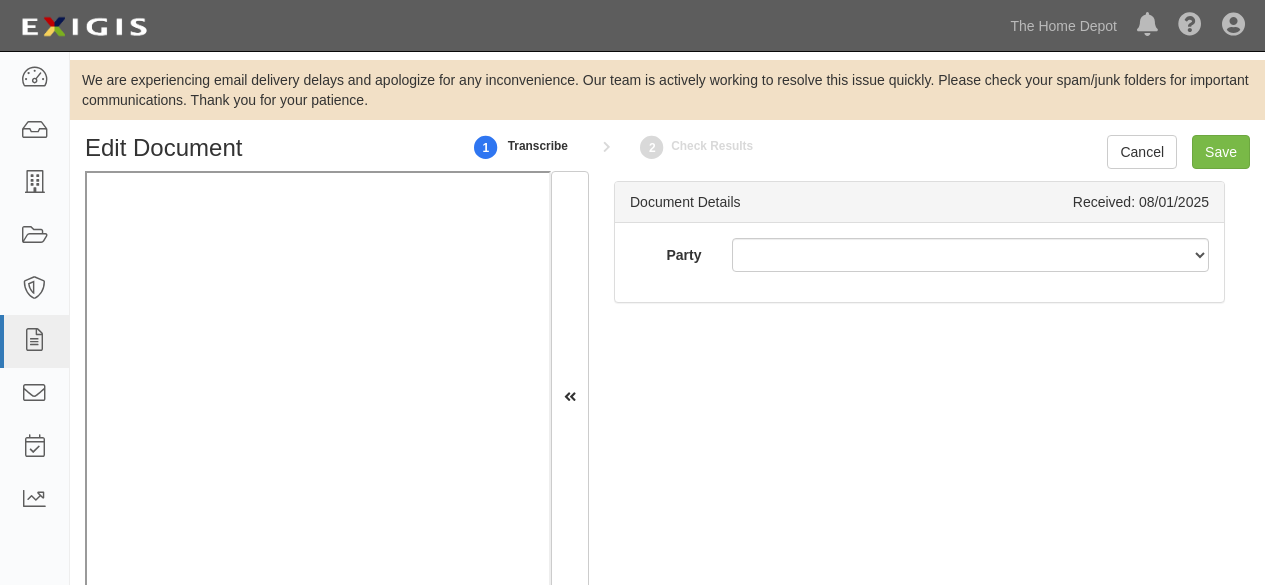 scroll, scrollTop: 0, scrollLeft: 0, axis: both 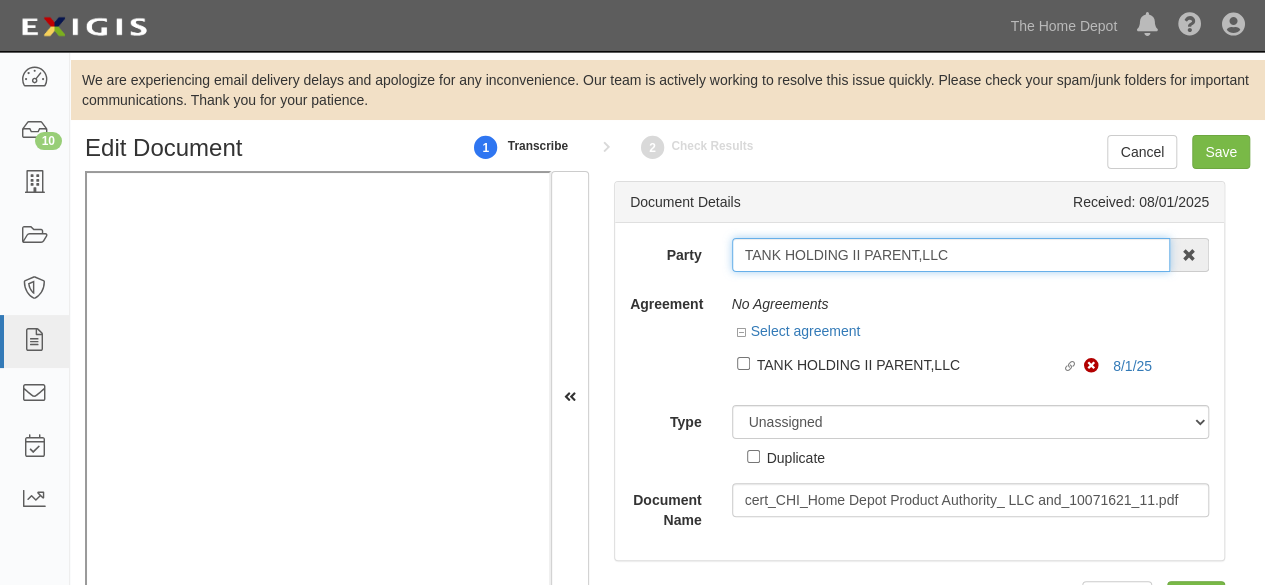 drag, startPoint x: 960, startPoint y: 267, endPoint x: 938, endPoint y: 265, distance: 22.090721 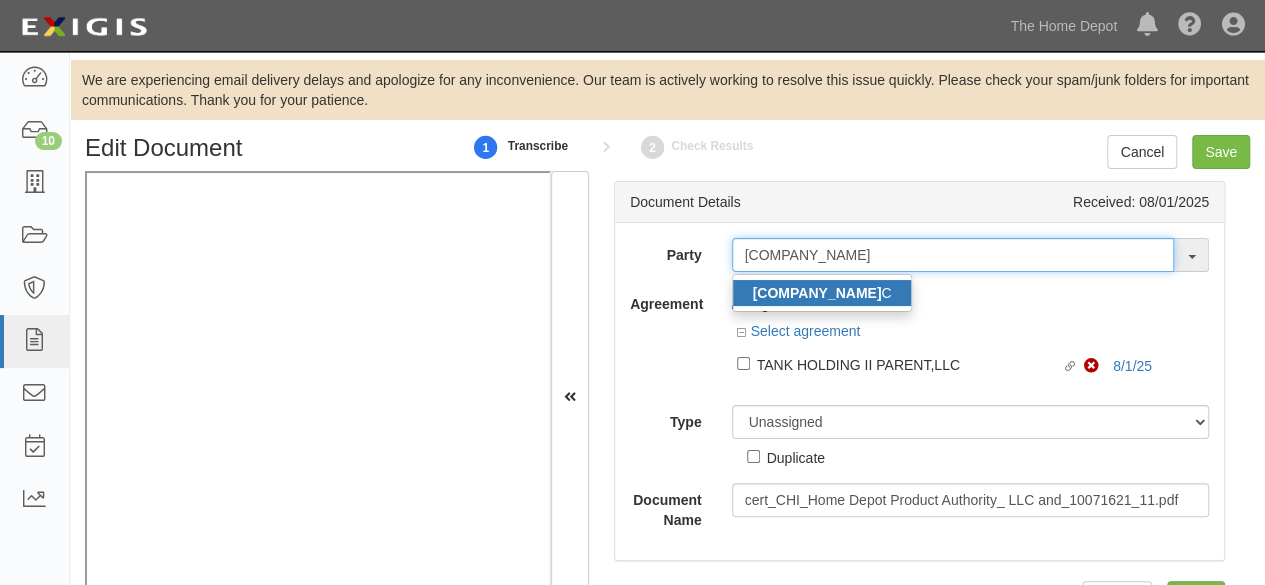 type on "TANK HOLDING II PARENT,LL" 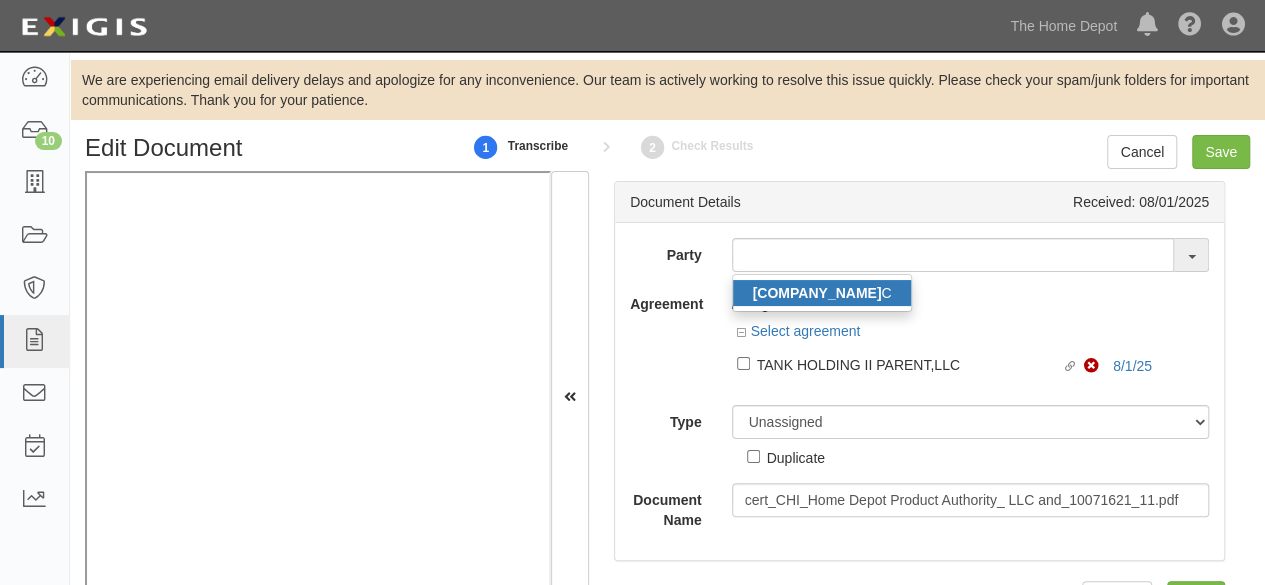 click on "TANK HOLDING II PARENT,LL" at bounding box center (817, 293) 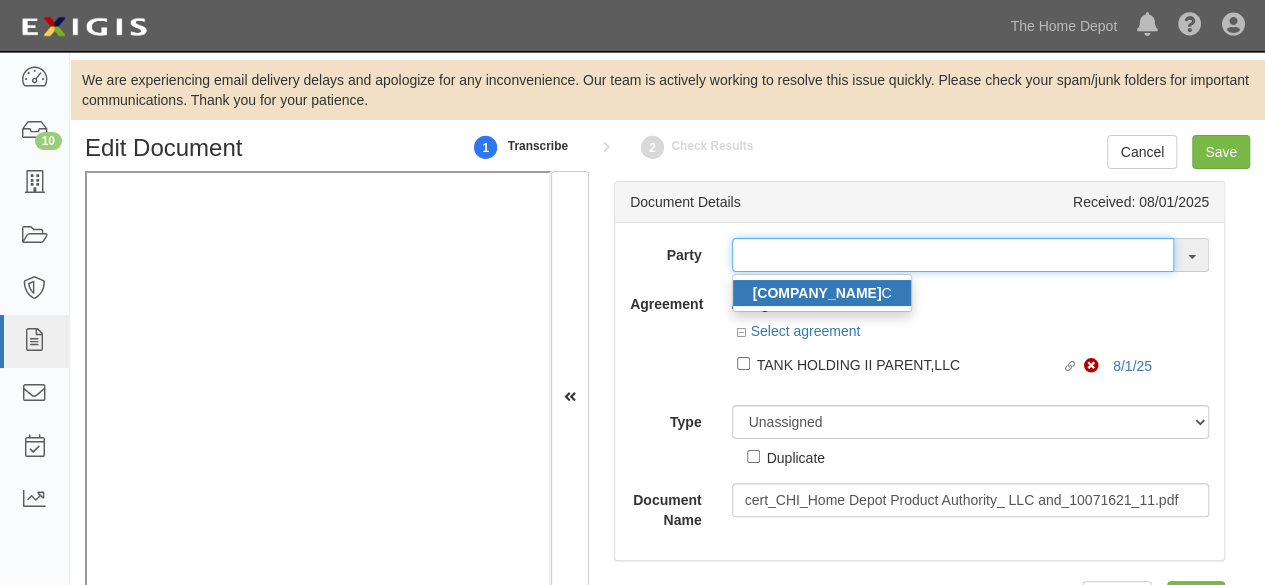 type on "TANK HOLDING II PARENT,LLC" 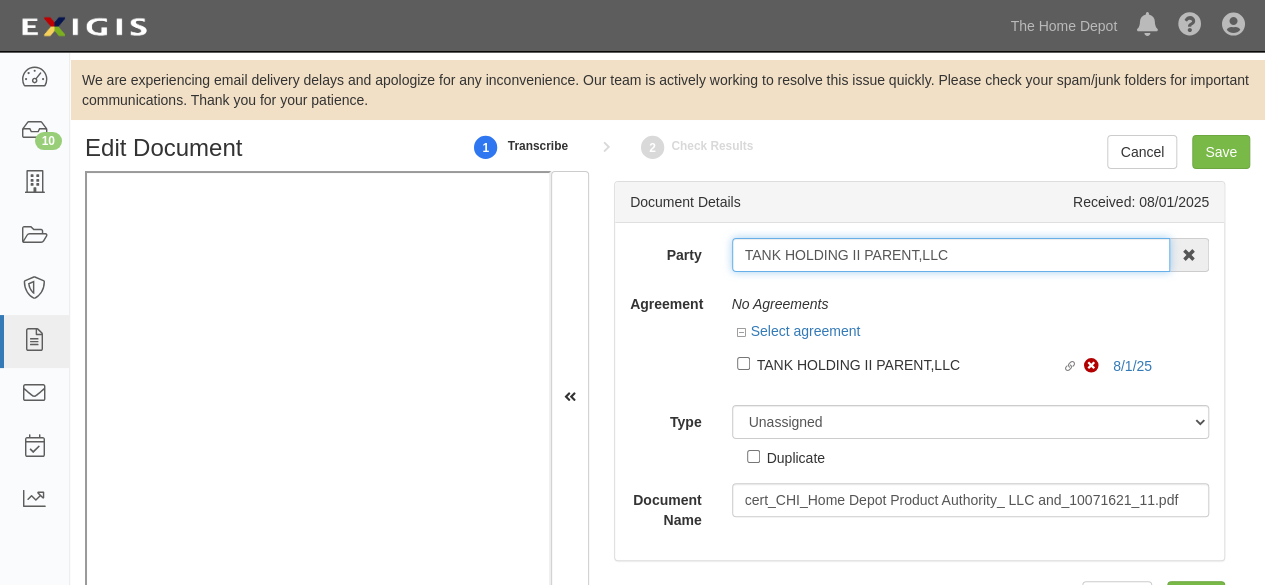 click on "TANK HOLDING II PARENT,LLC" at bounding box center [951, 255] 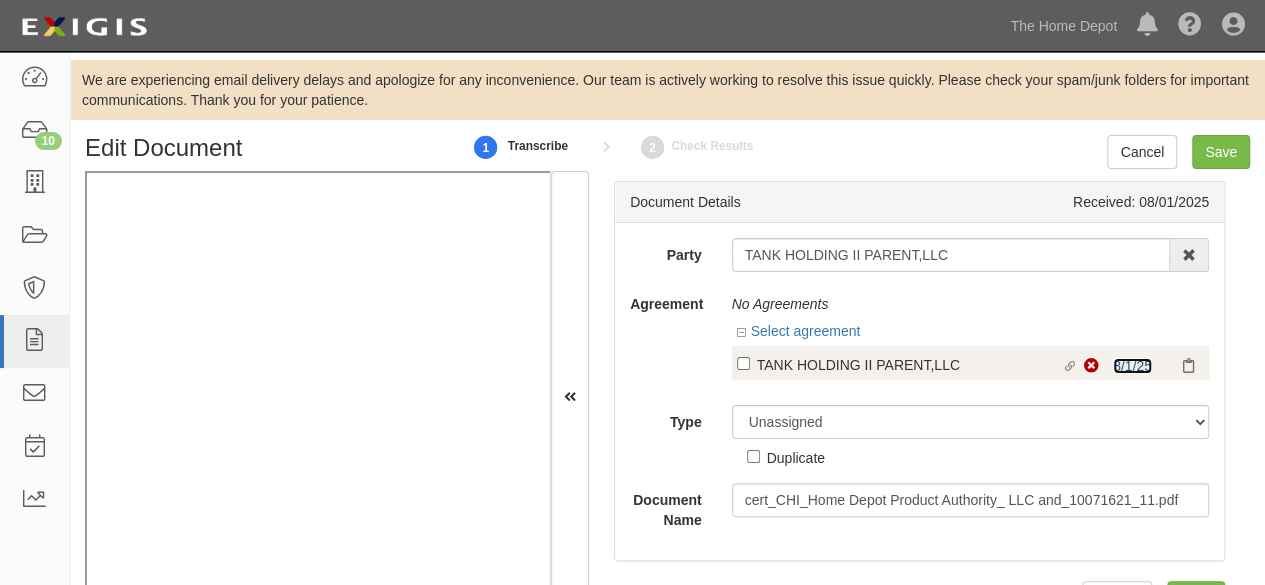 click on "8/1/25" at bounding box center (1132, 366) 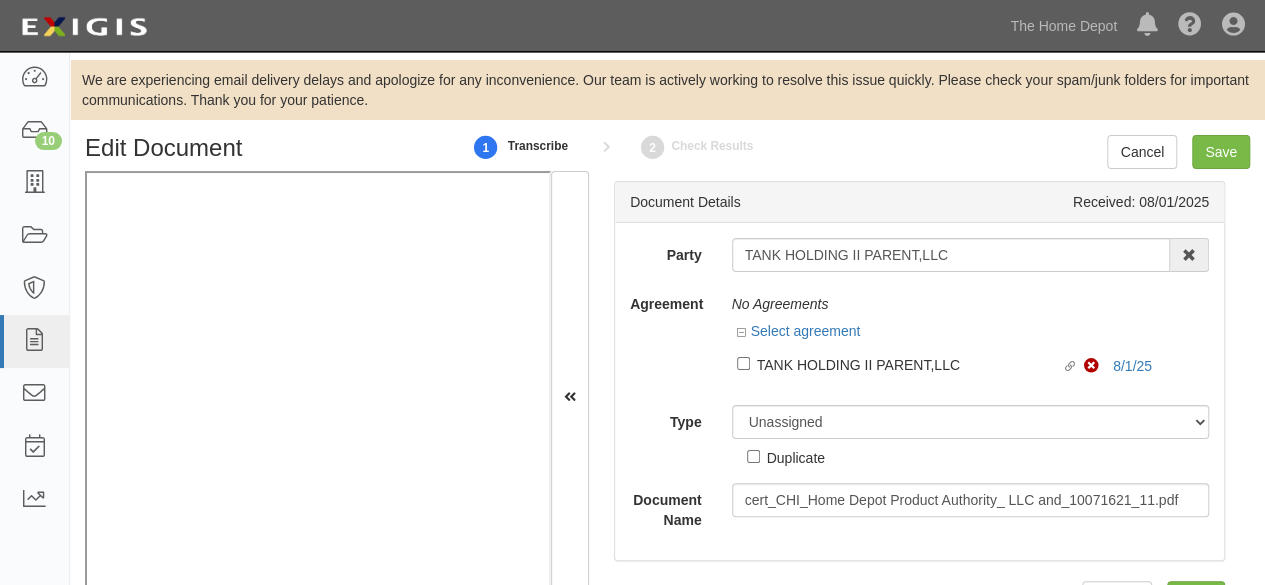 click on "TANK HOLDING II PARENT,LLC" at bounding box center [909, 364] 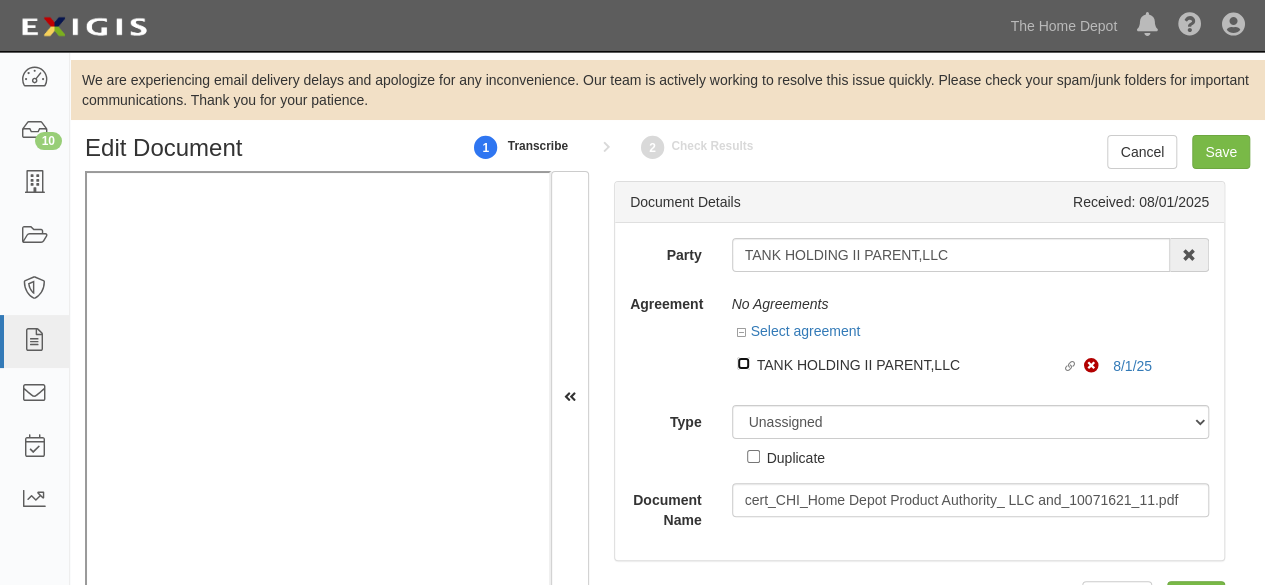 click on "Linked agreement
TANK HOLDING II PARENT,LLC
Linked agreement" at bounding box center [743, 363] 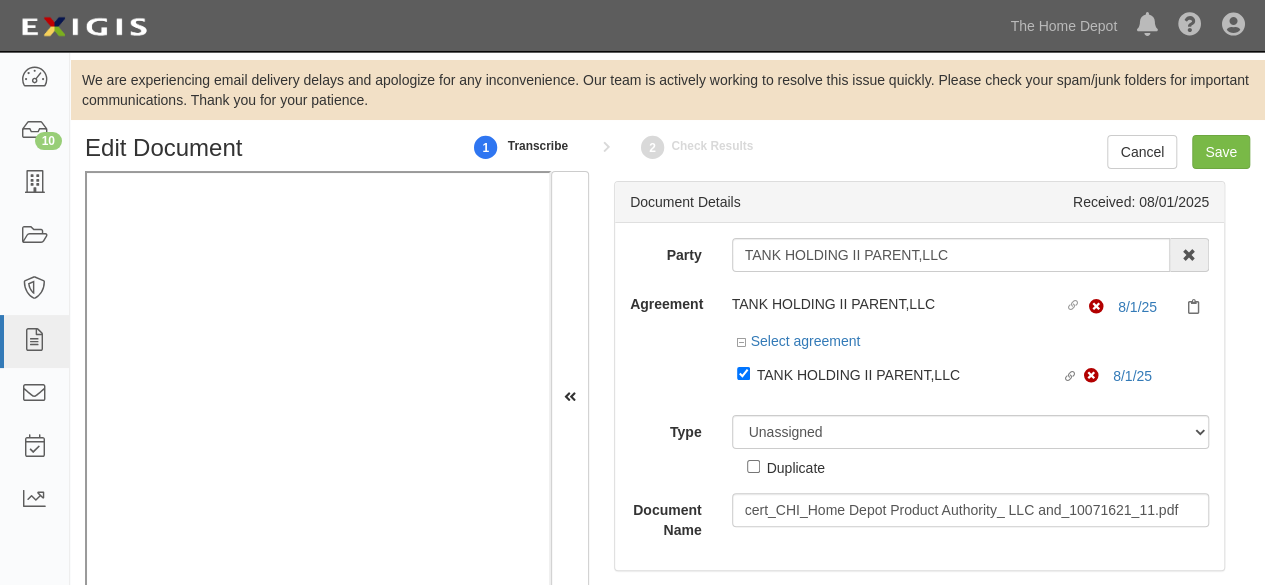 click on "Party
TANK HOLDING II PARENT,LLC TANK HOLDING II PARENT,LL C
1000576868 Ontario Inc.
10 STRAWBERRY STREET
115282 CANADA LTEE
11947907 Canada Inc. (MOD LIGHTING)
1200144519218
1234BUY.COM INC
1291 FURNITURES INC
16 GAUGE SINKS
1729897 ONTARIO INC. O/A
1791 Outdoor Lifestyle Group LLC
1837, LLC.
1888 MILLS LLC
1896424 ONTARIO INC
1JAY CAPITAL INC
1PERFECTCHOICE INC
1ST CHOICE FERTILIZER, I
2033784 ONTARIO INC.
21 ROCKS CORPORATION DBA
2614072 ONTARIO INC. (O/
2964-3277 QUEBEC INC
2B Poultry, LLC
2FUNGUYS
34 DECOR LLC
360 ELECTRICAL LLC
3B INTERNATIONAL LLC
3B TECH, INC.
3DROSE LLC
3H TWINKLELEAF INC
3I PRODUCTS, INC.
3M
3M
3M COMPANY
3Wood Wholesale, LLC
4077814 DELAWARE INC" at bounding box center [919, 389] 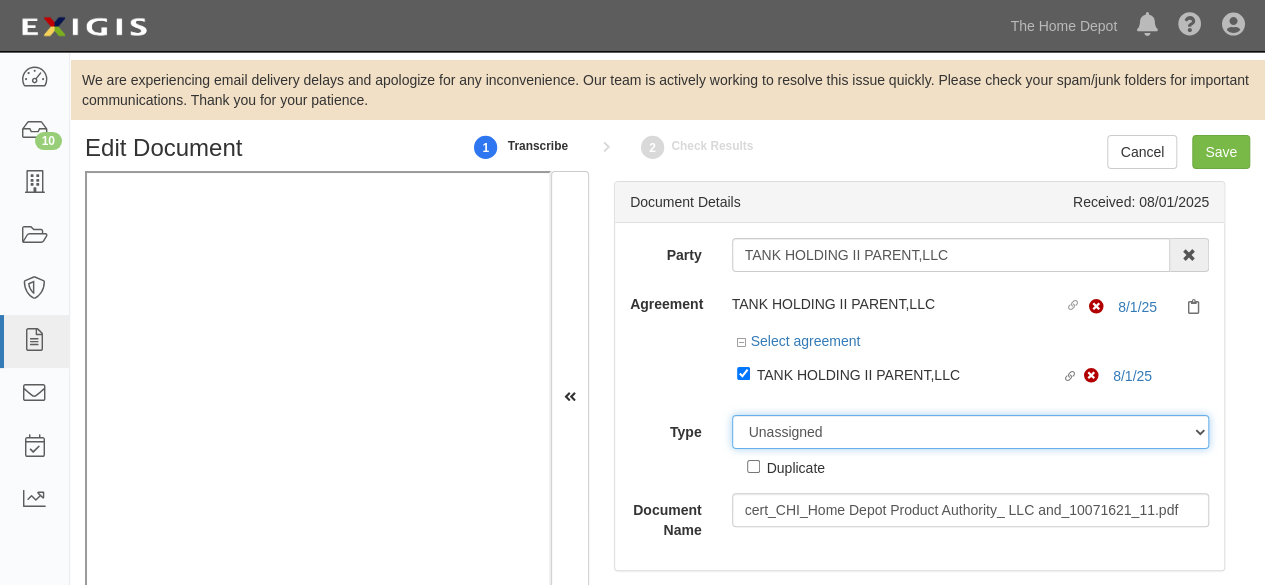 click on "Unassigned
Binder
Cancellation Notice
Certificate
Contract
Endorsement
Insurance Policy
Junk
Other Document
Policy Declarations
Reinstatement Notice
Requirements
Waiver Request" at bounding box center (971, 432) 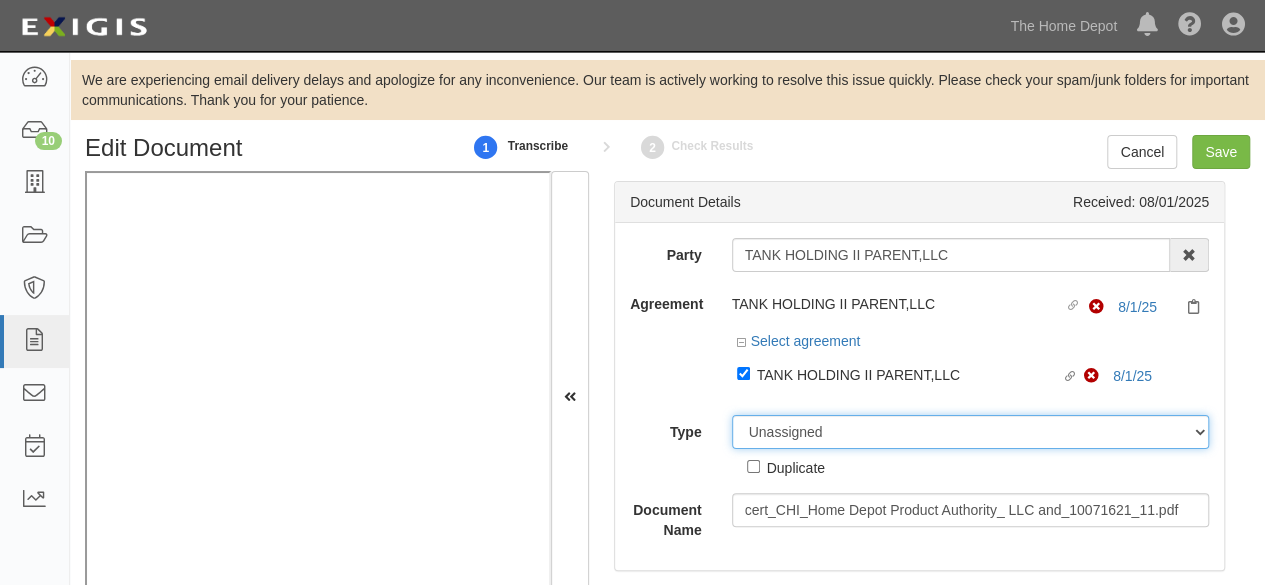 select on "CertificateDetail" 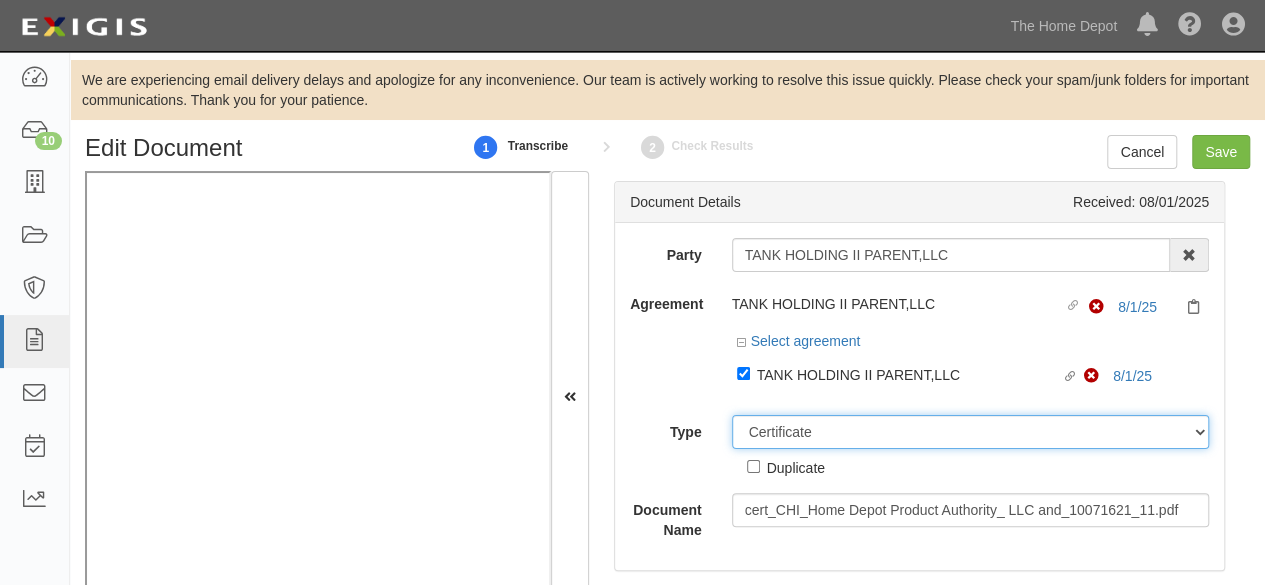 click on "Unassigned
Binder
Cancellation Notice
Certificate
Contract
Endorsement
Insurance Policy
Junk
Other Document
Policy Declarations
Reinstatement Notice
Requirements
Waiver Request" at bounding box center [971, 432] 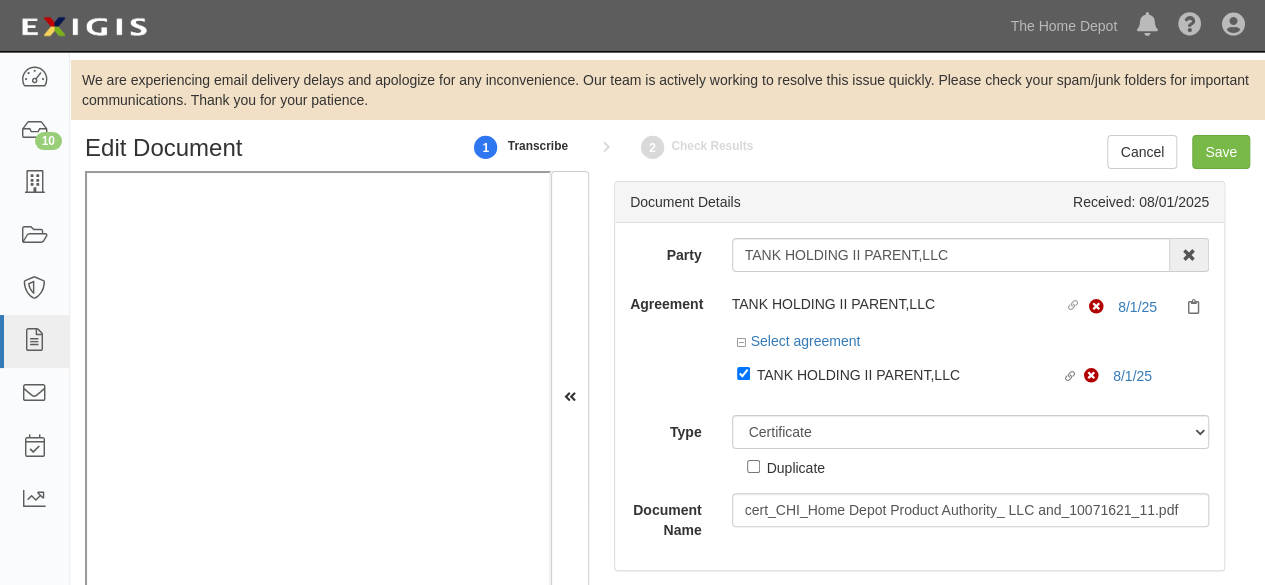 click on "ACORD 25 (2016/03)
ACORD 101
ACORD 855 NY (2014/05)
General" at bounding box center [0, 0] 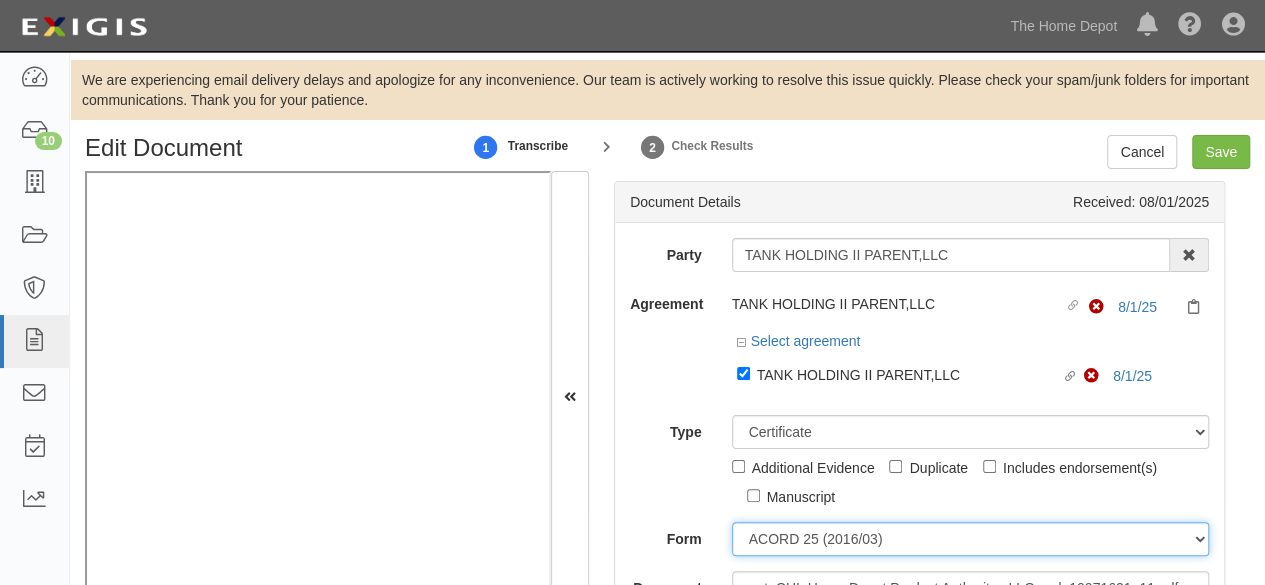 select on "GeneralFormDetail" 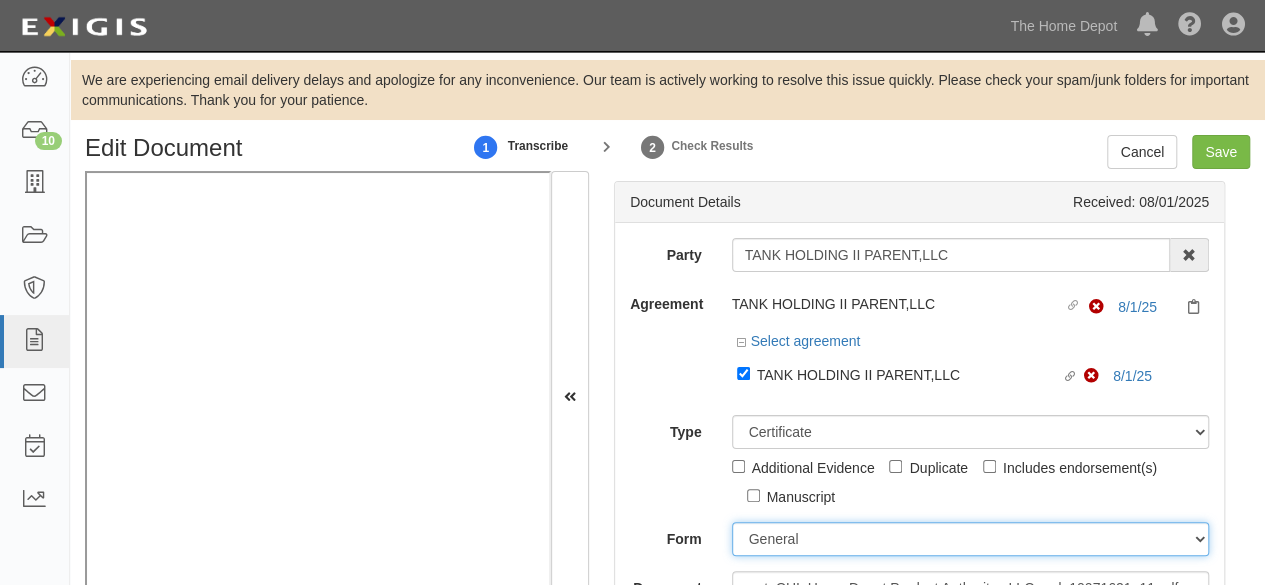 click on "ACORD 25 (2016/03)
ACORD 101
ACORD 855 NY (2014/05)
General" at bounding box center [971, 539] 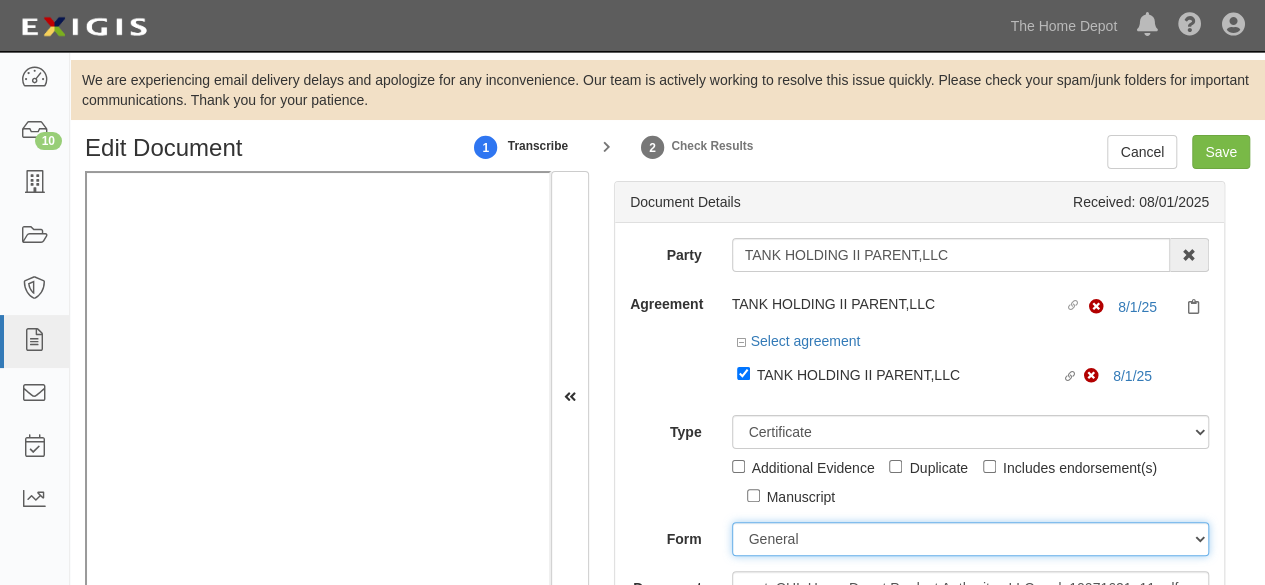 scroll, scrollTop: 400, scrollLeft: 0, axis: vertical 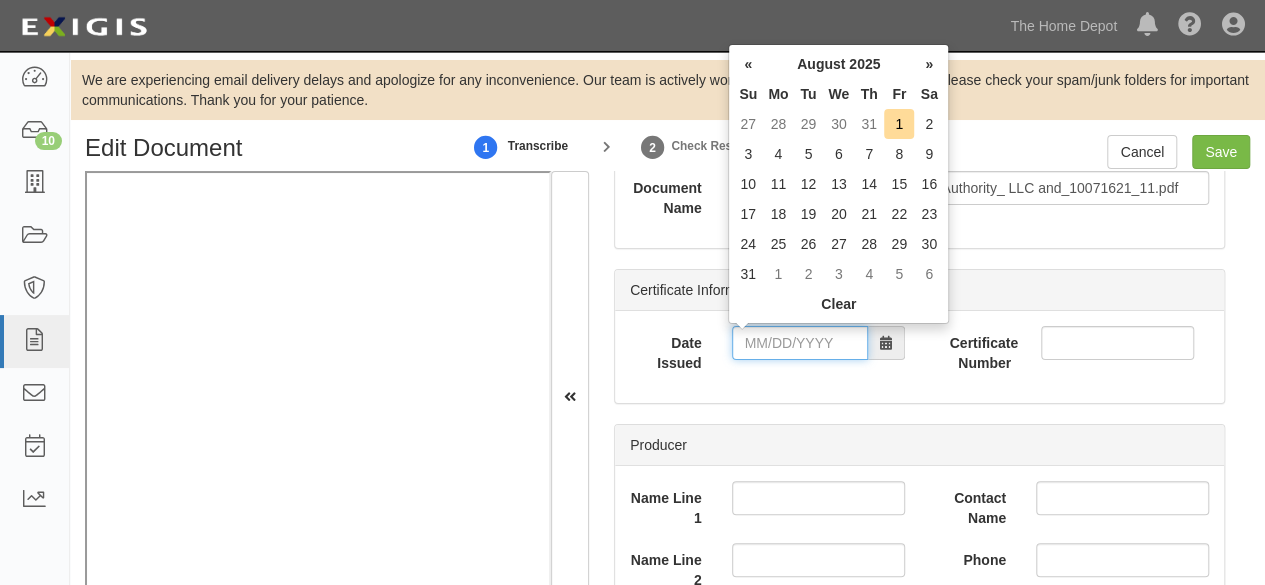 click on "Date Issued" at bounding box center [800, 343] 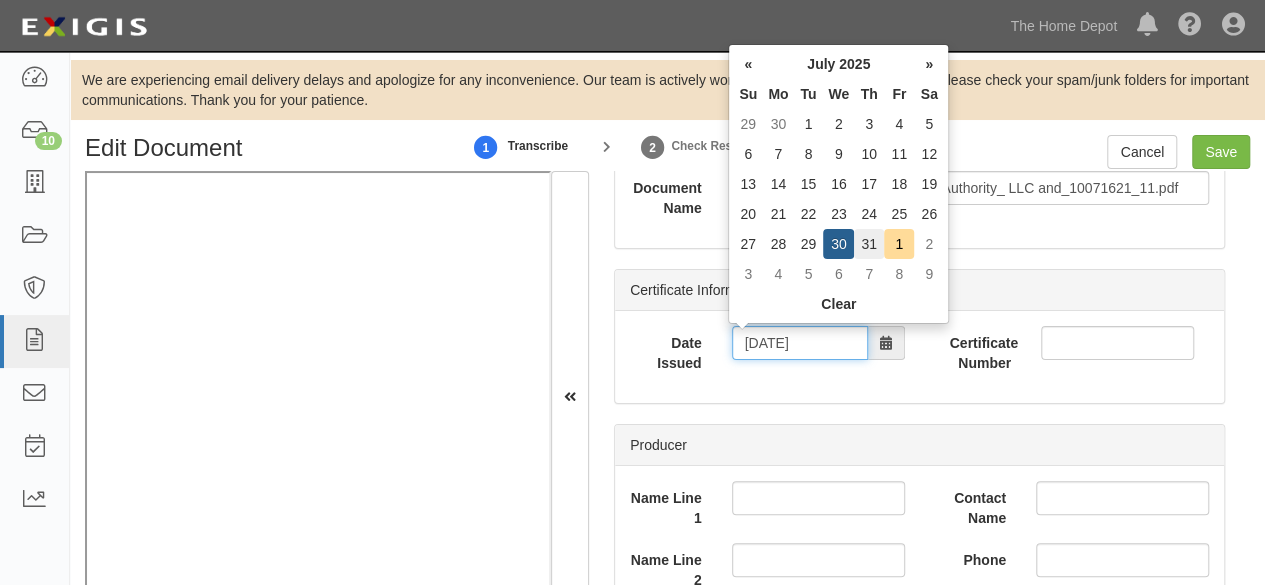type on "07/31/2025" 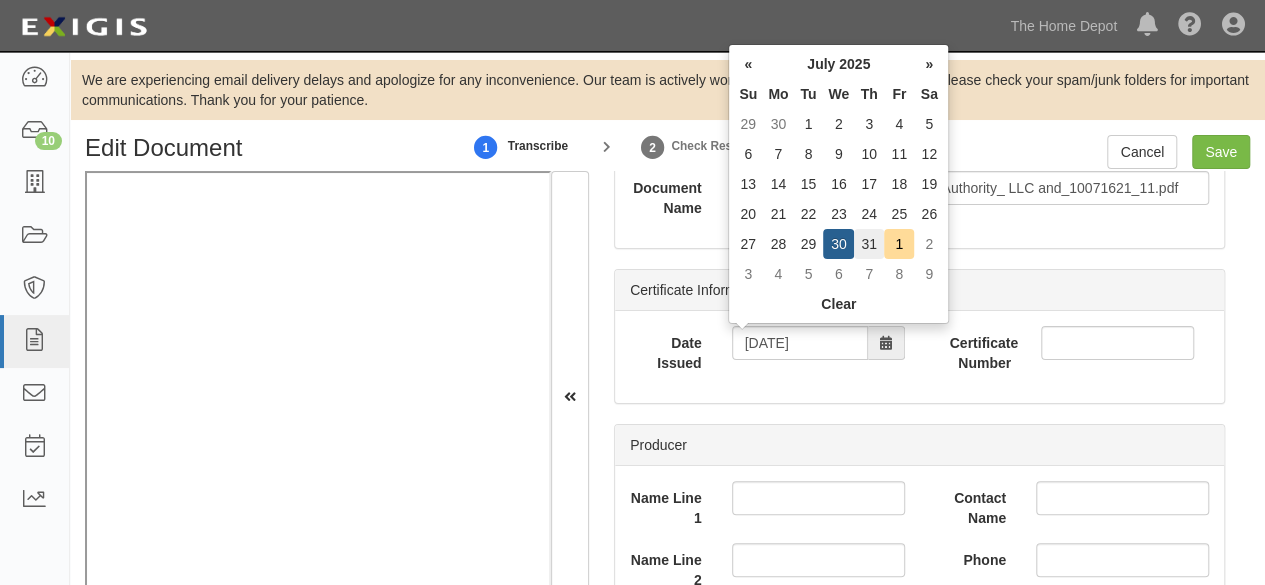 click on "31" at bounding box center (869, 244) 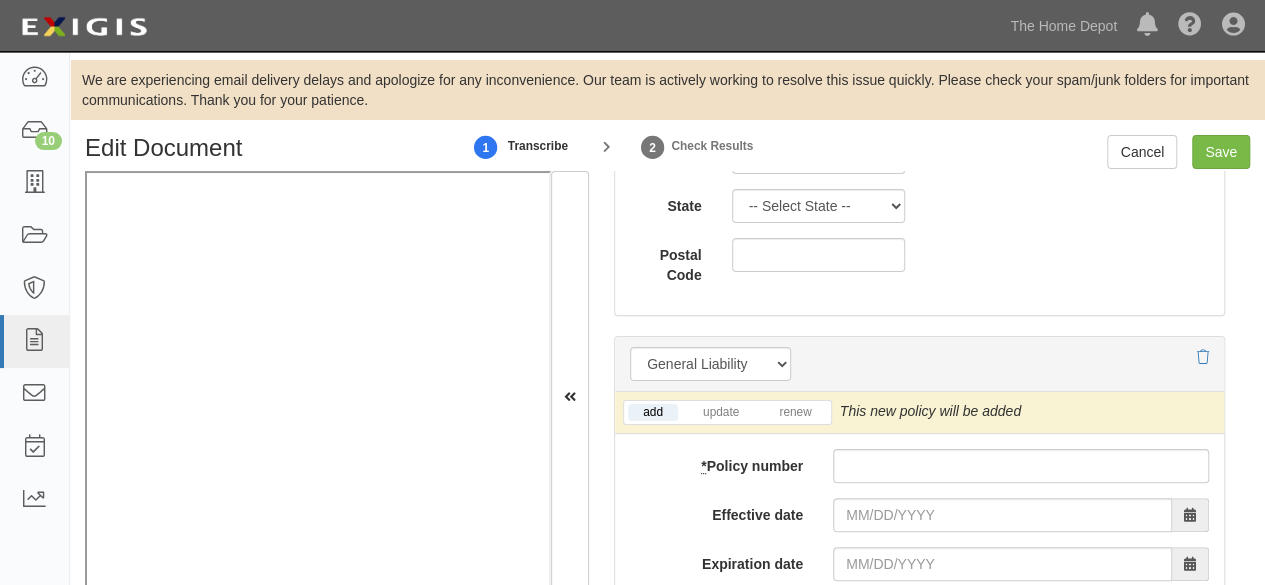 scroll, scrollTop: 1600, scrollLeft: 0, axis: vertical 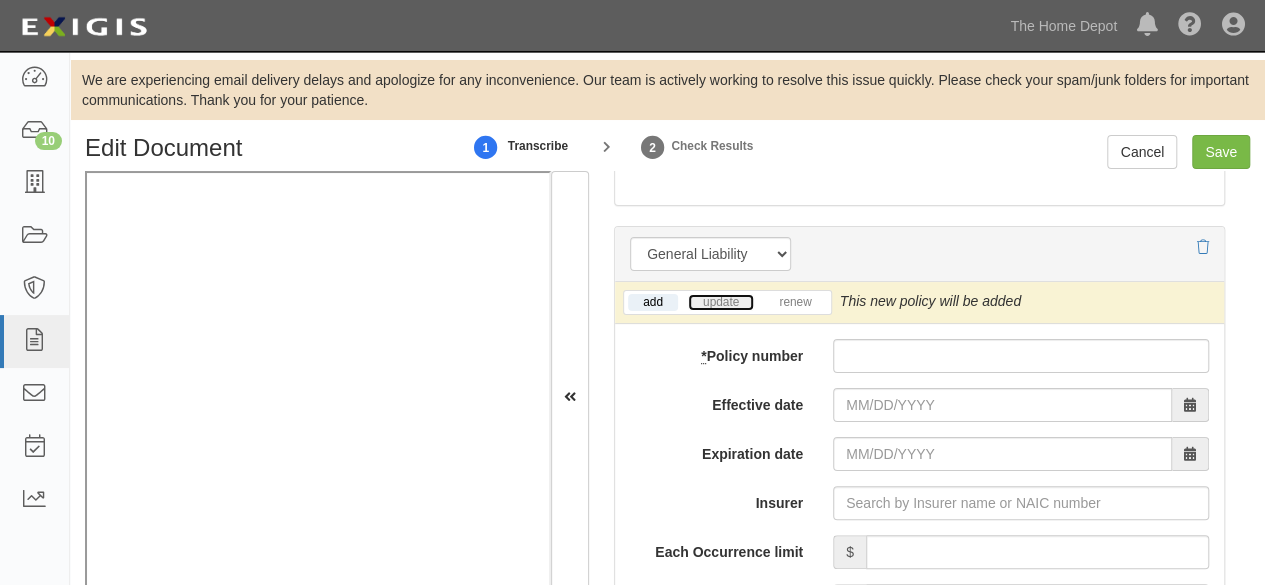 drag, startPoint x: 717, startPoint y: 300, endPoint x: 839, endPoint y: 434, distance: 181.2181 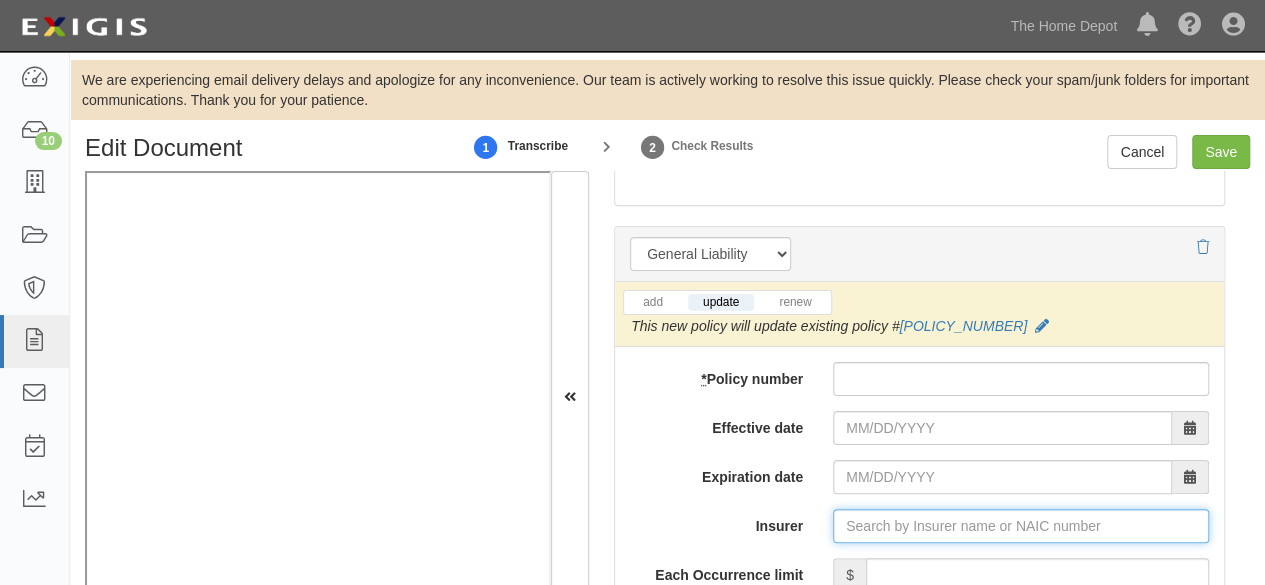 click on "Insurer" at bounding box center [1021, 526] 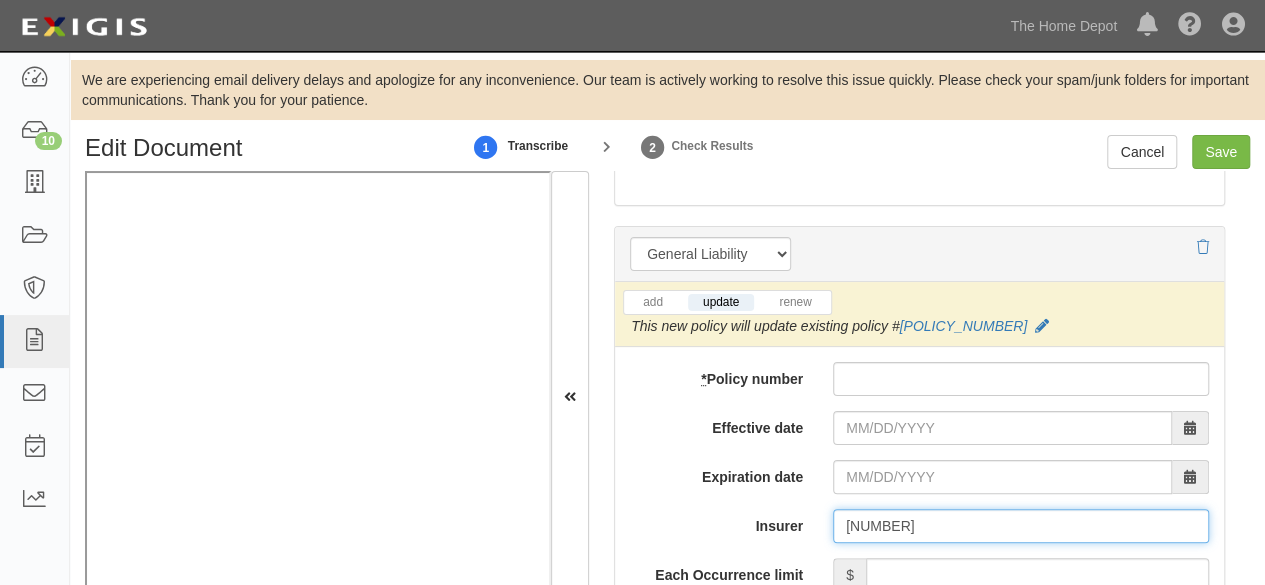 type on "2544510" 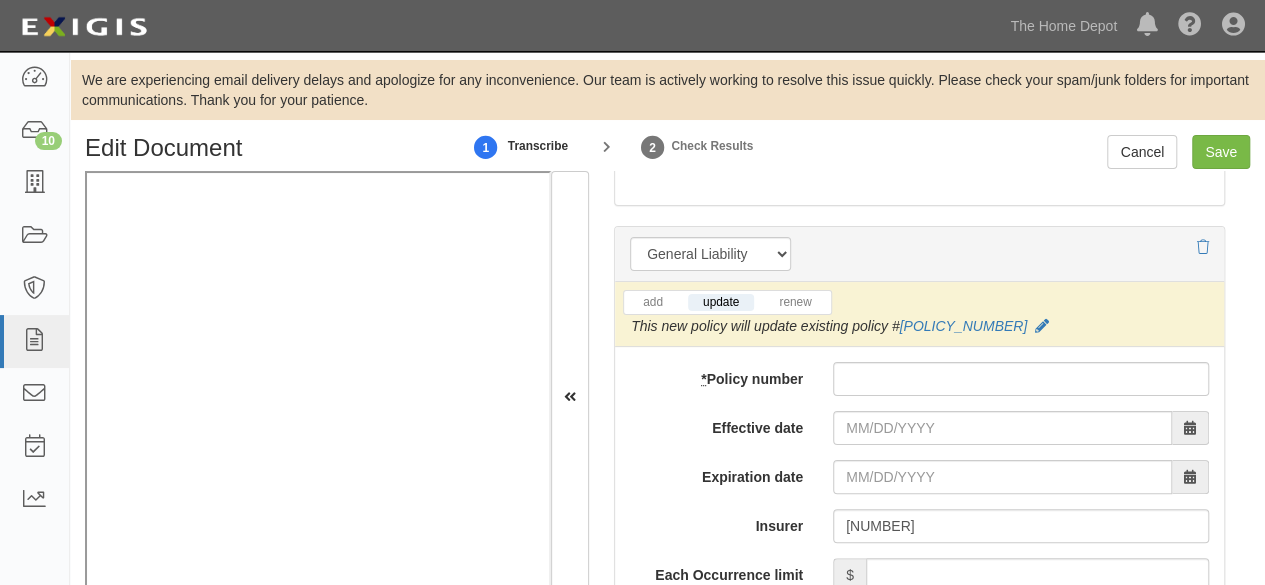 type 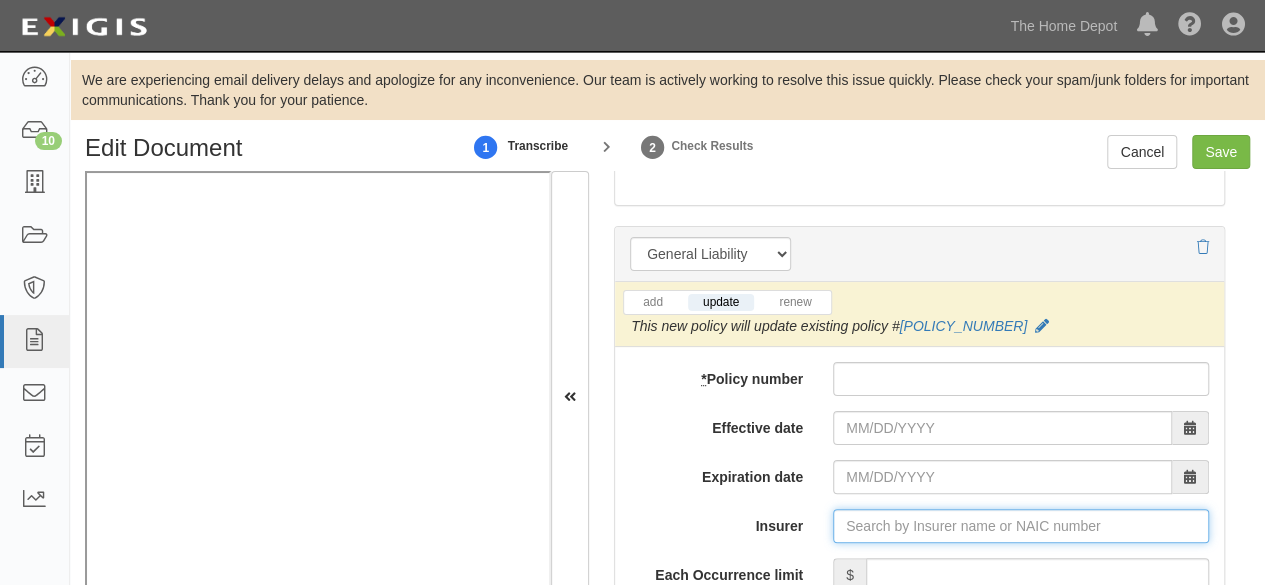 click on "Insurer" at bounding box center (1021, 526) 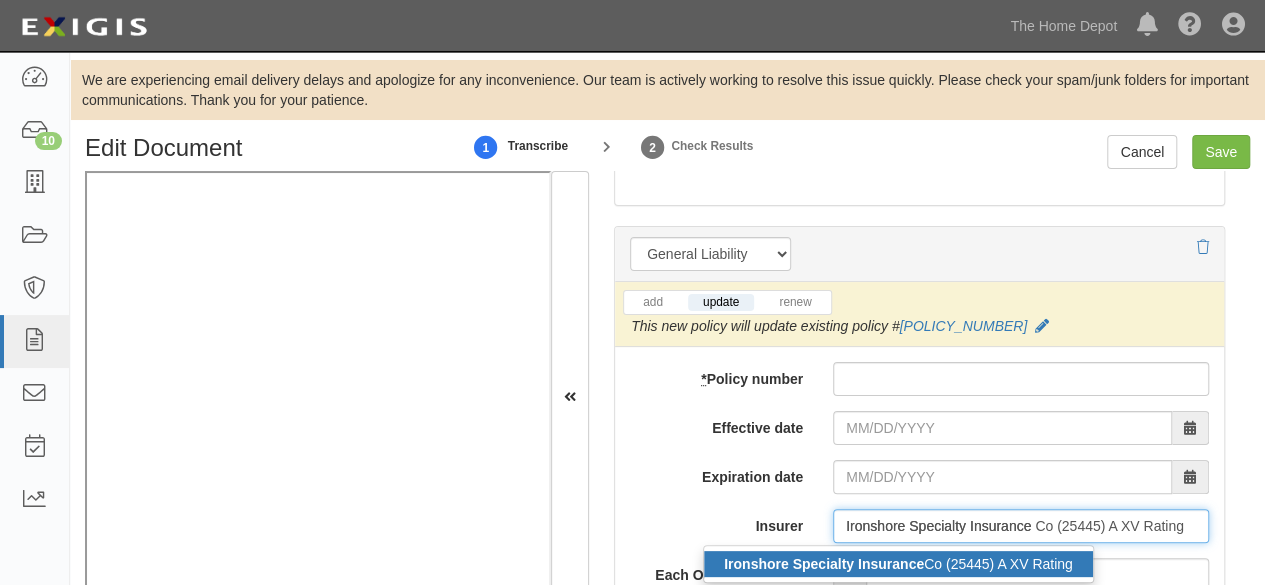 click on "Ironshore Specialty Insurance" 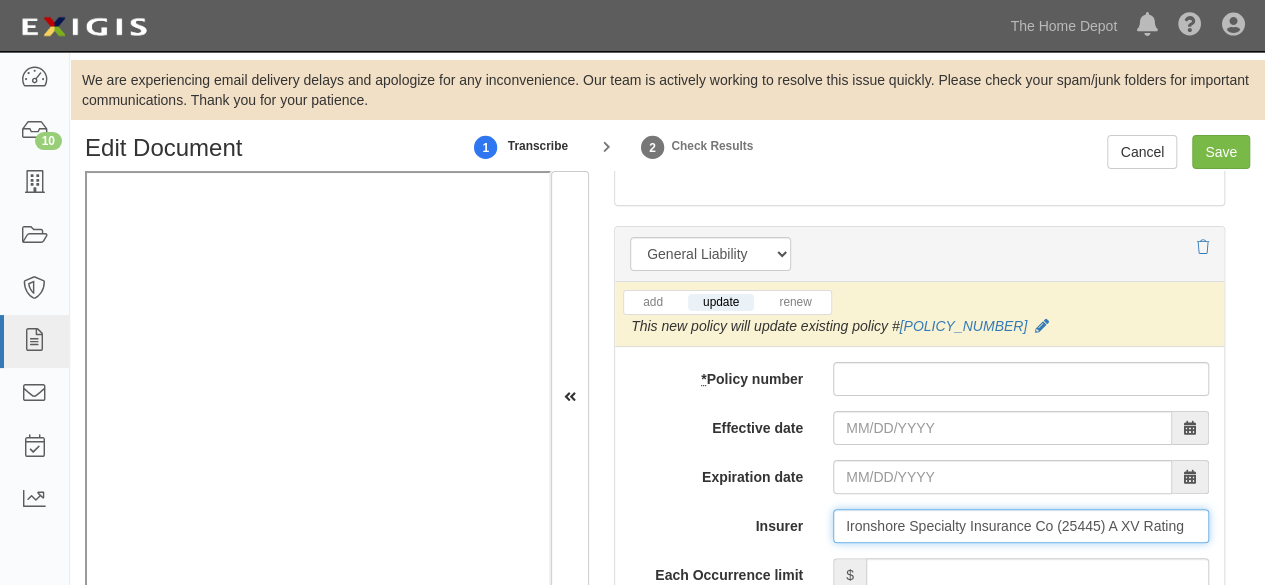 type on "Ironshore Specialty Insurance Co (25445) A XV Rating" 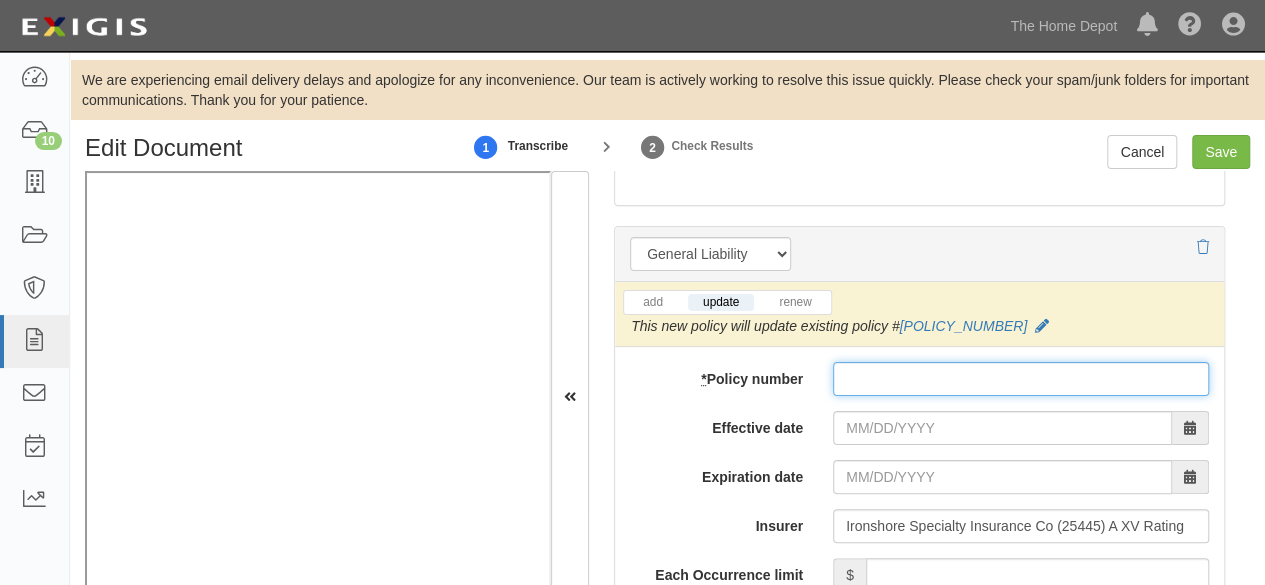 drag, startPoint x: 904, startPoint y: 377, endPoint x: 897, endPoint y: 386, distance: 11.401754 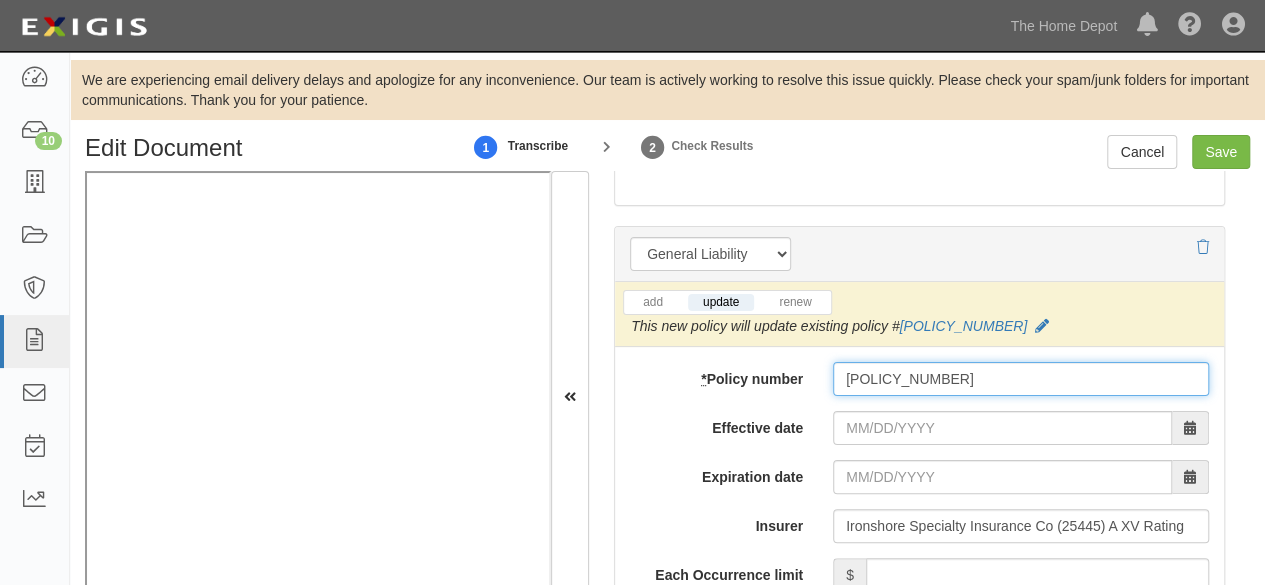 type on "IEPICCBRUY005" 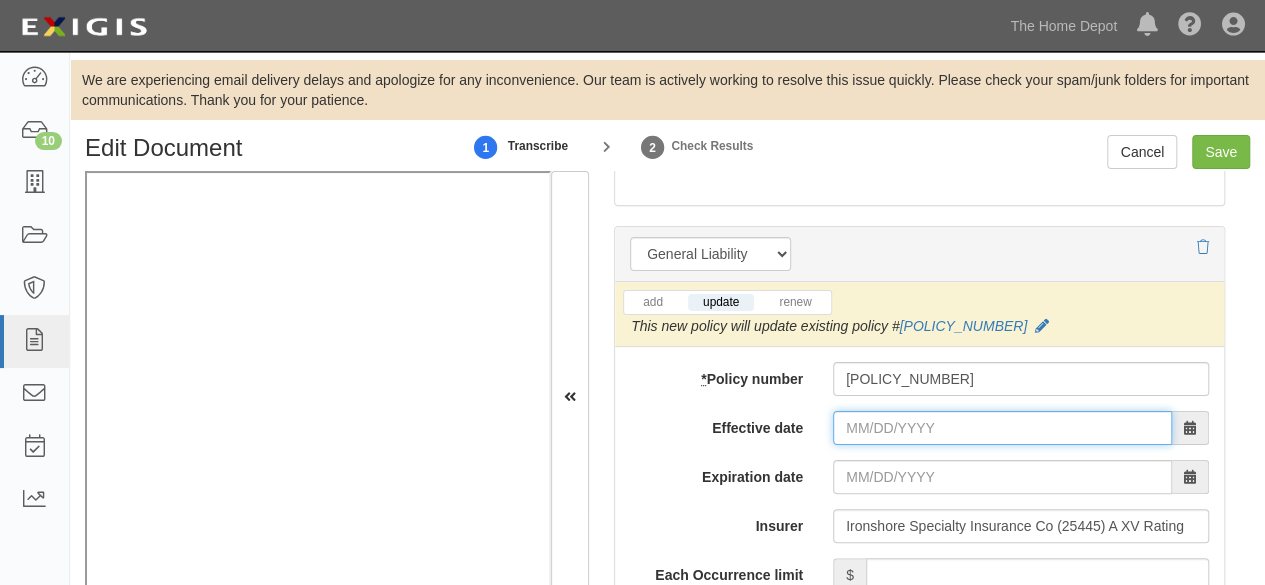 click on "Effective date" at bounding box center (1002, 428) 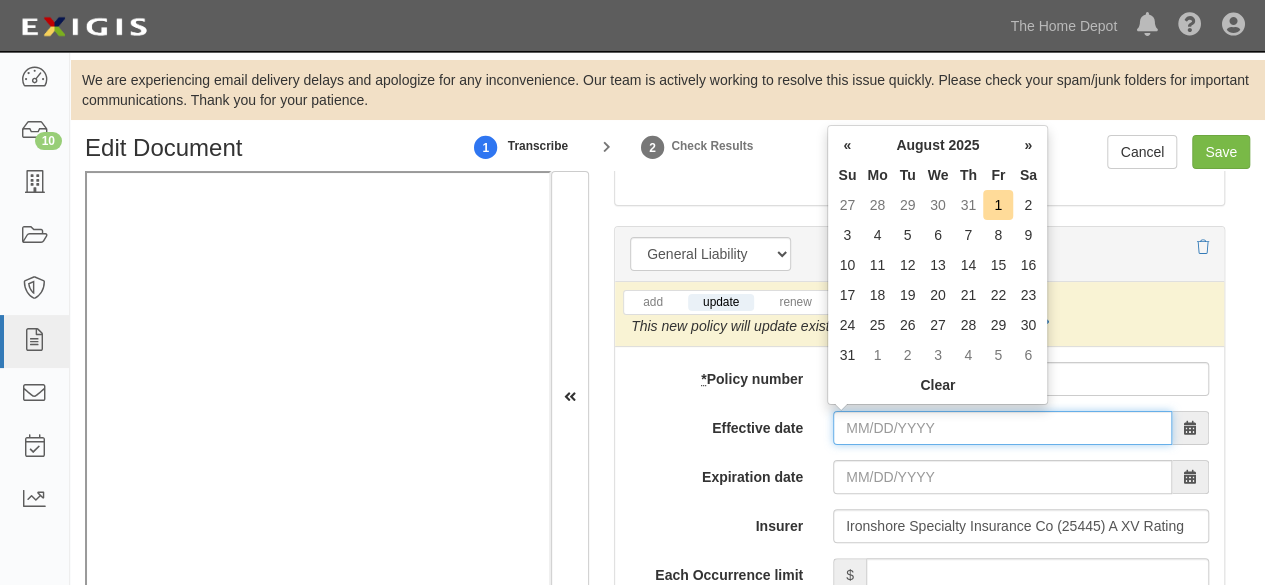 click on "Effective date" at bounding box center [1002, 428] 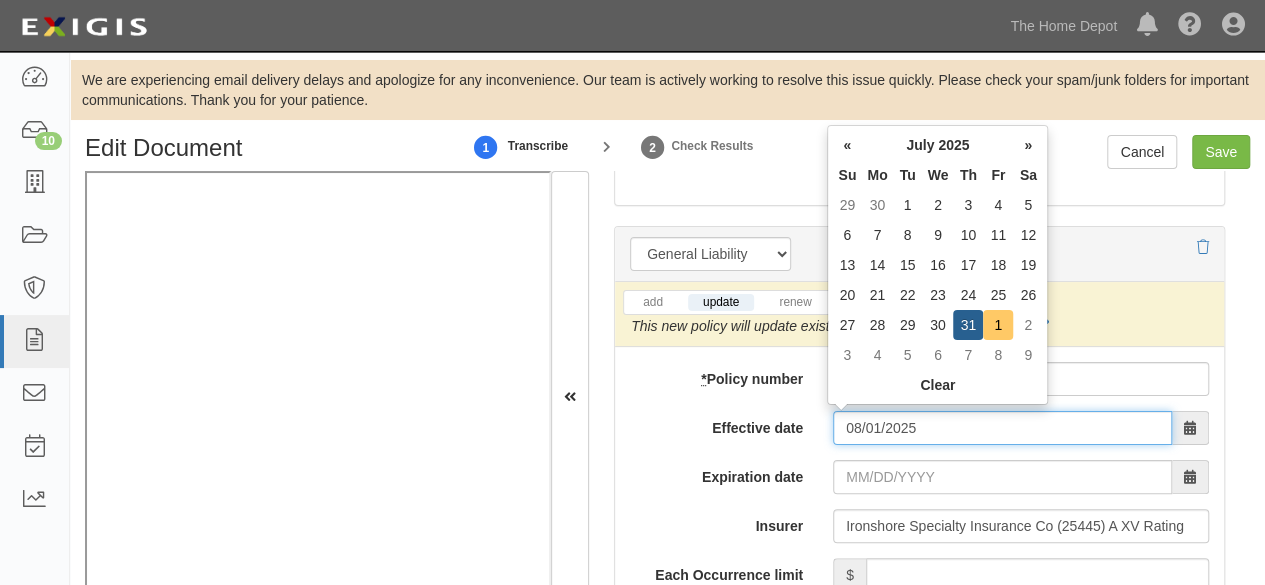 type on "08/01/2025" 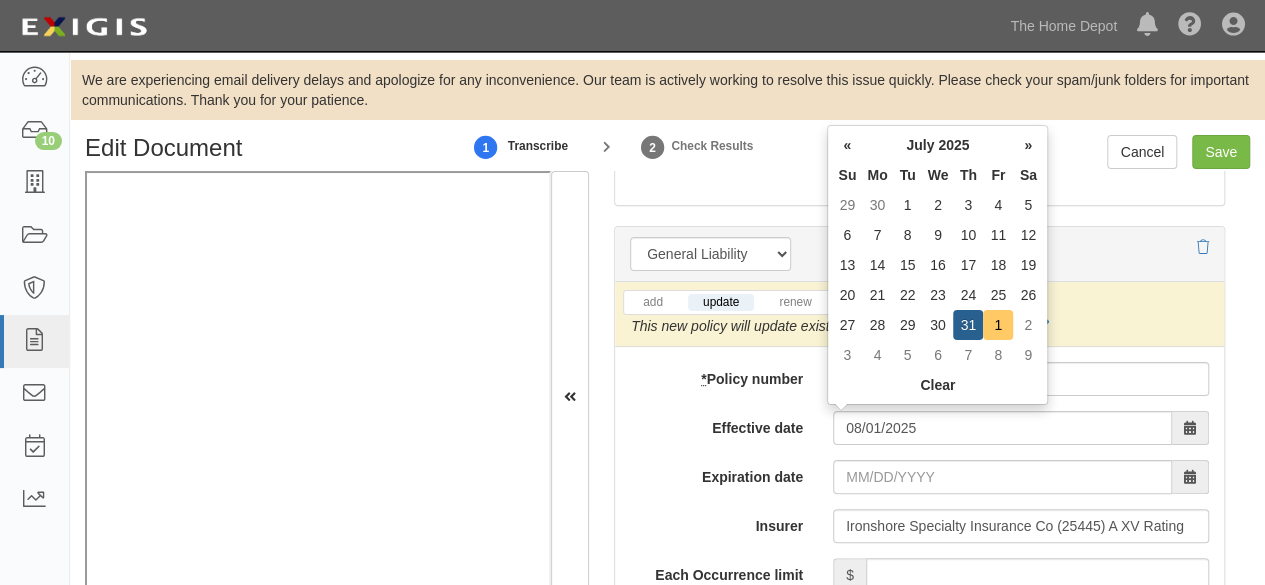 type on "08/01/2026" 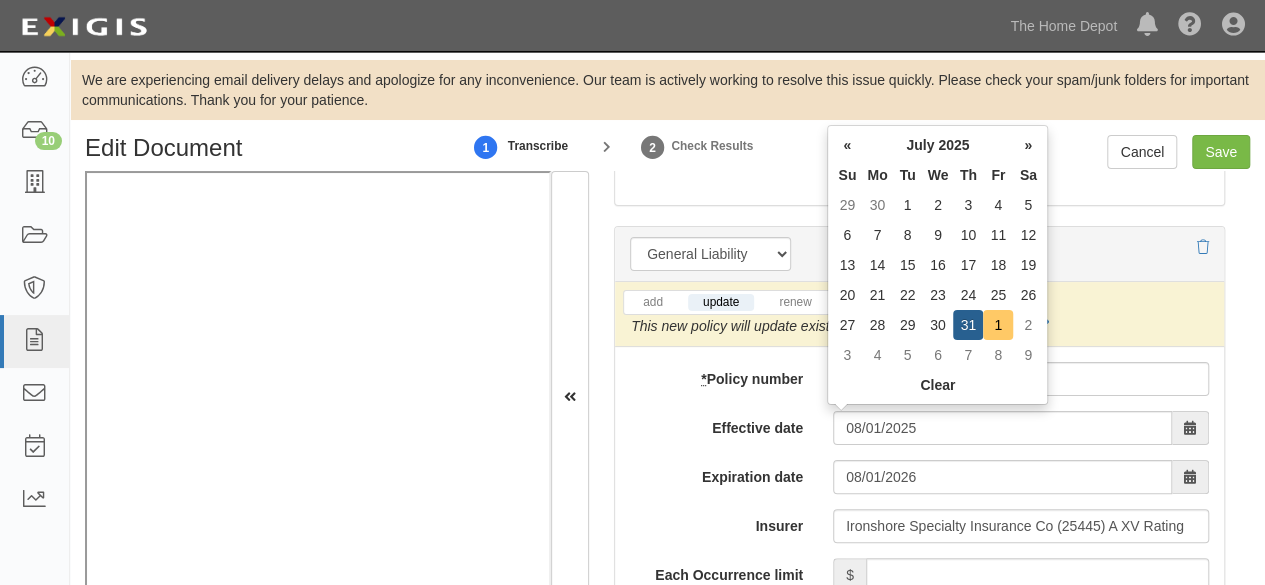 click on "1" at bounding box center (998, 325) 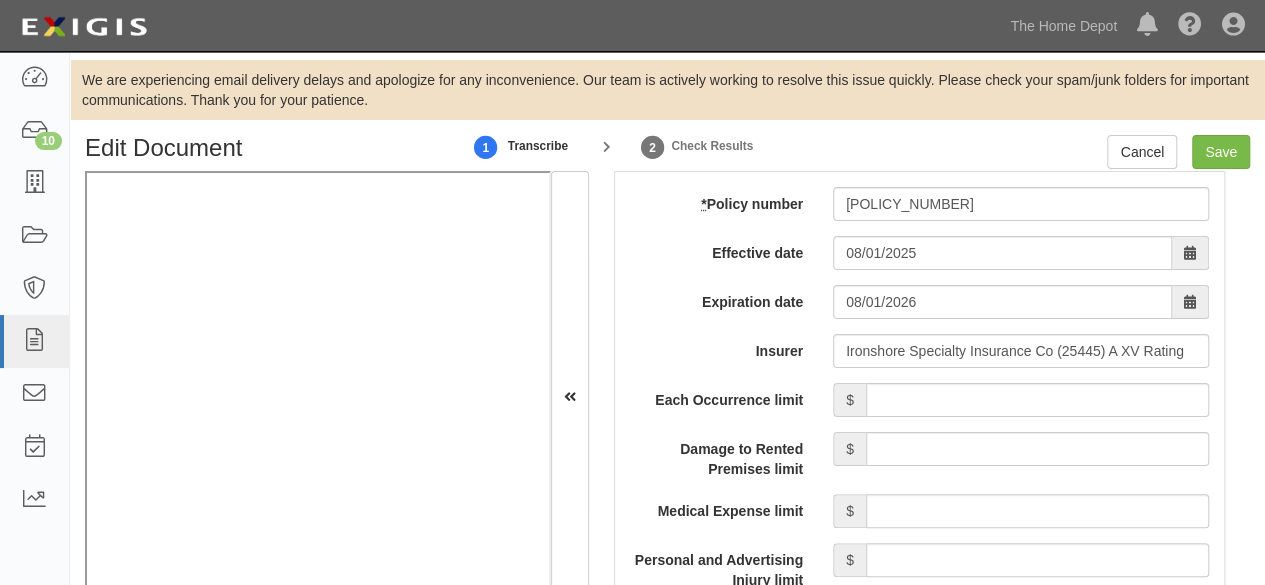 scroll, scrollTop: 1800, scrollLeft: 0, axis: vertical 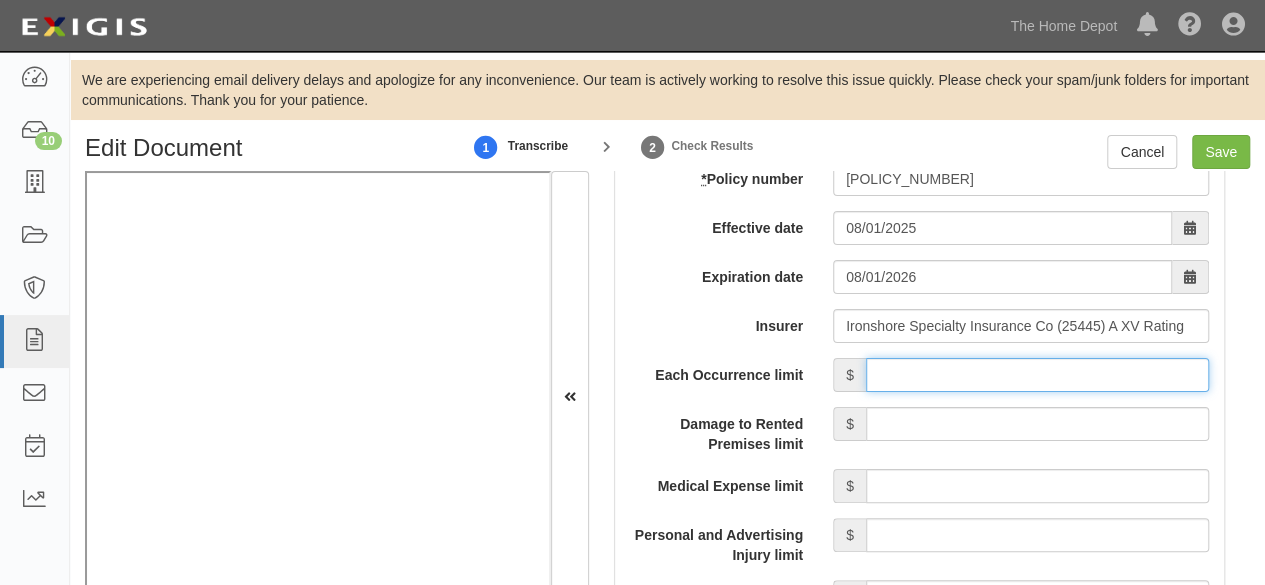 click on "Each Occurrence limit" at bounding box center (1037, 375) 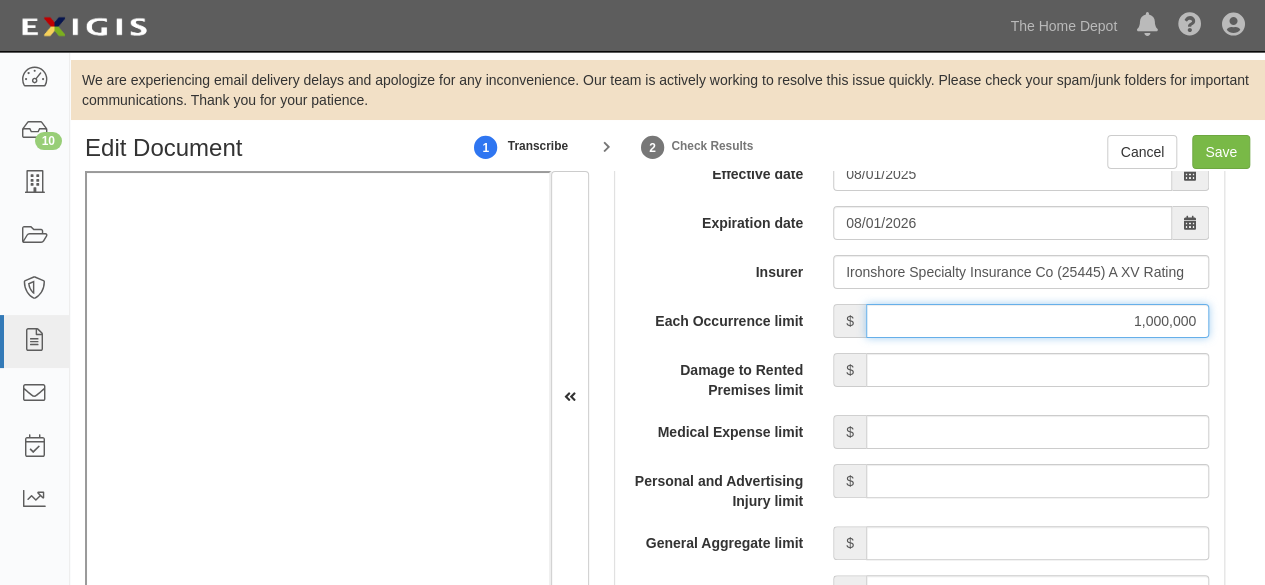 scroll, scrollTop: 1900, scrollLeft: 0, axis: vertical 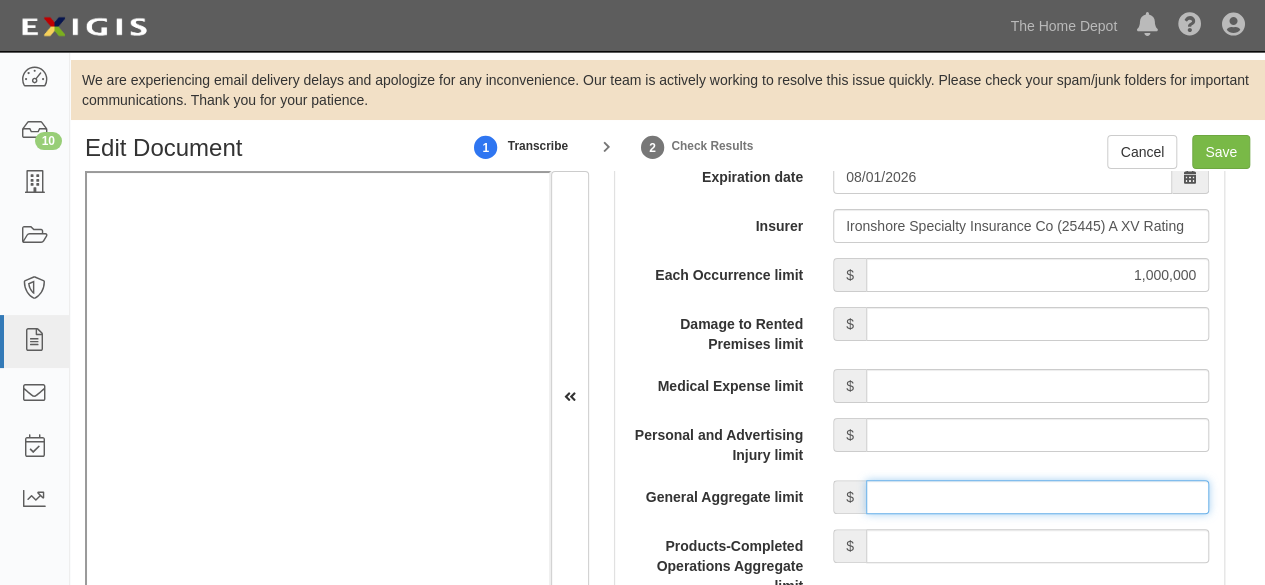 drag, startPoint x: 1008, startPoint y: 487, endPoint x: 1012, endPoint y: 474, distance: 13.601471 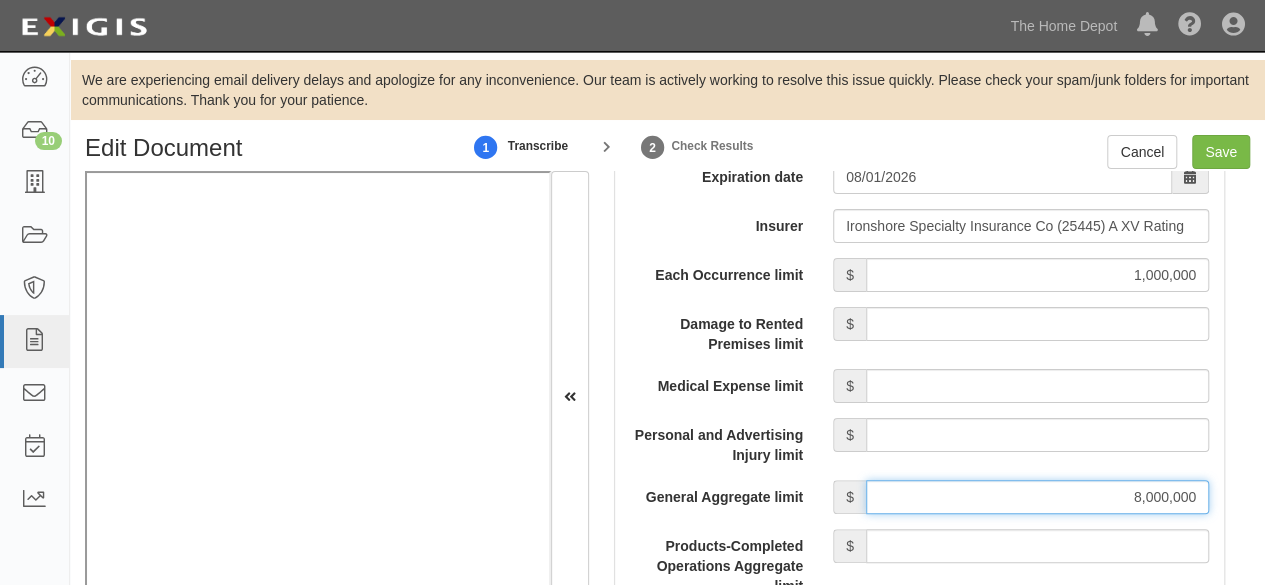 drag, startPoint x: 1108, startPoint y: 497, endPoint x: 1279, endPoint y: 512, distance: 171.65663 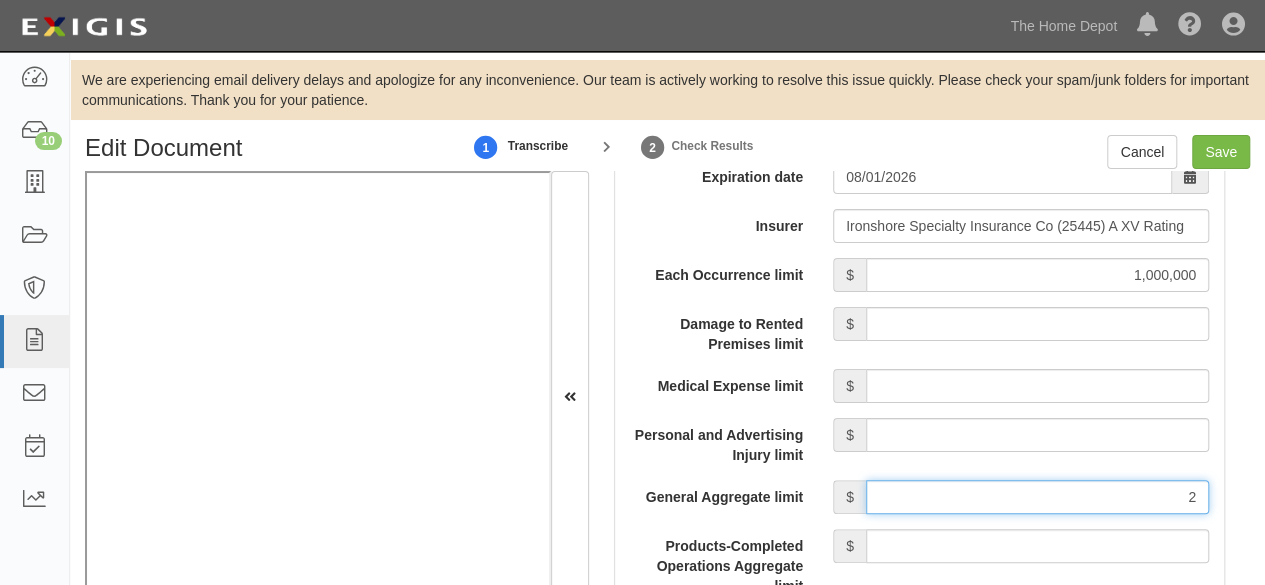 type on "2,000,000" 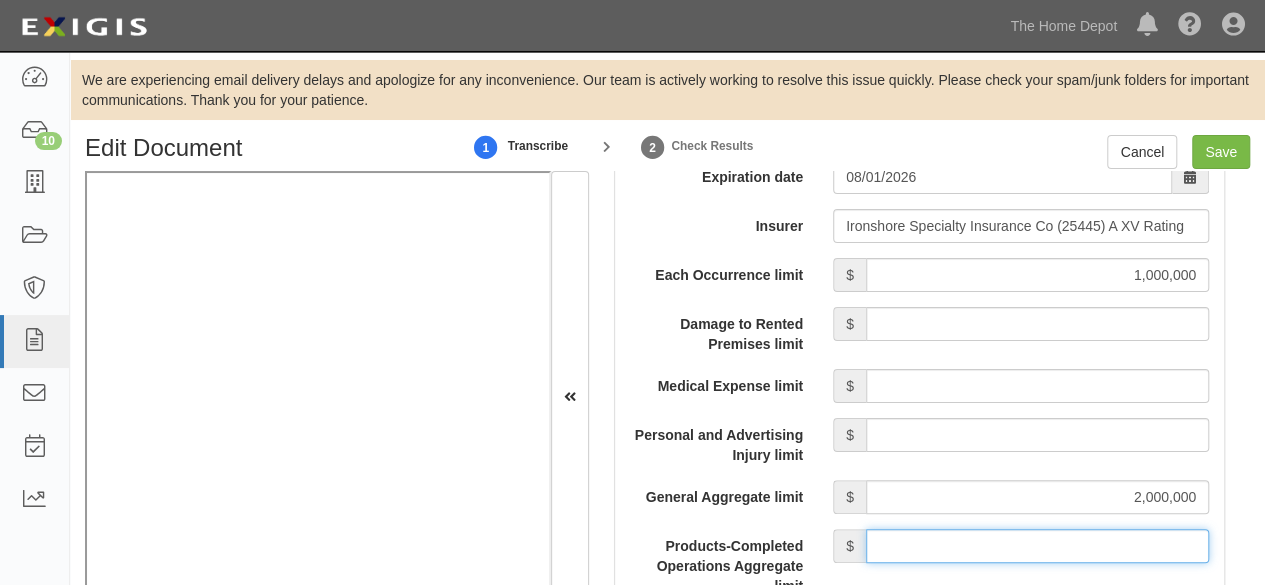 drag, startPoint x: 1070, startPoint y: 548, endPoint x: 1057, endPoint y: 523, distance: 28.178005 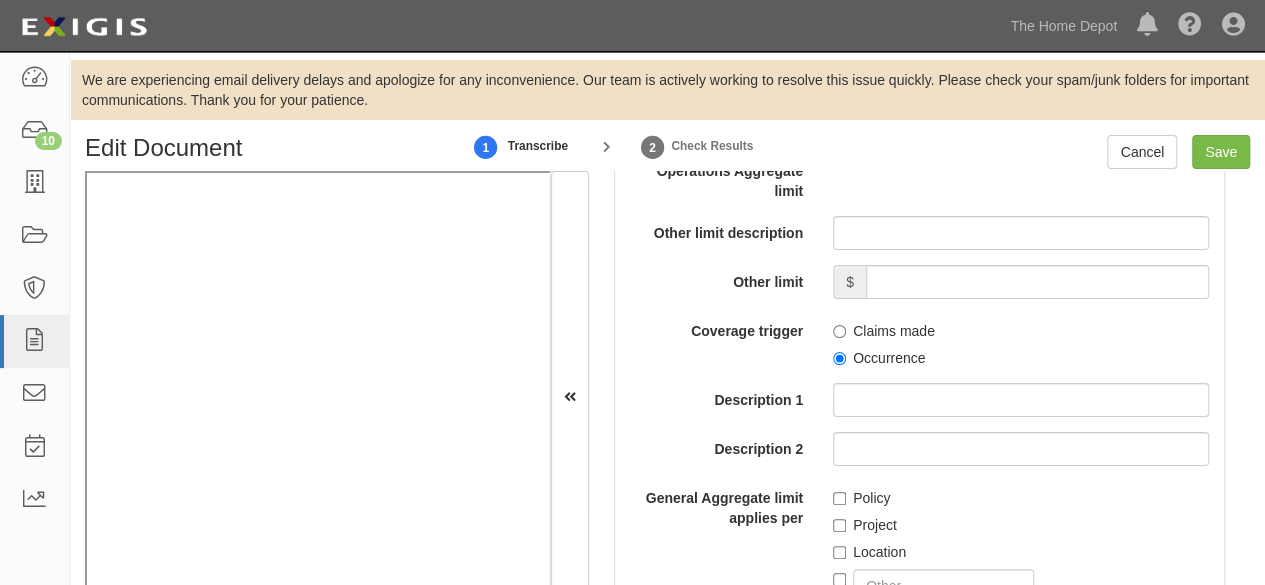 scroll, scrollTop: 2300, scrollLeft: 0, axis: vertical 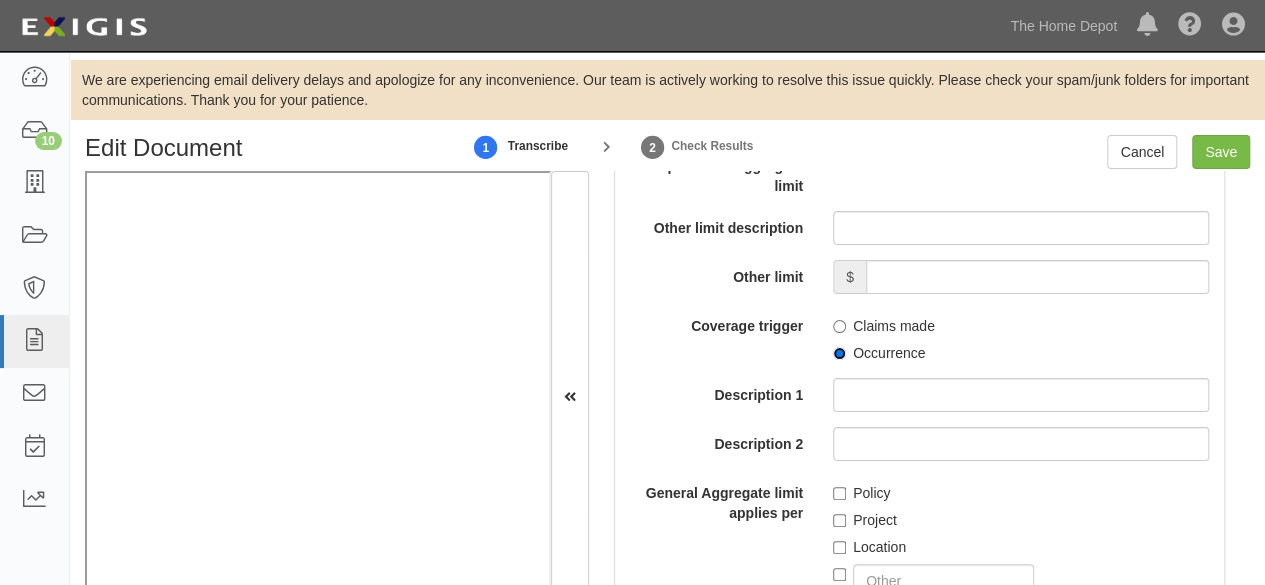drag, startPoint x: 832, startPoint y: 349, endPoint x: 854, endPoint y: 441, distance: 94.59387 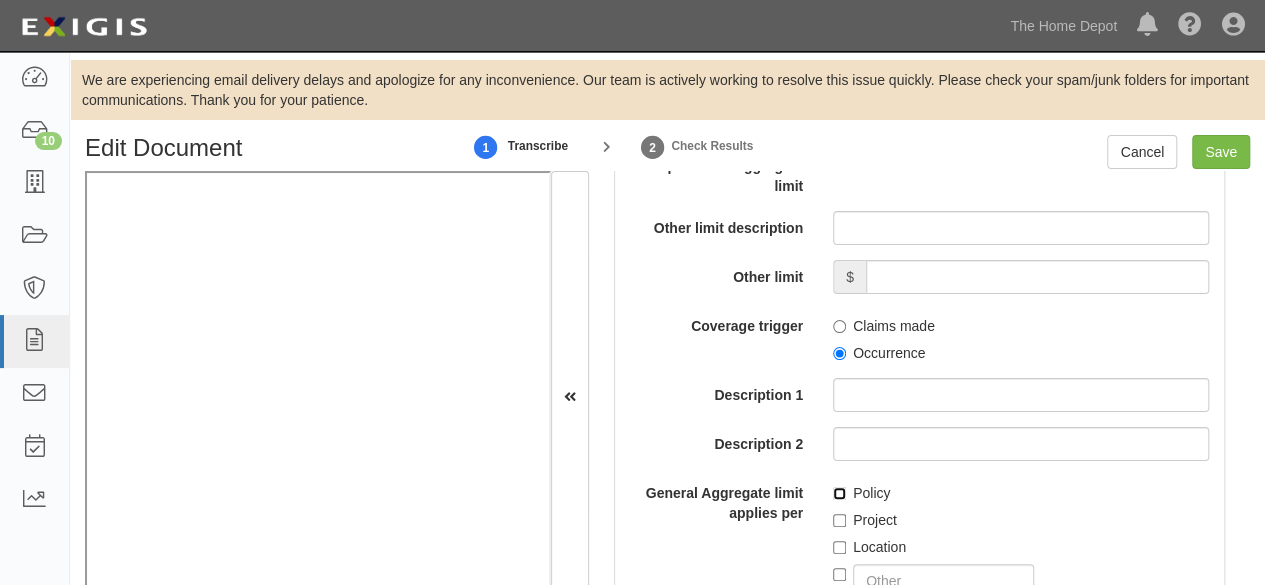 click on "Policy" at bounding box center [839, 493] 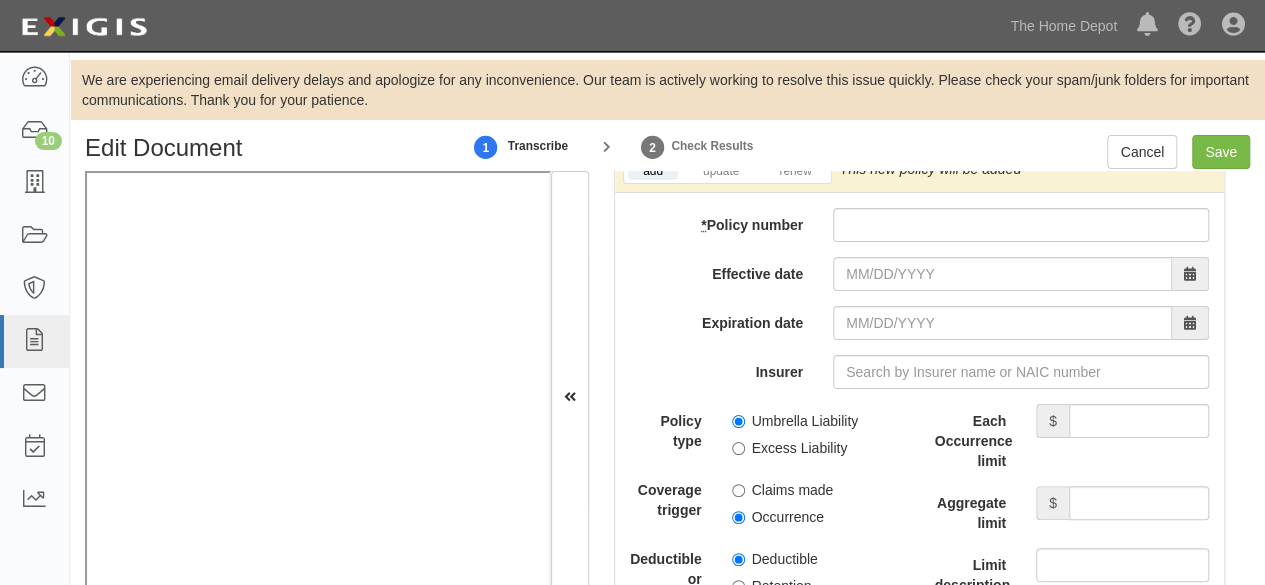 scroll, scrollTop: 4400, scrollLeft: 0, axis: vertical 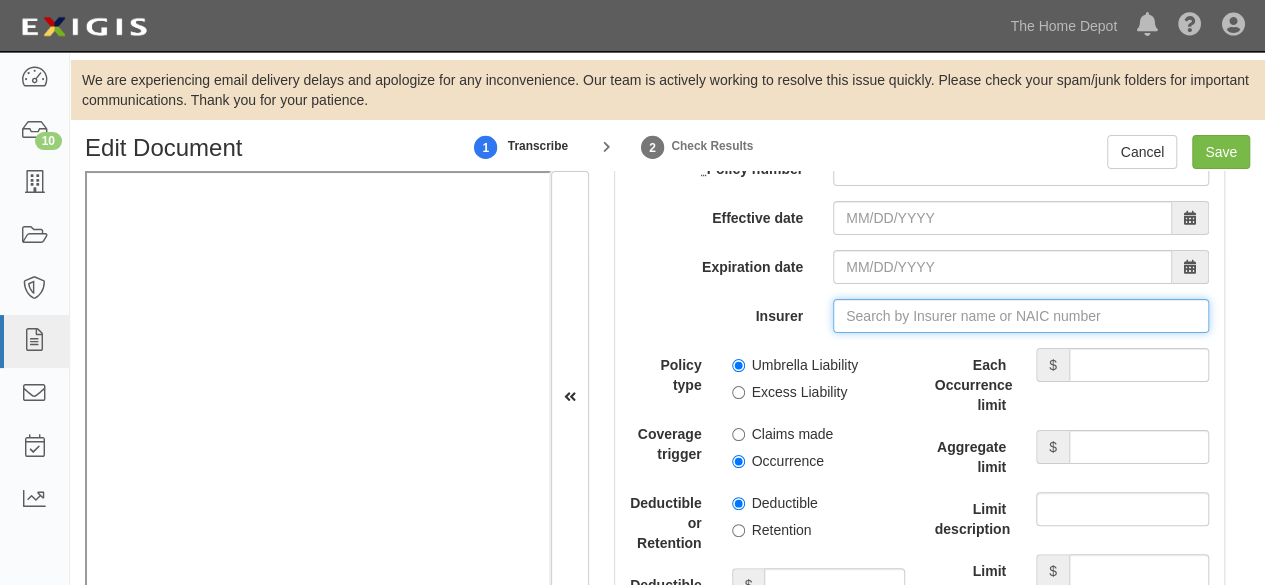 click on "Insurer" at bounding box center [1021, 316] 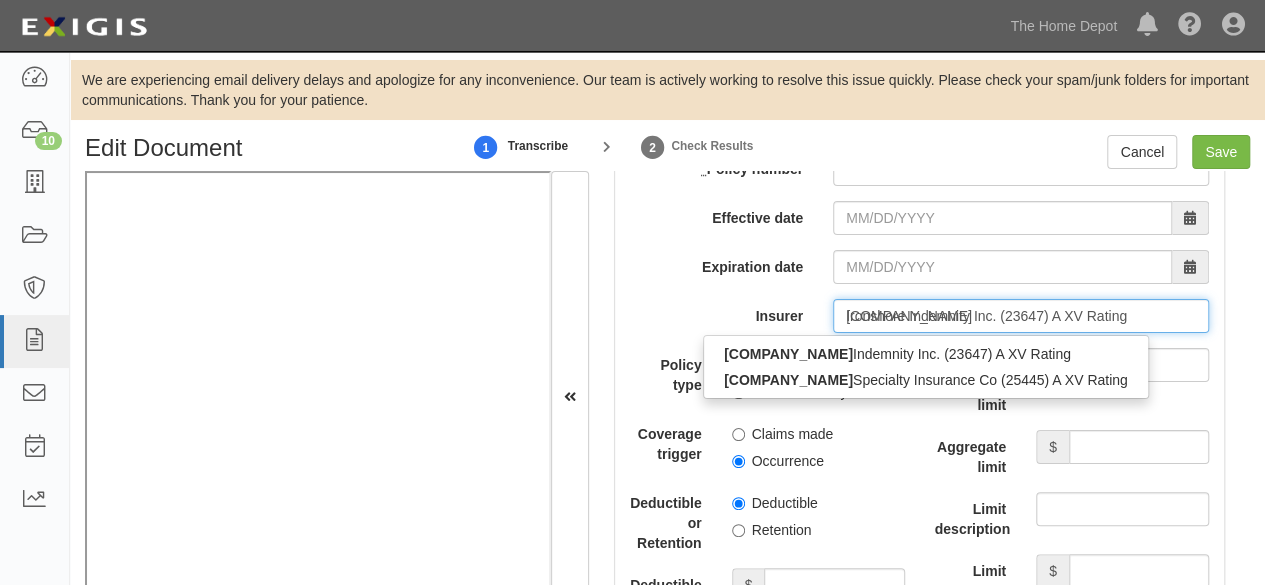 drag, startPoint x: 841, startPoint y: 371, endPoint x: 809, endPoint y: 379, distance: 32.984844 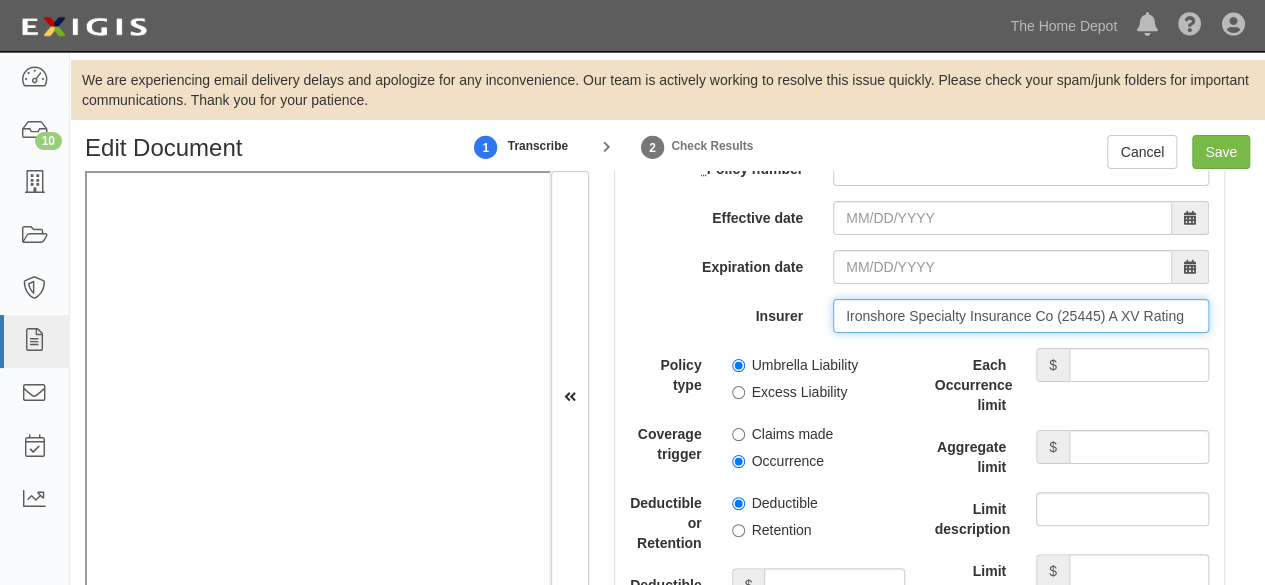 type on "Ironshore Specialty Insurance Co (25445) A XV Rating" 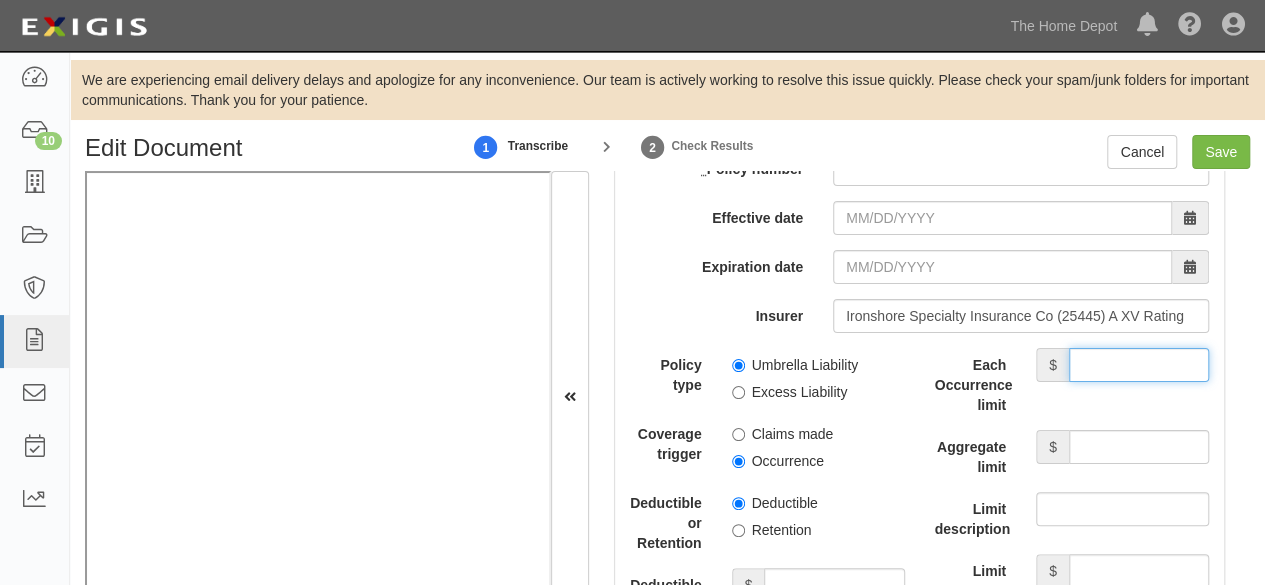 drag, startPoint x: 1109, startPoint y: 353, endPoint x: 1092, endPoint y: 354, distance: 17.029387 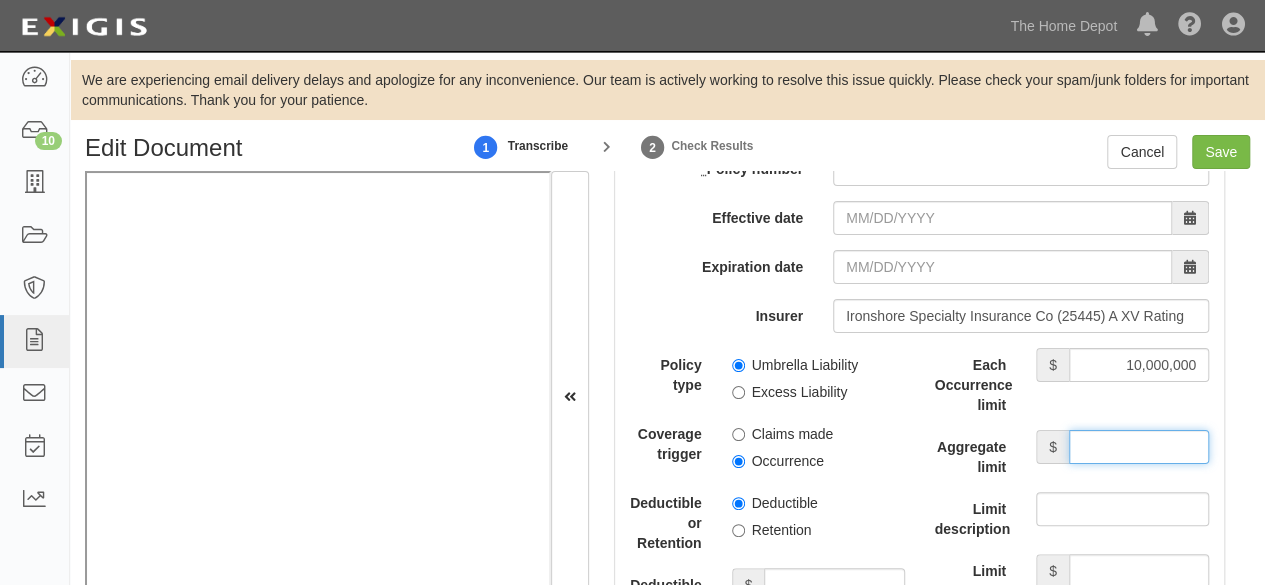click on "Aggregate limit" at bounding box center [1139, 447] 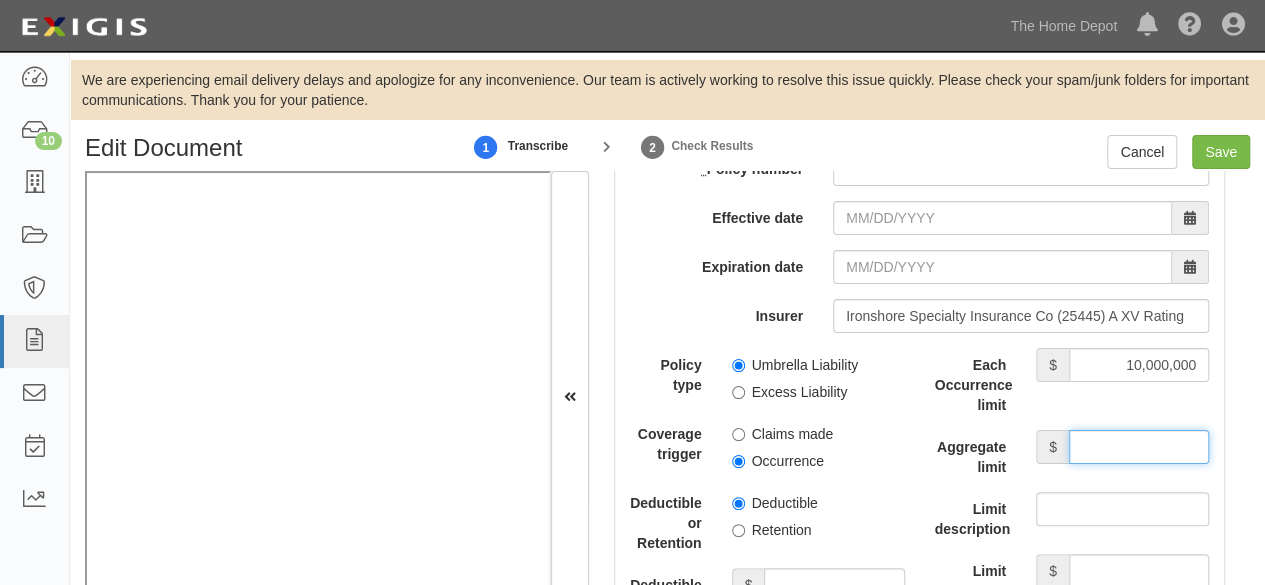 type on "10,000,000" 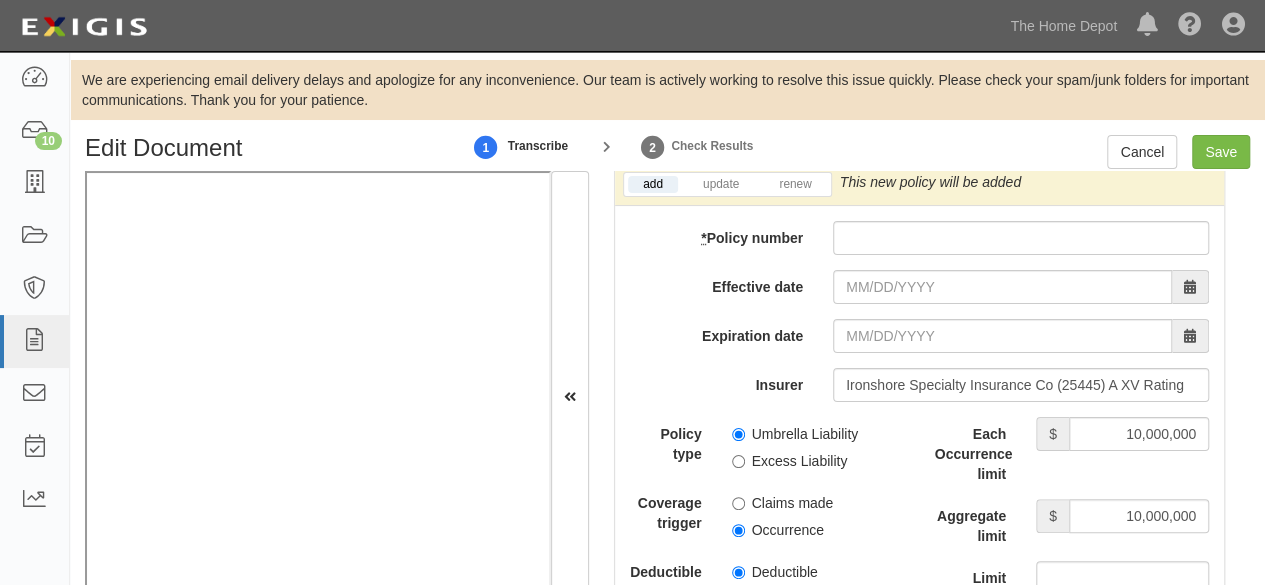 scroll, scrollTop: 4300, scrollLeft: 0, axis: vertical 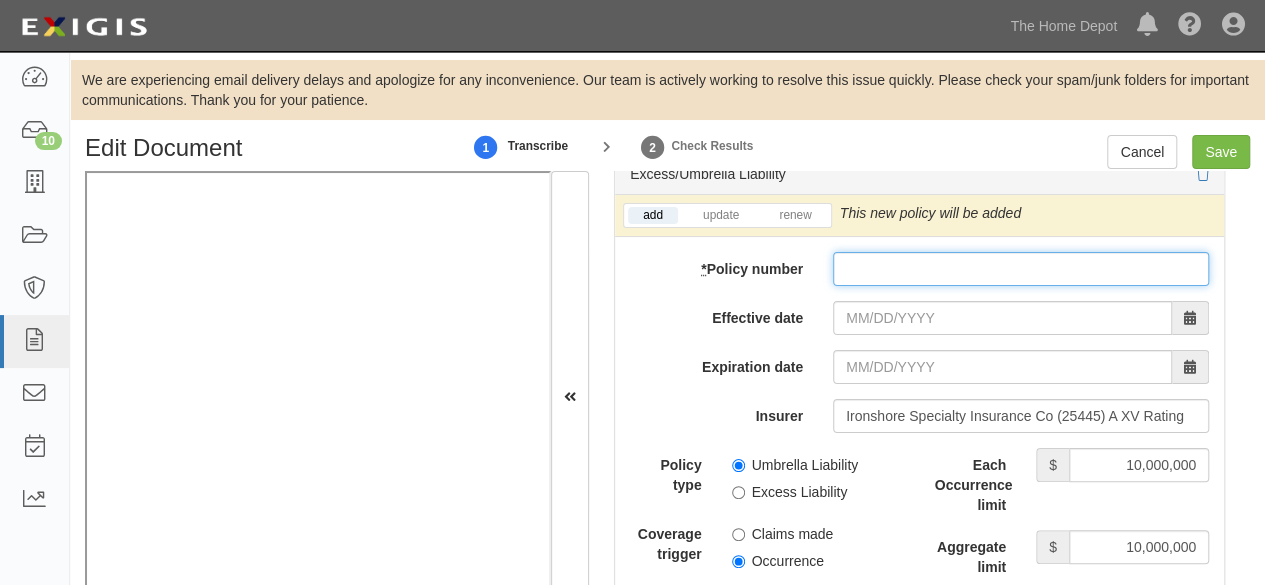 click on "*  Policy number" at bounding box center [1021, 269] 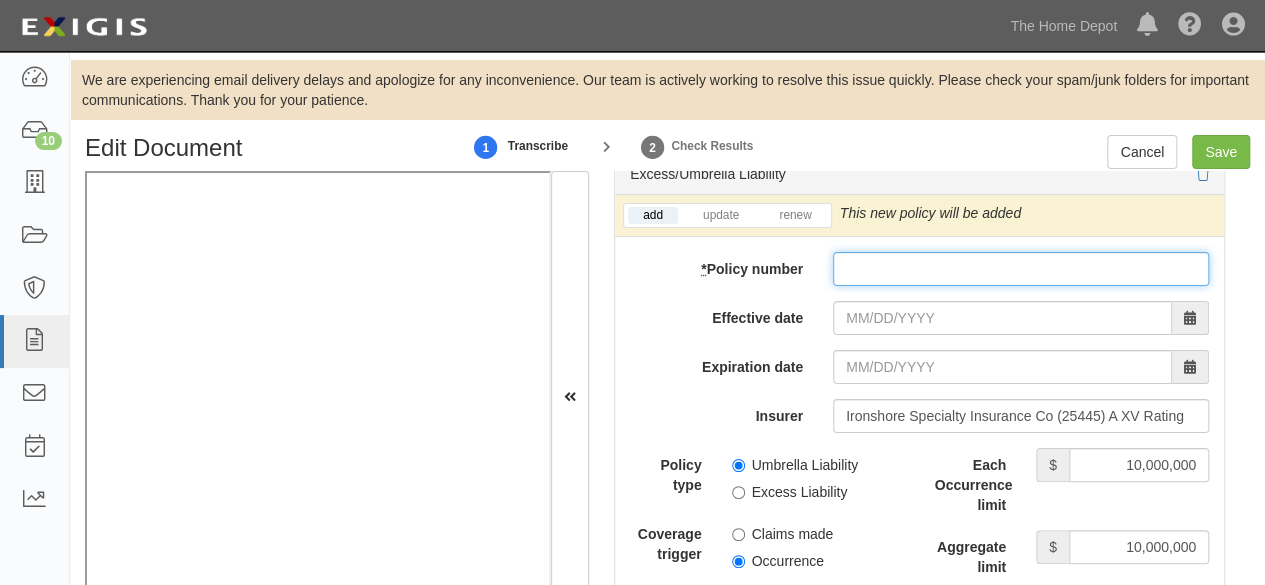 paste on "IEELCASCBRU9005" 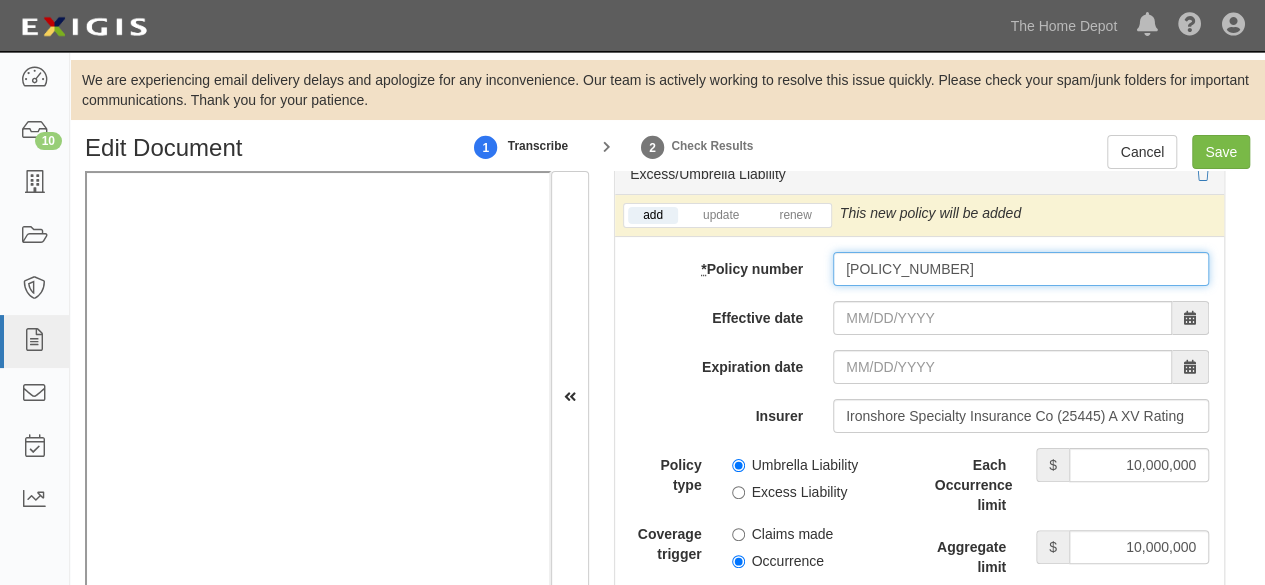 type on "IEELCASCBRU9005" 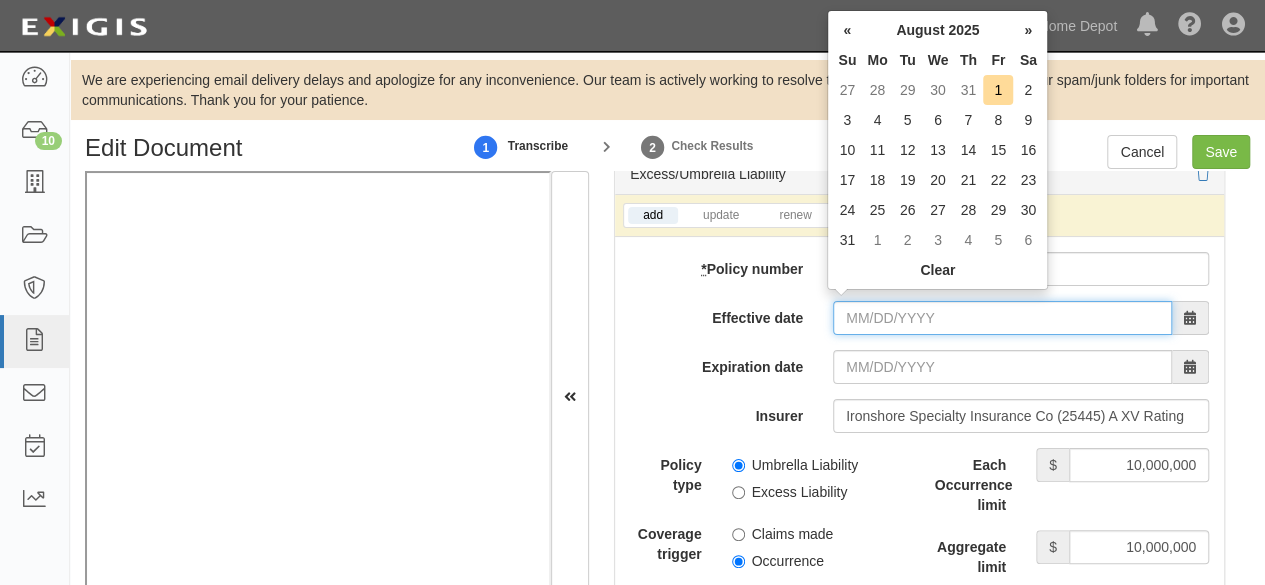 click on "Effective date" at bounding box center (1002, 318) 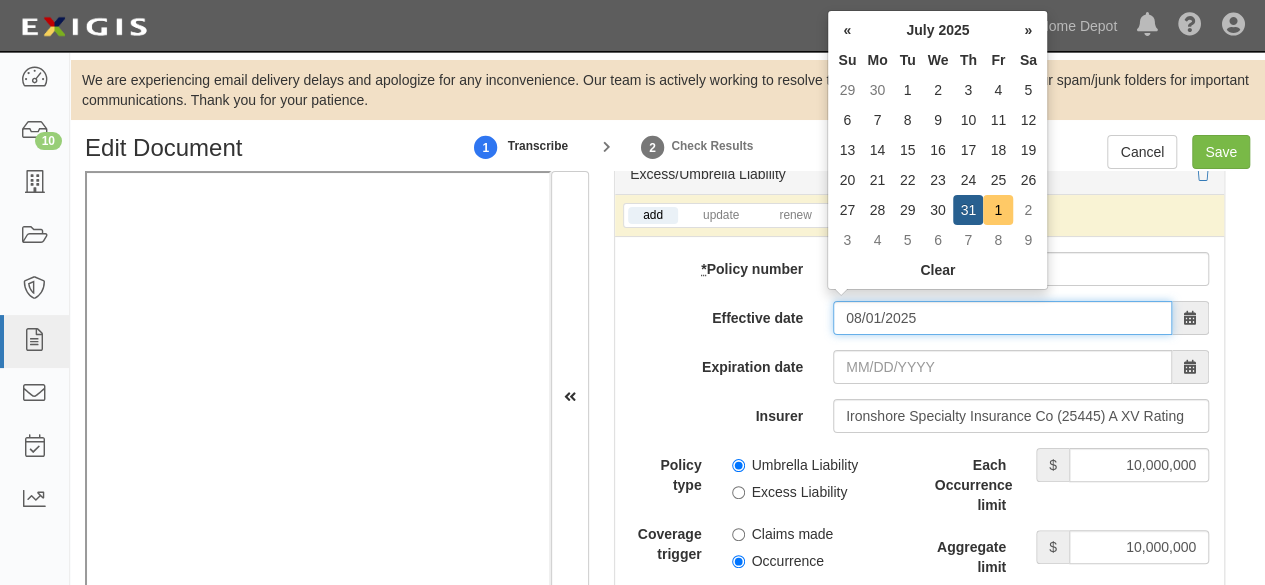 type on "08/01/2025" 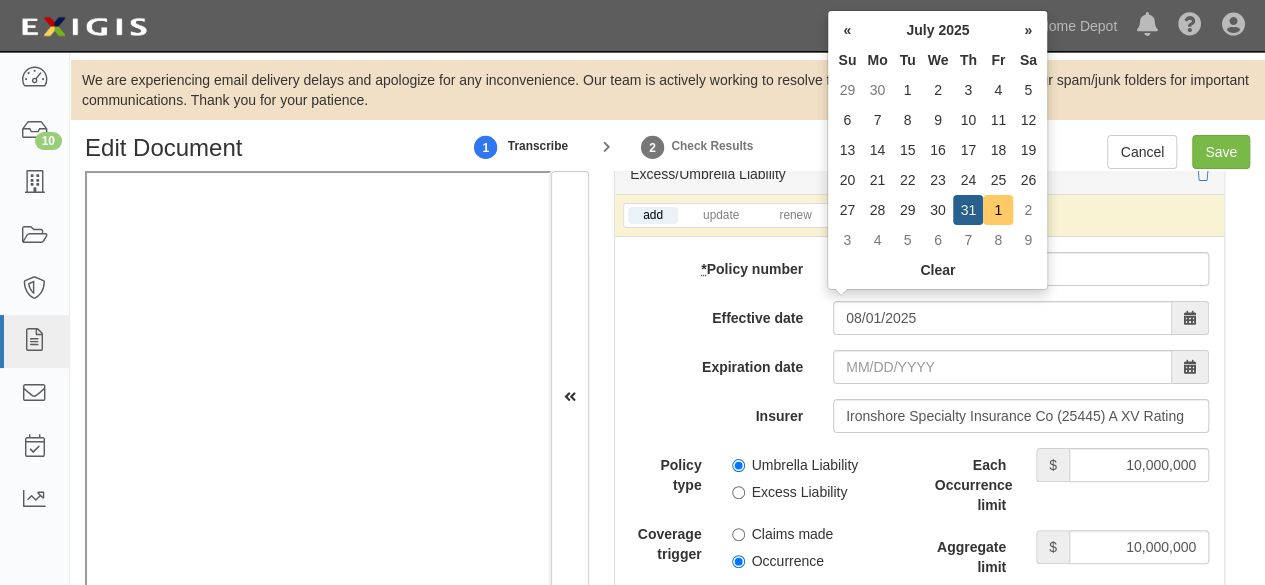 type on "08/01/2026" 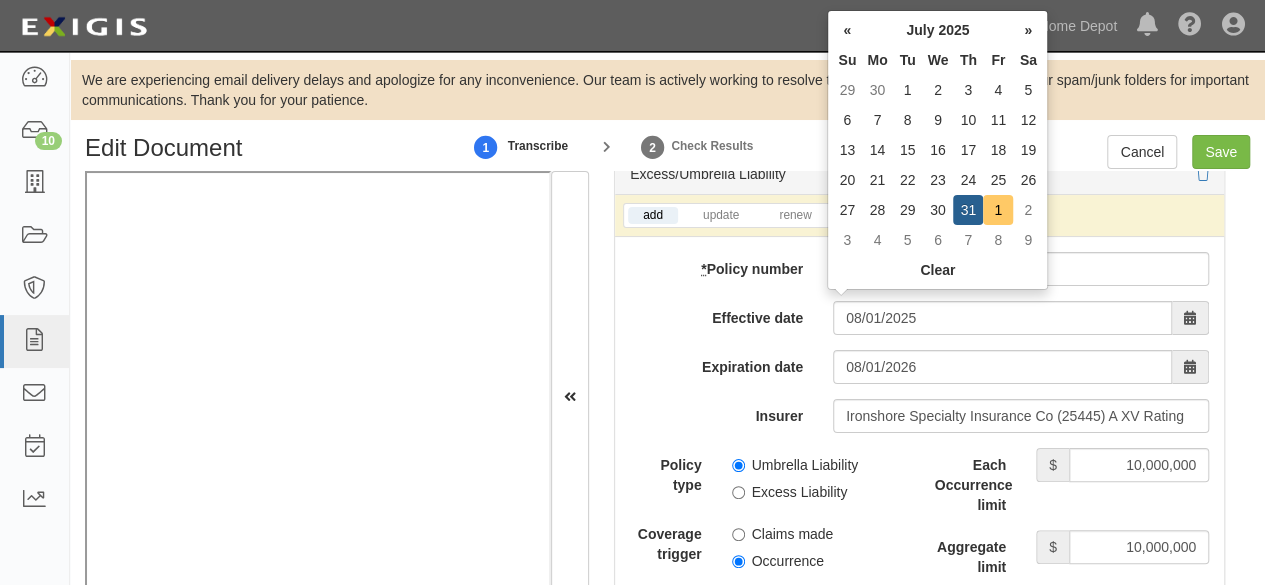 click on "1" at bounding box center [998, 210] 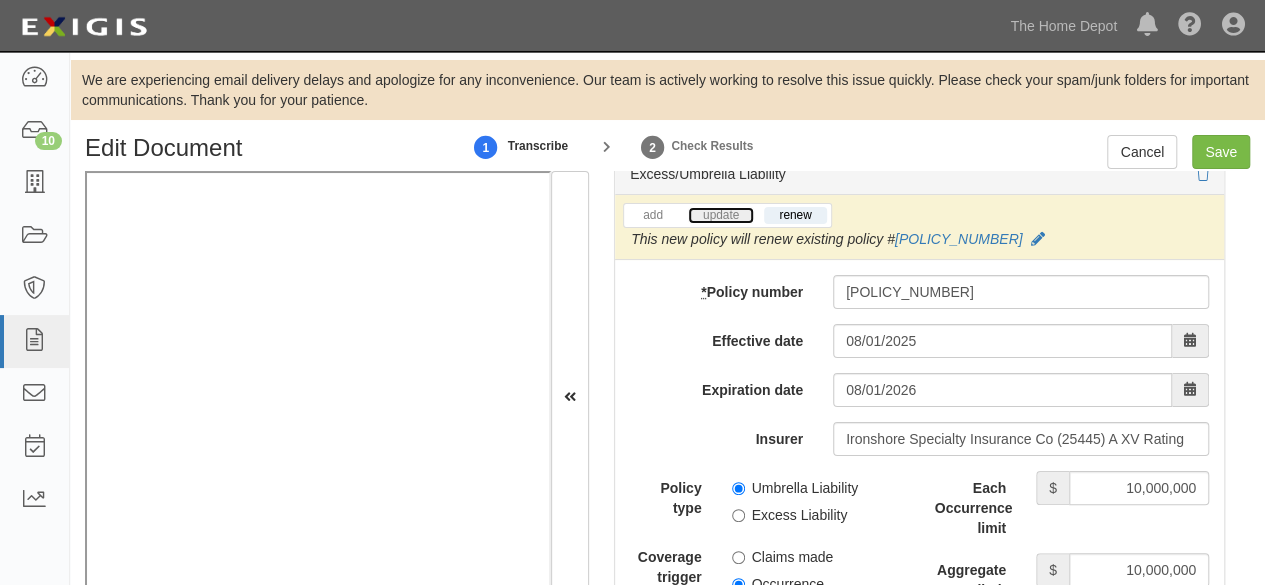 click on "update" at bounding box center (721, 215) 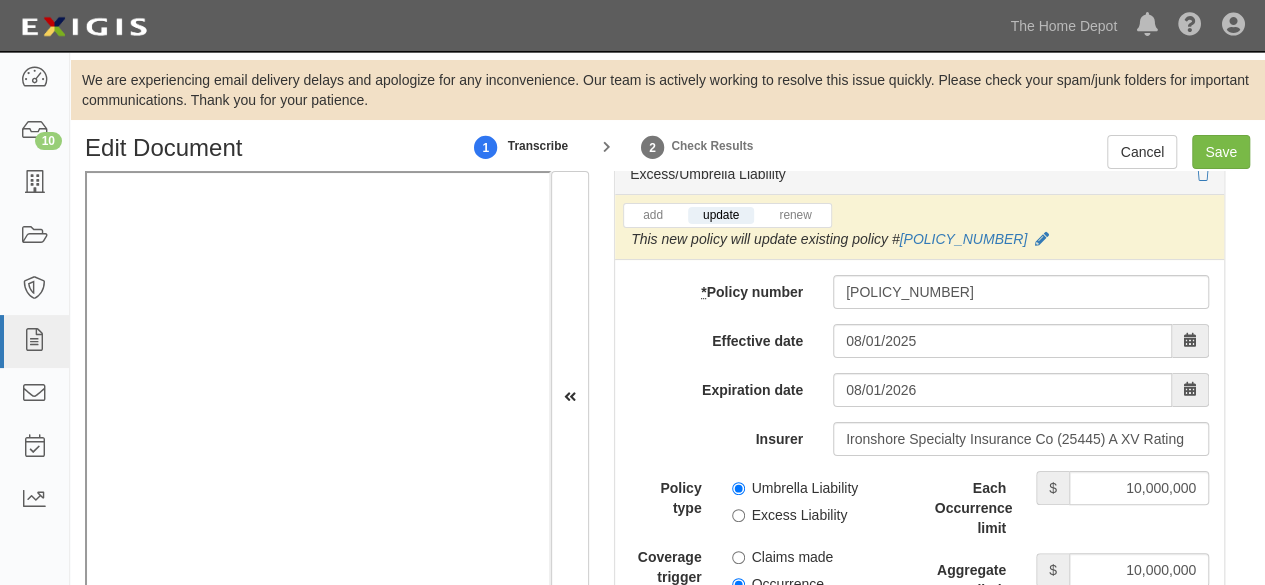 drag, startPoint x: 1043, startPoint y: 227, endPoint x: 1003, endPoint y: 241, distance: 42.379242 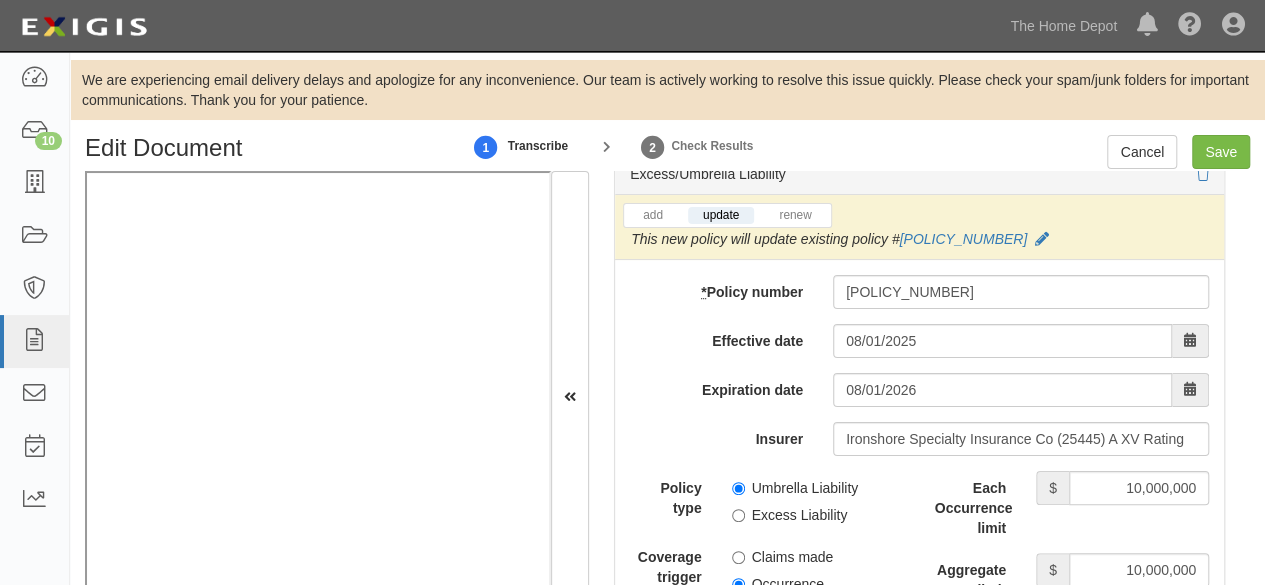 click at bounding box center (1042, 240) 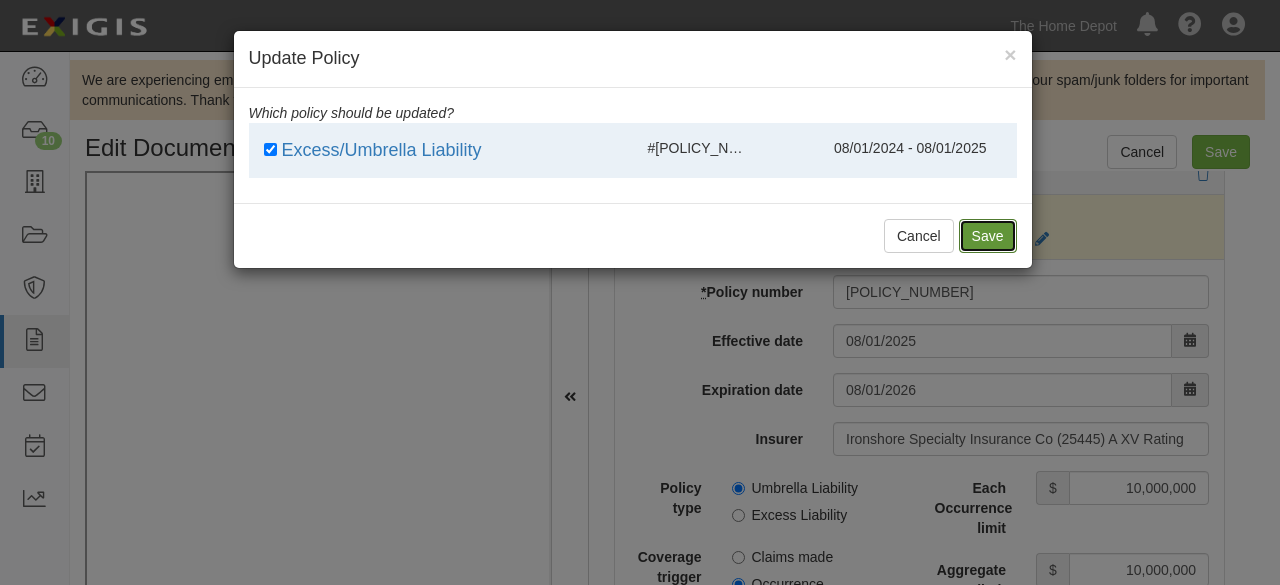 click on "Save" at bounding box center [988, 236] 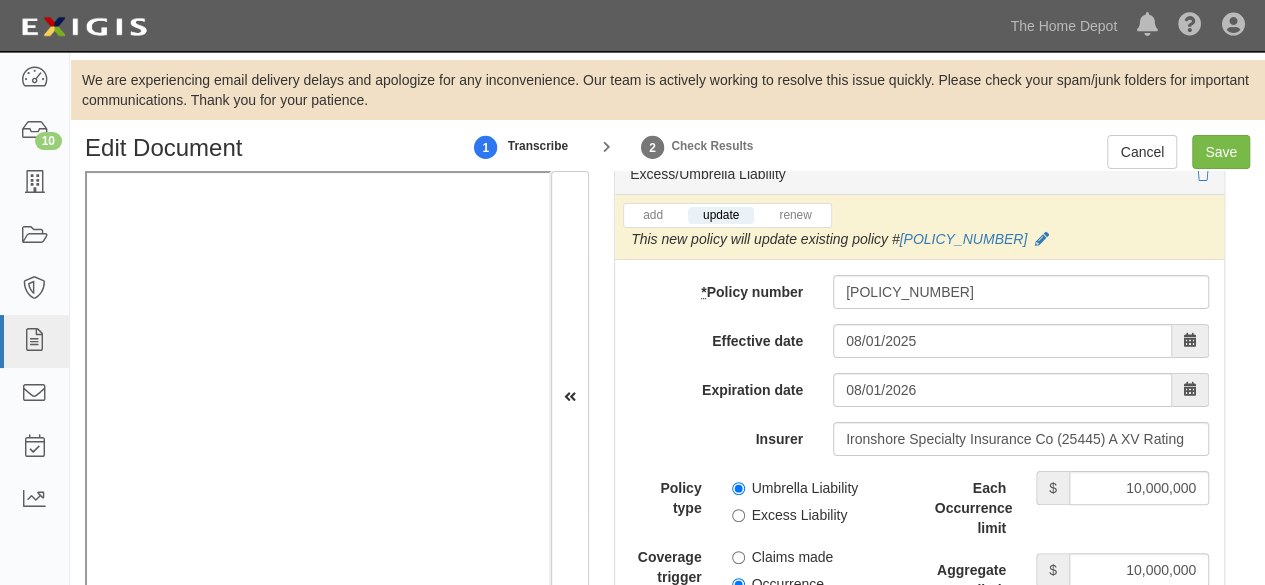 drag, startPoint x: 733, startPoint y: 483, endPoint x: 733, endPoint y: 520, distance: 37 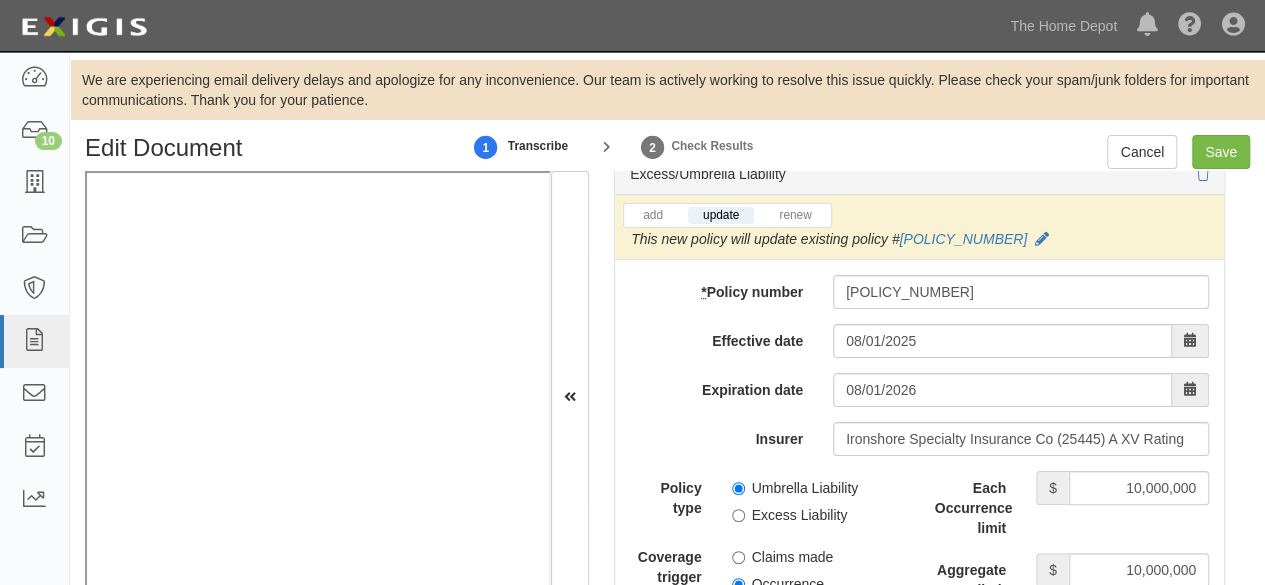 click on "Umbrella Liability" at bounding box center (795, 488) 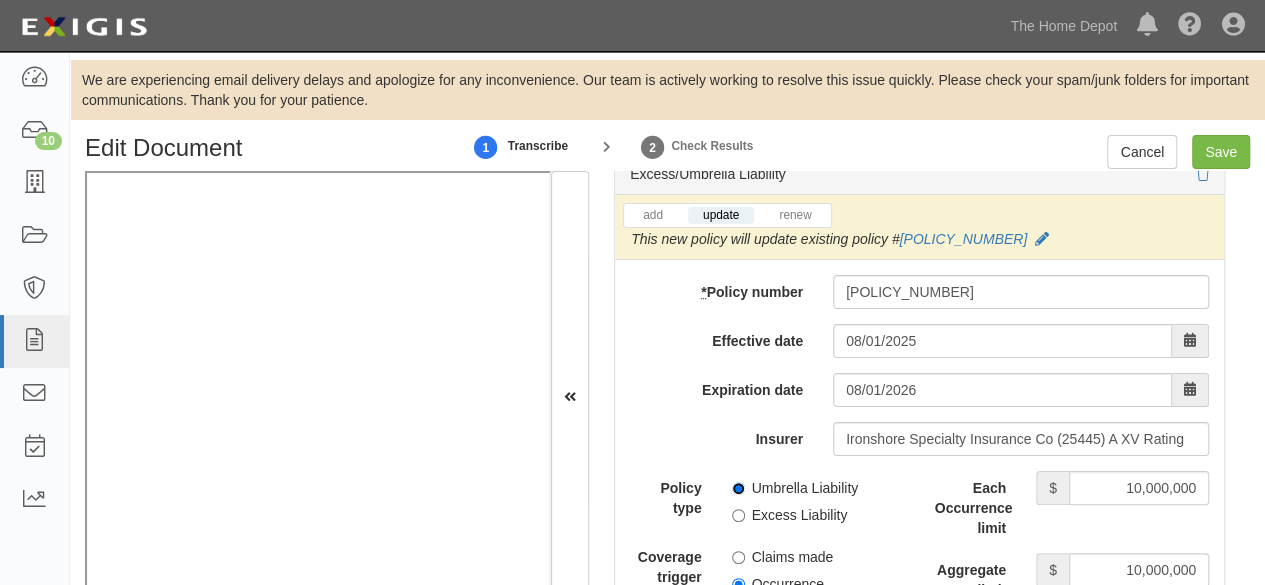 click on "Umbrella Liability" at bounding box center [738, 488] 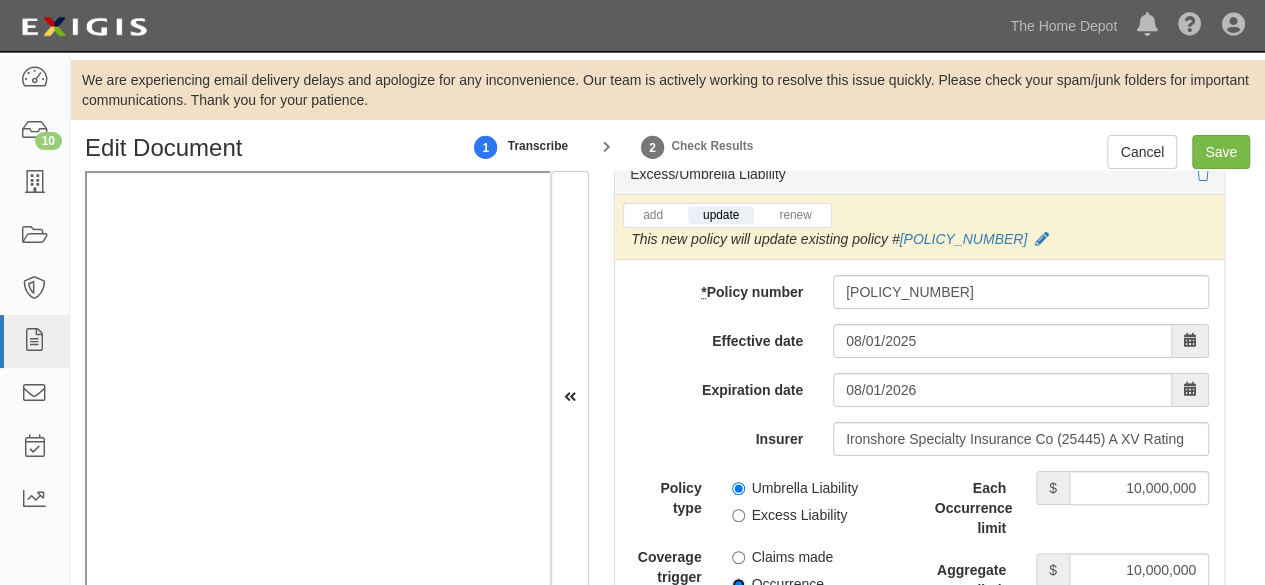 click on "Occurrence" at bounding box center (738, 584) 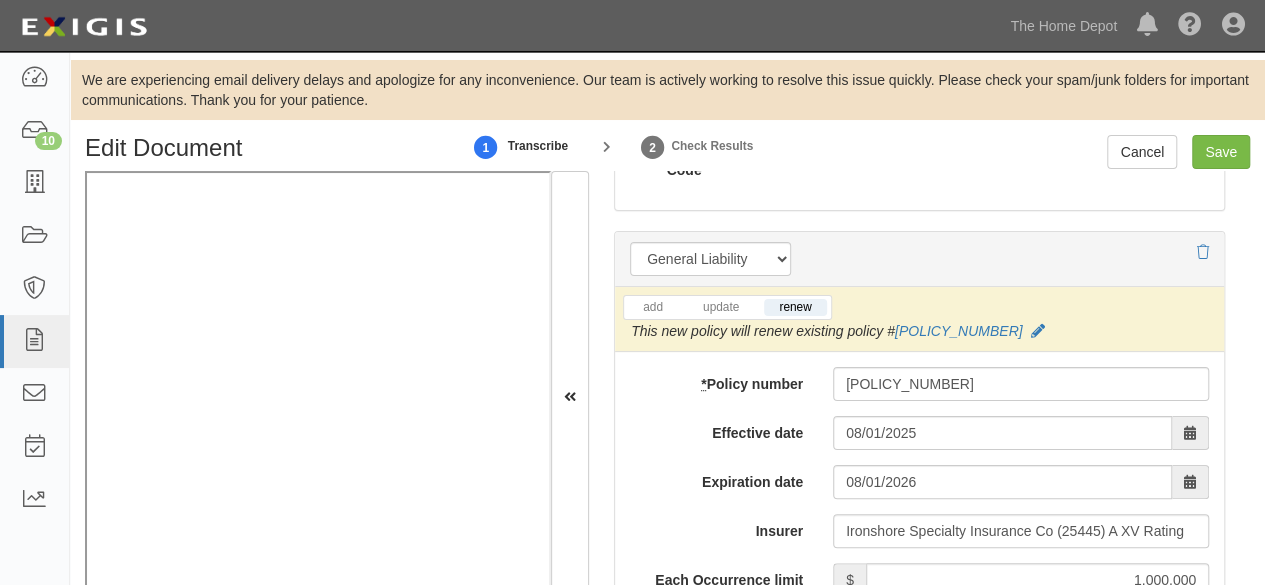 scroll, scrollTop: 1600, scrollLeft: 0, axis: vertical 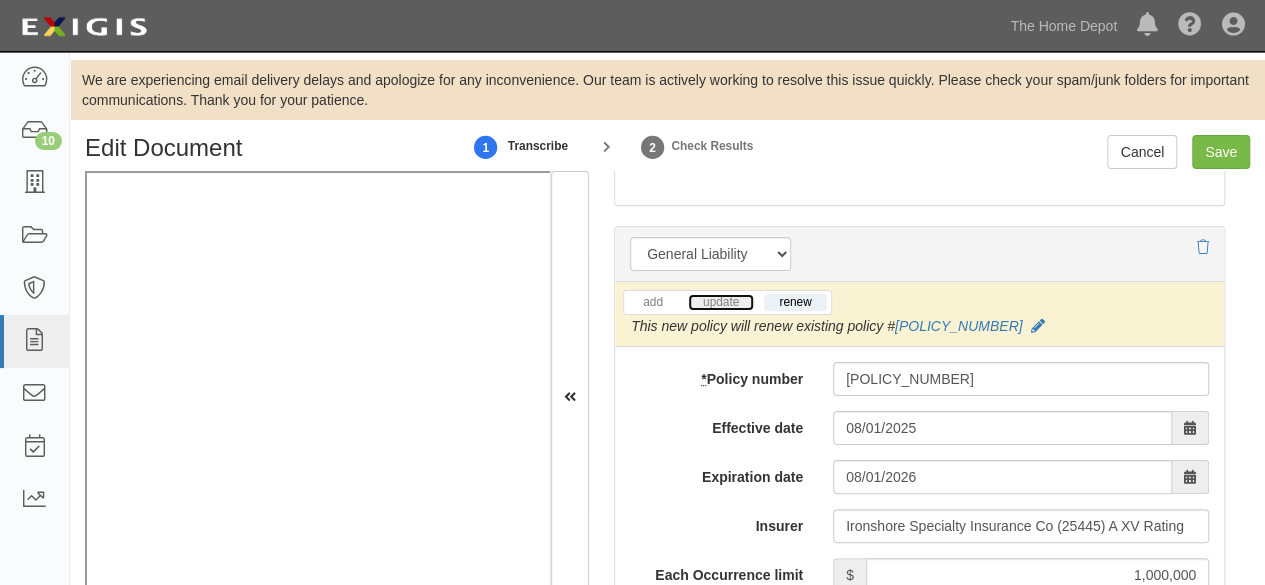 drag, startPoint x: 730, startPoint y: 295, endPoint x: 758, endPoint y: 282, distance: 30.870699 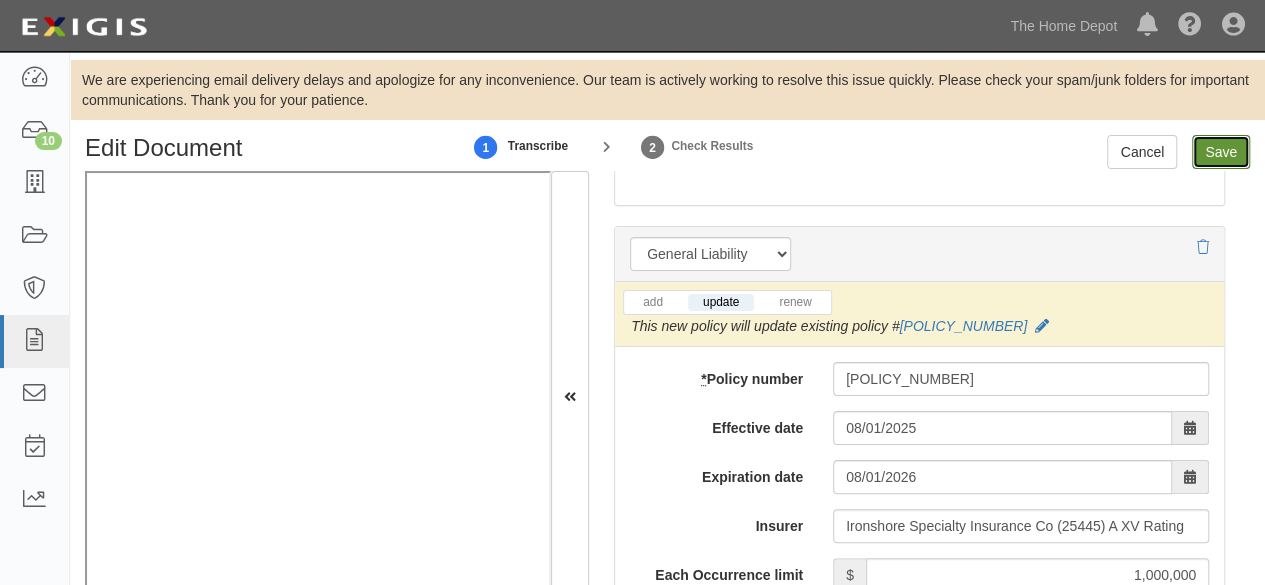 click on "Save" at bounding box center (1221, 152) 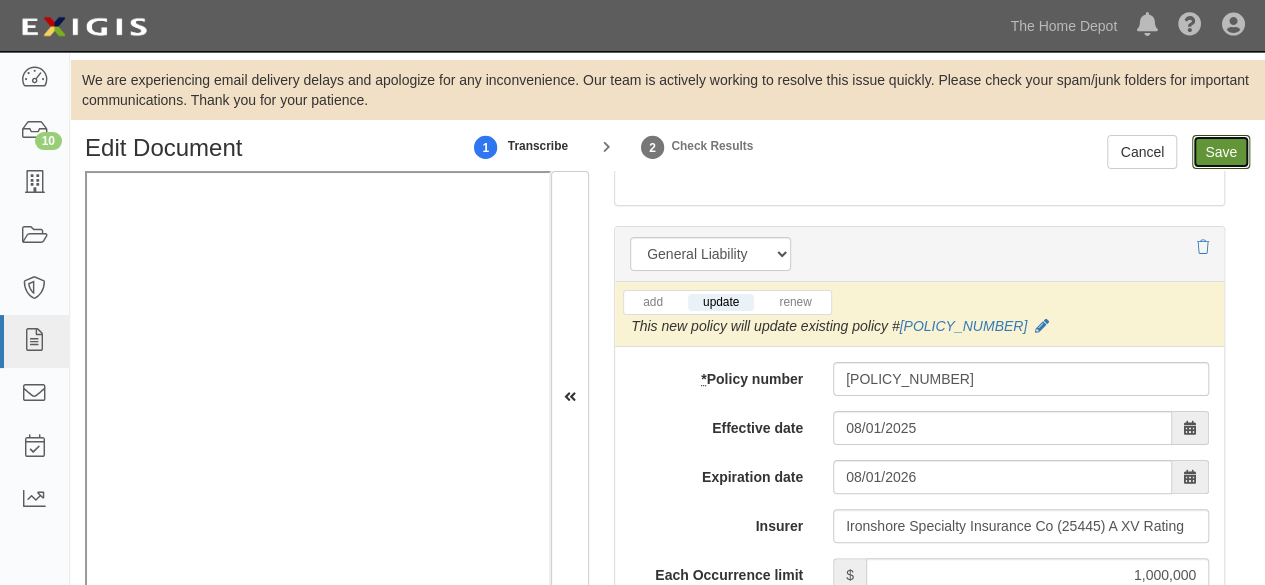 type on "1000000" 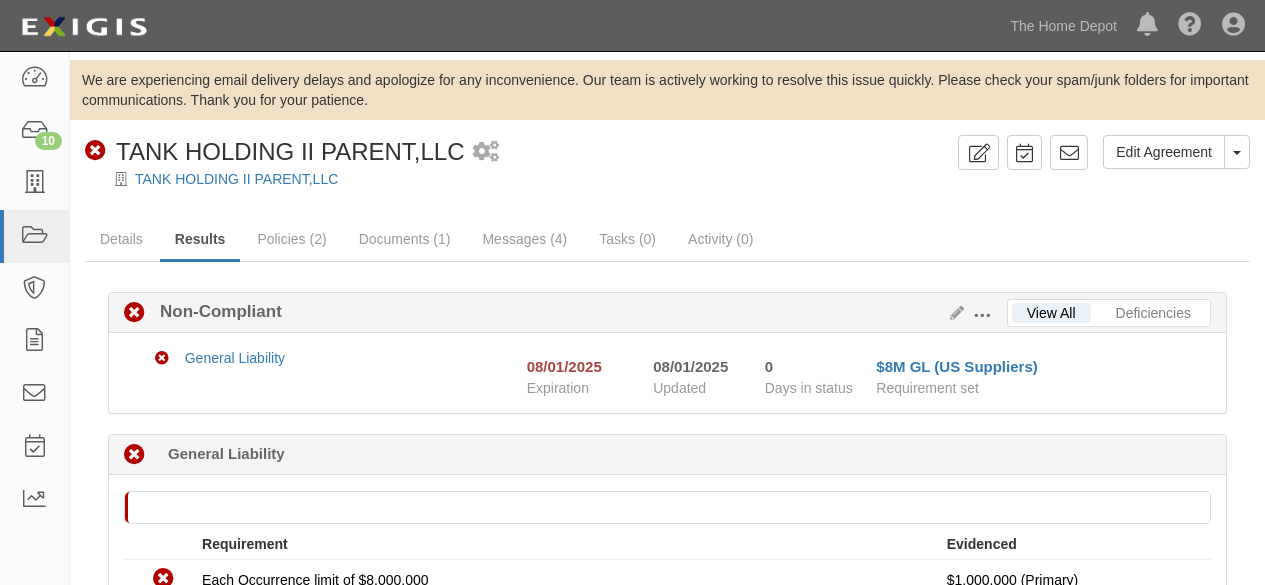 scroll, scrollTop: 0, scrollLeft: 0, axis: both 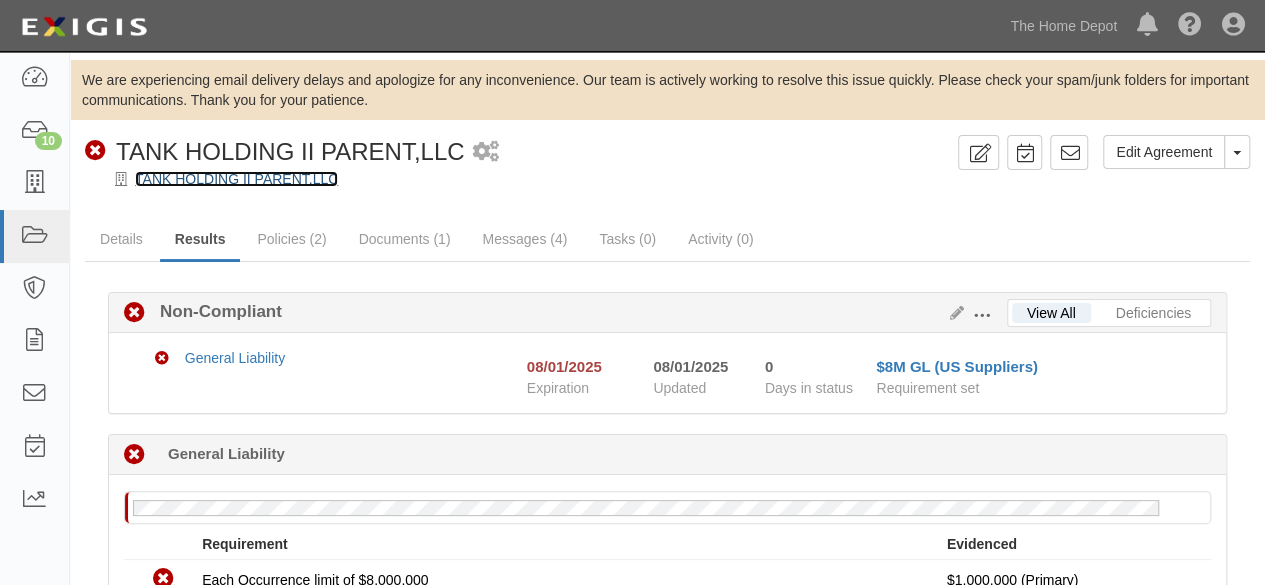 click on "TANK HOLDING II PARENT,LLC" at bounding box center (236, 179) 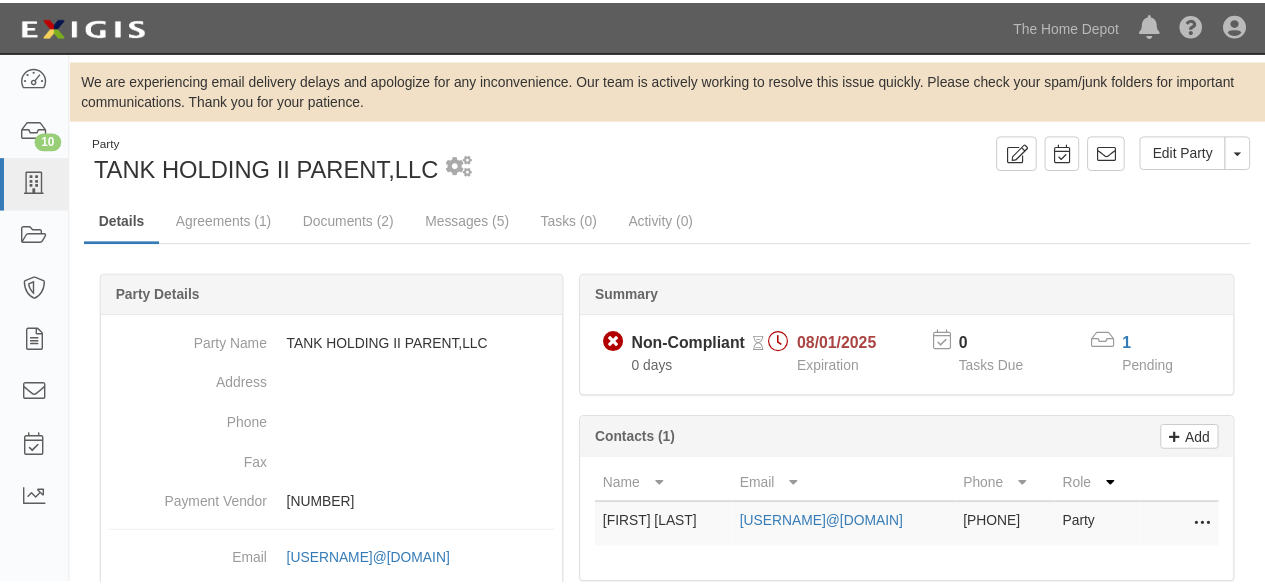 scroll, scrollTop: 0, scrollLeft: 0, axis: both 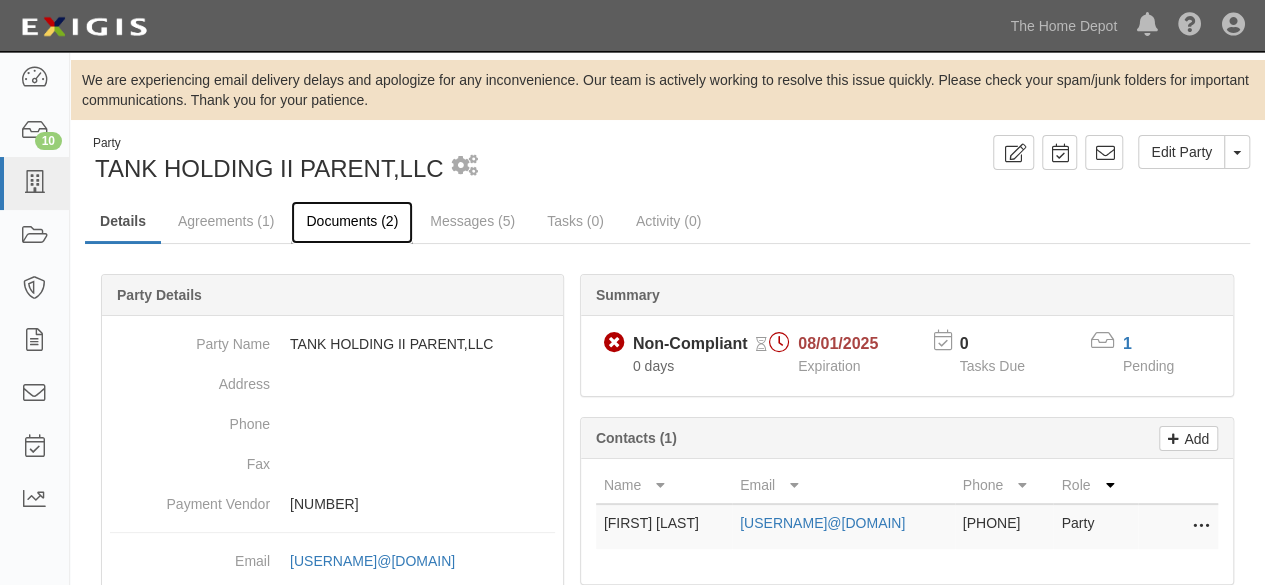click on "Documents (2)" at bounding box center [352, 222] 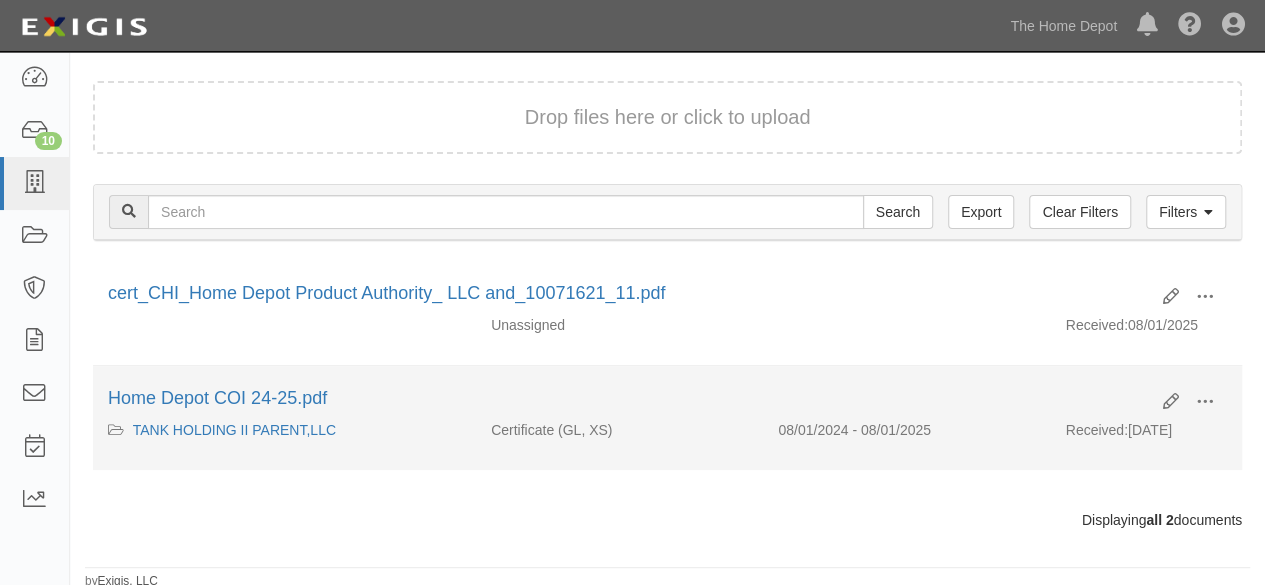 scroll, scrollTop: 194, scrollLeft: 0, axis: vertical 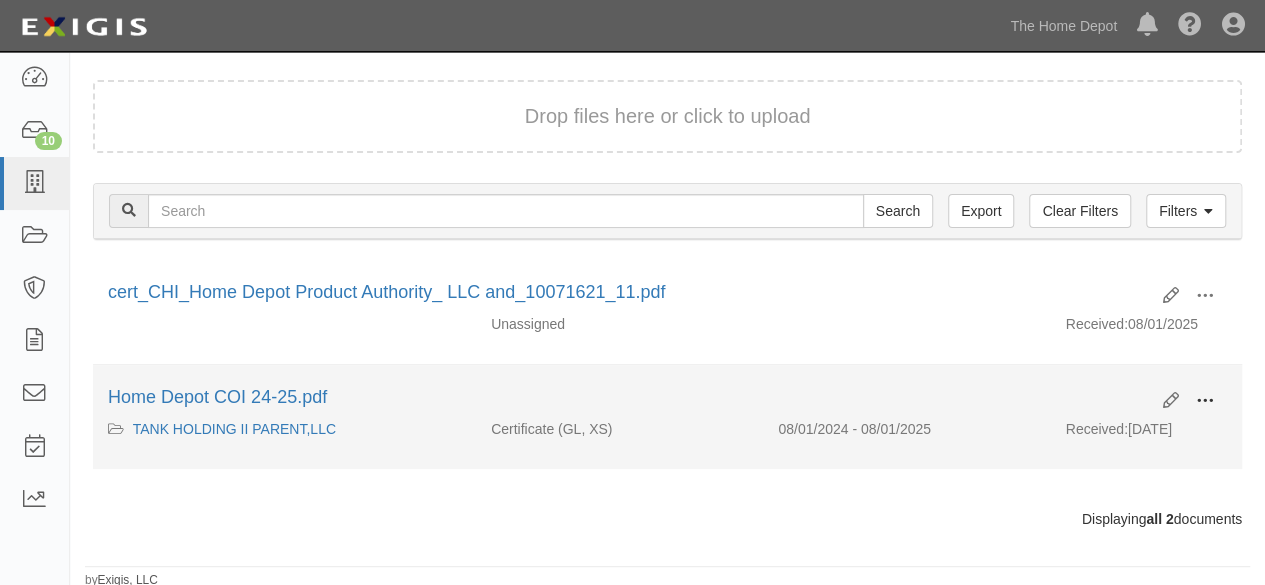 click at bounding box center (1205, 401) 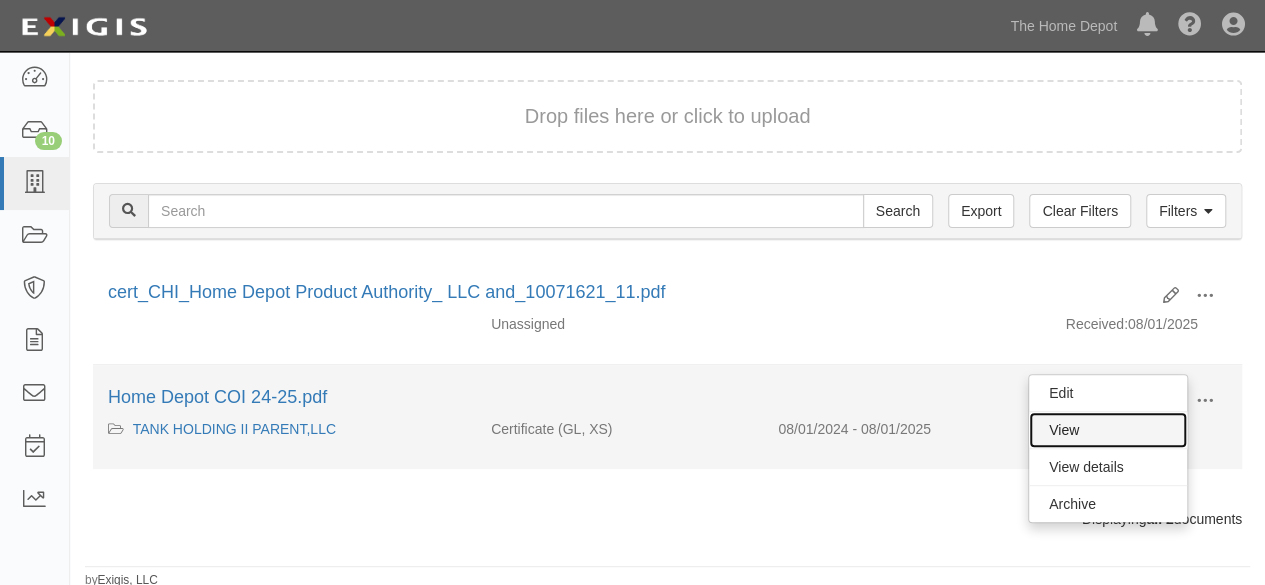 click on "View" at bounding box center [1108, 430] 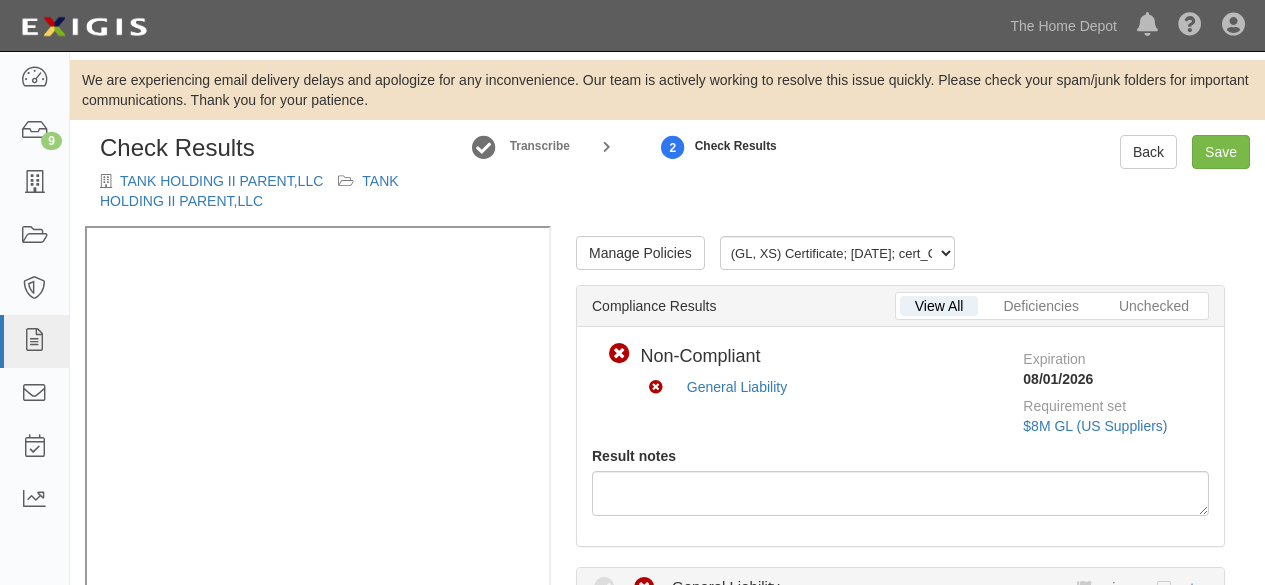 scroll, scrollTop: 0, scrollLeft: 0, axis: both 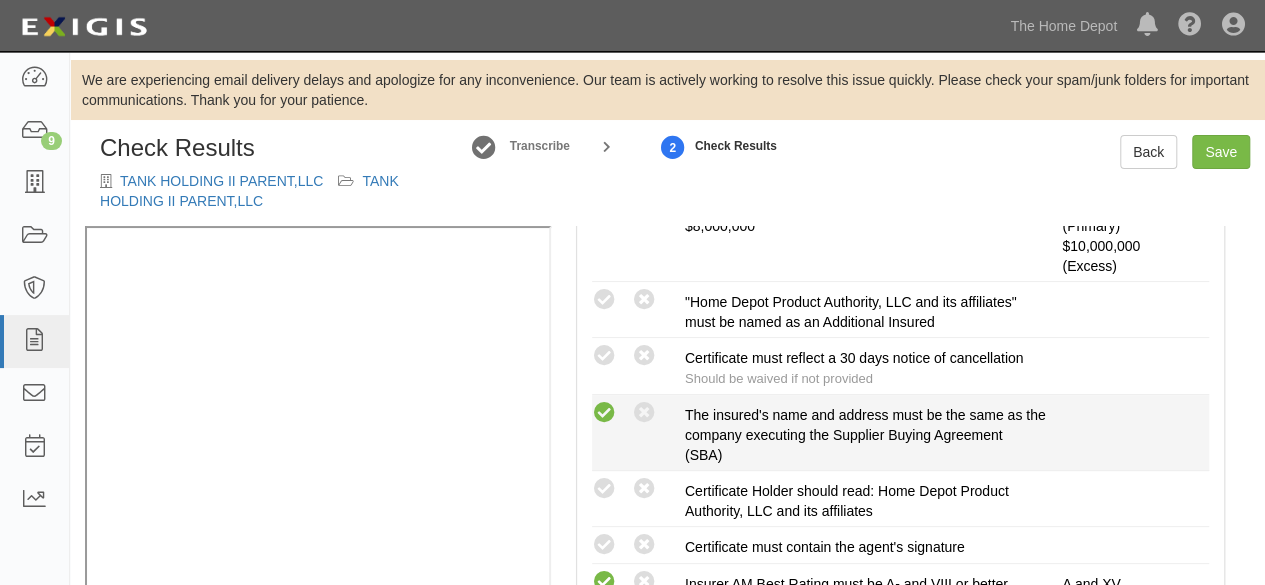 click at bounding box center (604, 413) 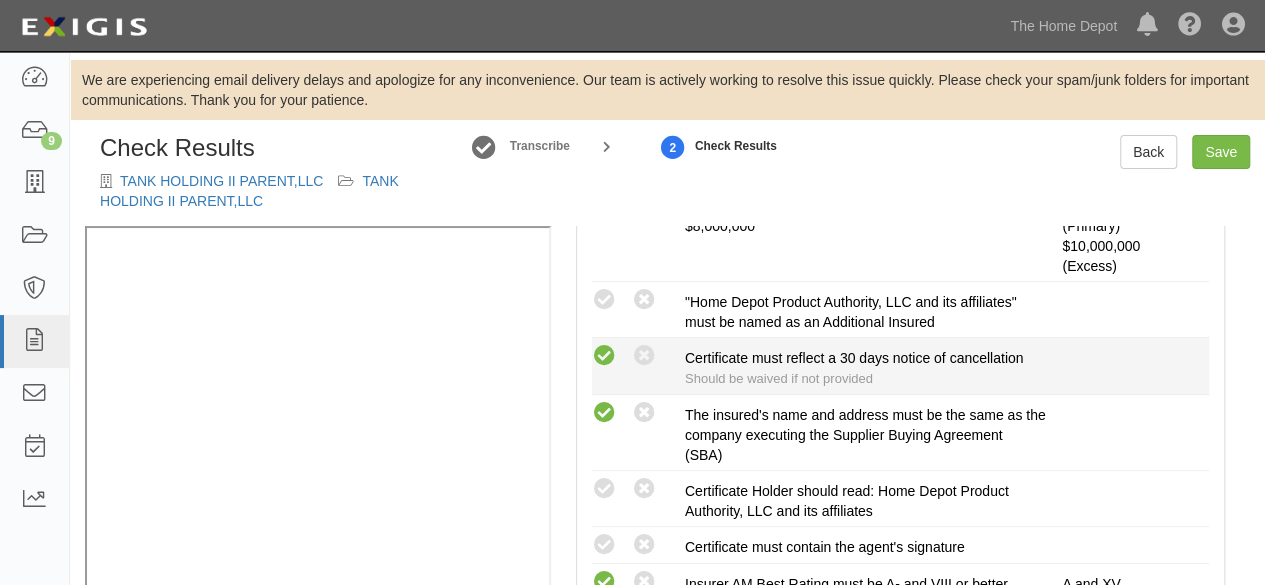 click at bounding box center [604, 356] 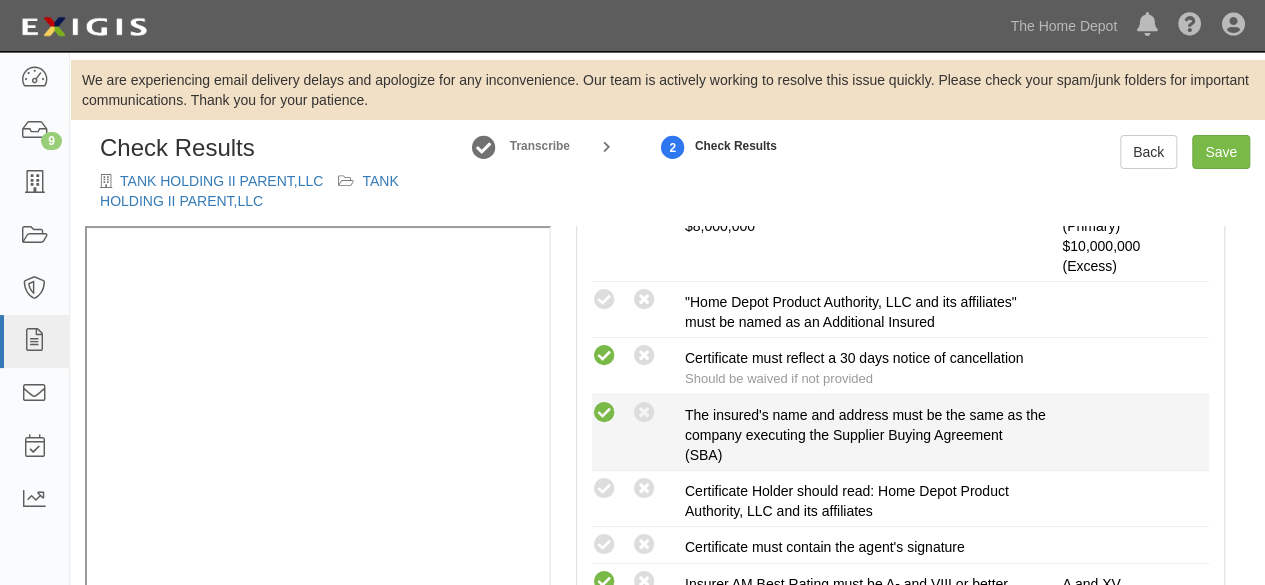 drag, startPoint x: 607, startPoint y: 301, endPoint x: 630, endPoint y: 449, distance: 149.7765 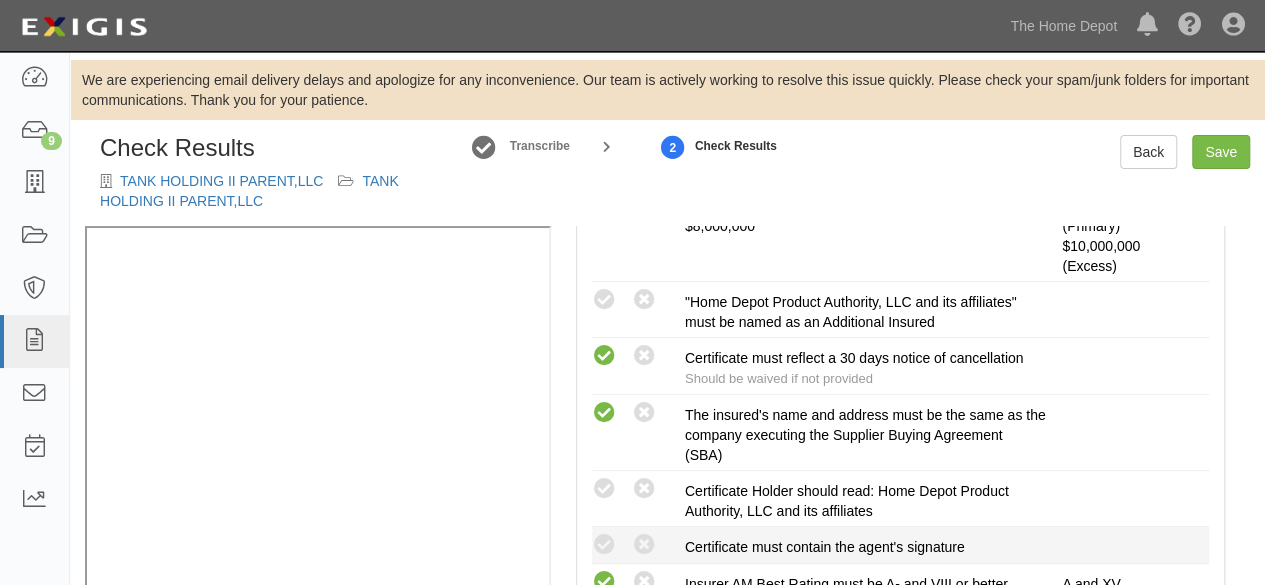 drag, startPoint x: 599, startPoint y: 497, endPoint x: 608, endPoint y: 555, distance: 58.694122 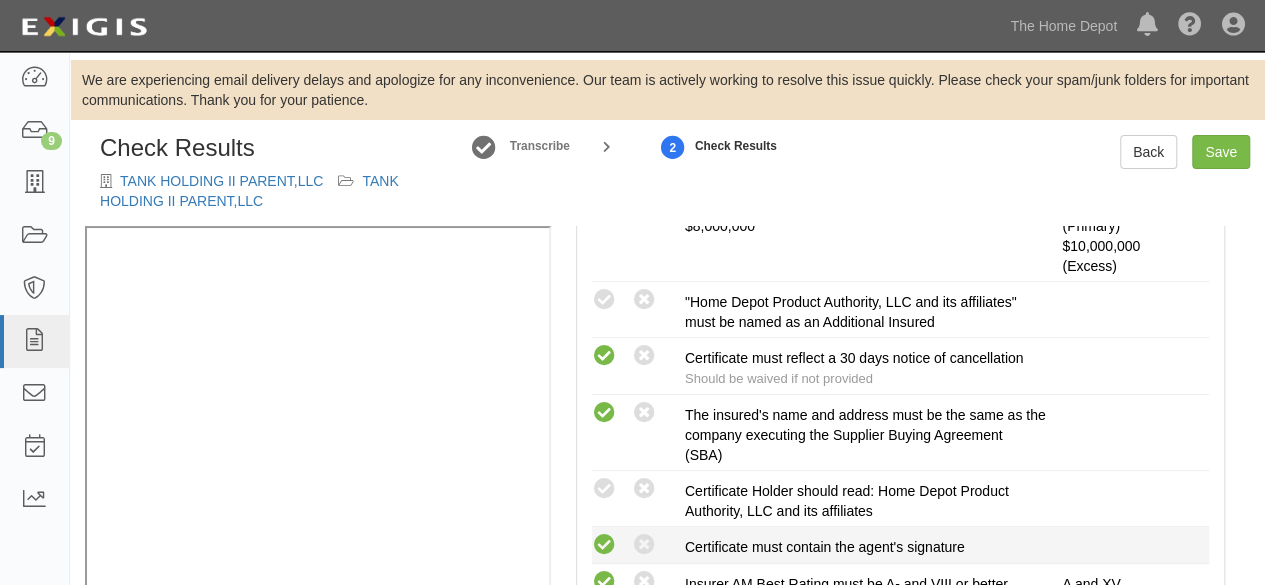 click at bounding box center (604, 545) 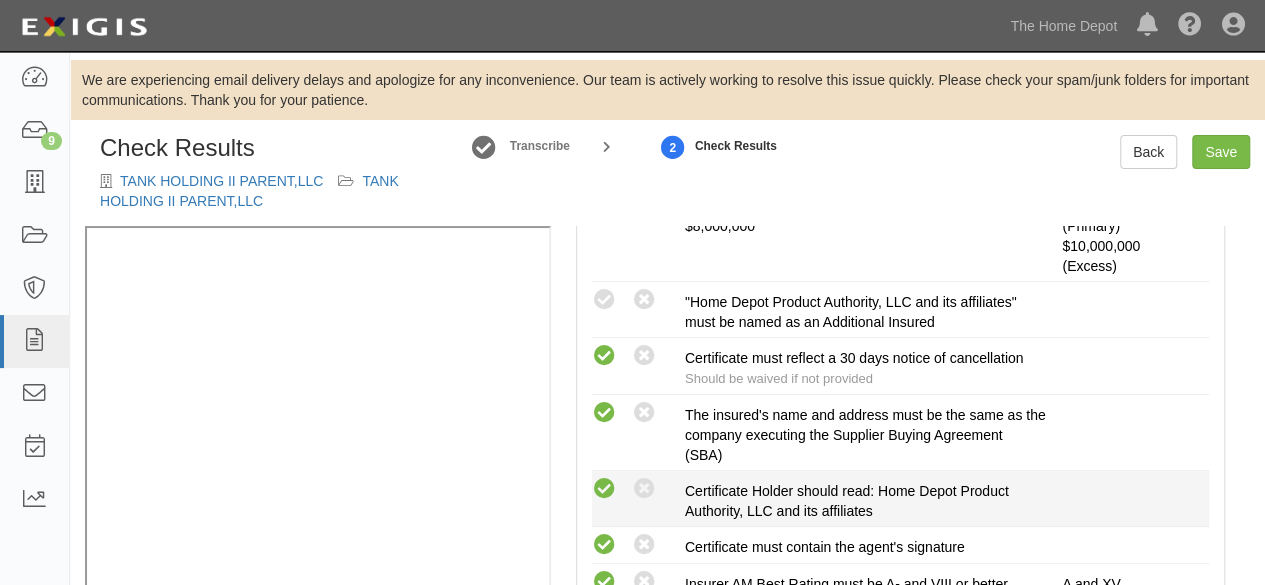 click at bounding box center (604, 489) 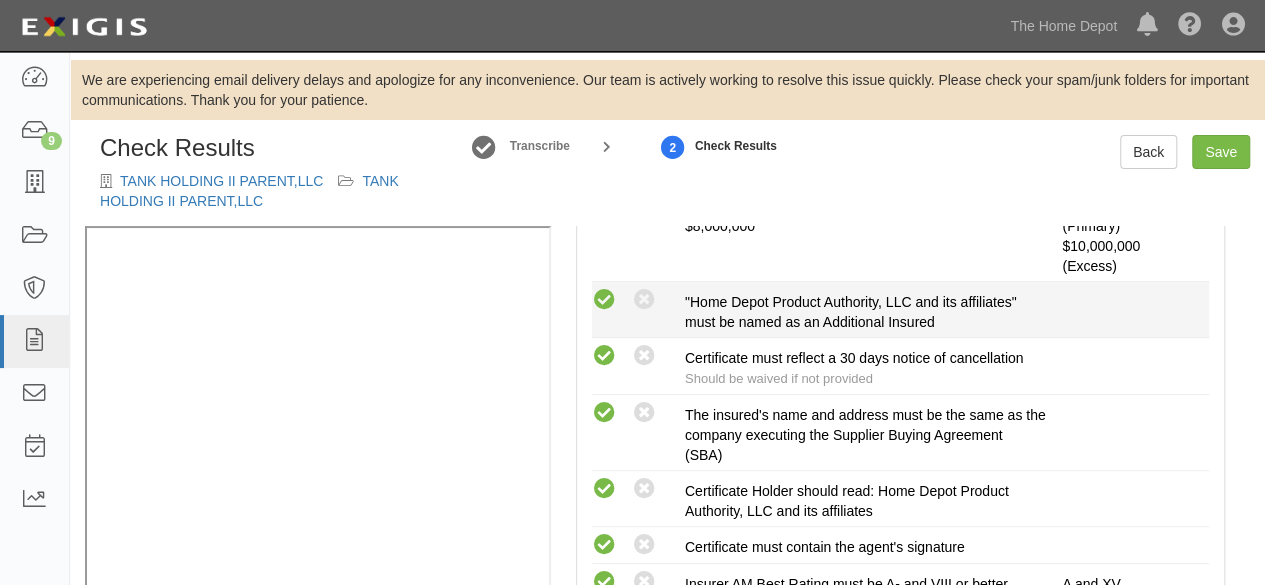 click at bounding box center (604, 300) 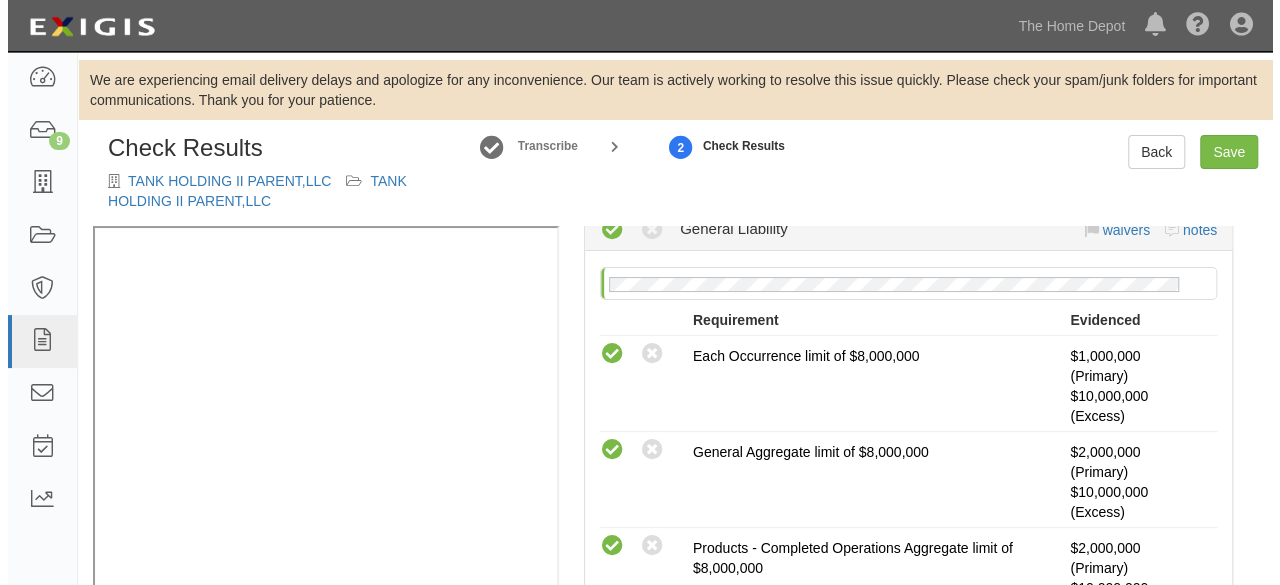 scroll, scrollTop: 342, scrollLeft: 0, axis: vertical 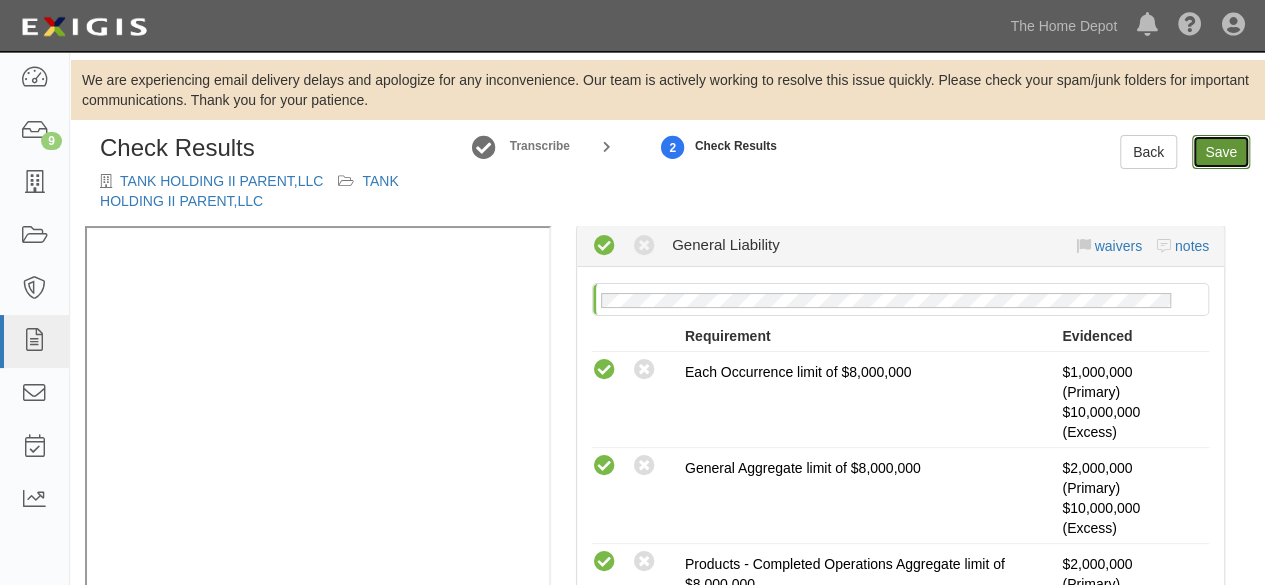 click on "Save" at bounding box center (1221, 152) 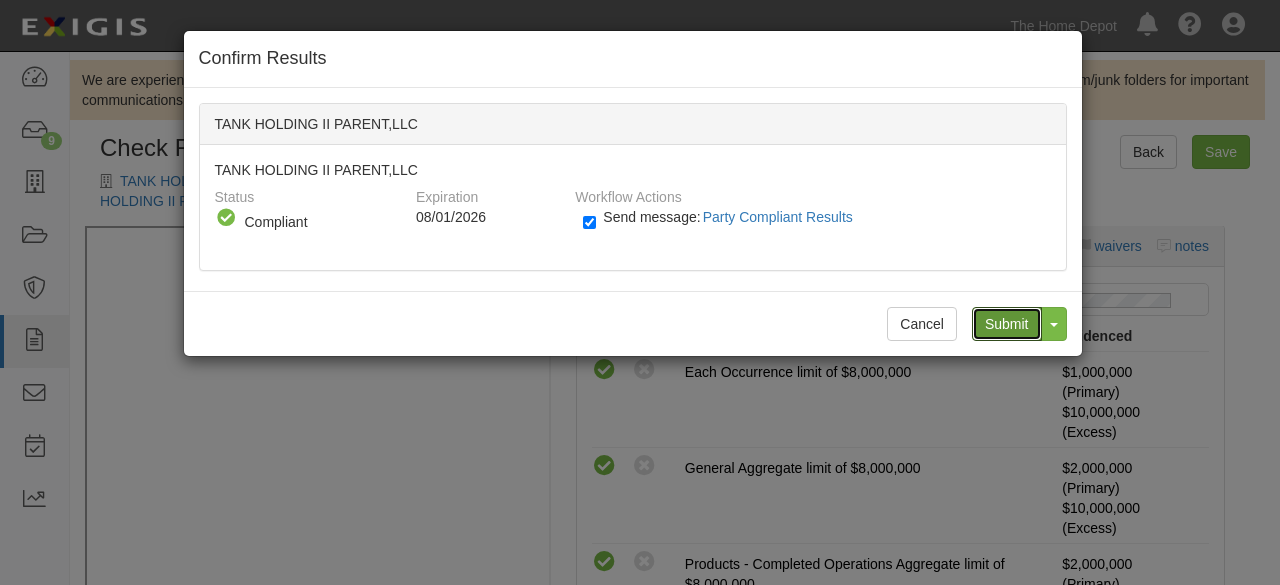 drag, startPoint x: 1010, startPoint y: 327, endPoint x: 823, endPoint y: 287, distance: 191.23022 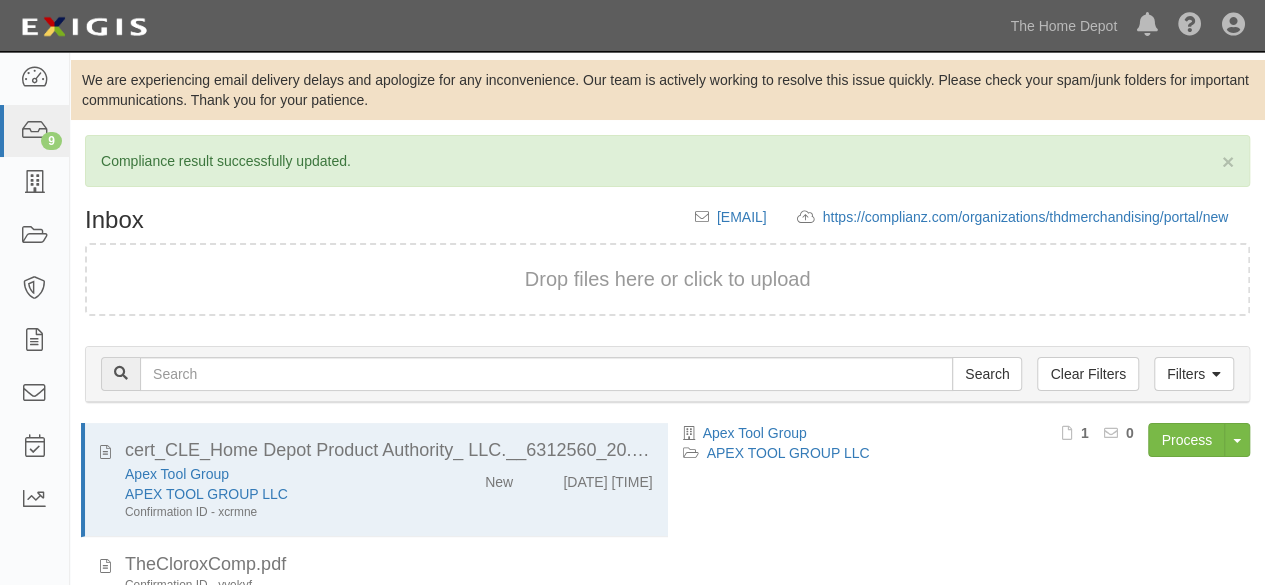 scroll, scrollTop: 207, scrollLeft: 0, axis: vertical 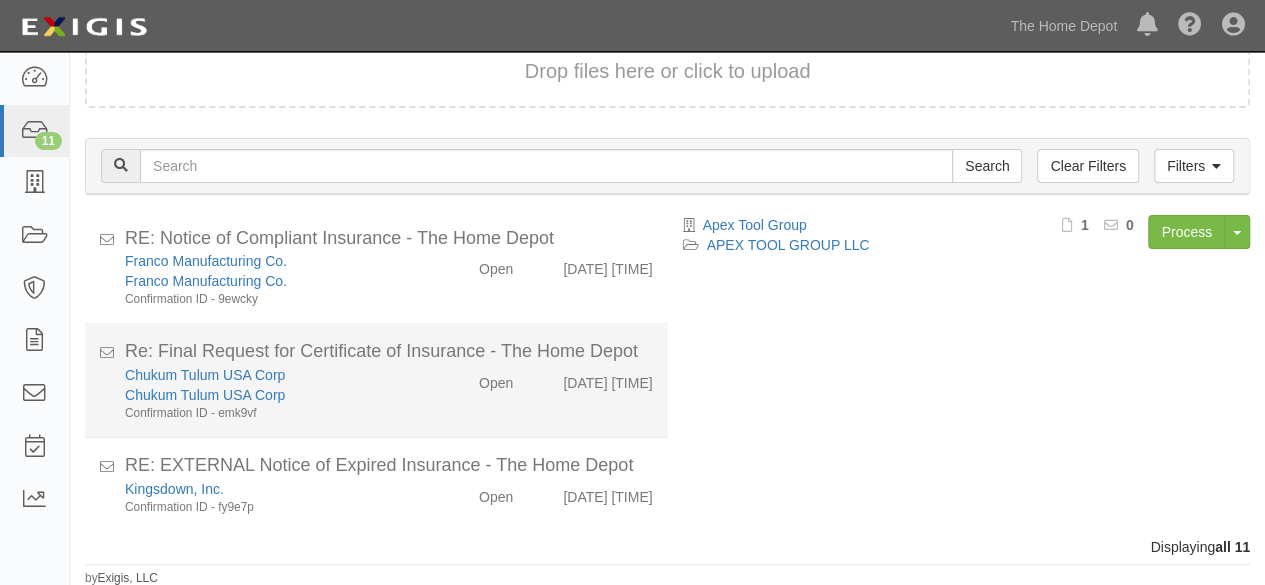 click on "Chukum Tulum USA Corp Chukum Tulum USA Corp Confirmation ID - emk9vf" 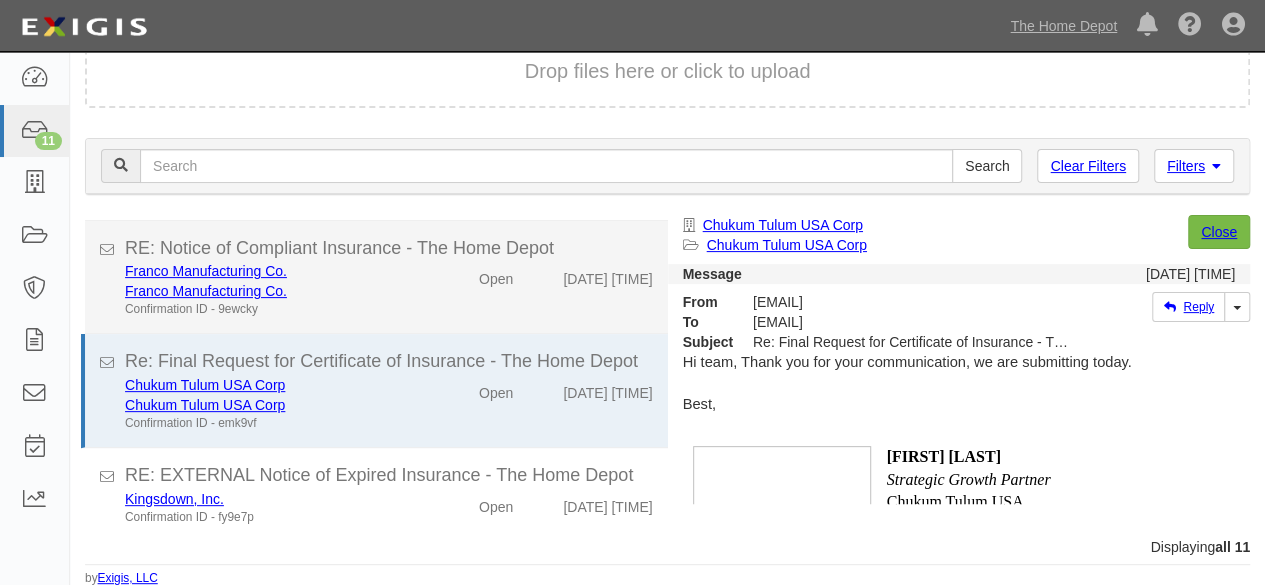click on "Franco Manufacturing Co." 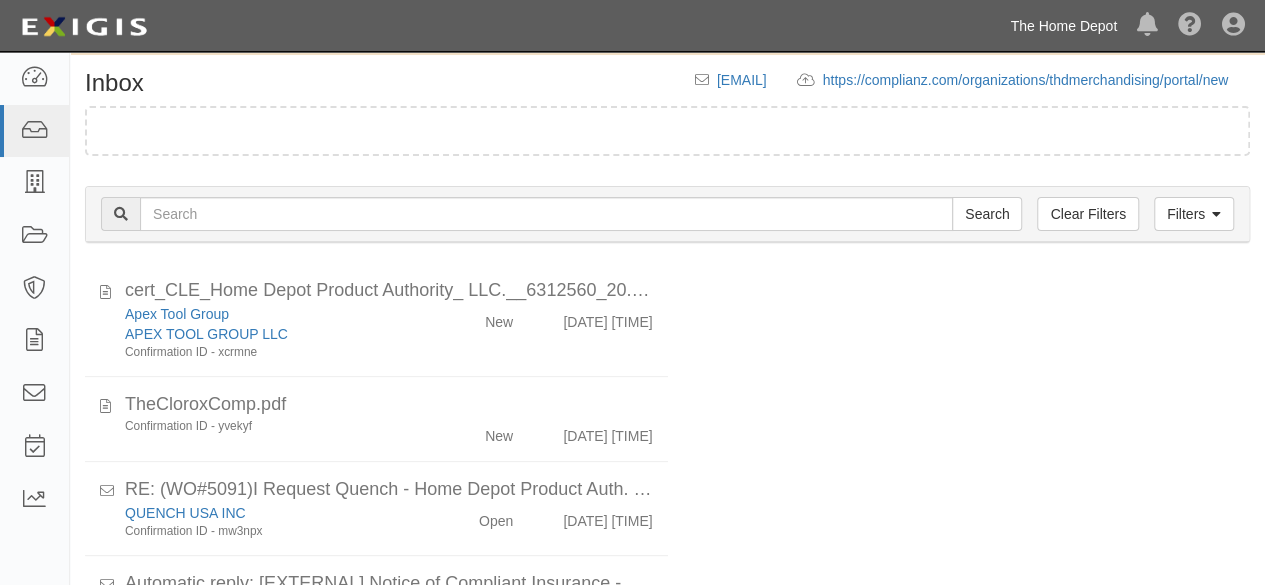 scroll, scrollTop: 136, scrollLeft: 0, axis: vertical 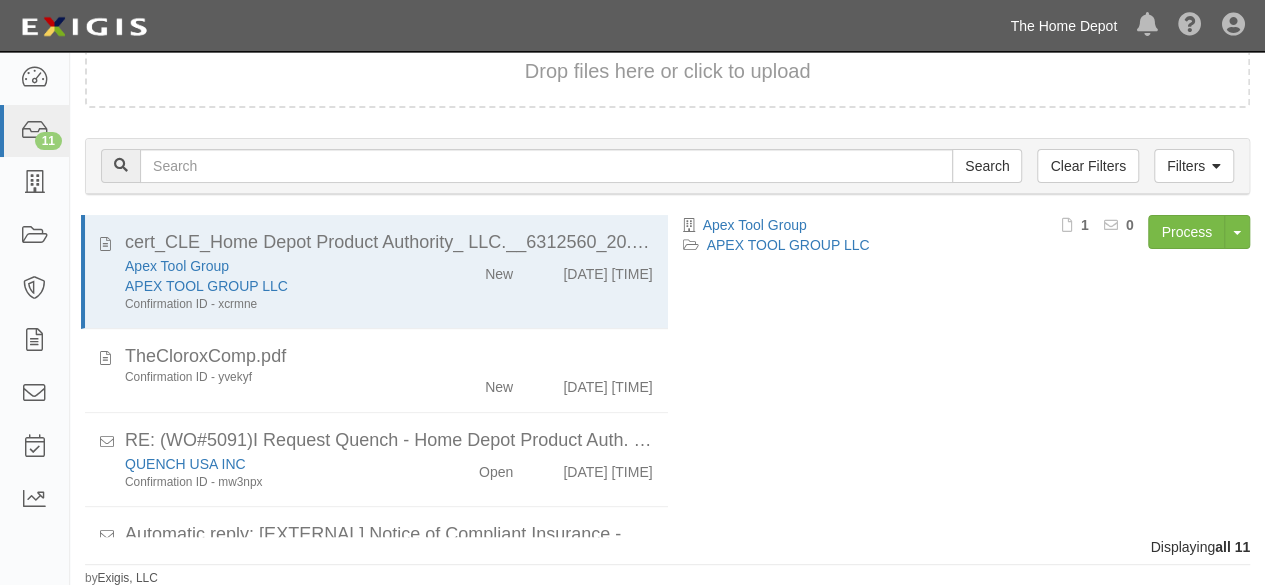 click on "The Home Depot" at bounding box center (1063, 26) 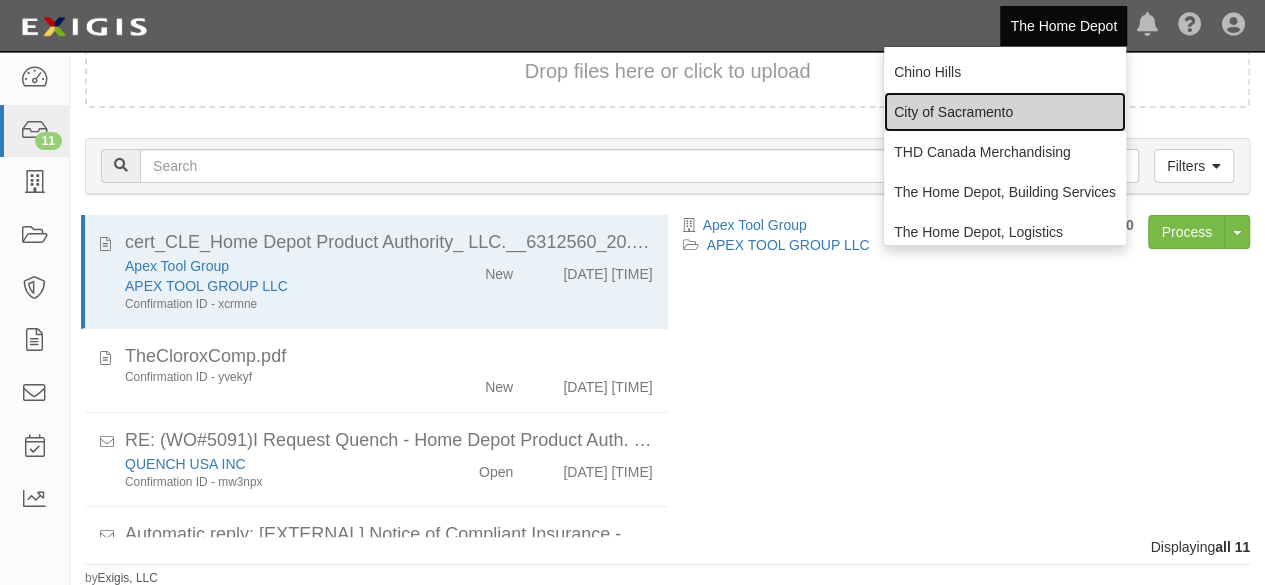 click on "City of Sacramento" at bounding box center [1005, 112] 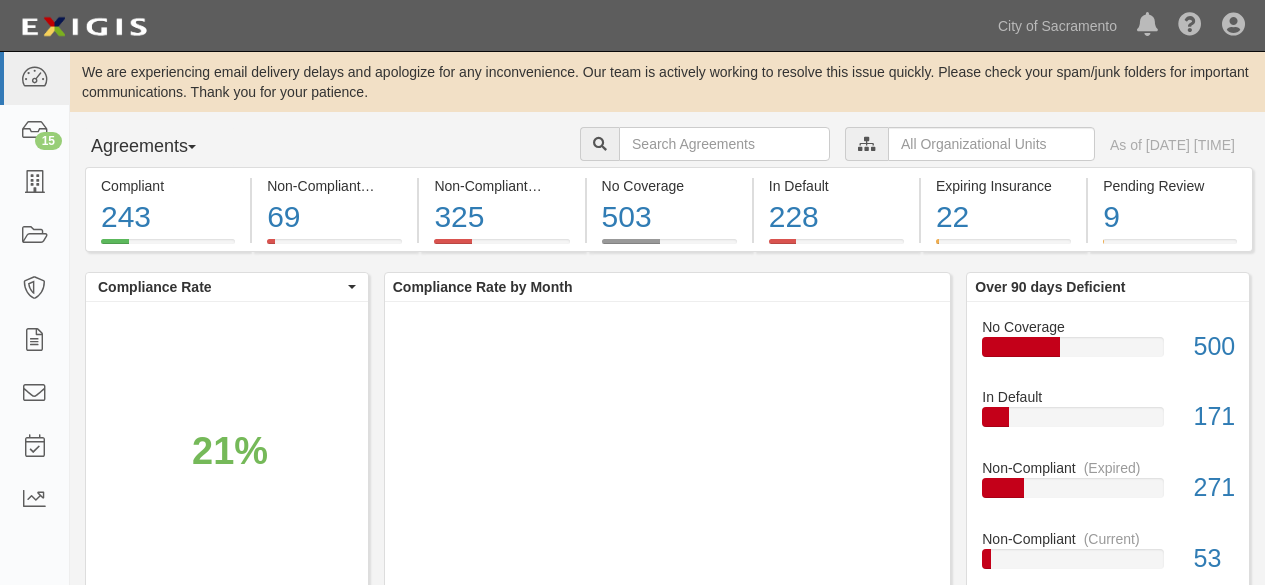 scroll, scrollTop: 0, scrollLeft: 0, axis: both 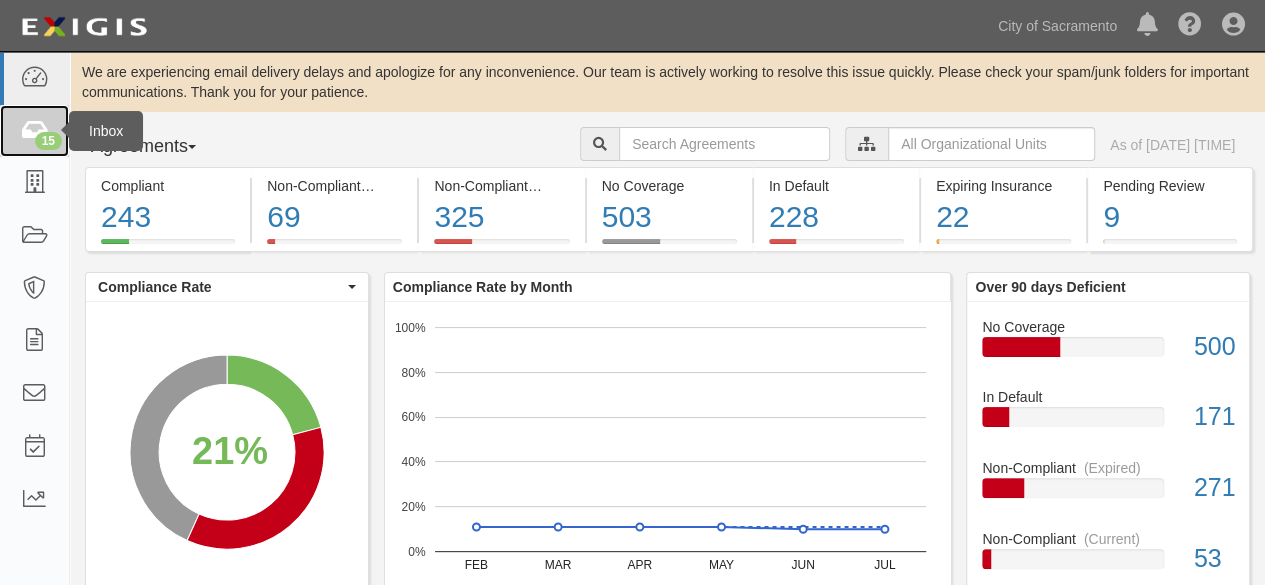 click on "15" at bounding box center (48, 141) 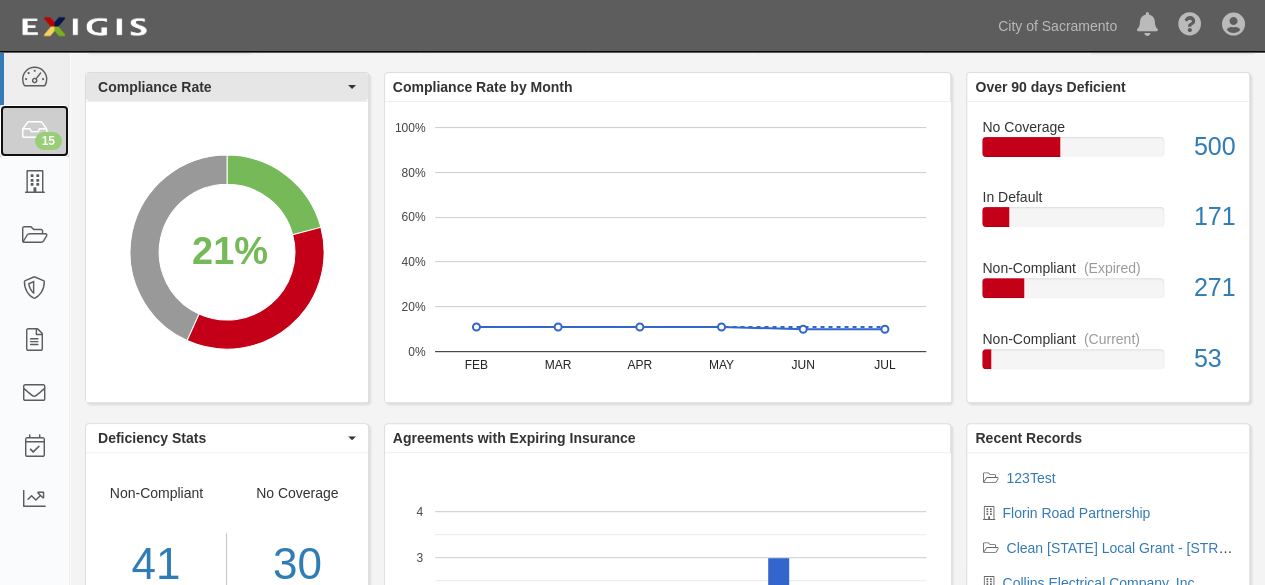 scroll, scrollTop: 416, scrollLeft: 0, axis: vertical 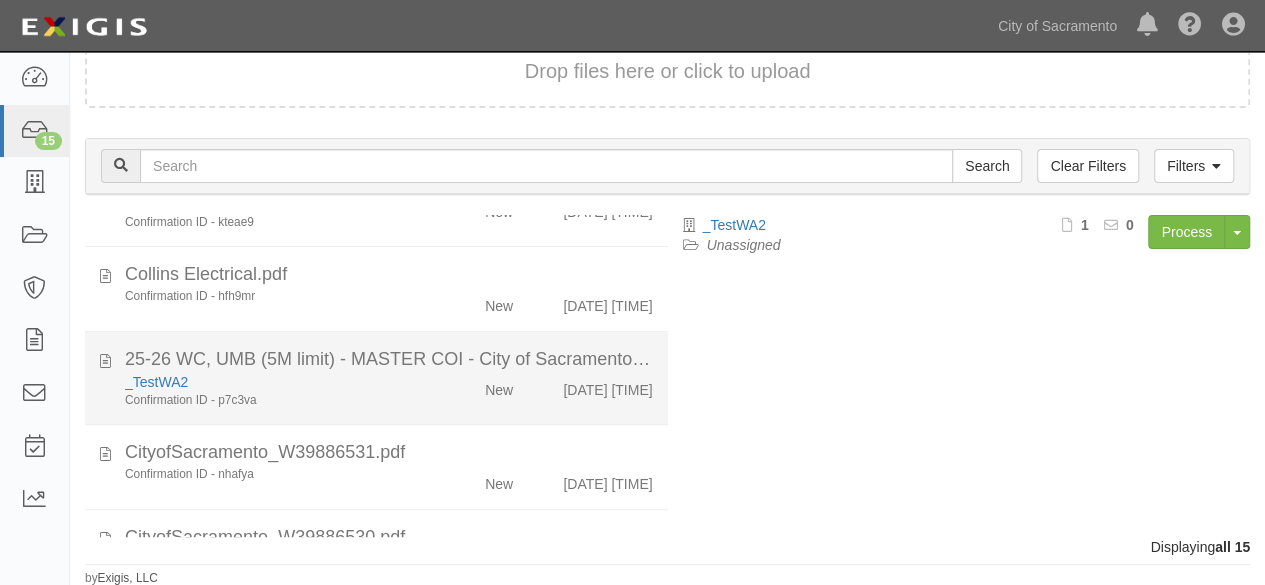 click on "Confirmation ID - p7c3va" 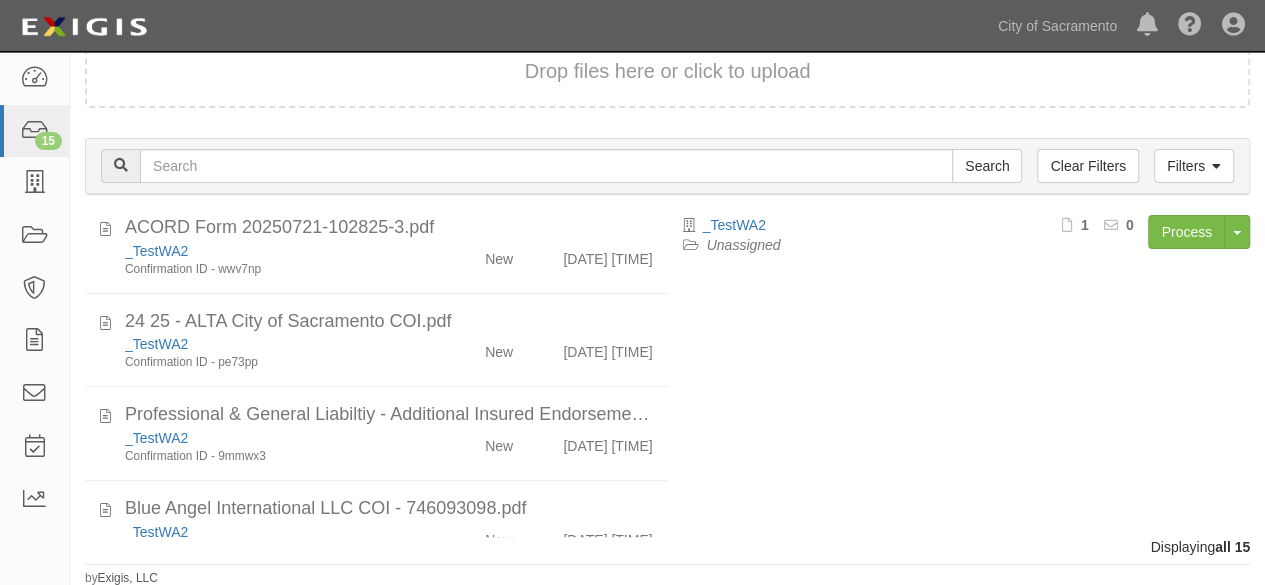 scroll, scrollTop: 0, scrollLeft: 0, axis: both 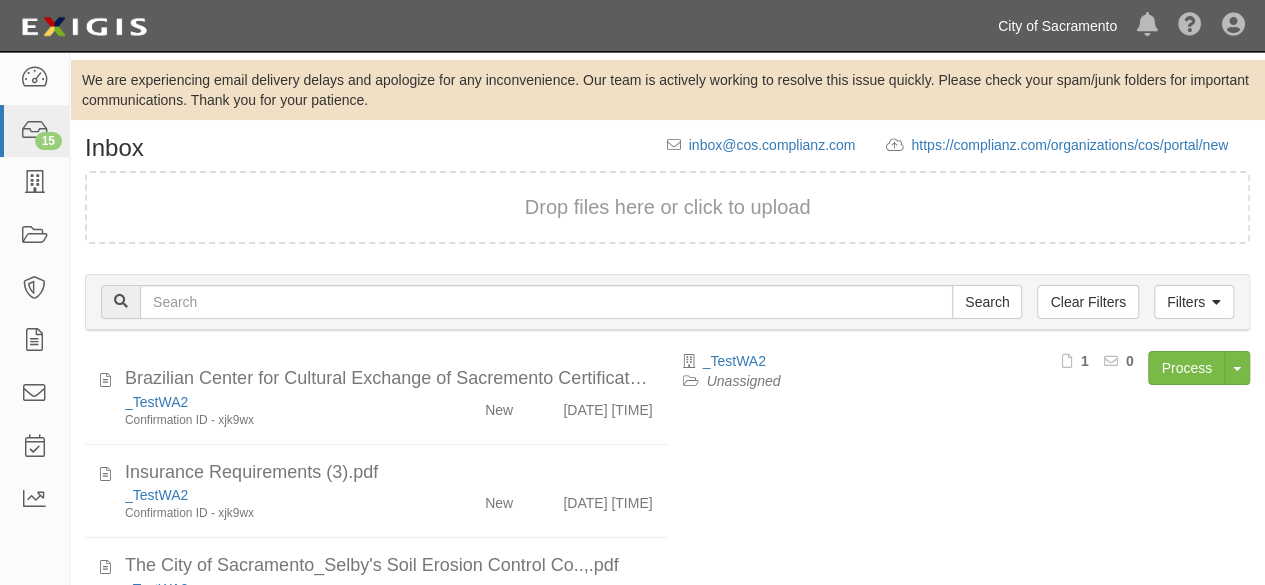 click on "City of Sacramento" at bounding box center [1057, 26] 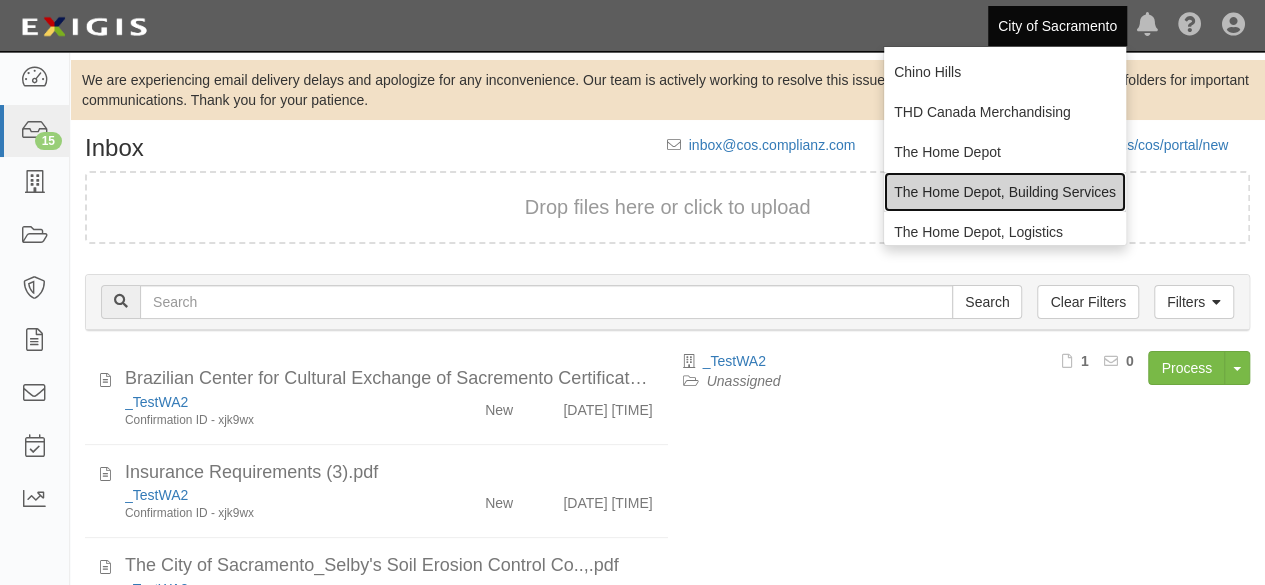 click on "The Home Depot, Building Services" at bounding box center [1005, 192] 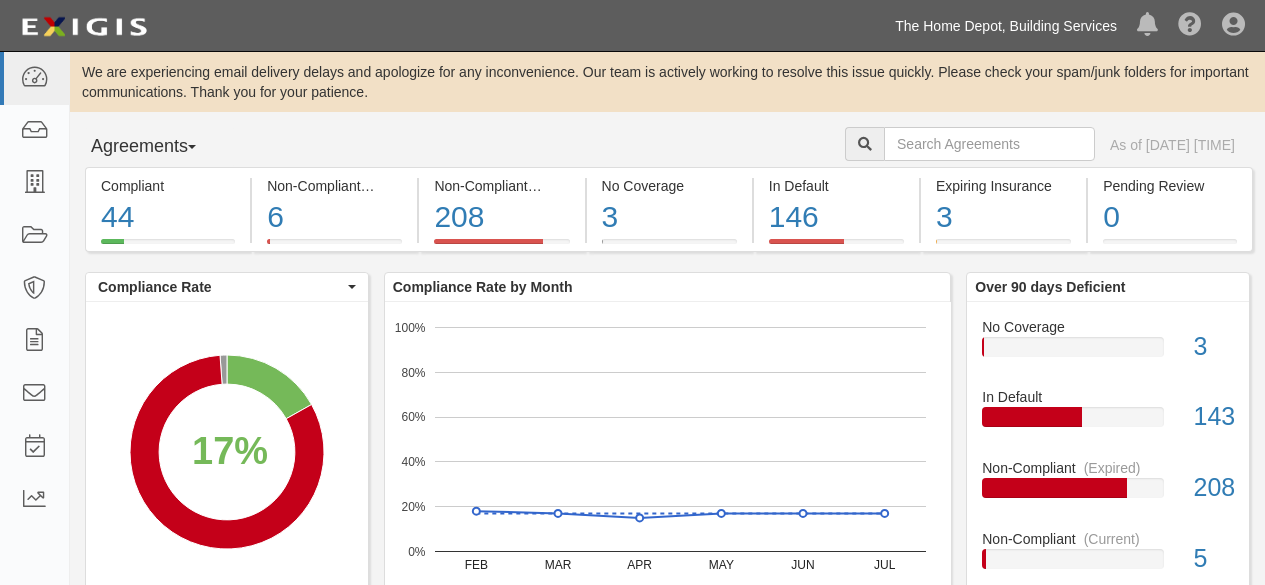 scroll, scrollTop: 0, scrollLeft: 0, axis: both 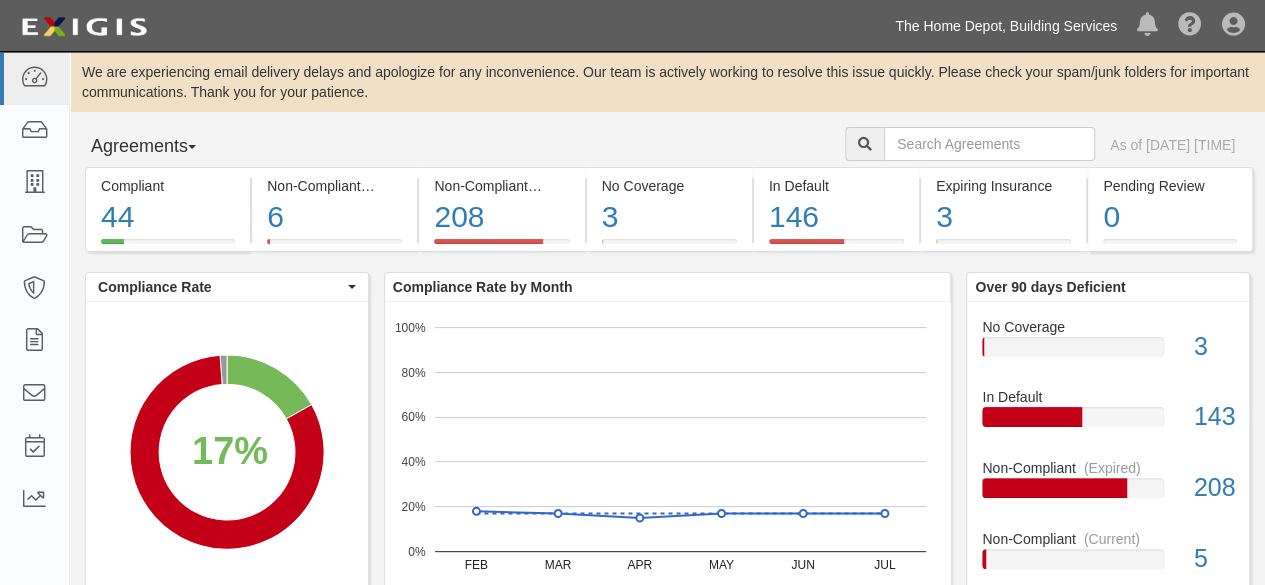 click on "The Home Depot, Building Services" at bounding box center [1006, 26] 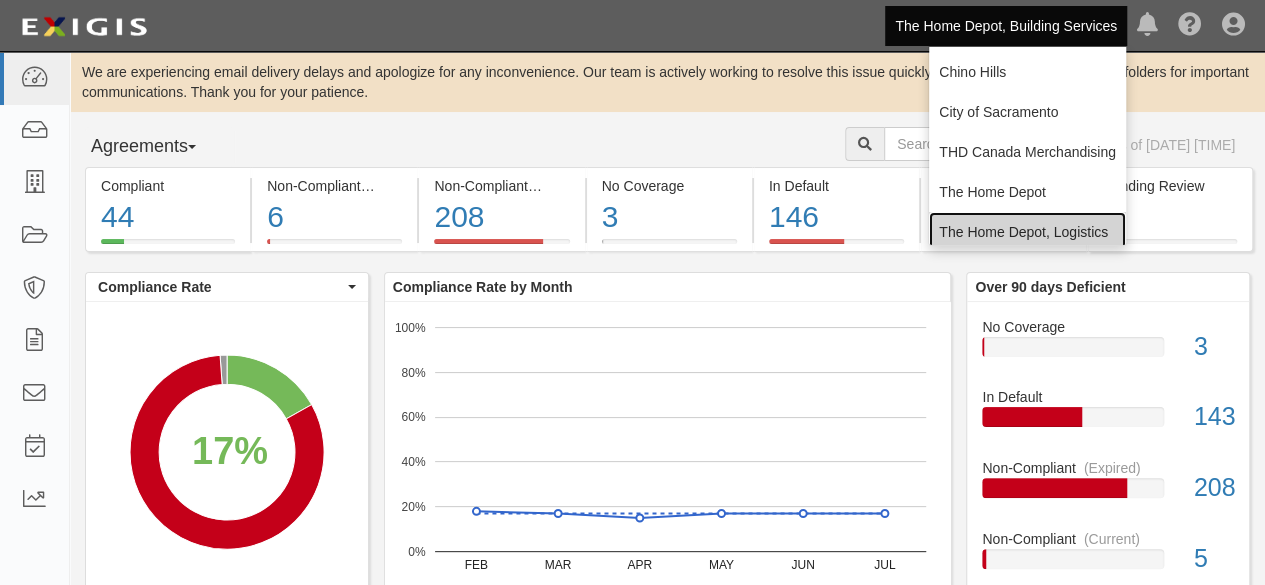 click on "The Home Depot, Logistics" at bounding box center (1027, 232) 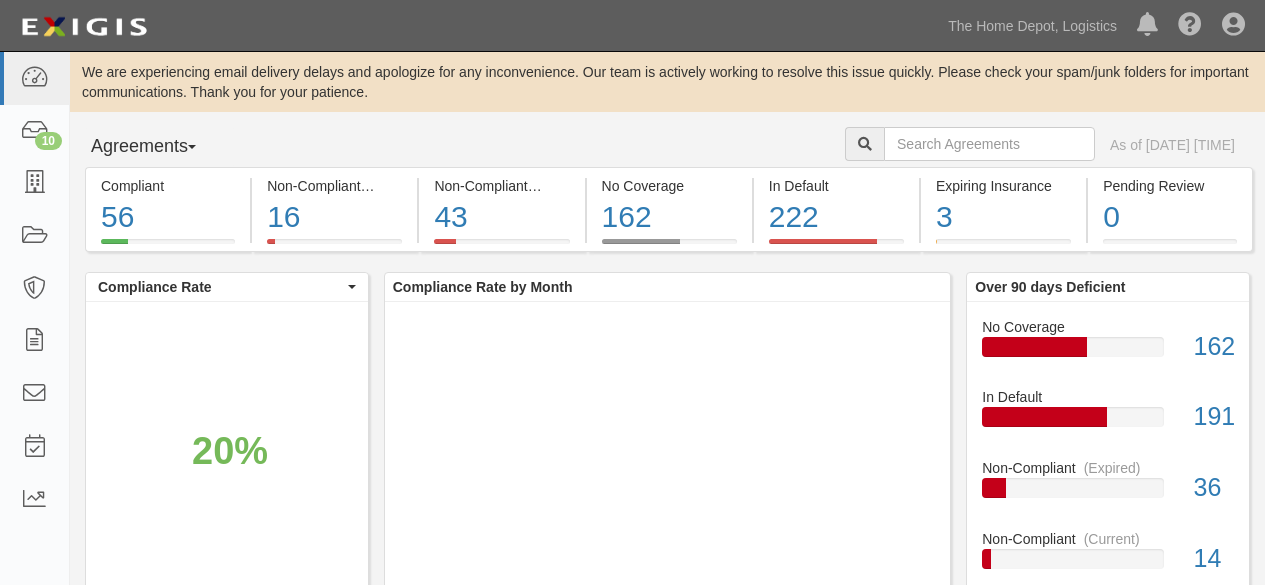 scroll, scrollTop: 0, scrollLeft: 0, axis: both 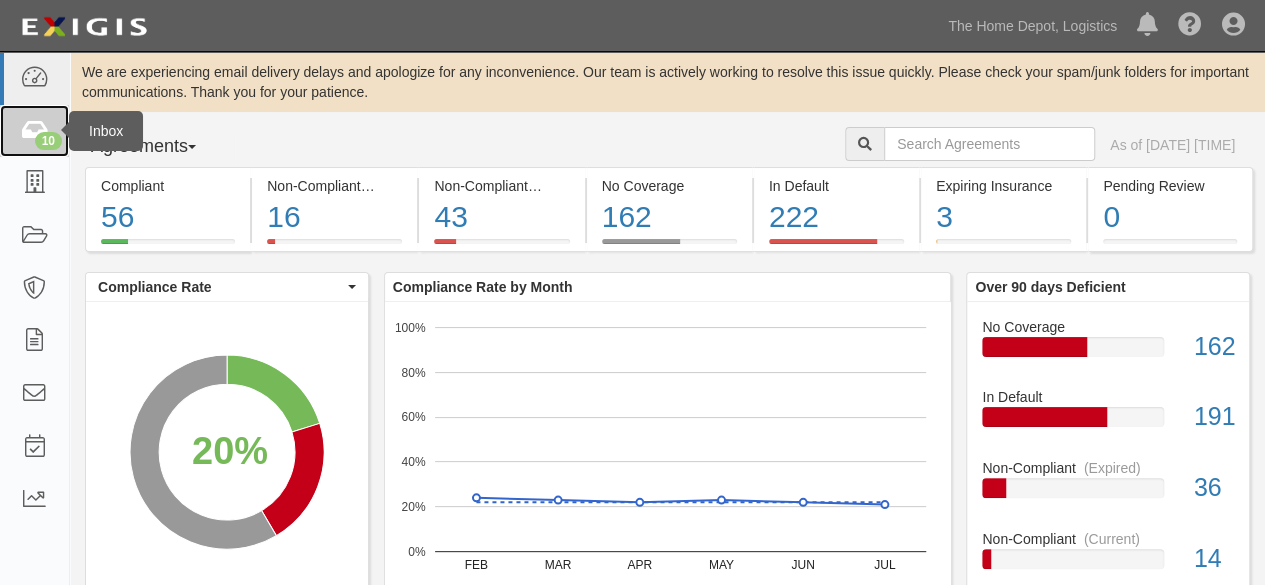 click on "10" at bounding box center (48, 141) 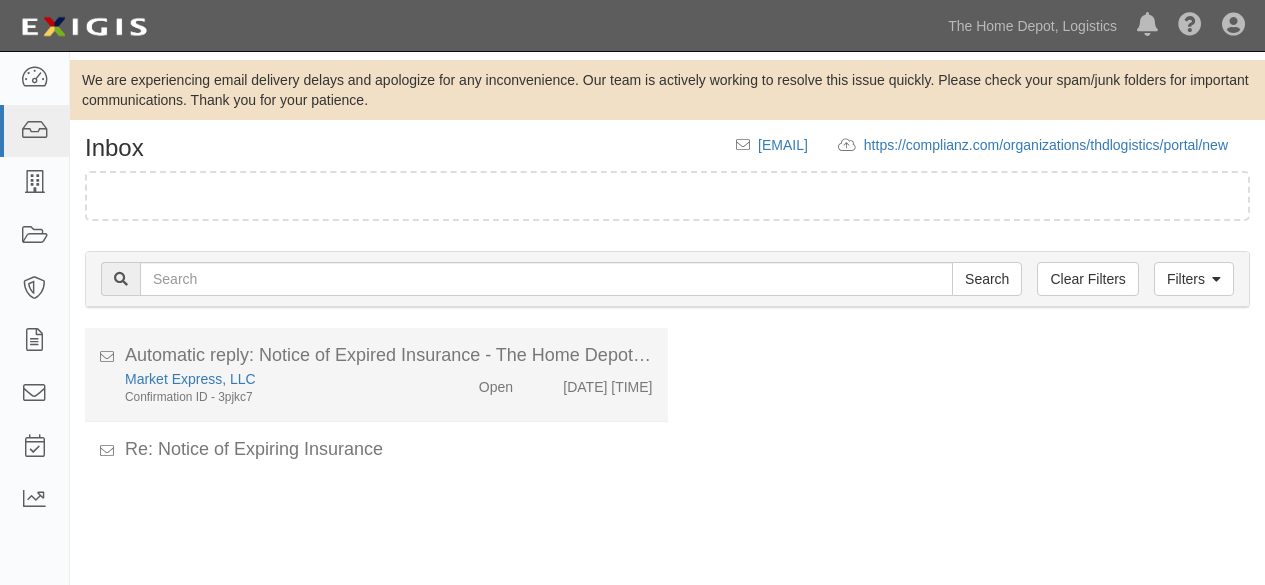 scroll, scrollTop: 0, scrollLeft: 0, axis: both 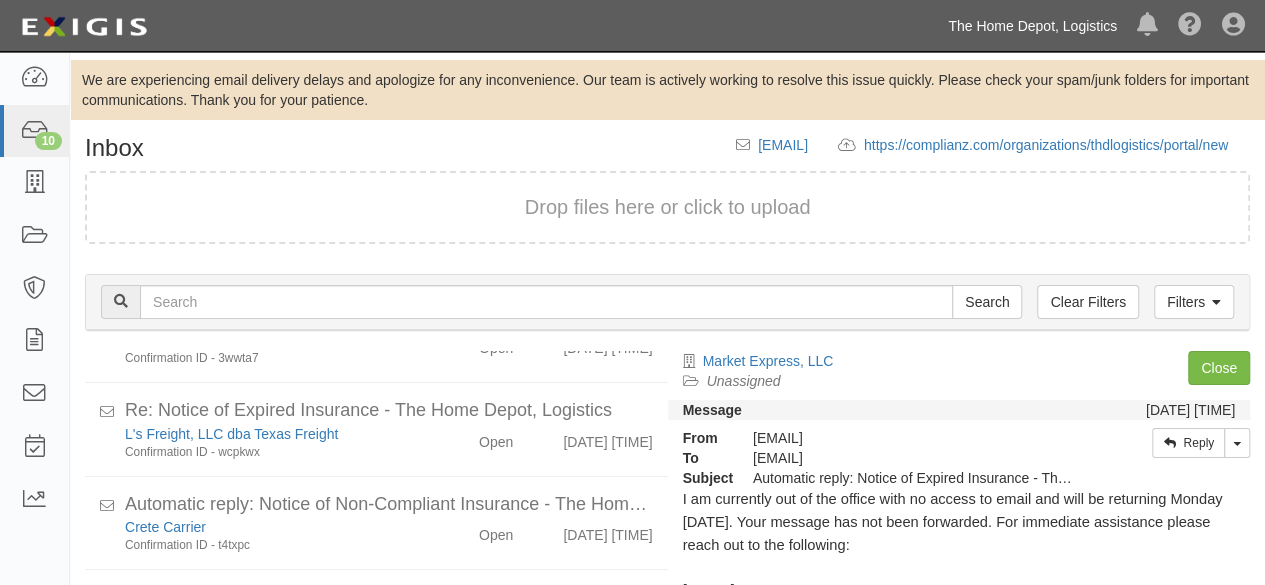 click on "The Home Depot, Logistics" at bounding box center (1032, 26) 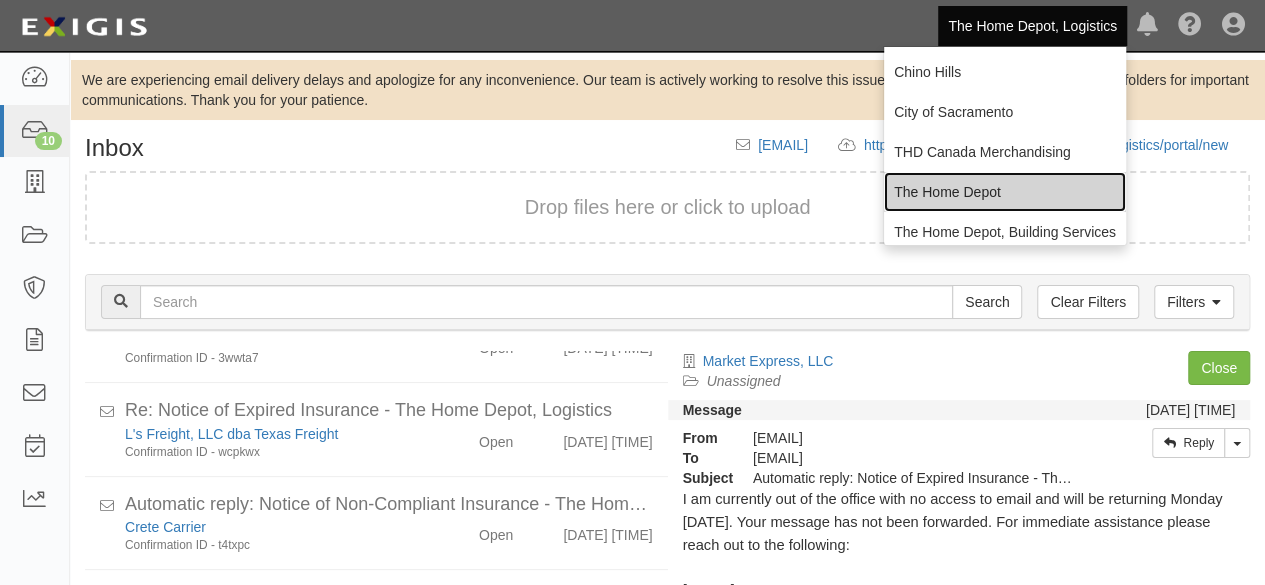 click on "The Home Depot" at bounding box center (1005, 192) 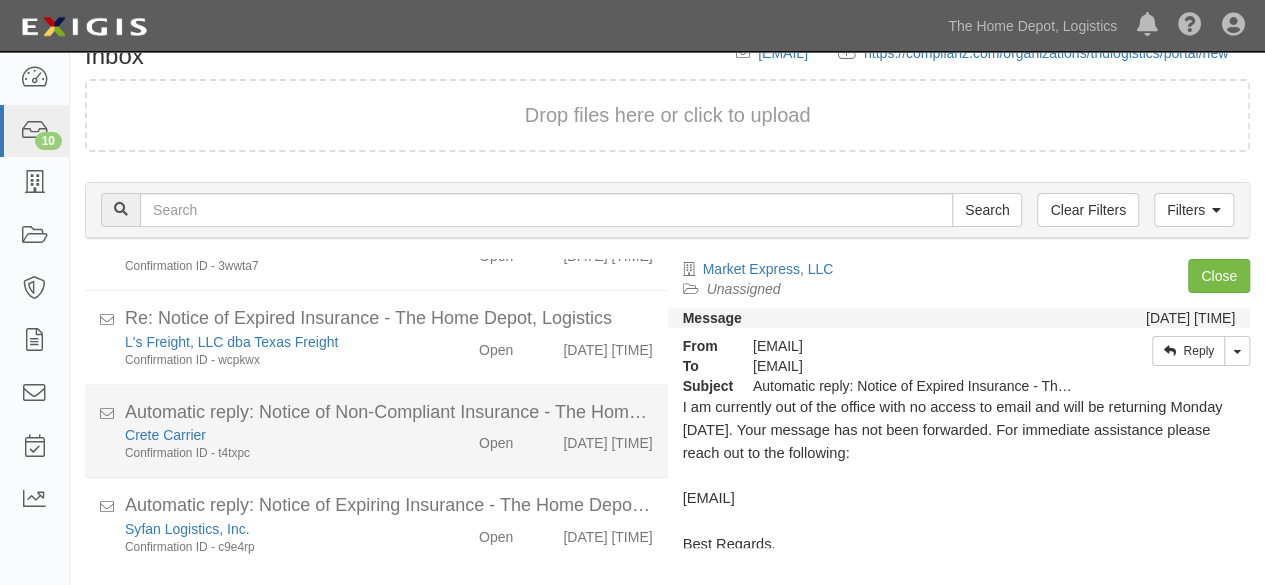 scroll, scrollTop: 136, scrollLeft: 0, axis: vertical 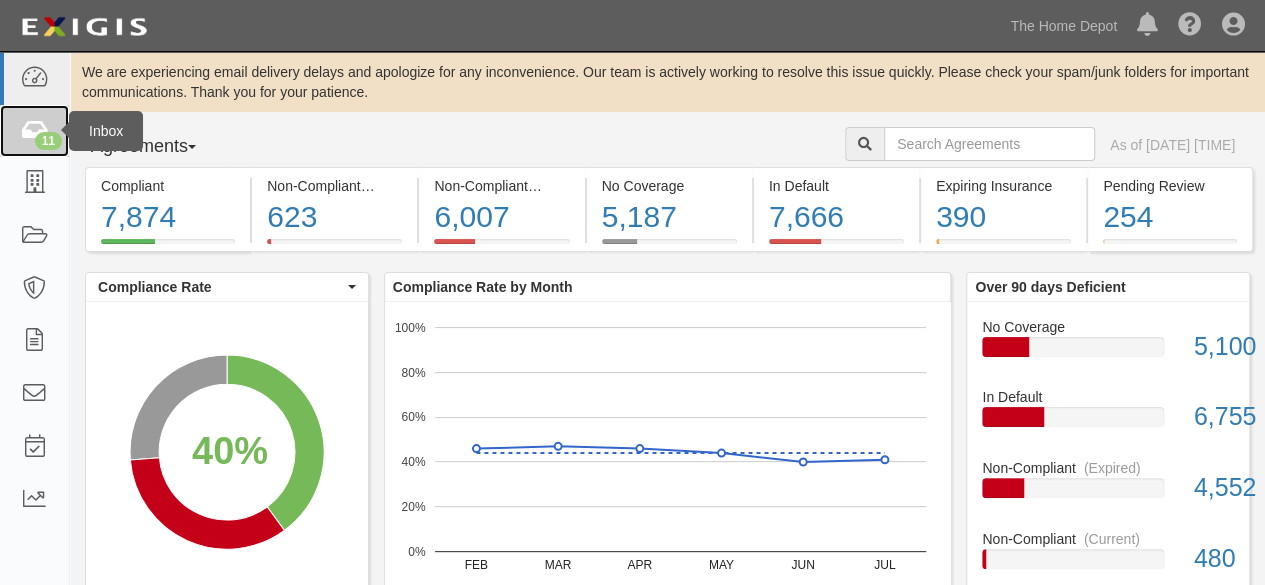 click on "11" at bounding box center [48, 141] 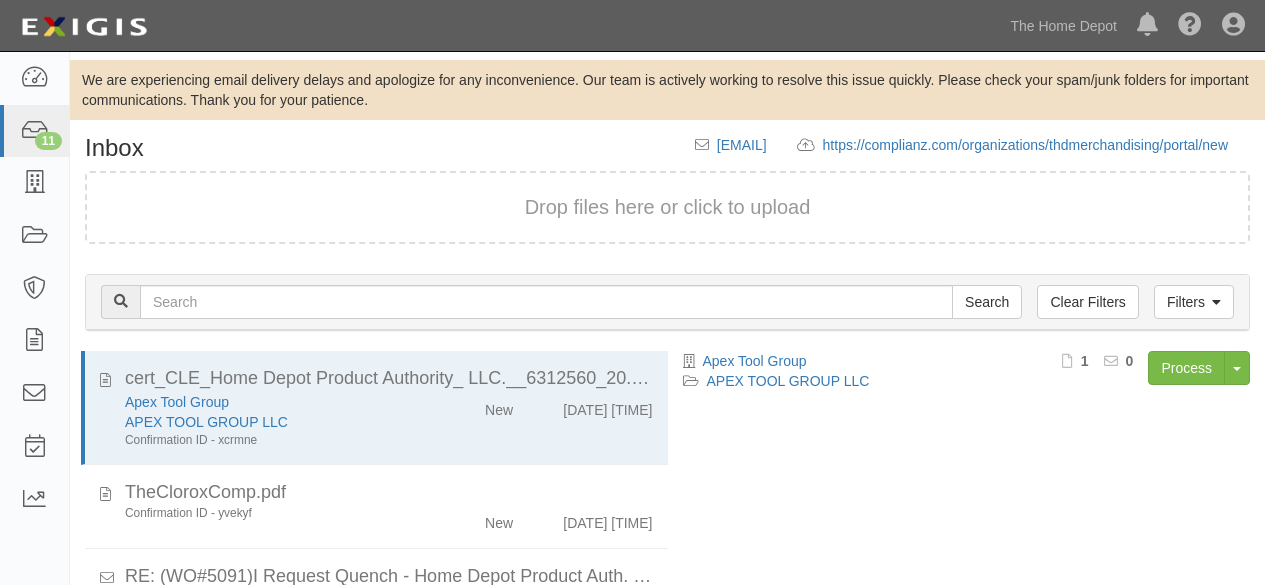 scroll, scrollTop: 0, scrollLeft: 0, axis: both 